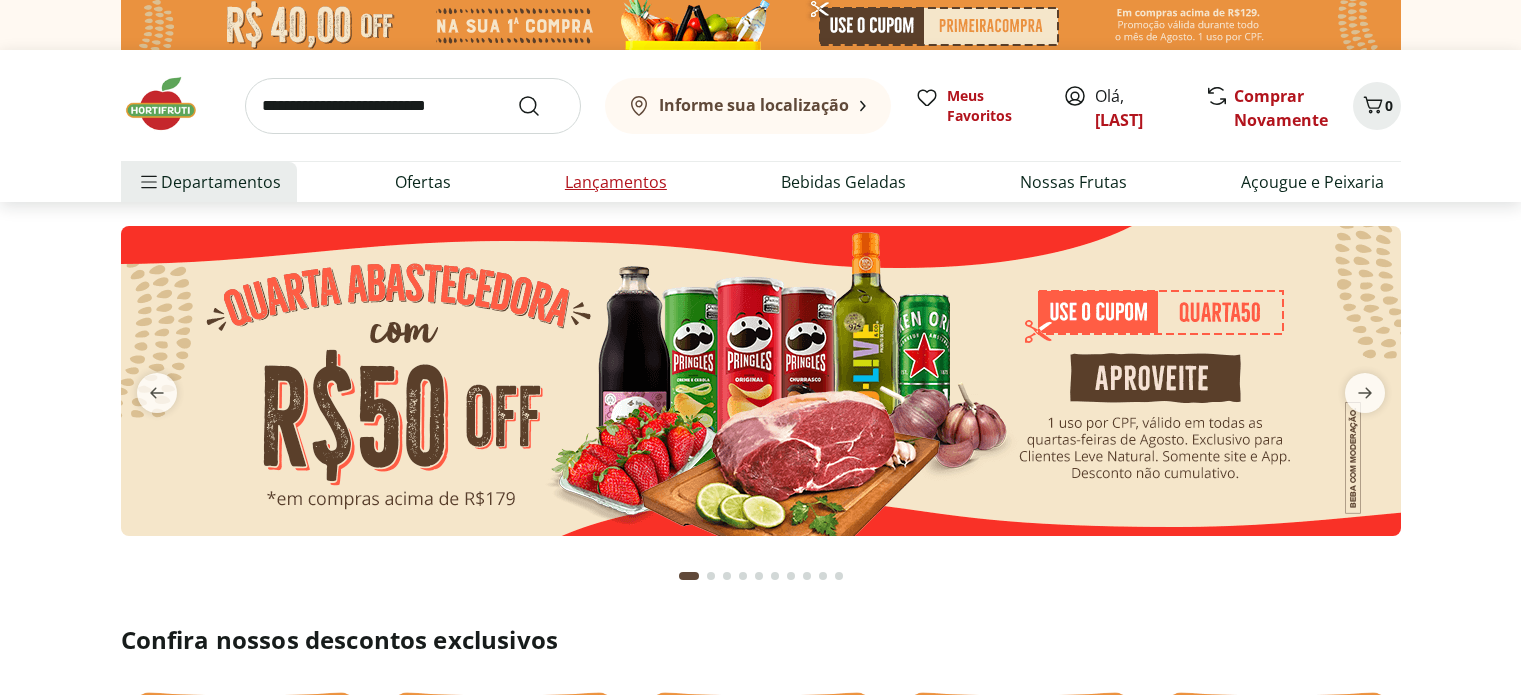 scroll, scrollTop: 0, scrollLeft: 0, axis: both 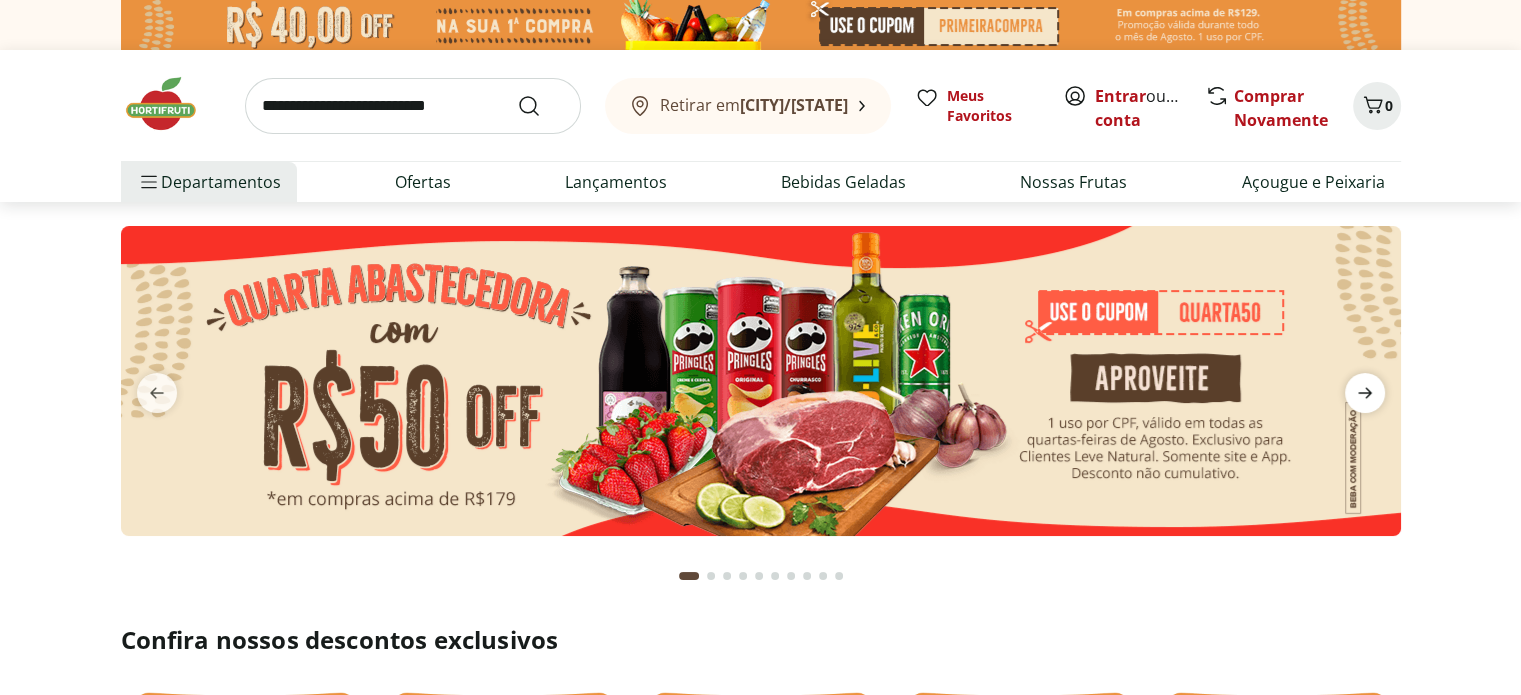 click 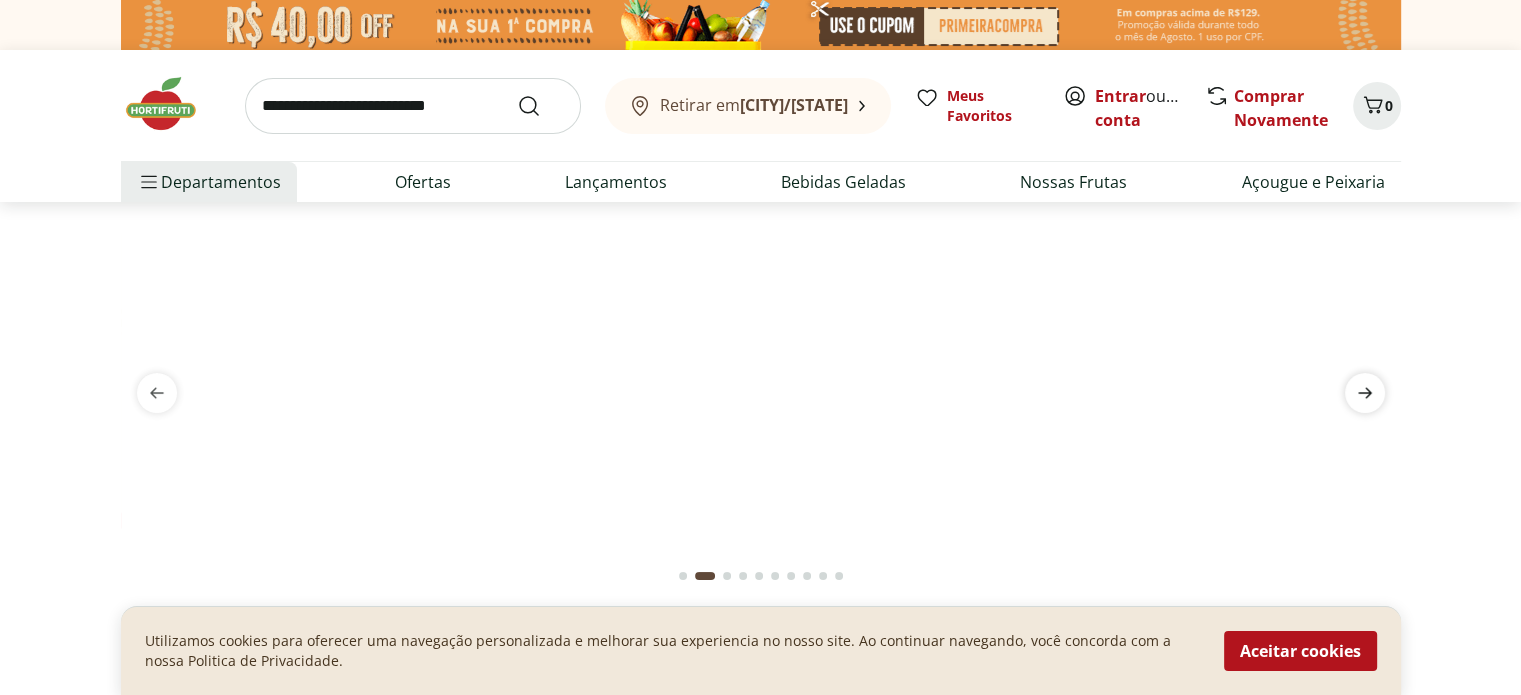 click 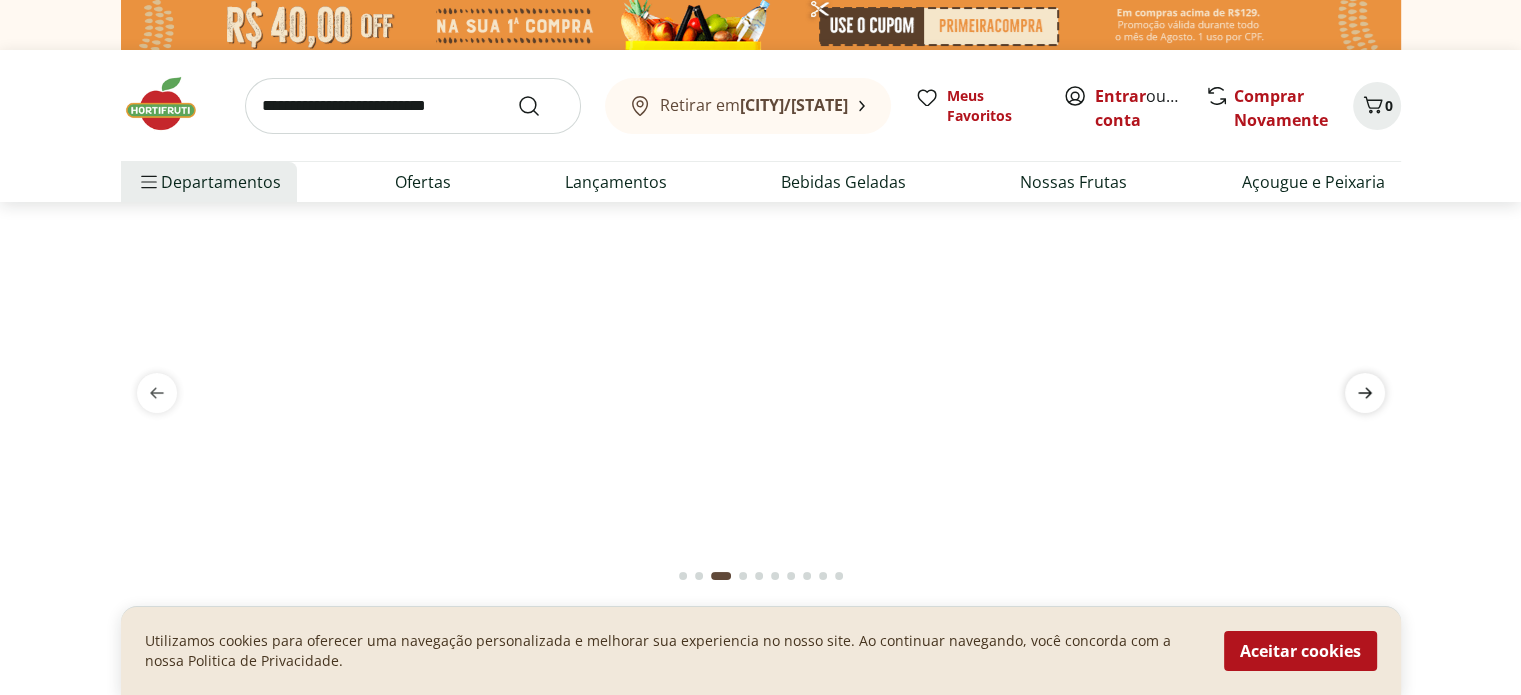 click 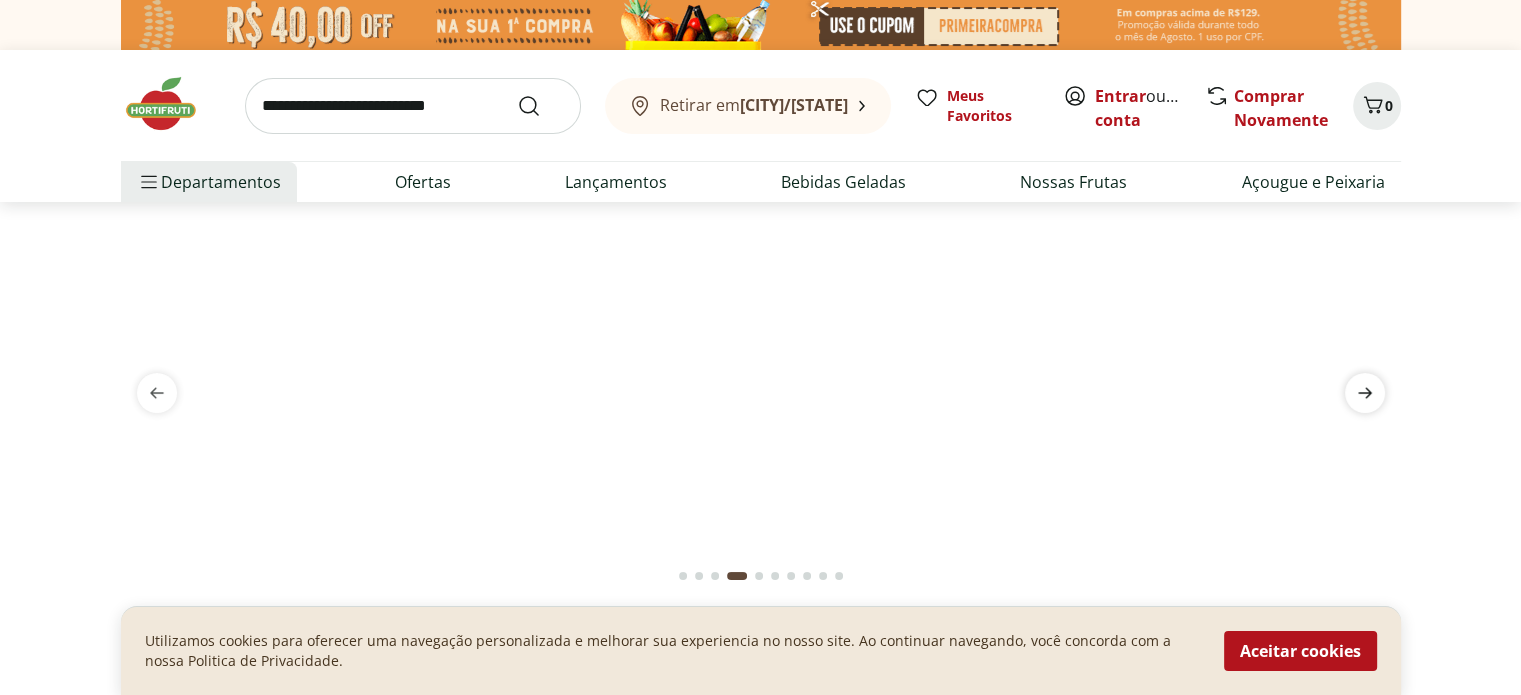 click 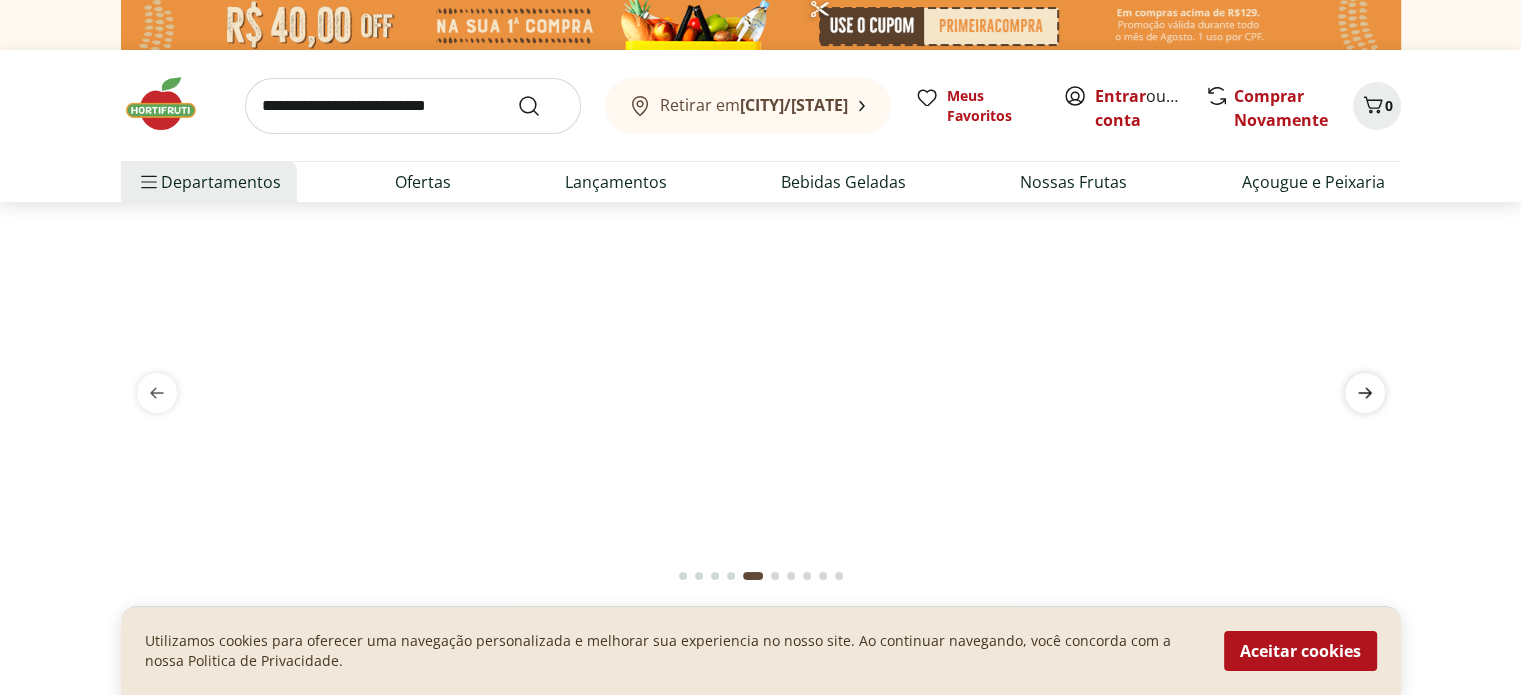 click 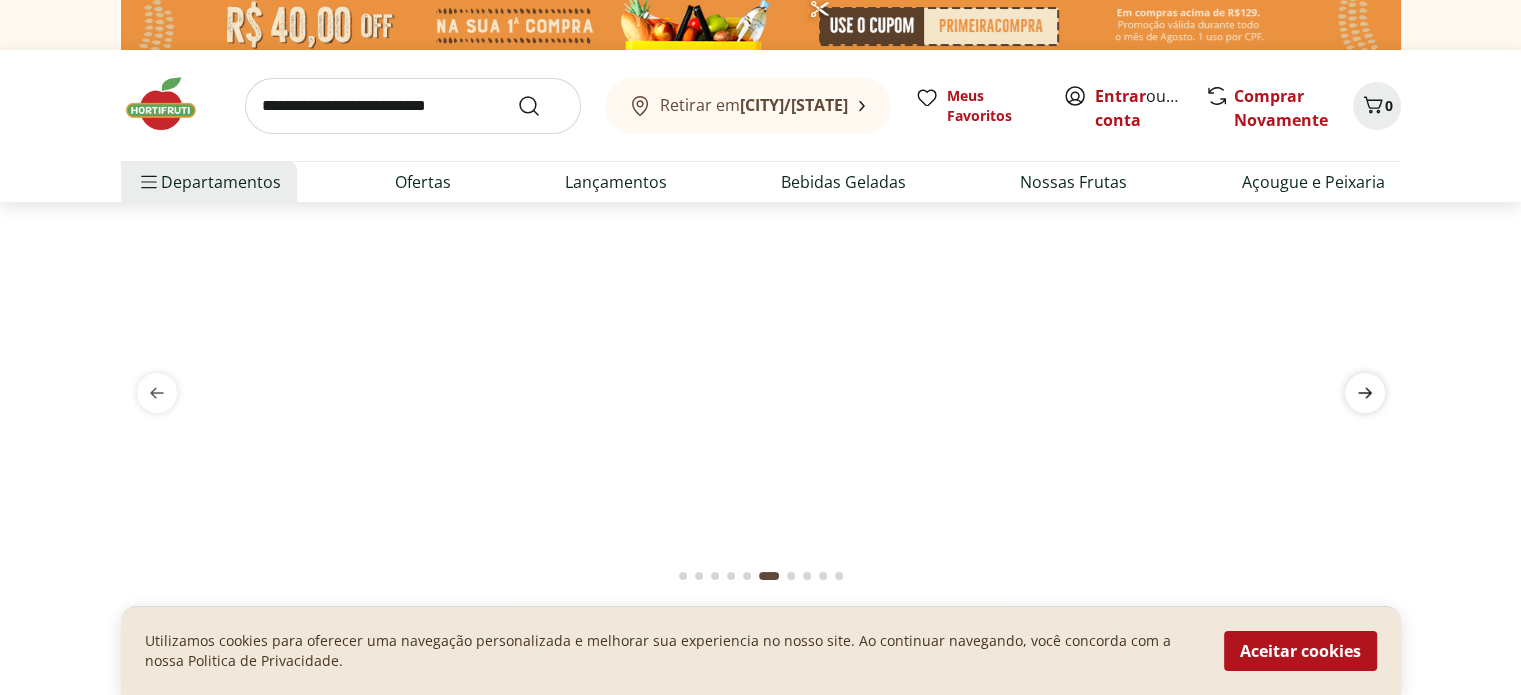 click 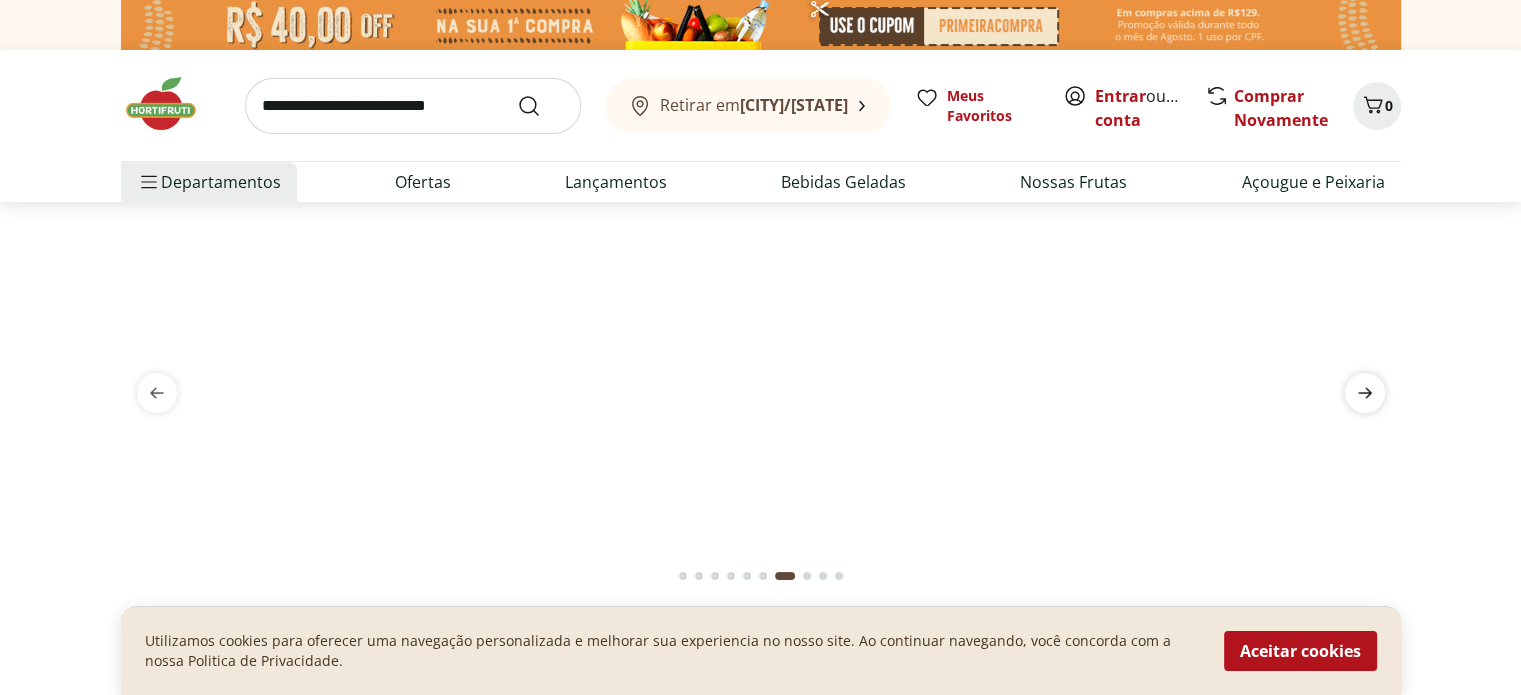 click 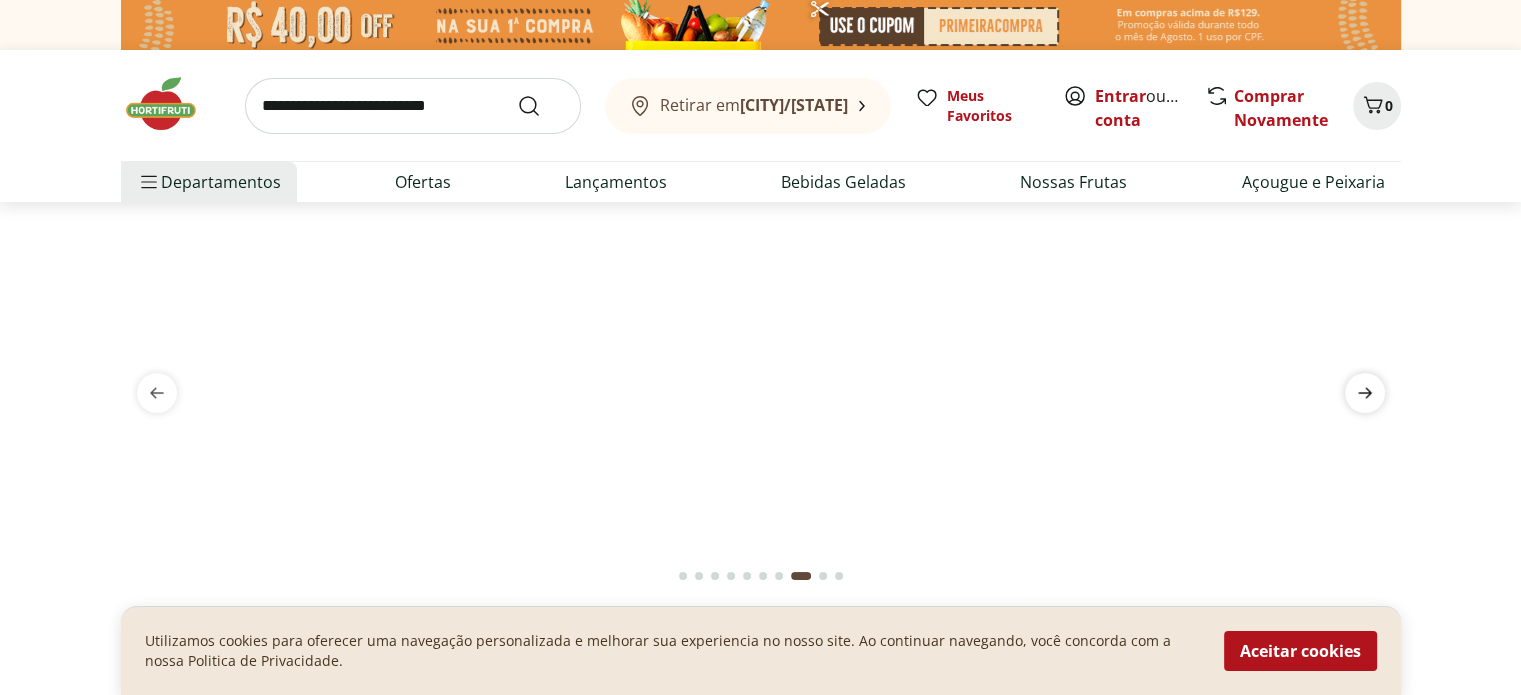 click 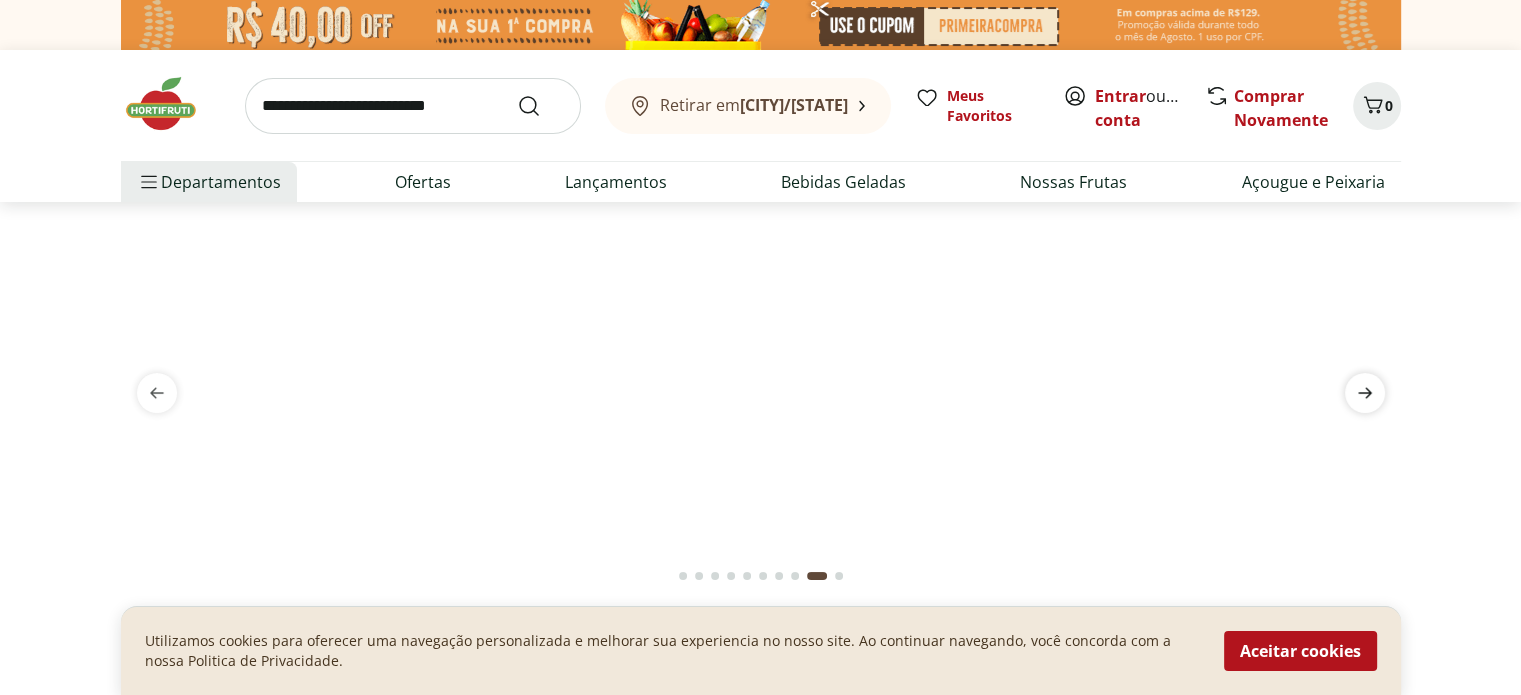 click 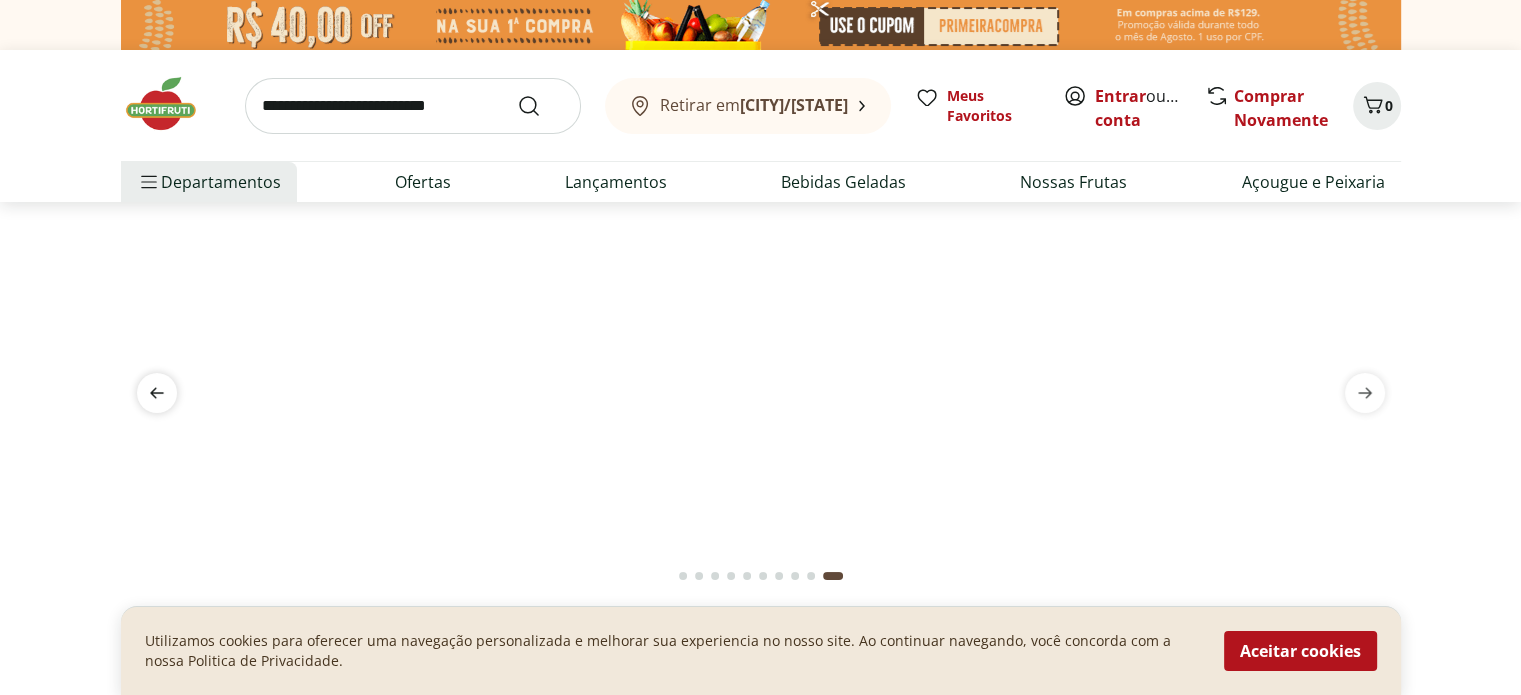 click at bounding box center (157, 393) 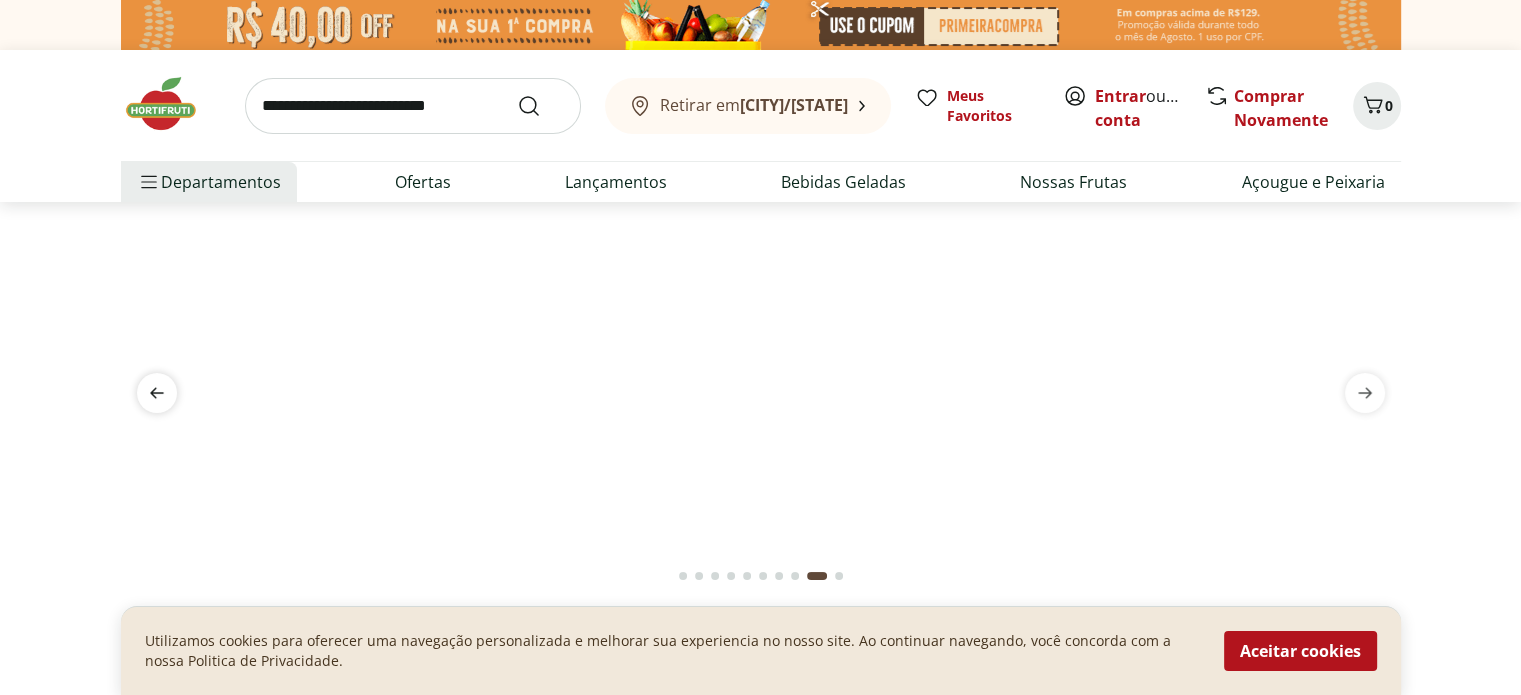 click 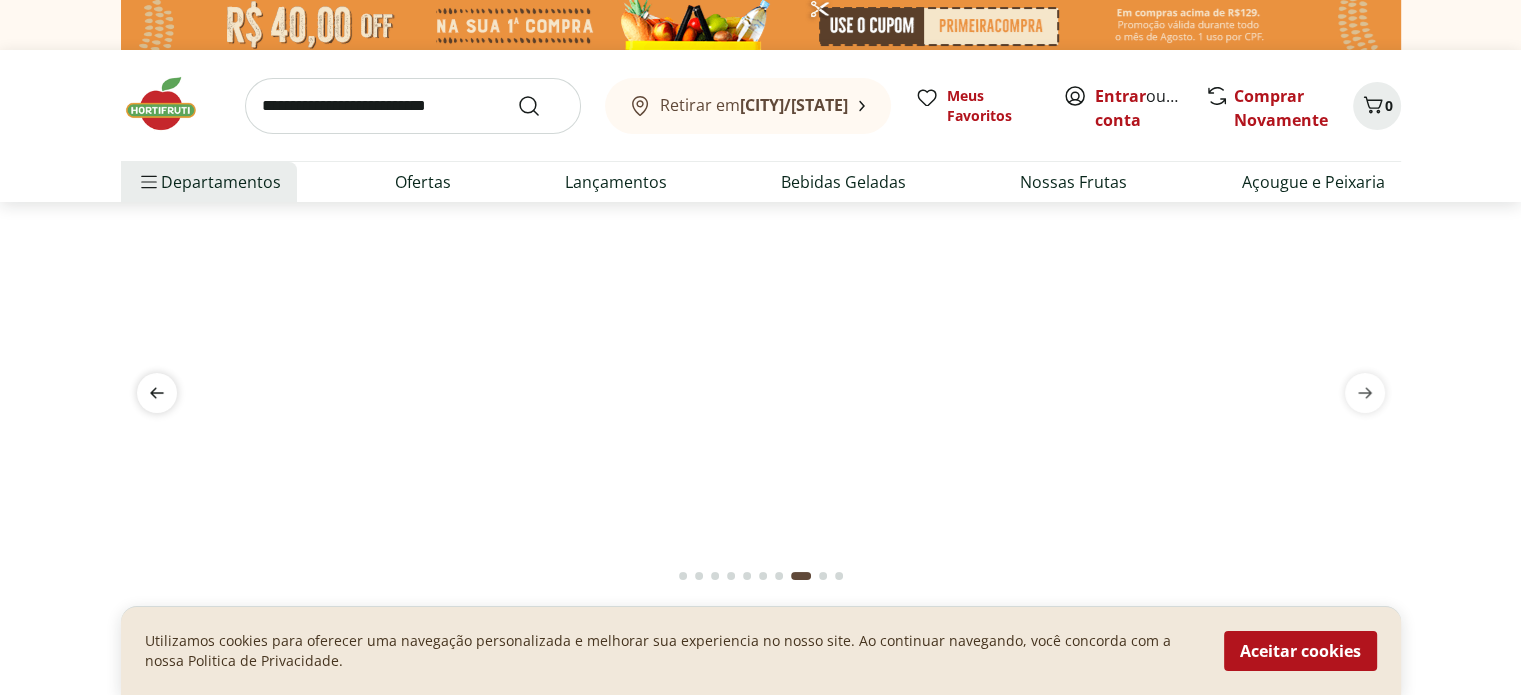 click 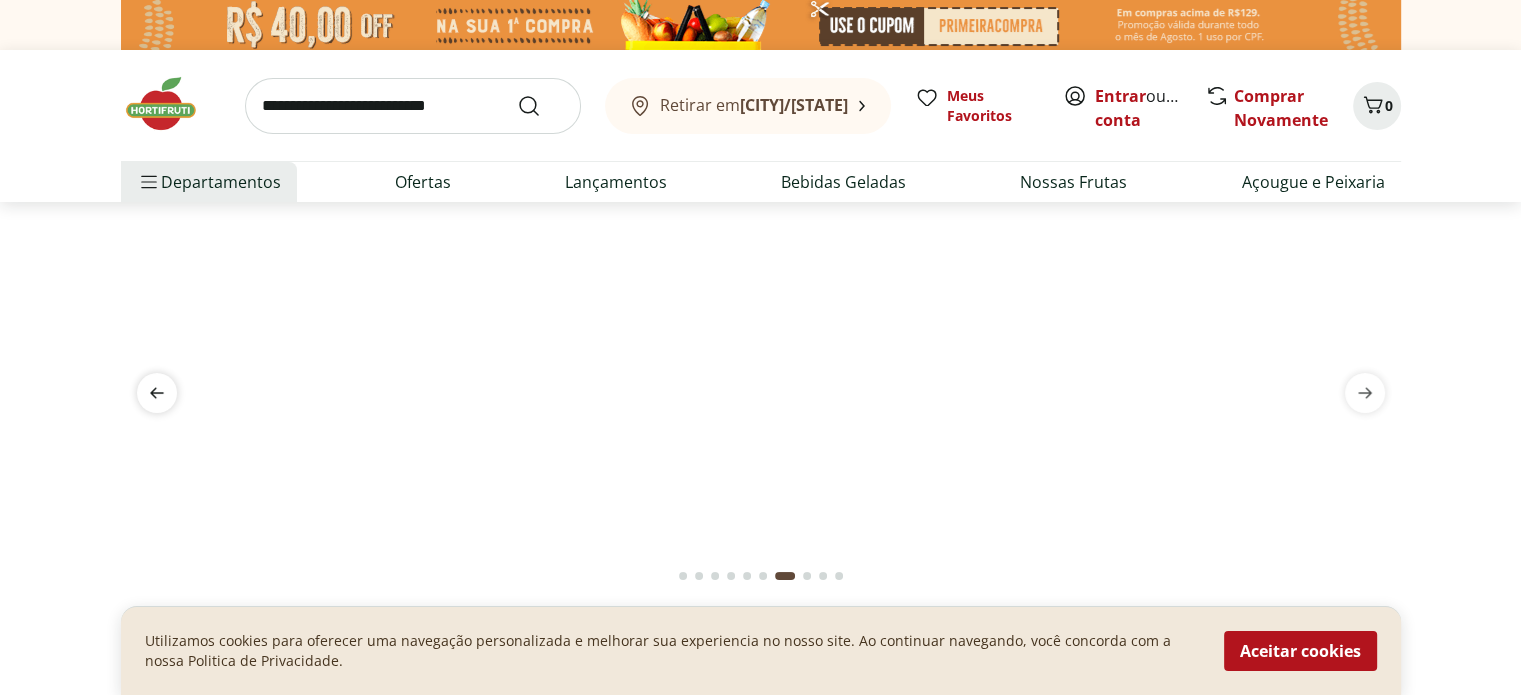 click 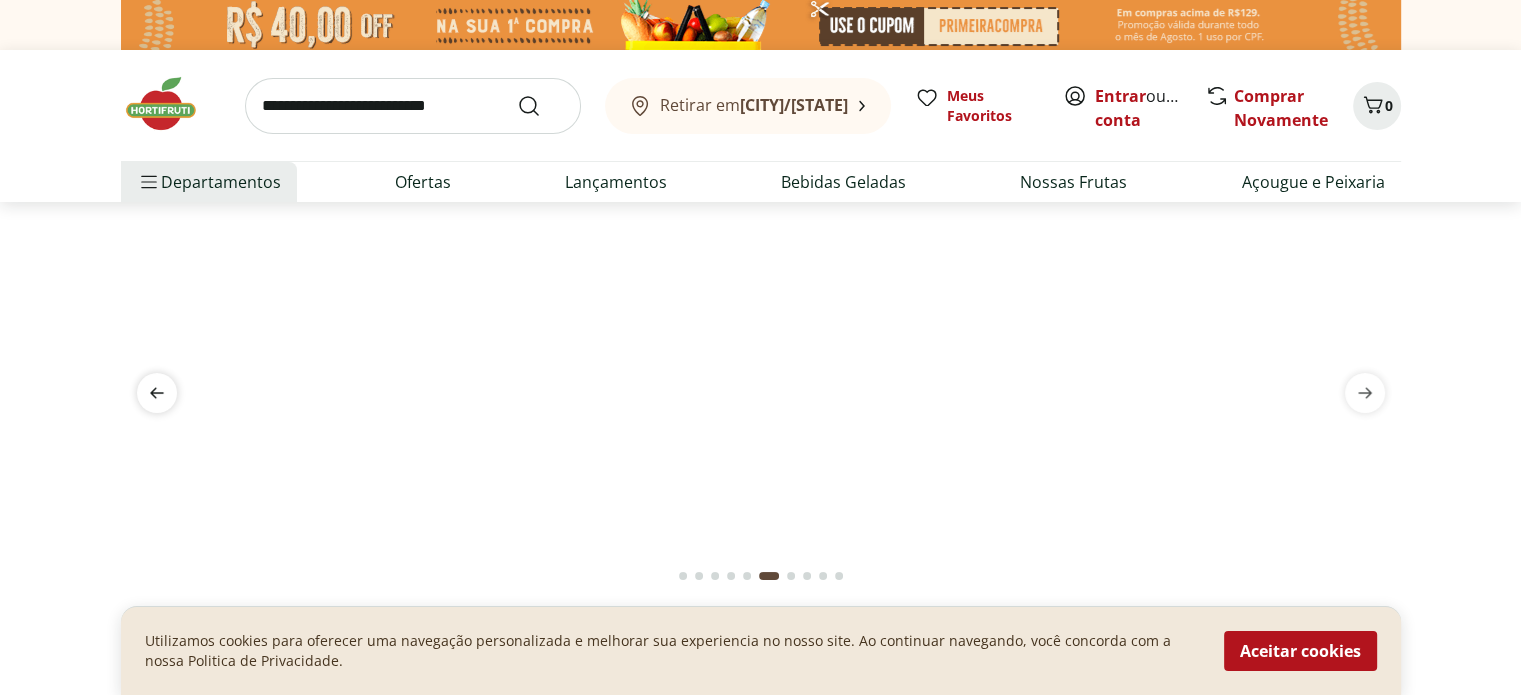 click 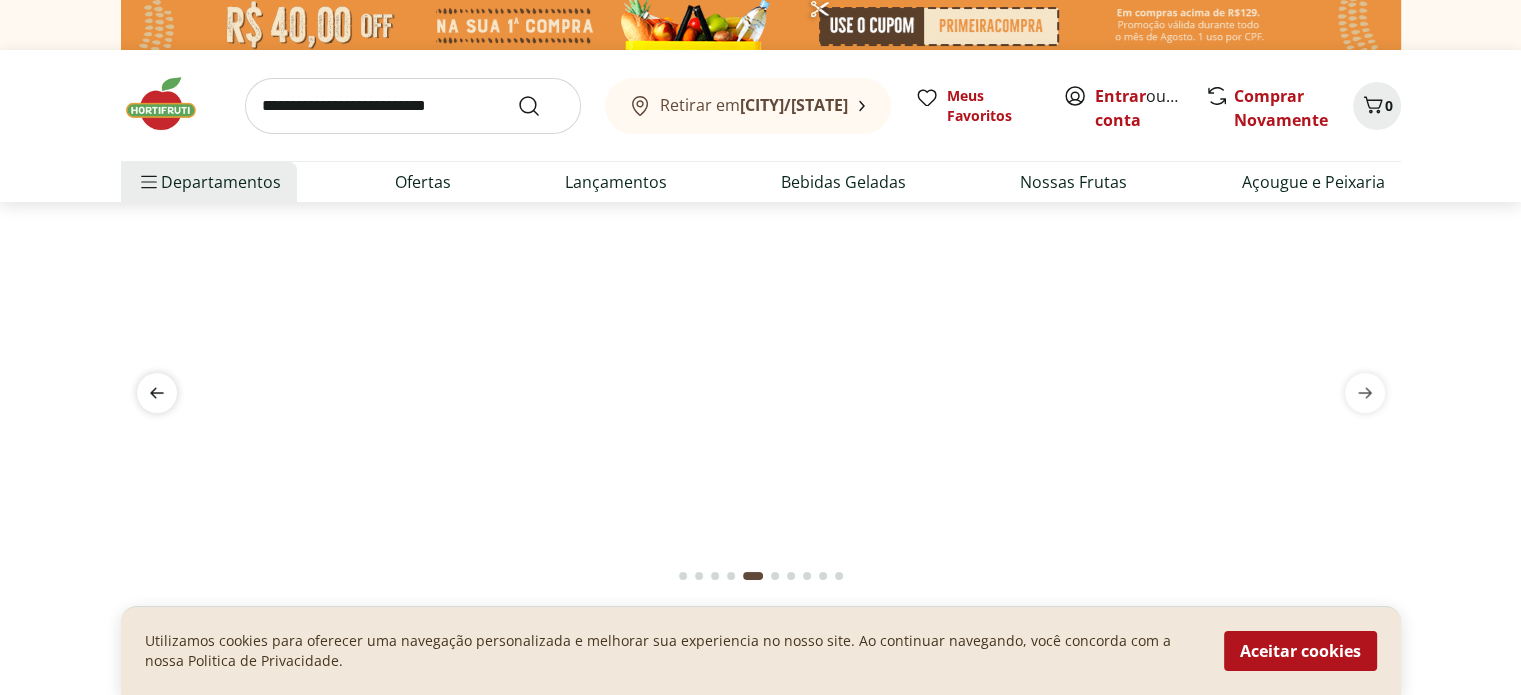 click at bounding box center (157, 393) 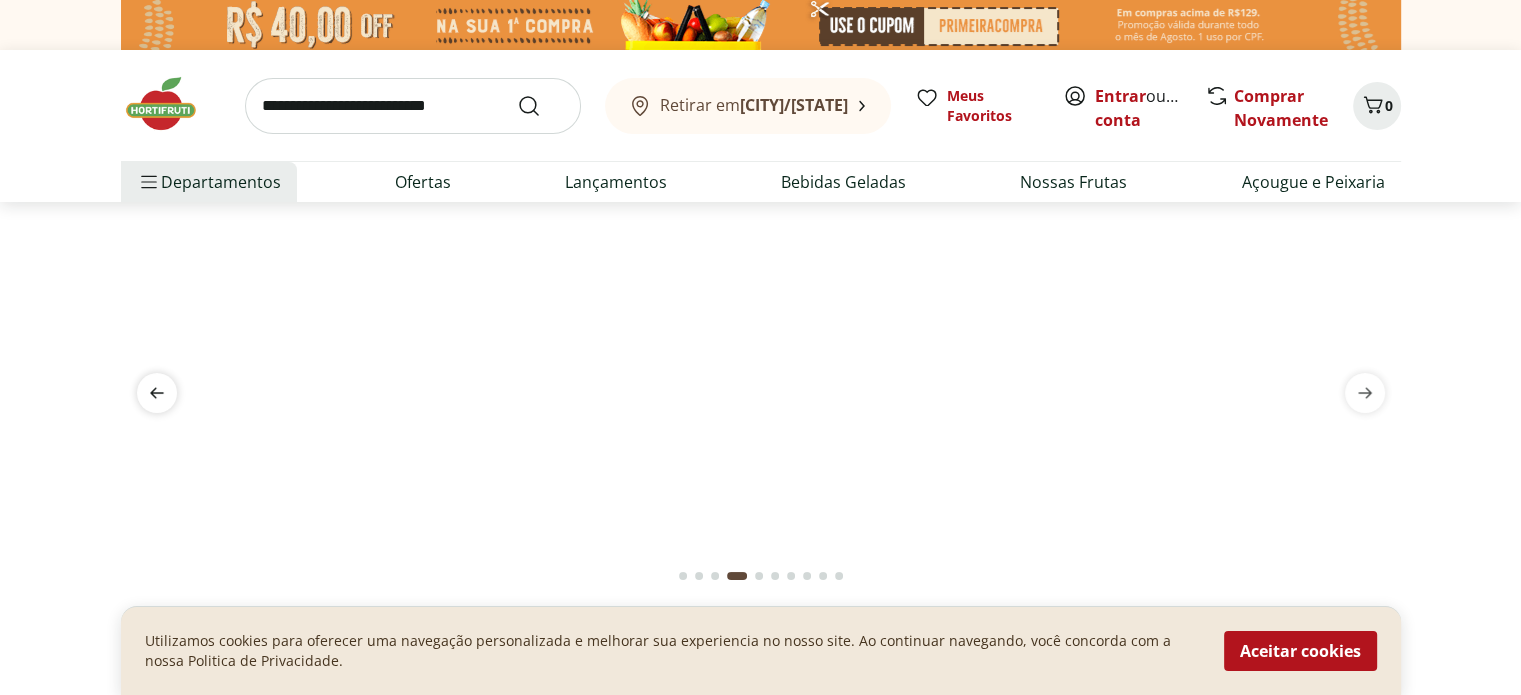 click 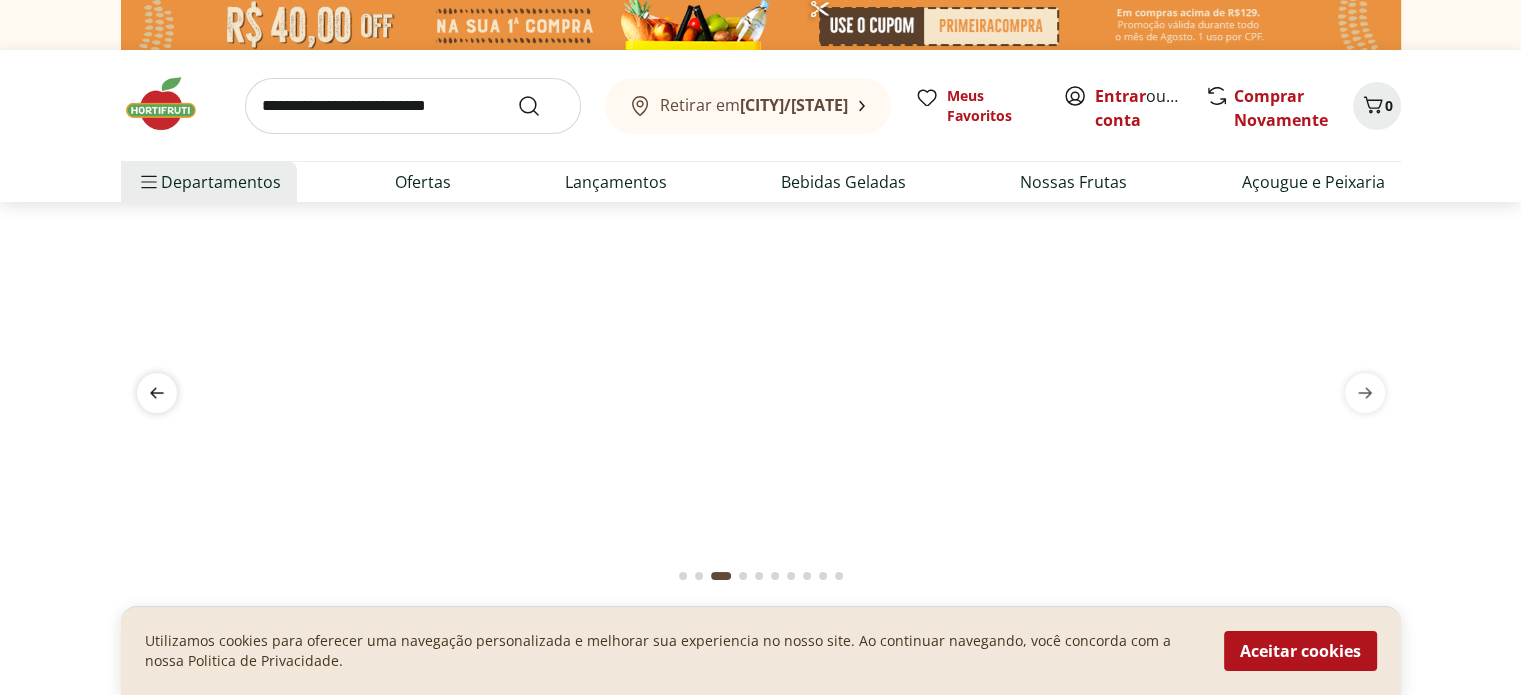 click 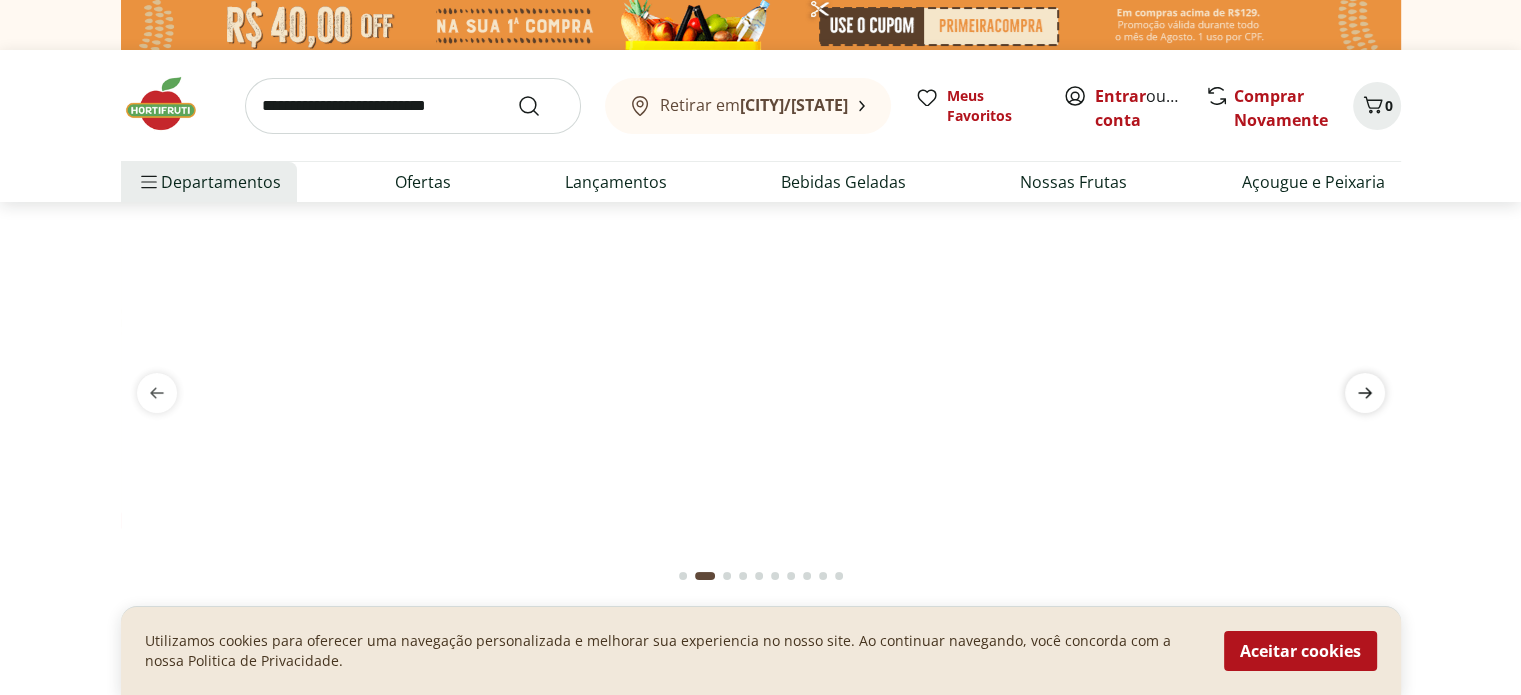 click 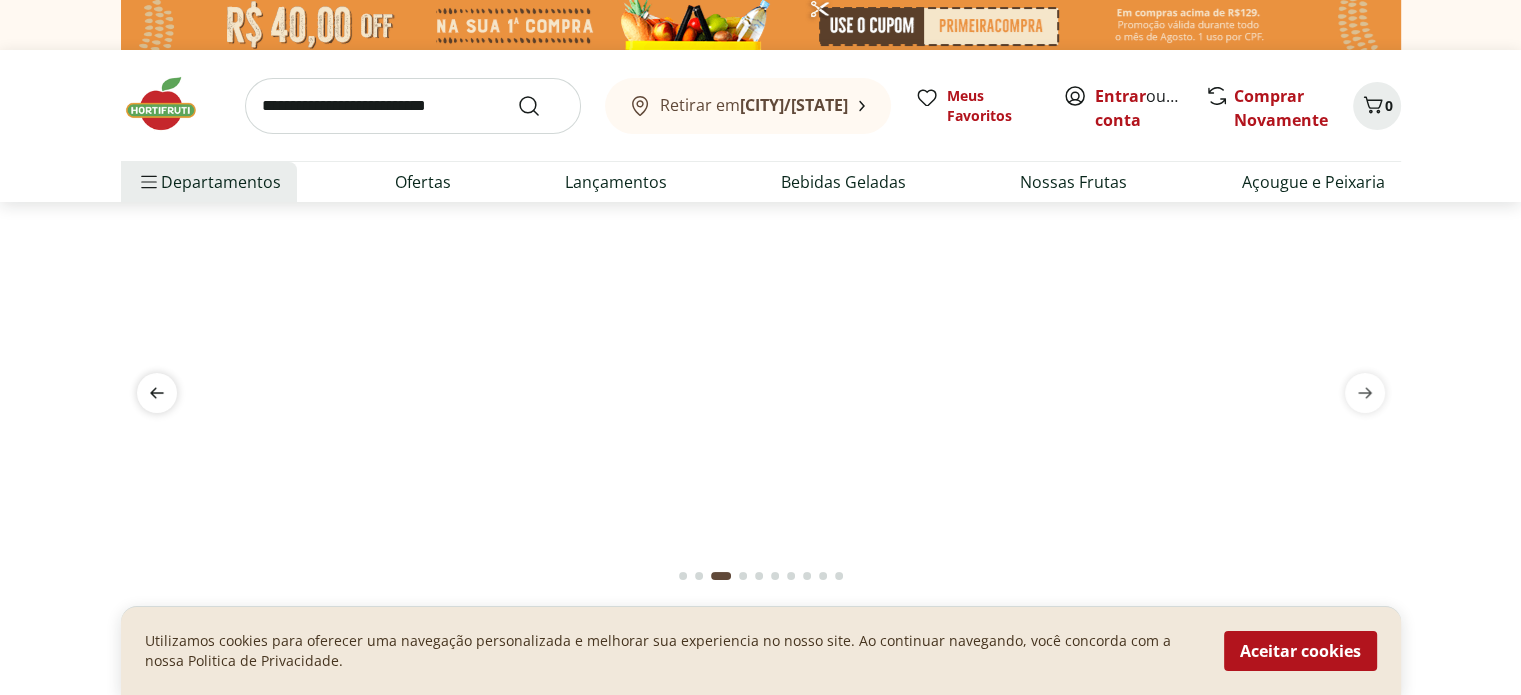 click 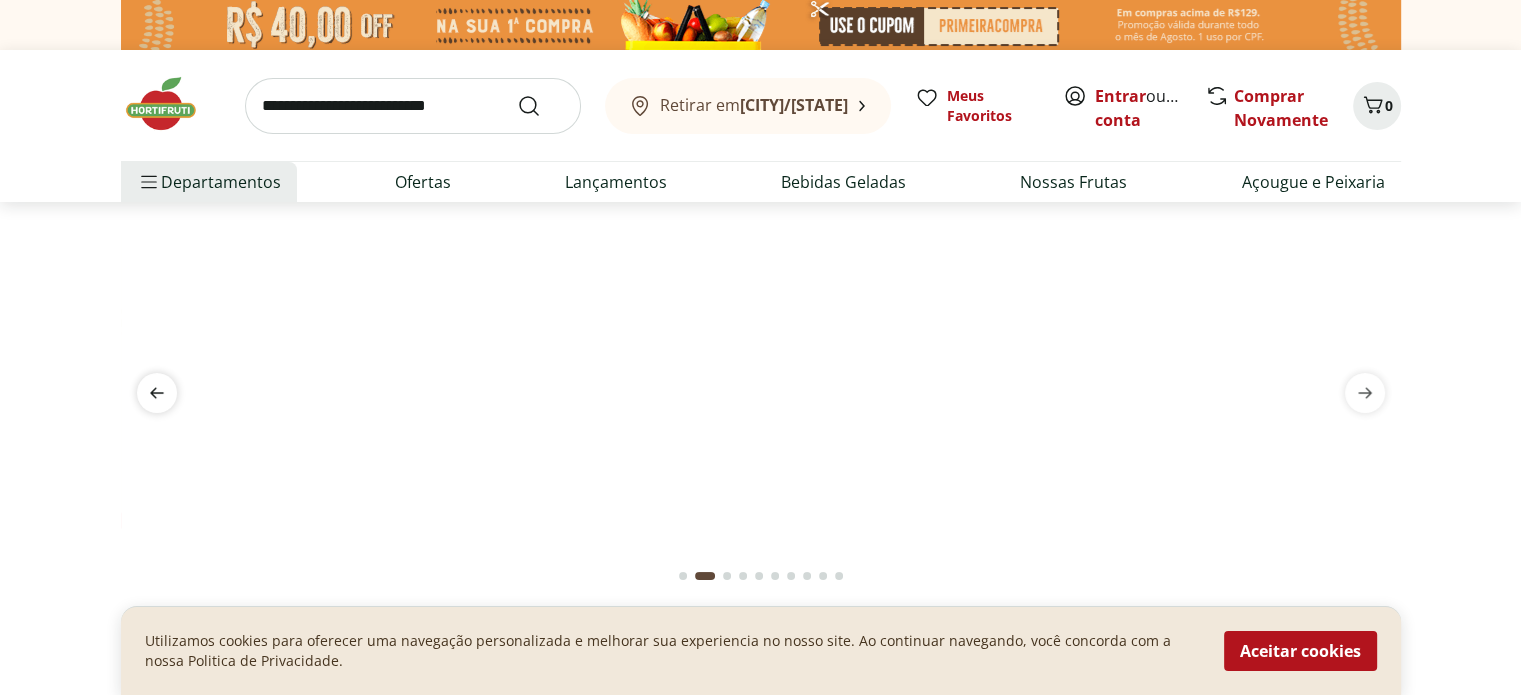 click 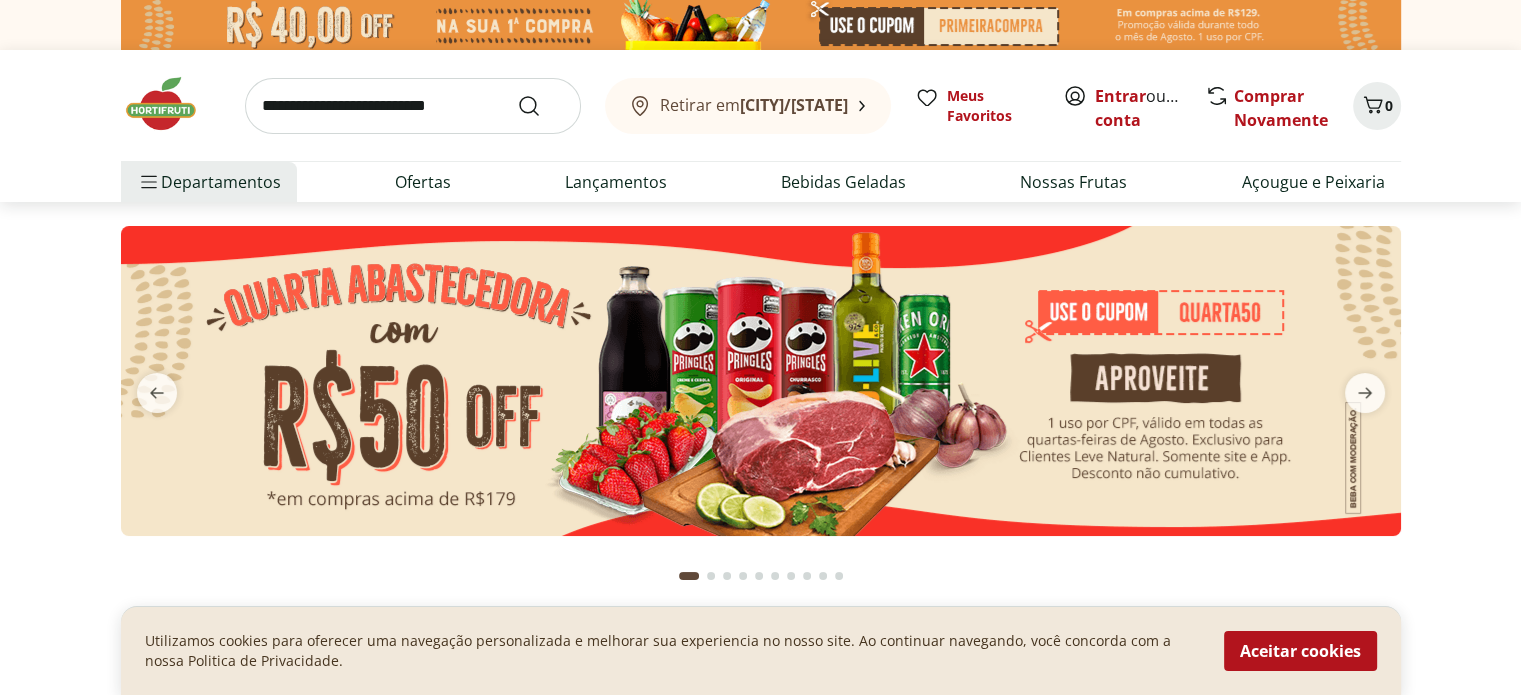 click at bounding box center (413, 106) 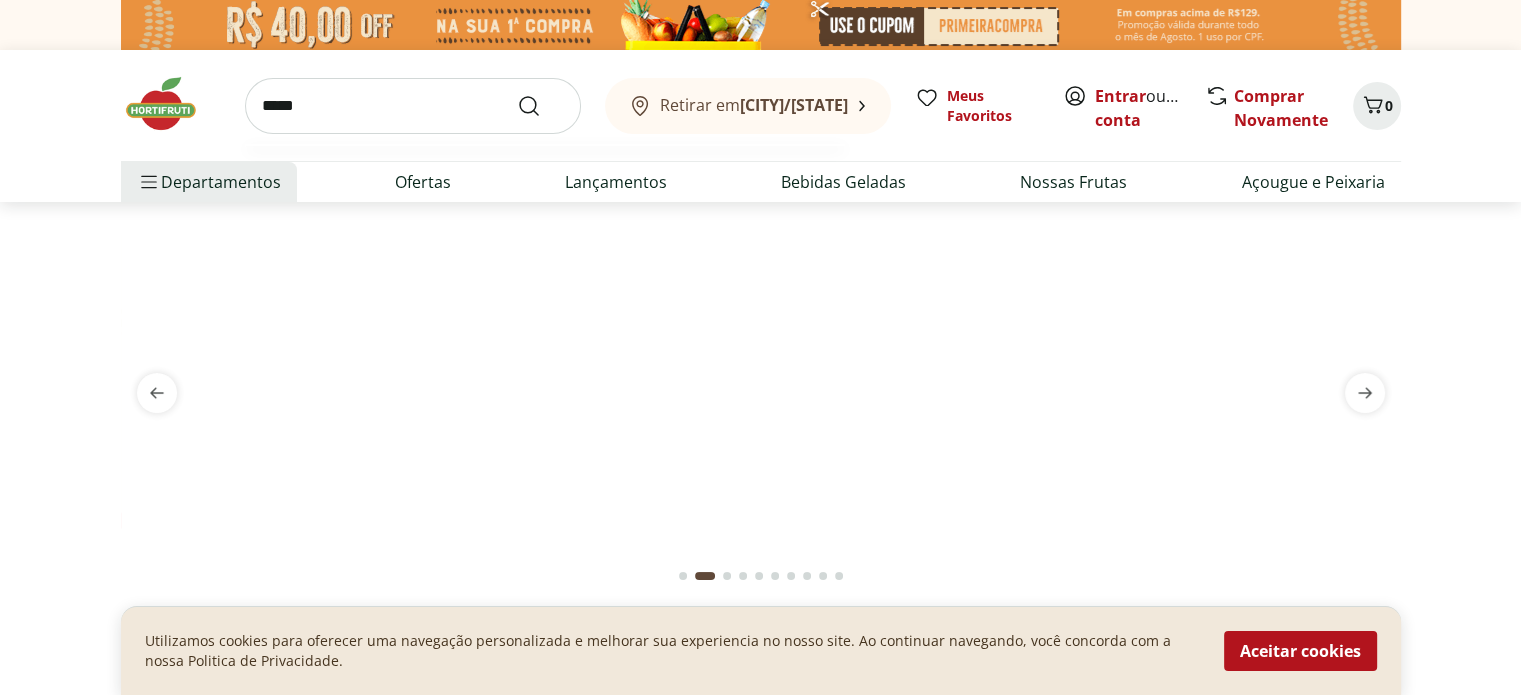 type on "*****" 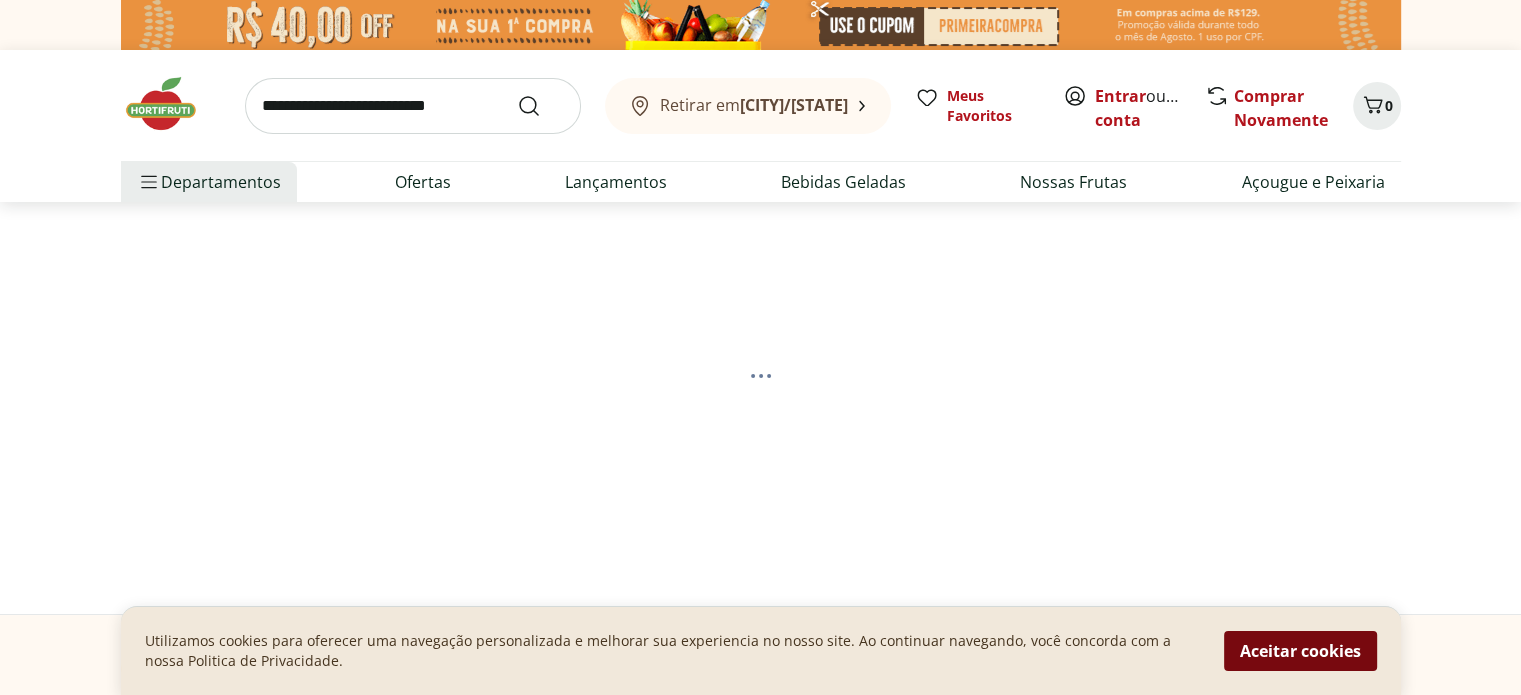 click on "Aceitar cookies" at bounding box center (1300, 651) 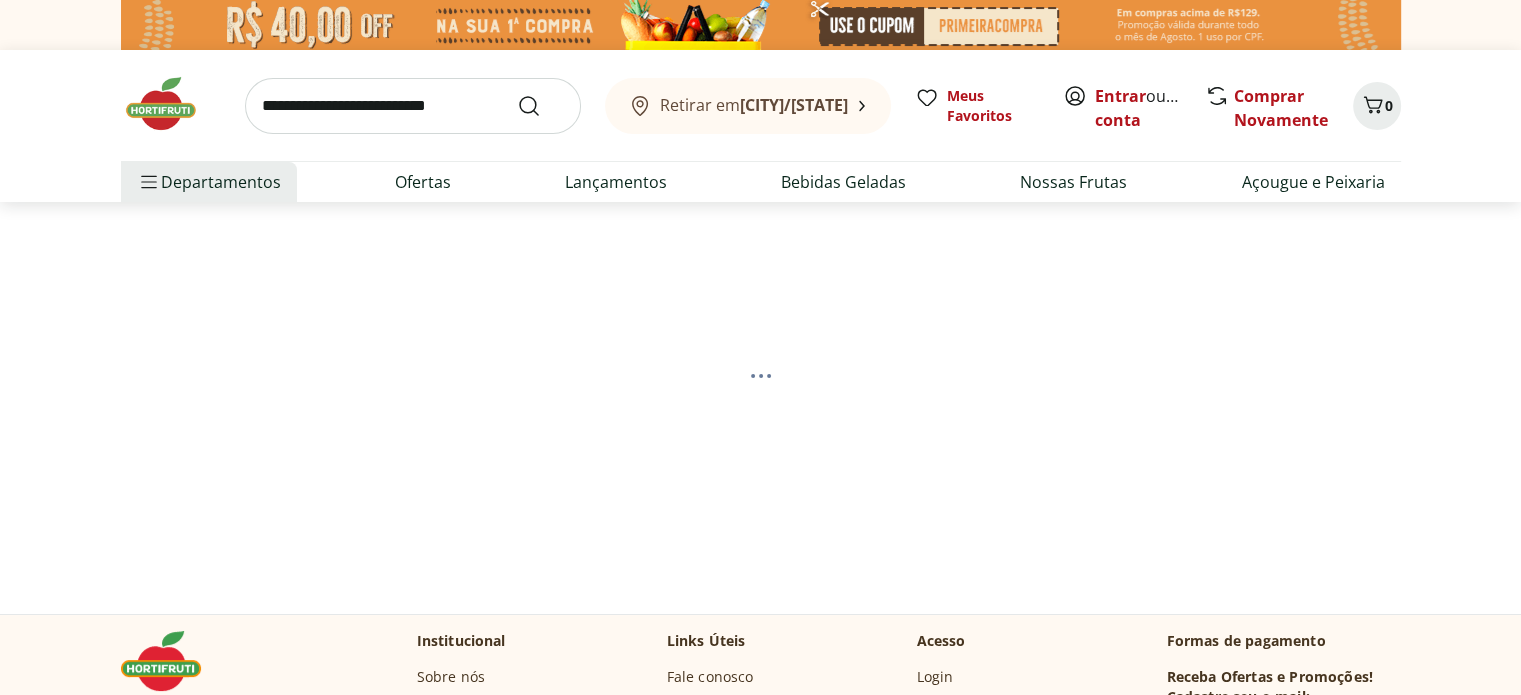 select on "**********" 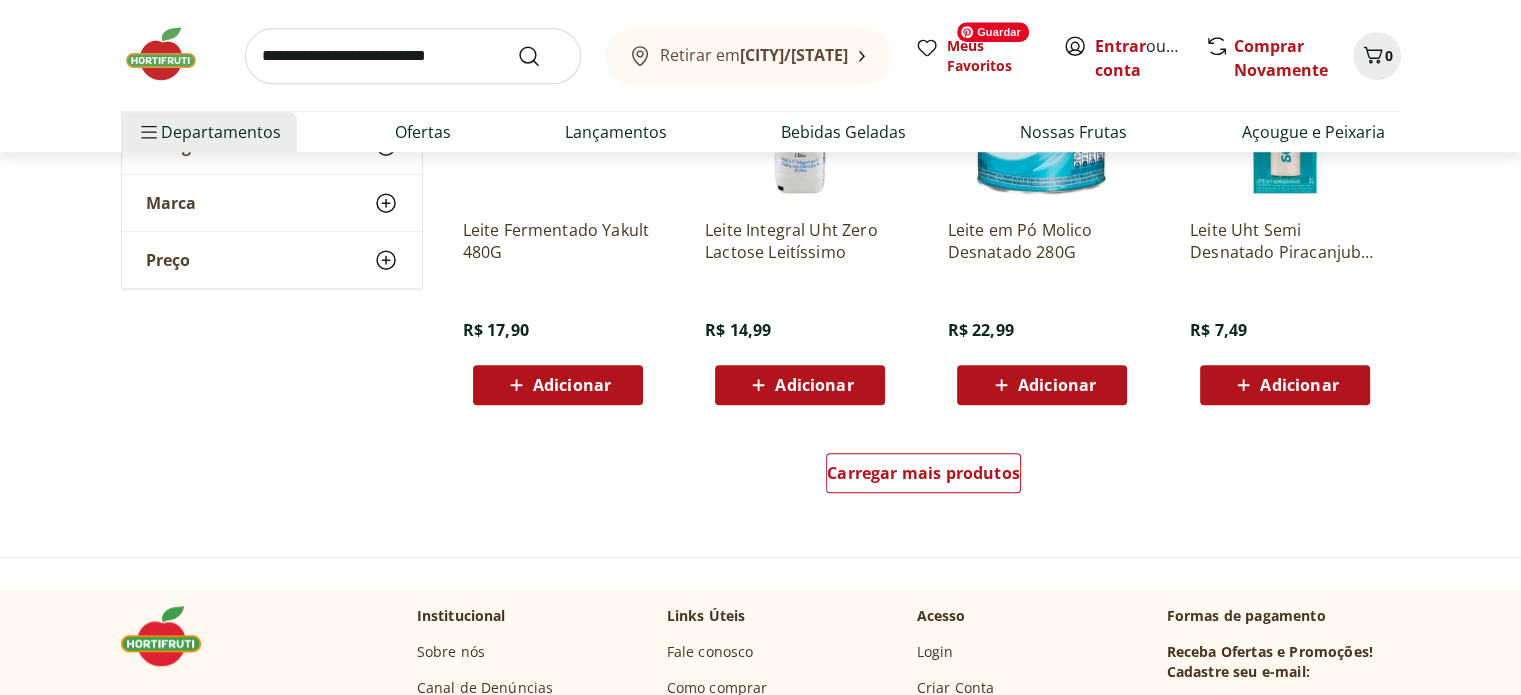 scroll, scrollTop: 1500, scrollLeft: 0, axis: vertical 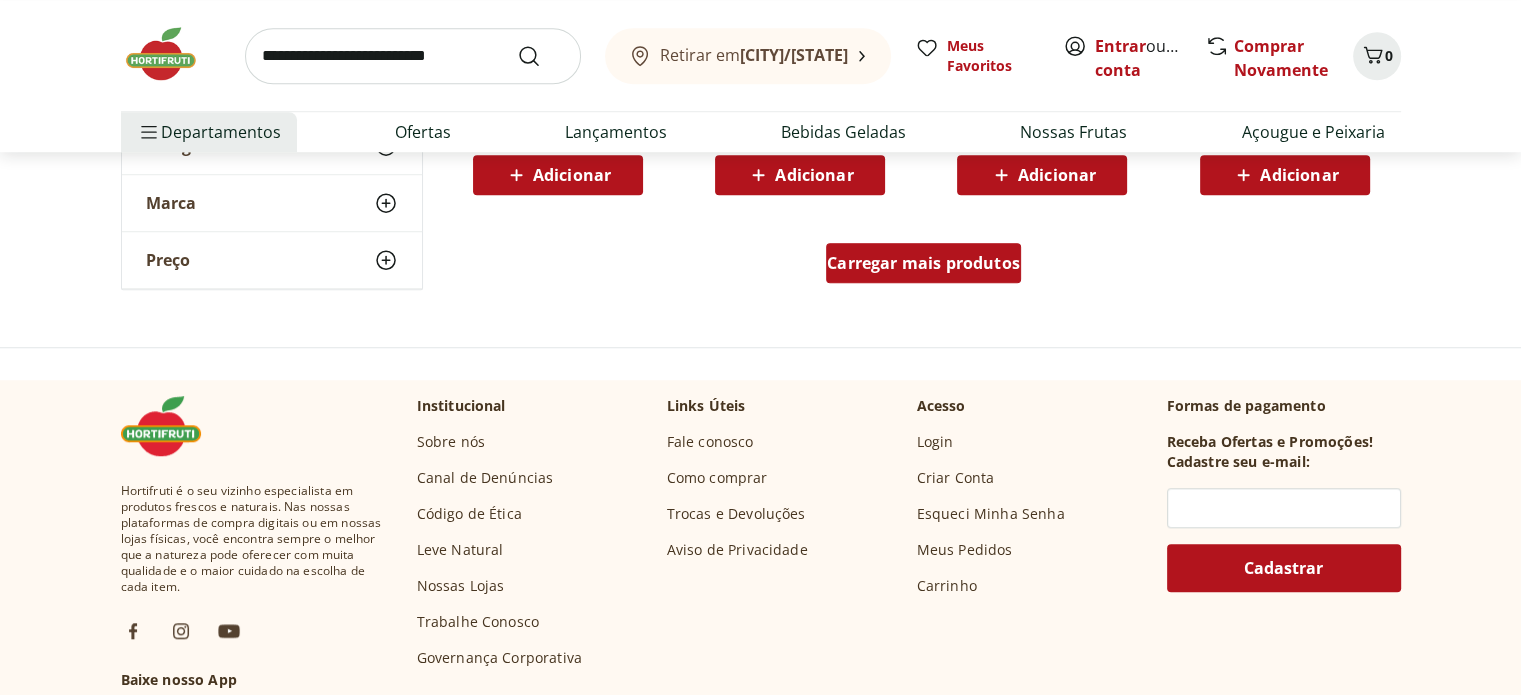 click on "Carregar mais produtos" at bounding box center (923, 263) 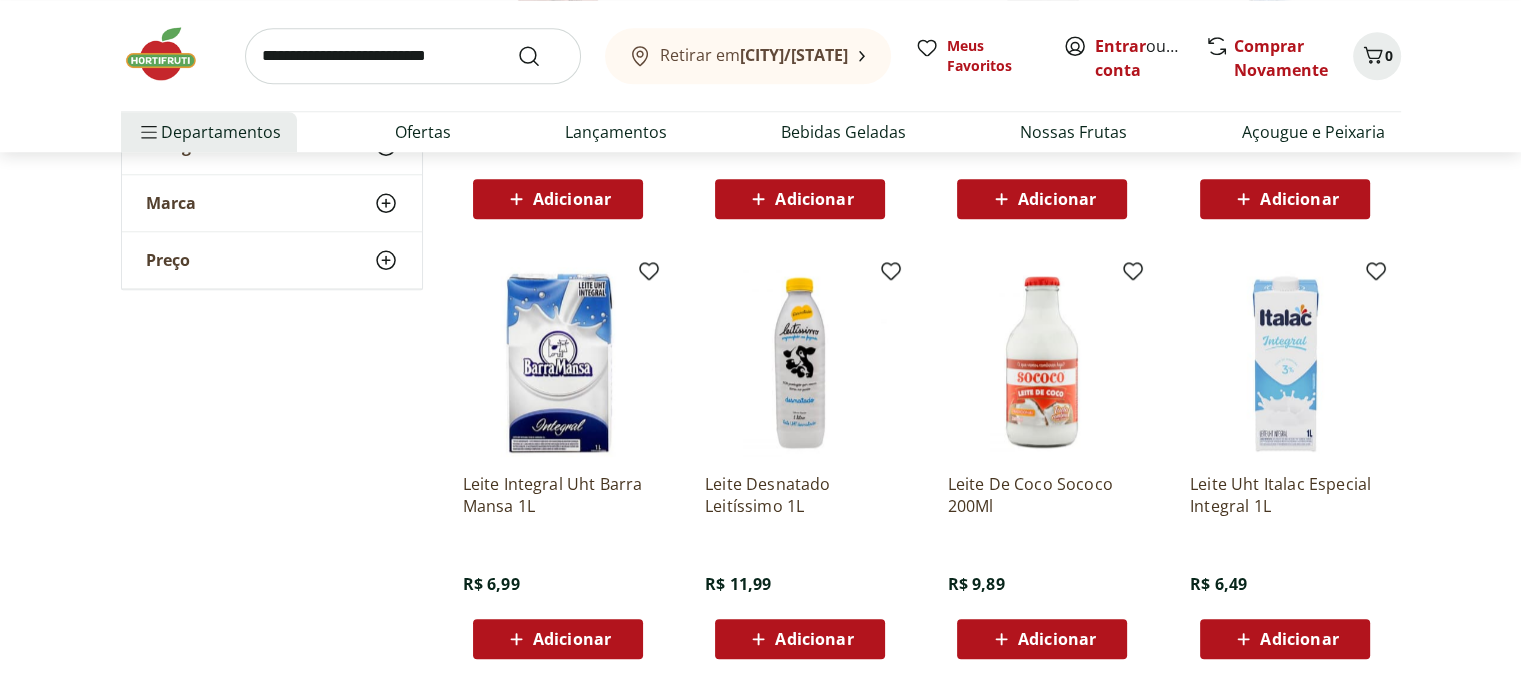 scroll, scrollTop: 2000, scrollLeft: 0, axis: vertical 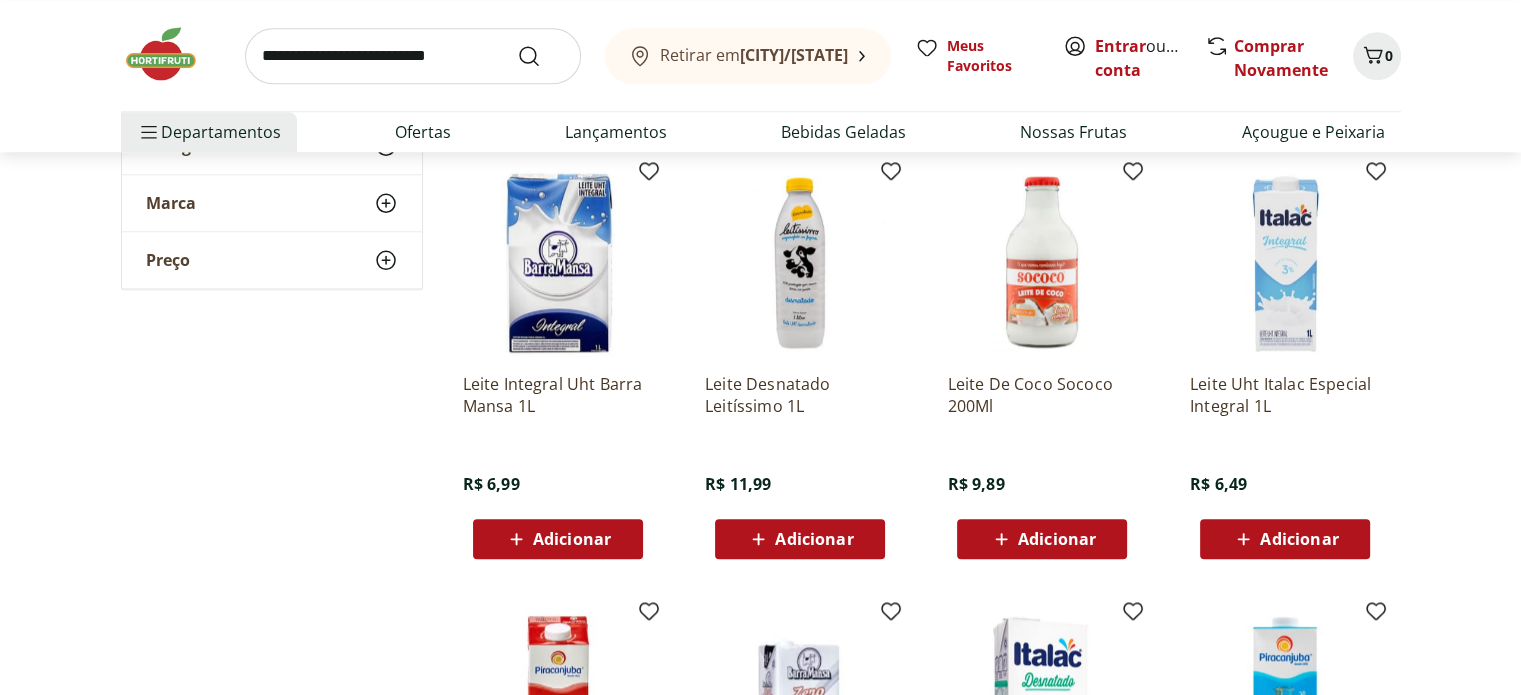 click on "Adicionar" at bounding box center [814, 539] 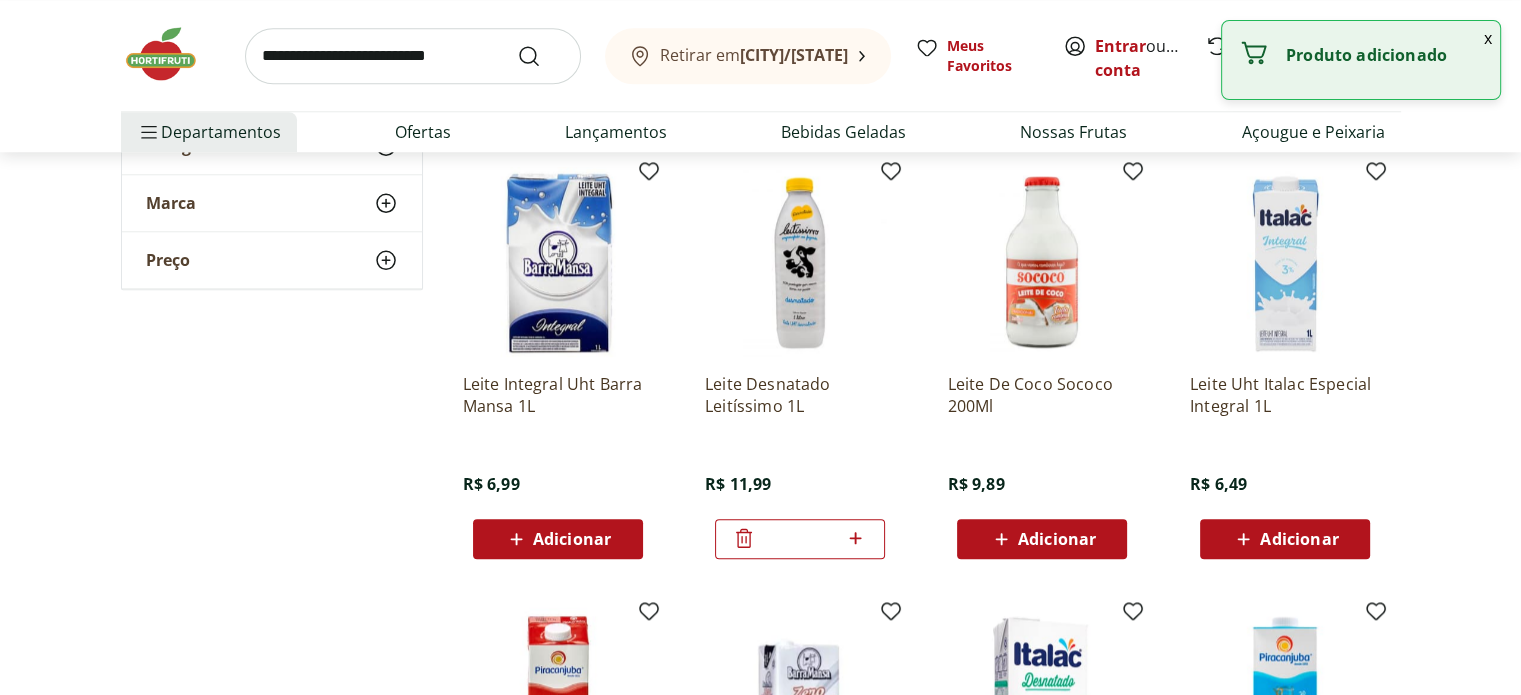 click 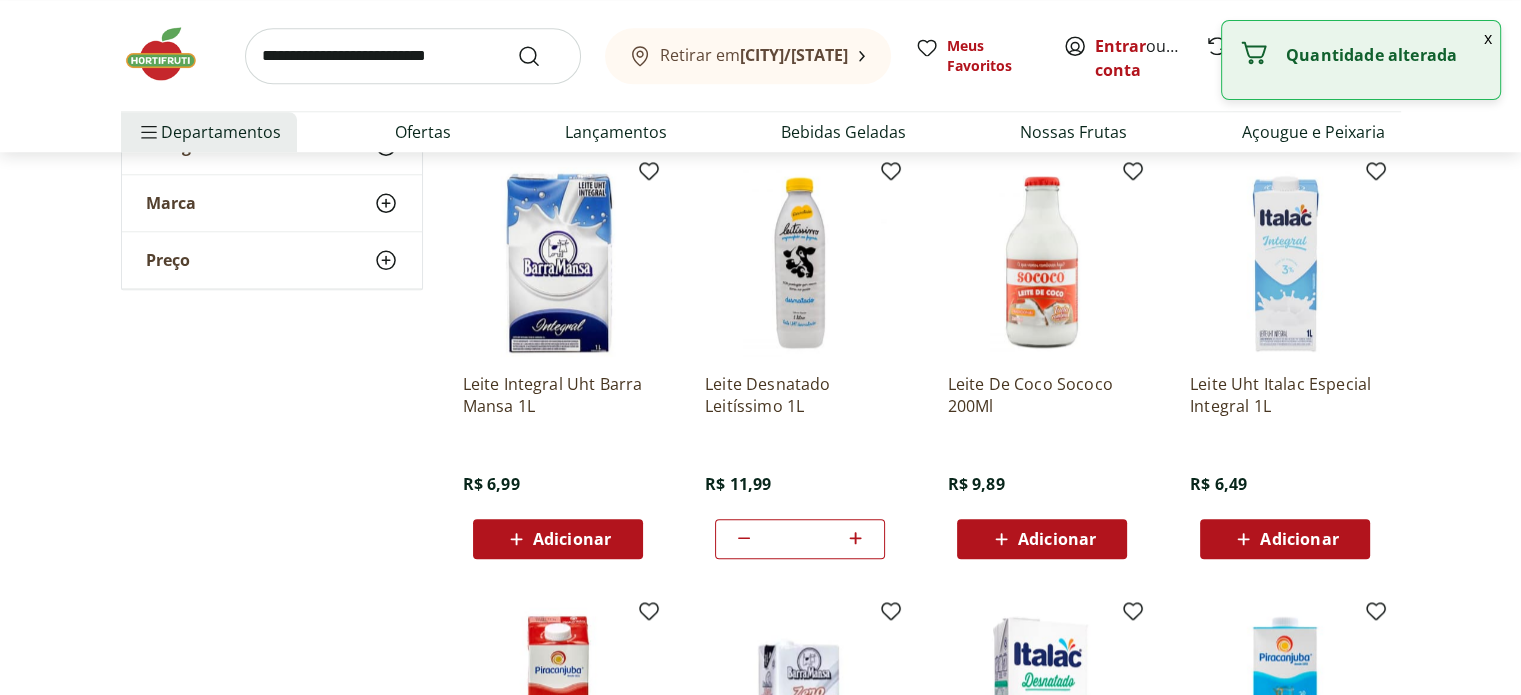 click 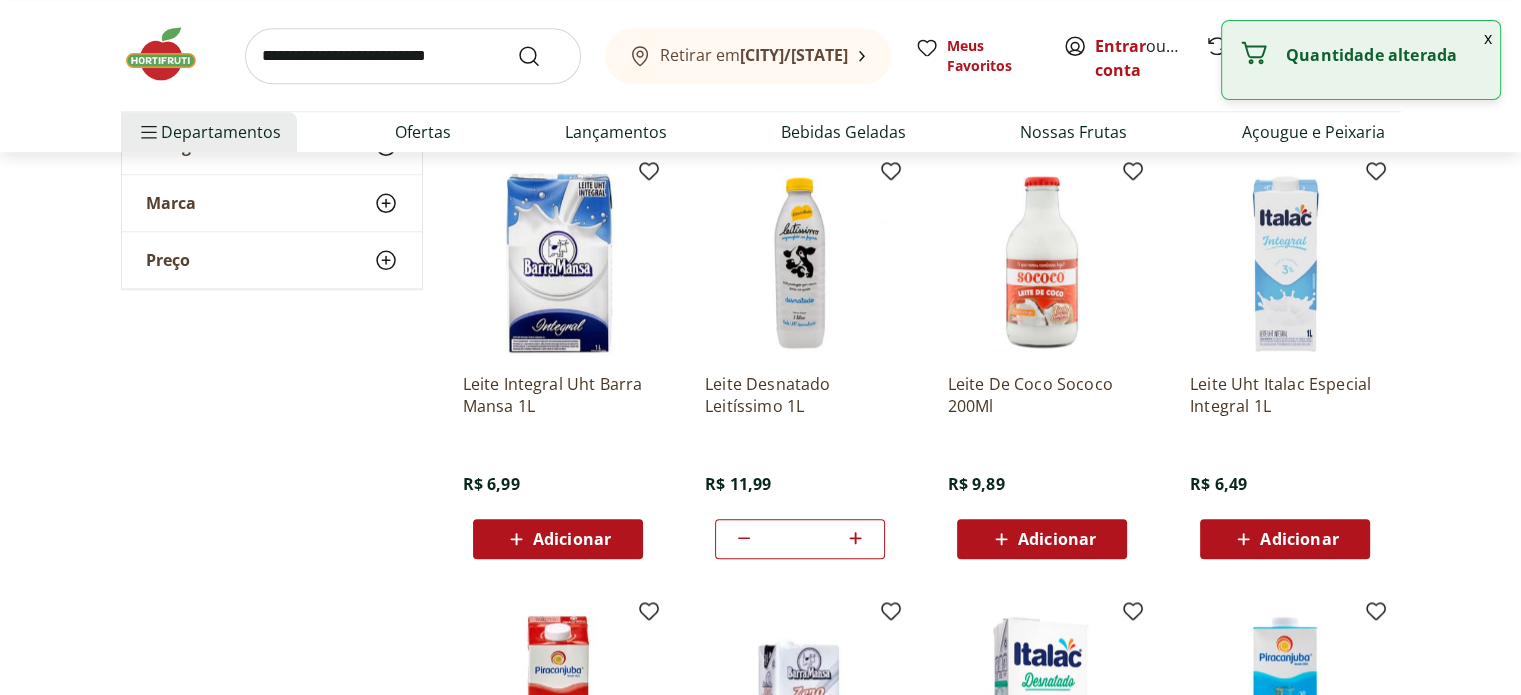 click 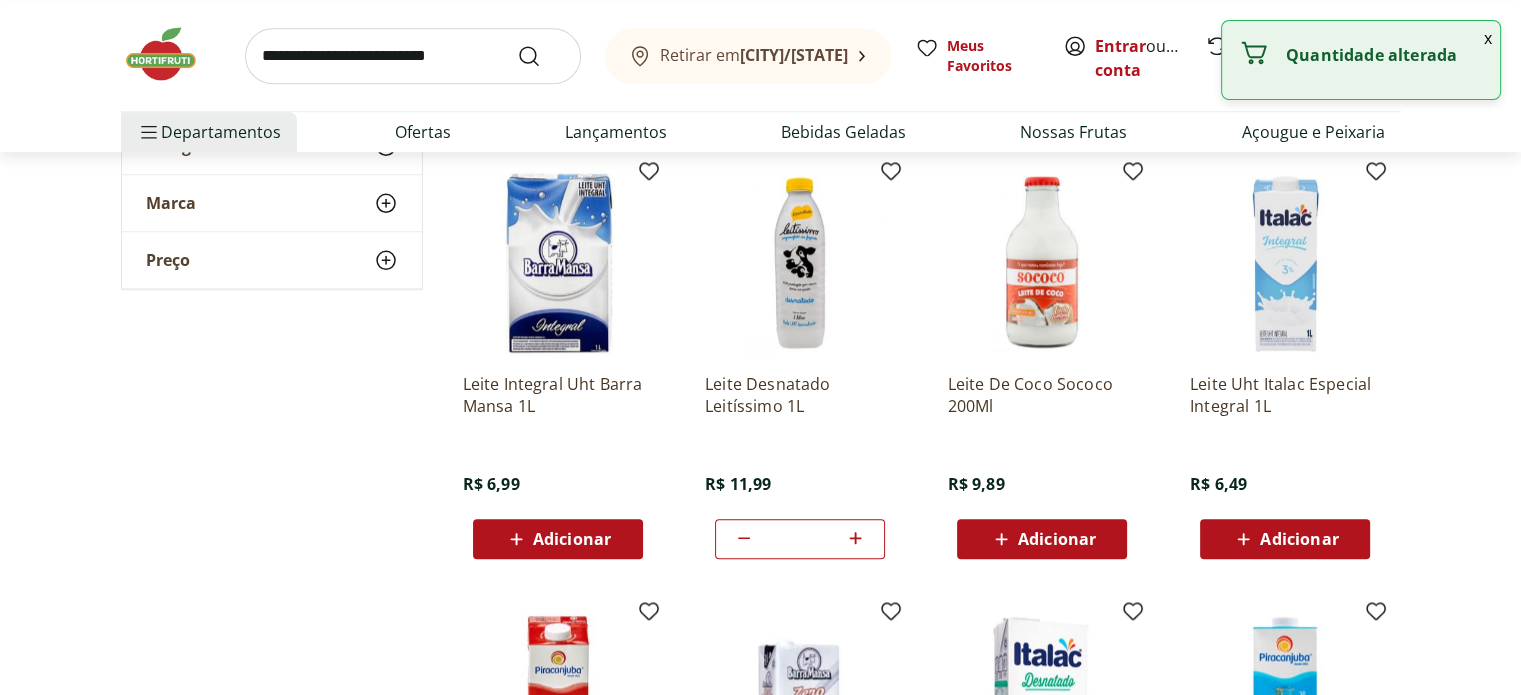 click 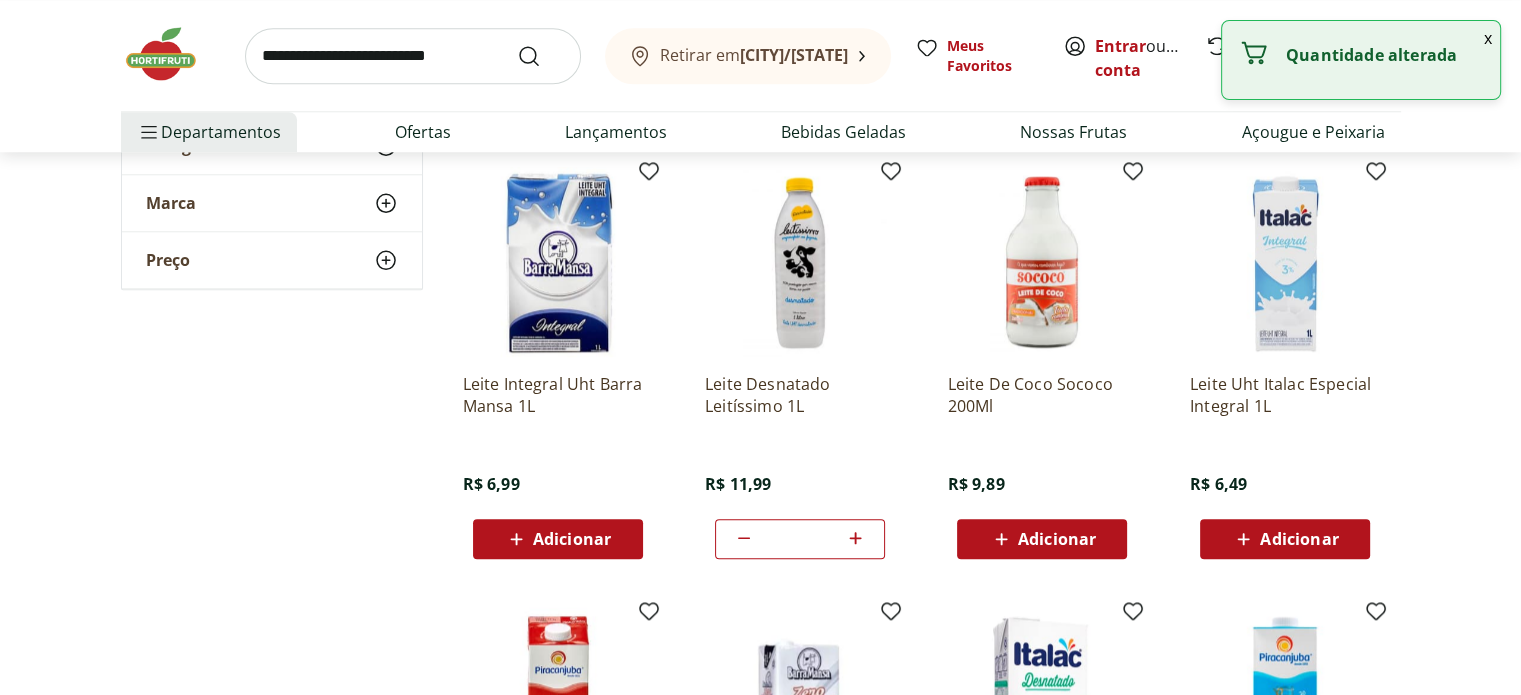 click at bounding box center (413, 56) 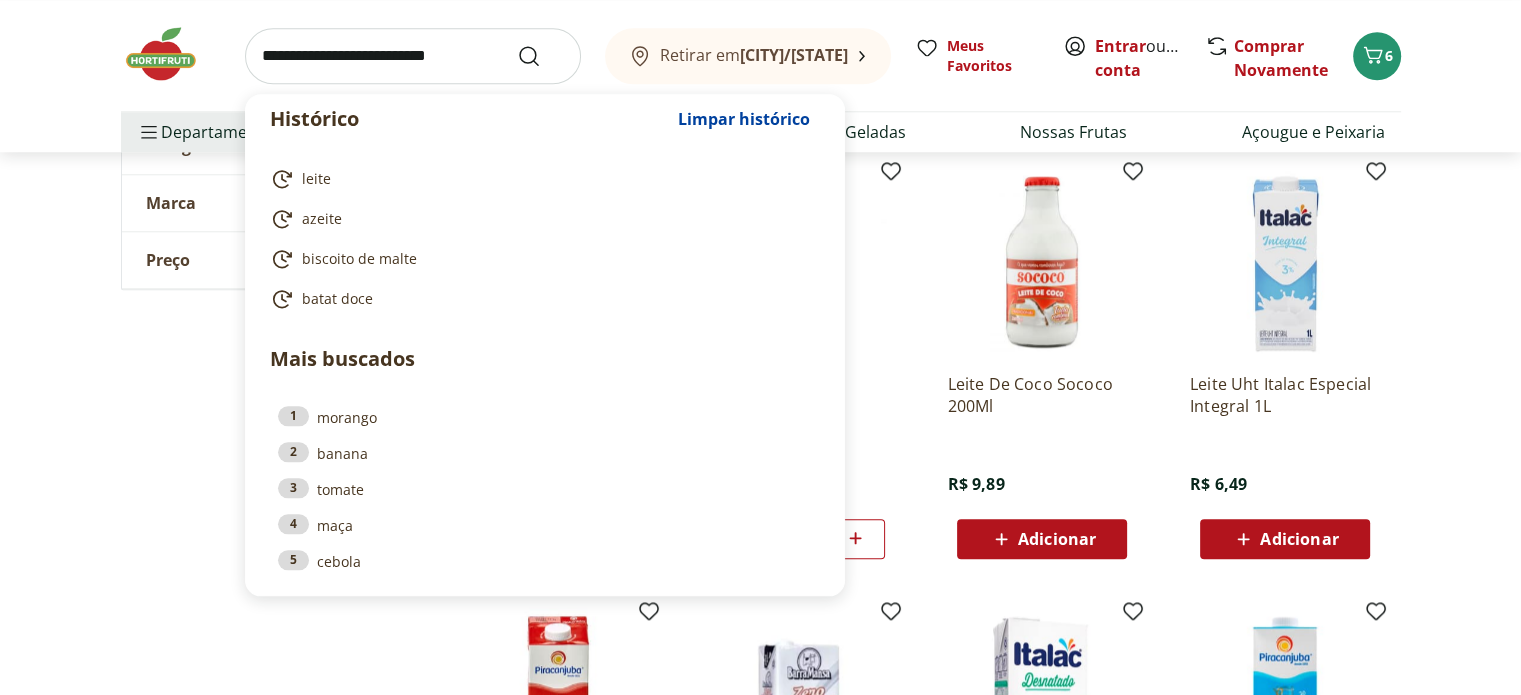 click at bounding box center (413, 56) 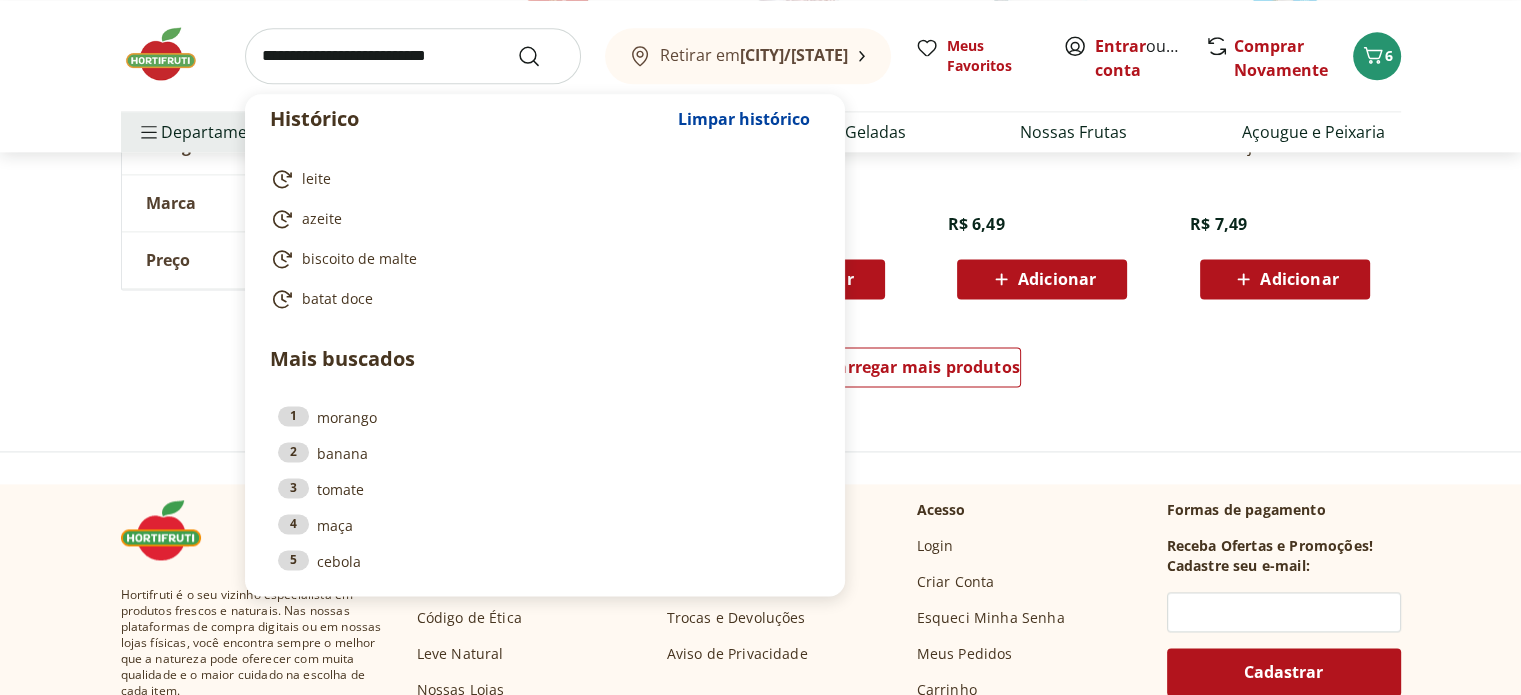 scroll, scrollTop: 3100, scrollLeft: 0, axis: vertical 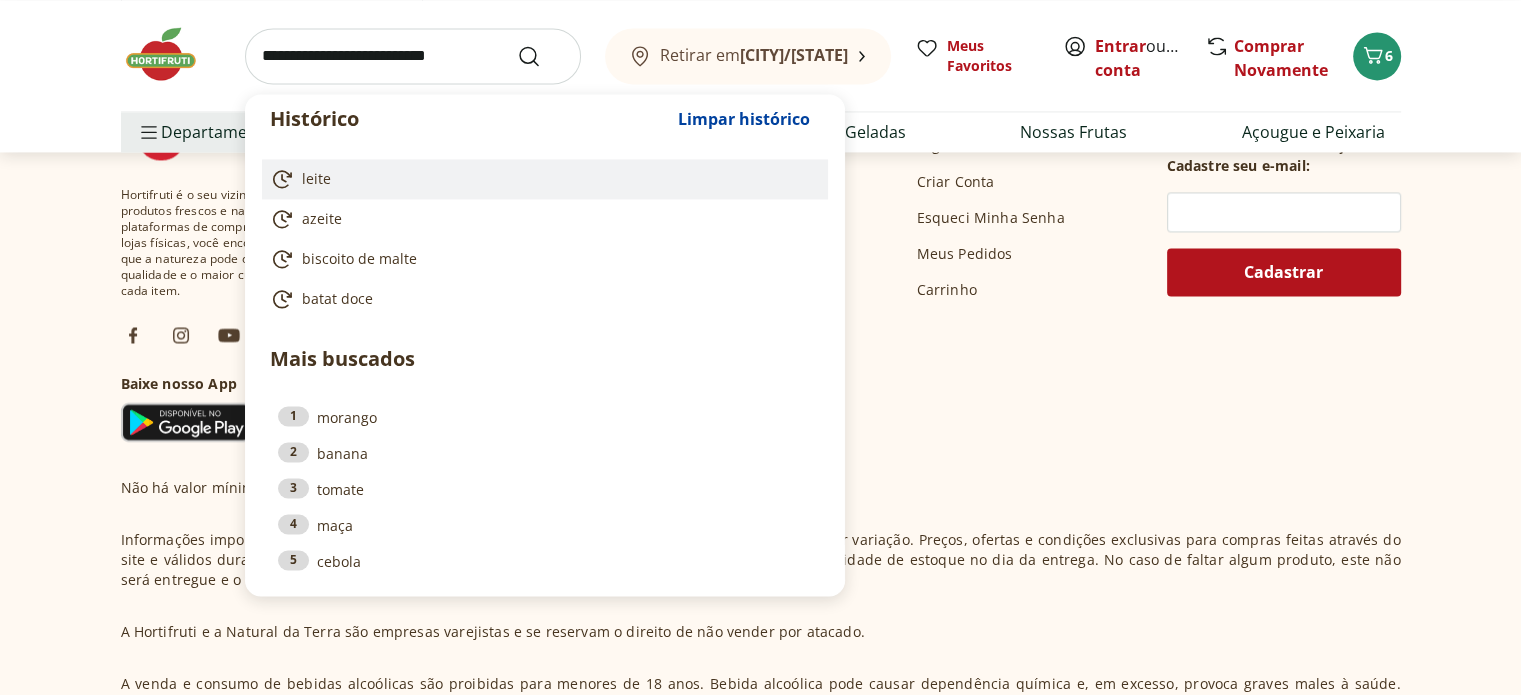 click on "leite" at bounding box center [541, 179] 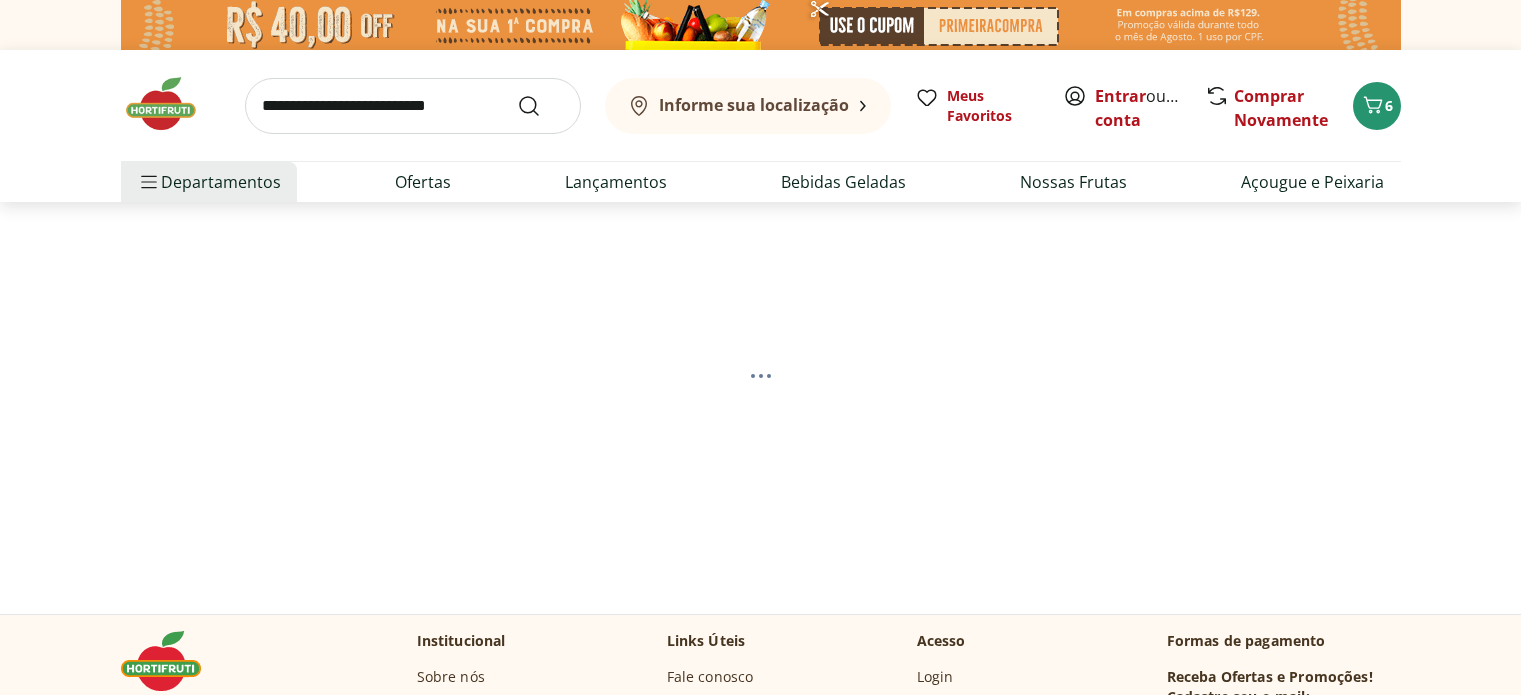 scroll, scrollTop: 0, scrollLeft: 0, axis: both 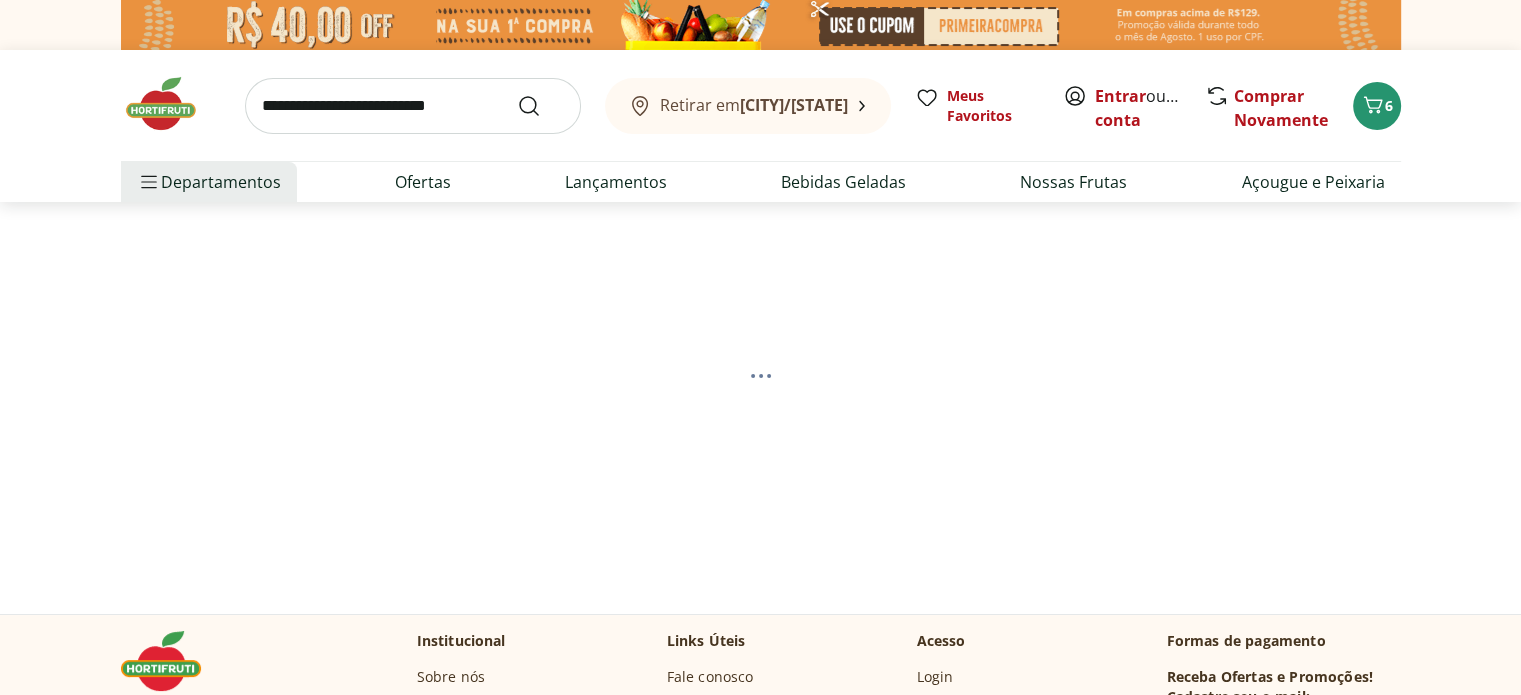 click at bounding box center (413, 106) 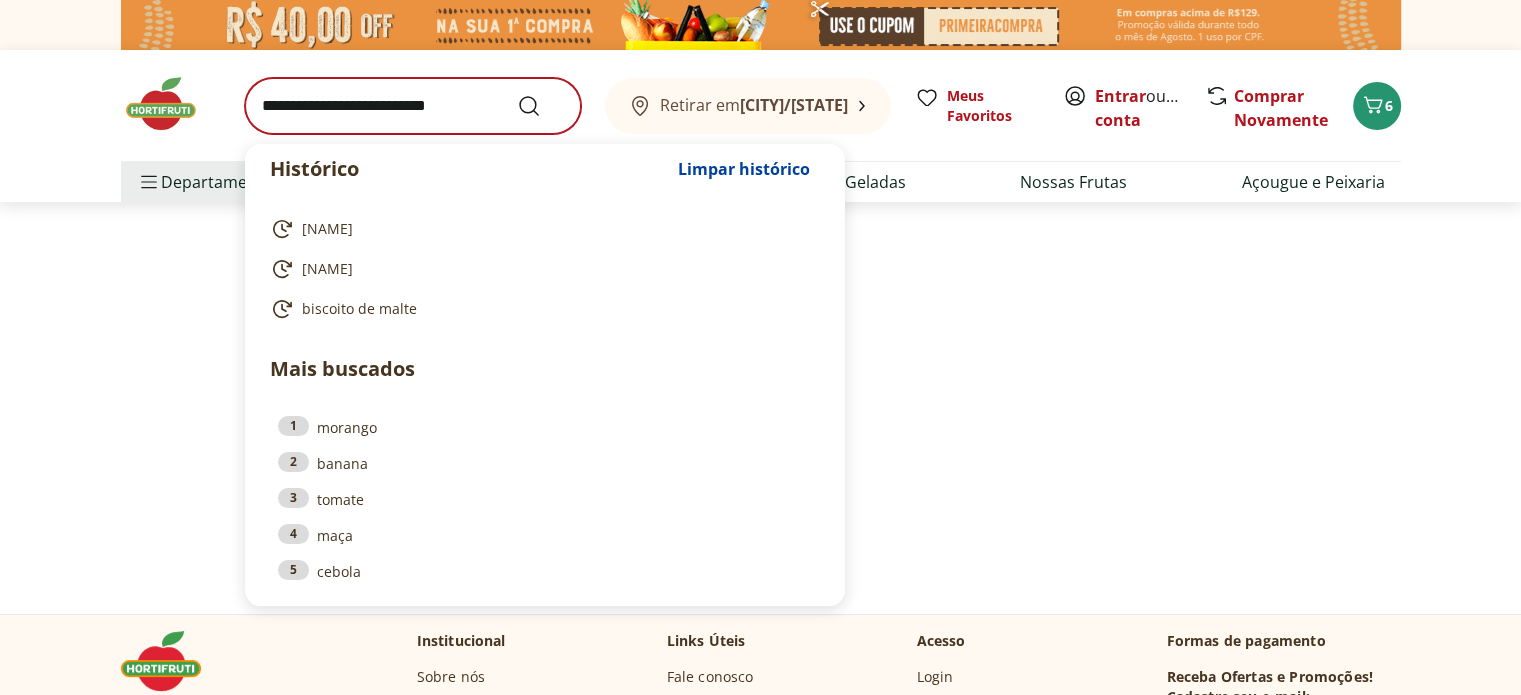 select on "**********" 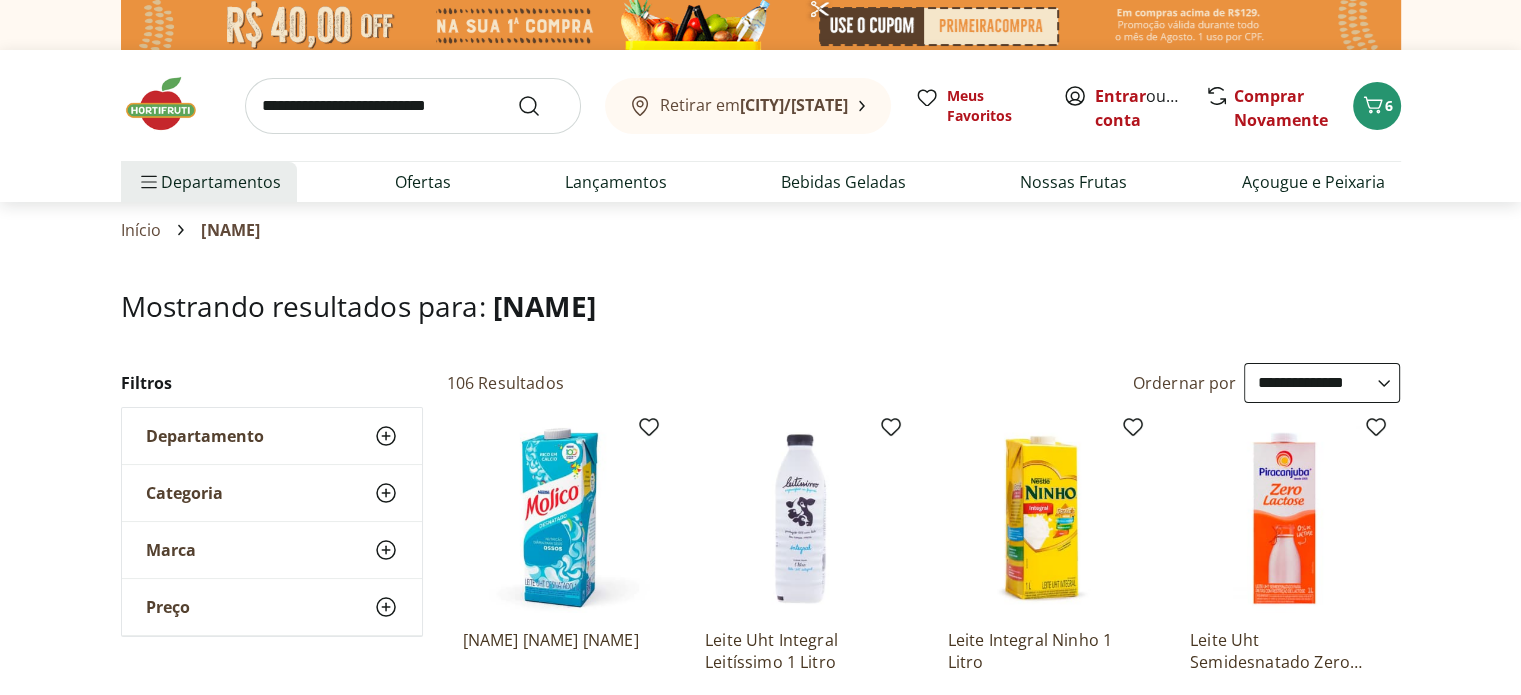 click at bounding box center [413, 106] 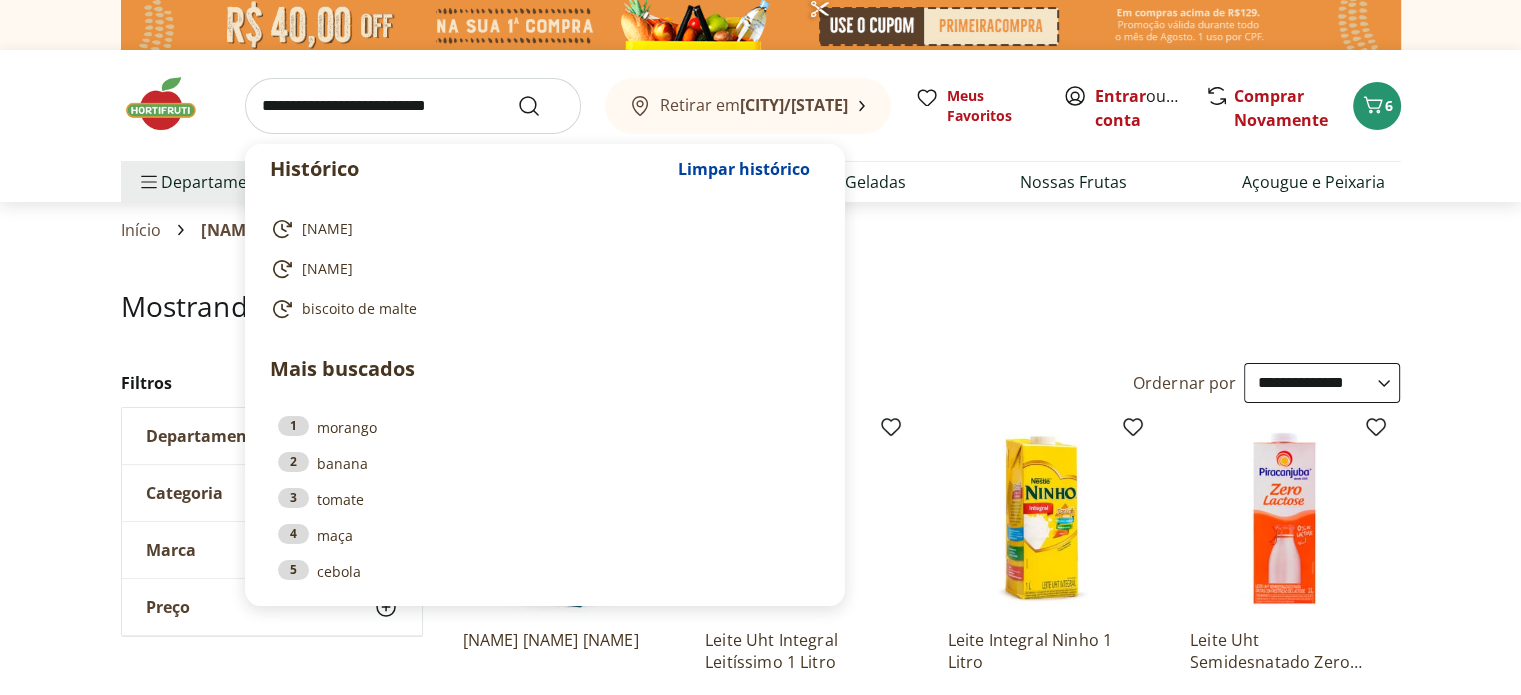 click at bounding box center (413, 106) 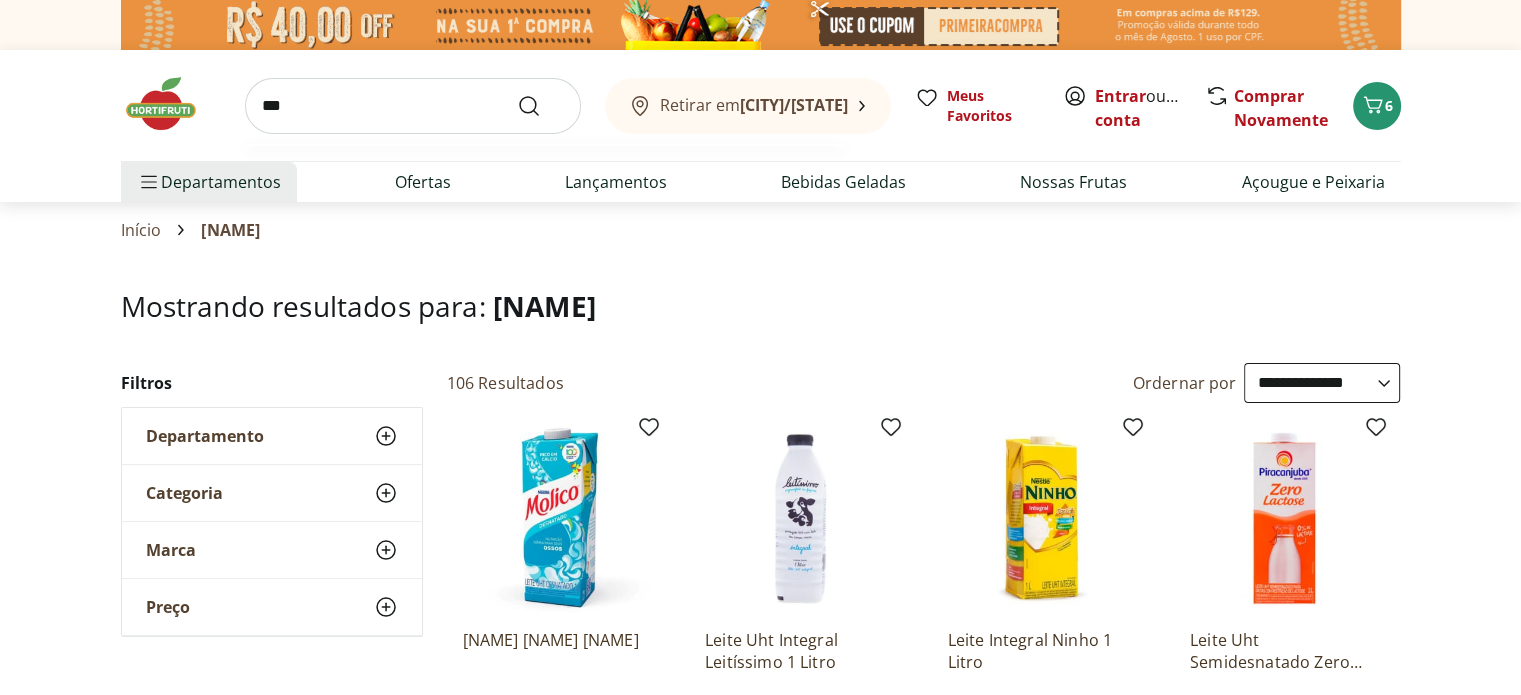 type on "***" 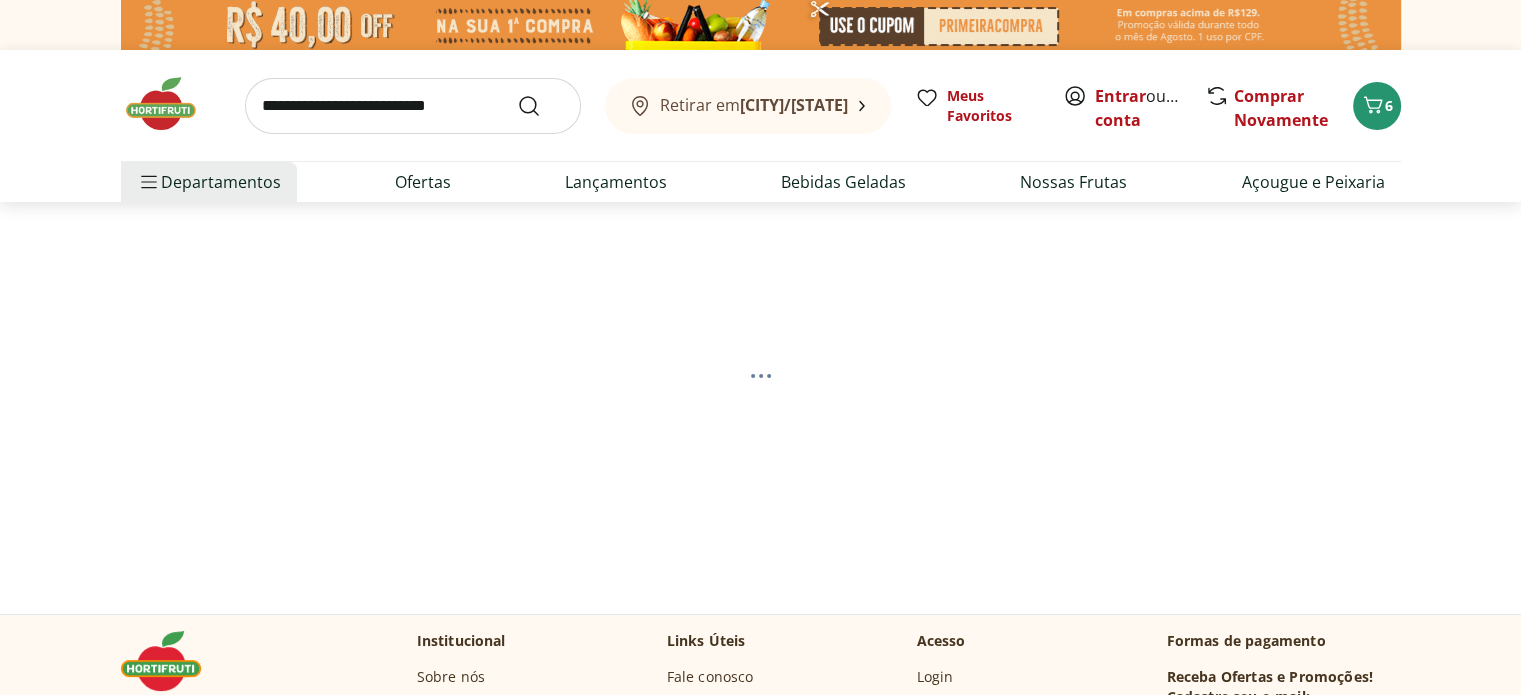 select on "**********" 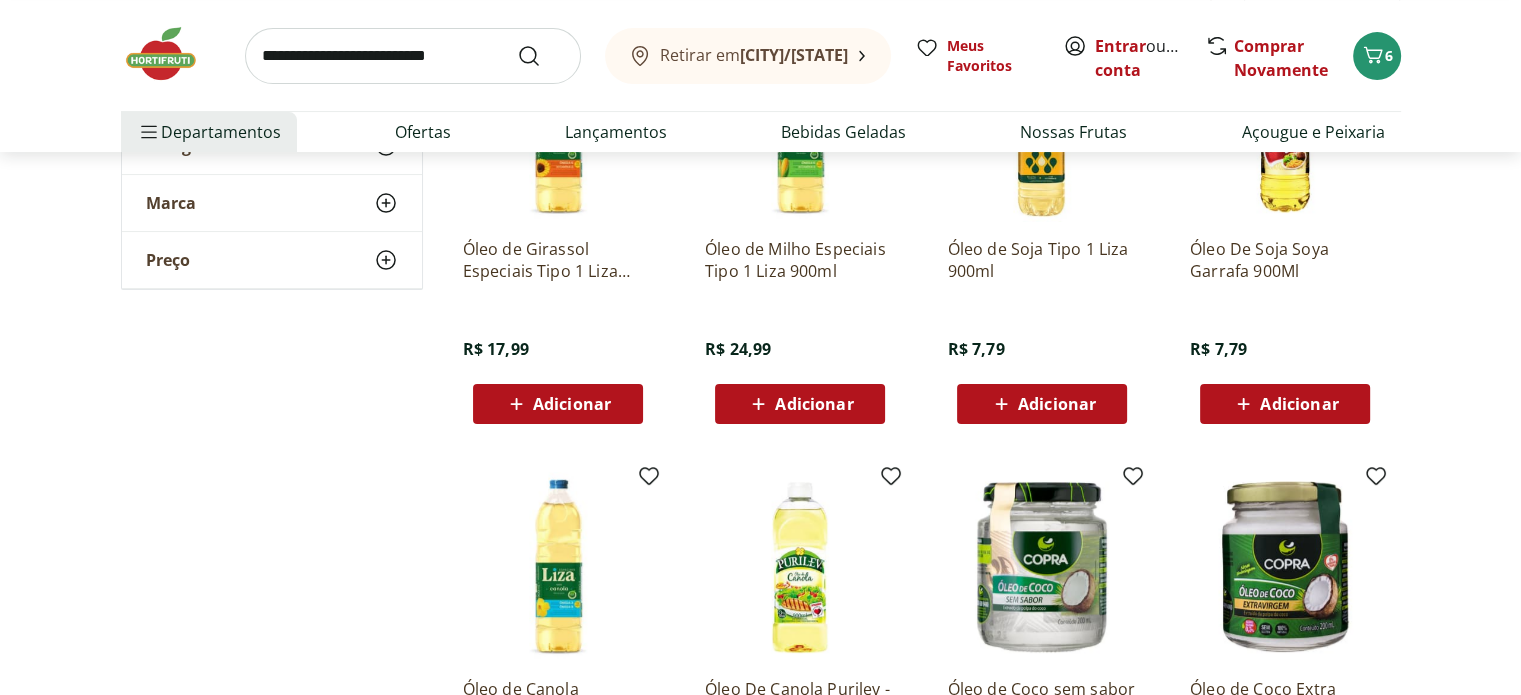 scroll, scrollTop: 200, scrollLeft: 0, axis: vertical 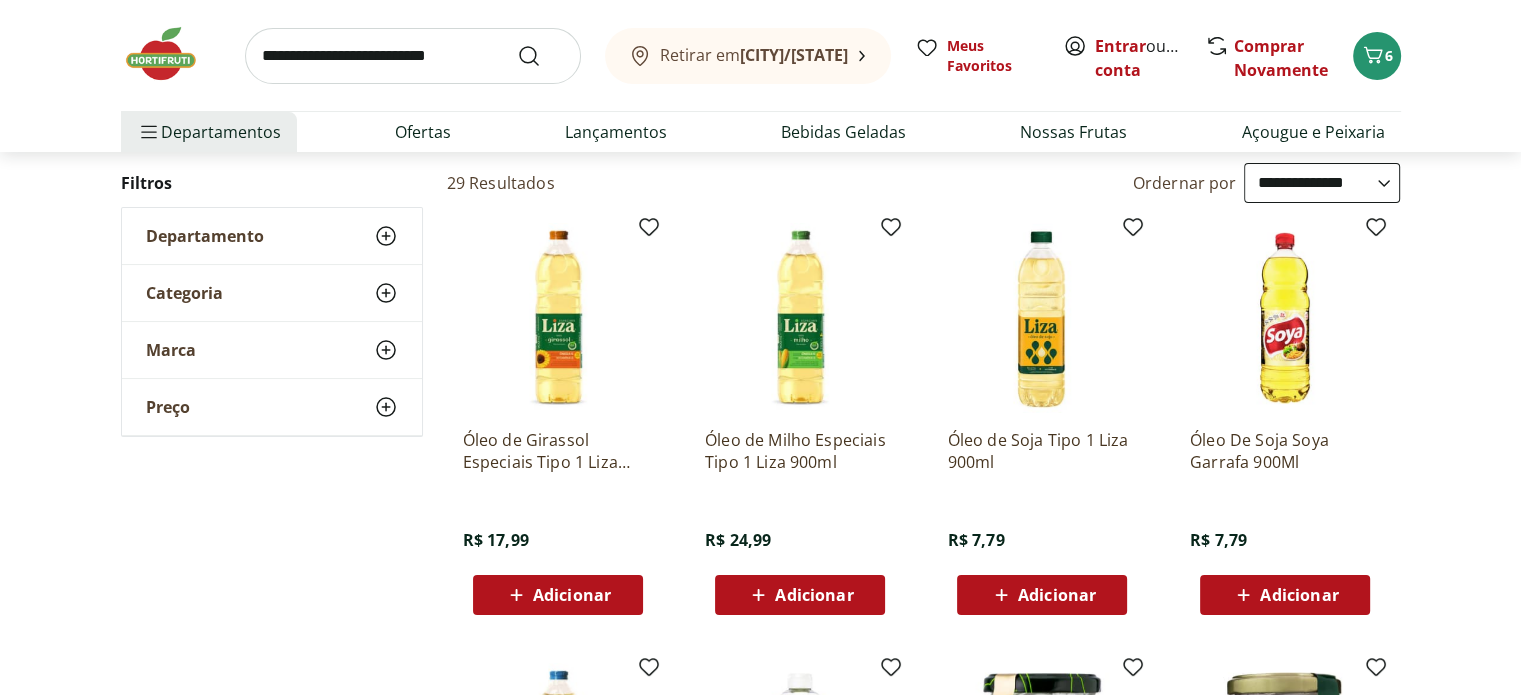 click on "Adicionar" at bounding box center (572, 595) 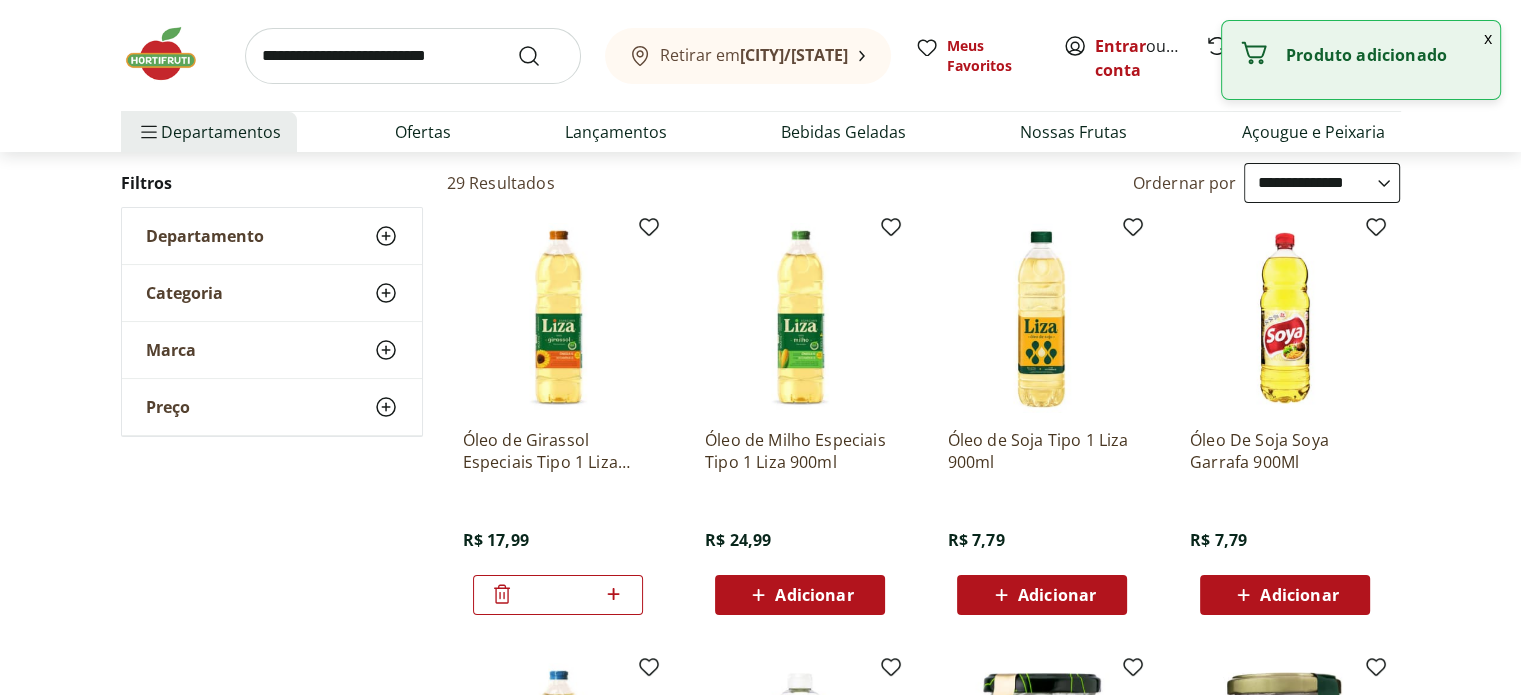 click at bounding box center [413, 56] 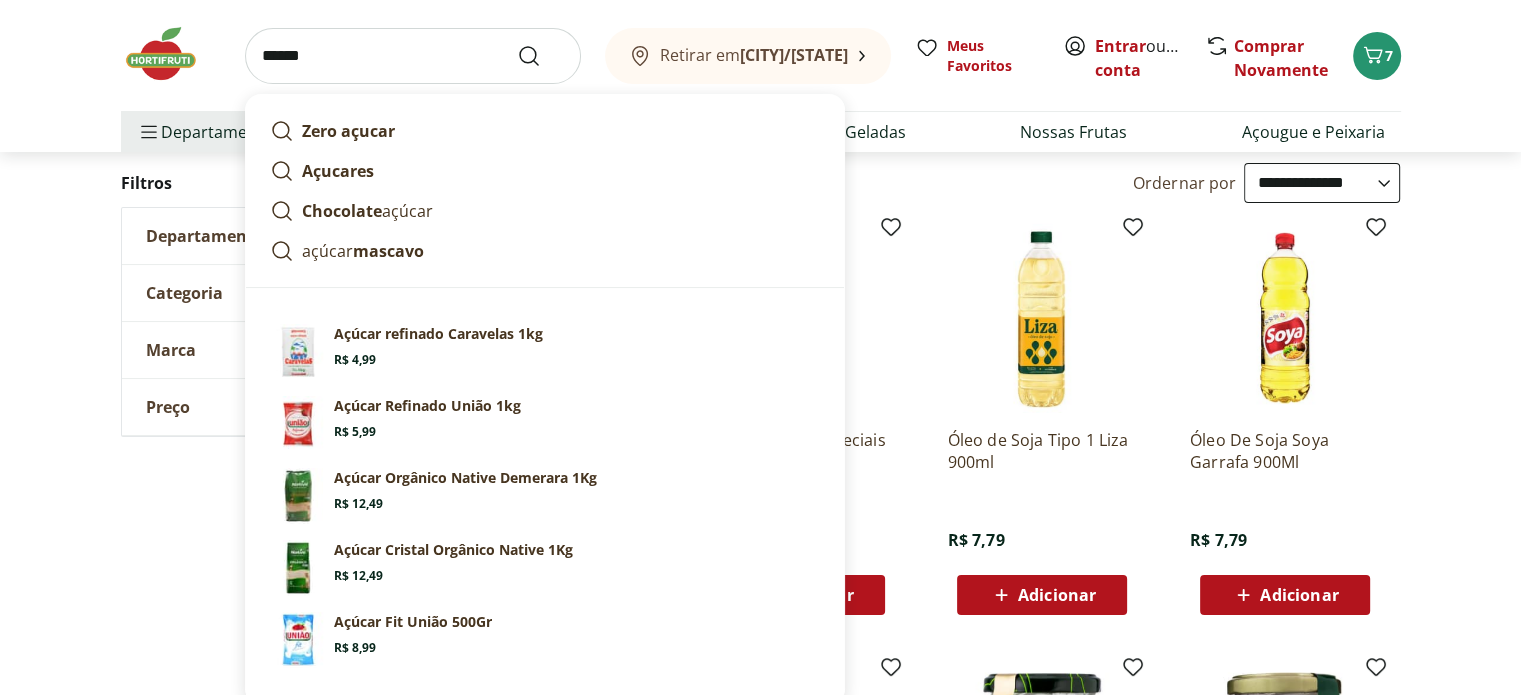 type on "******" 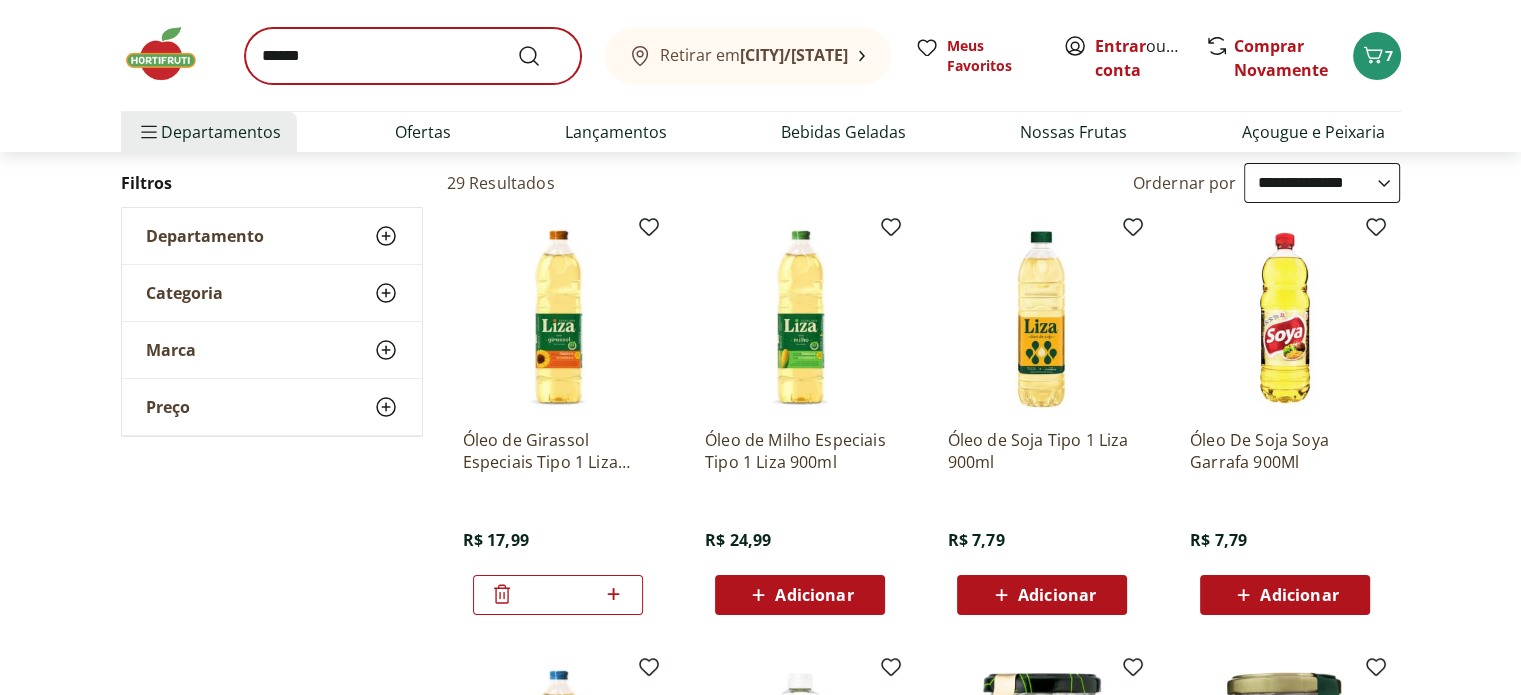scroll, scrollTop: 0, scrollLeft: 0, axis: both 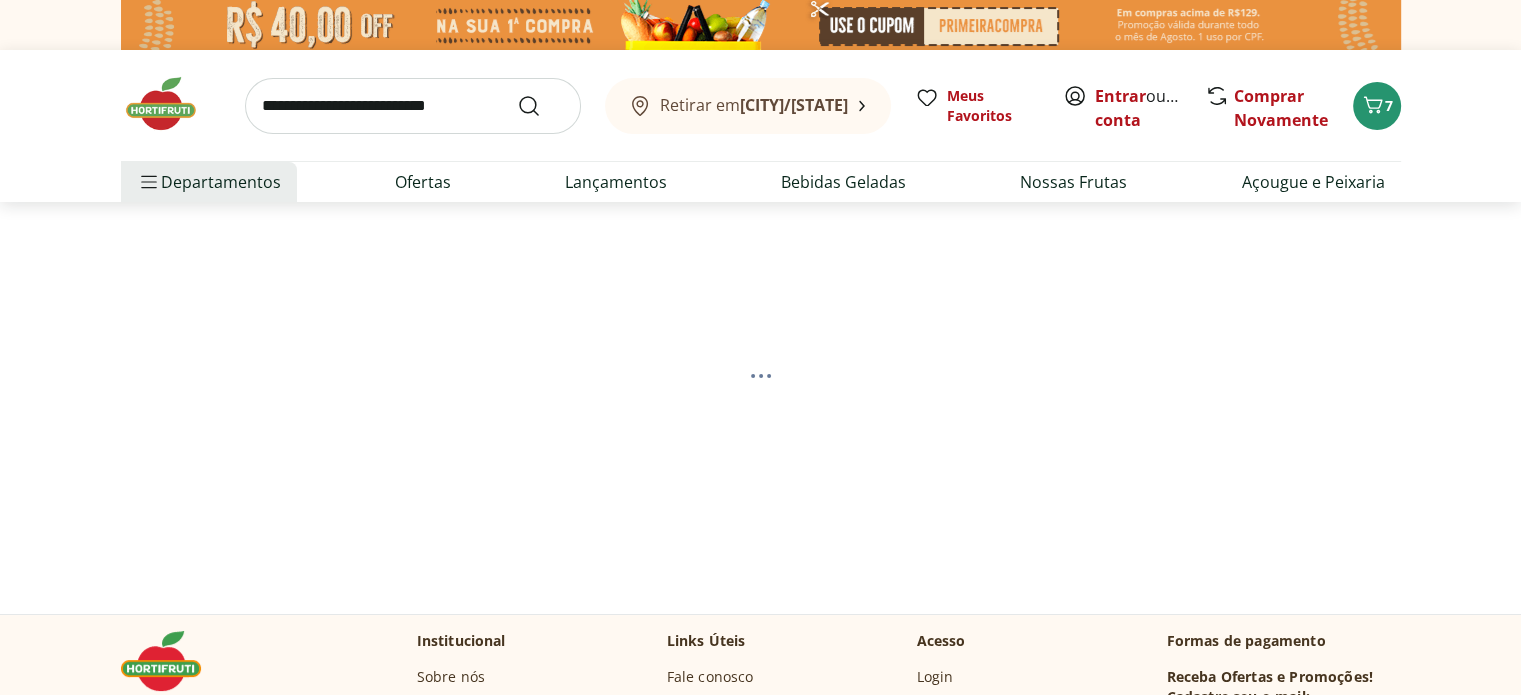 select on "**********" 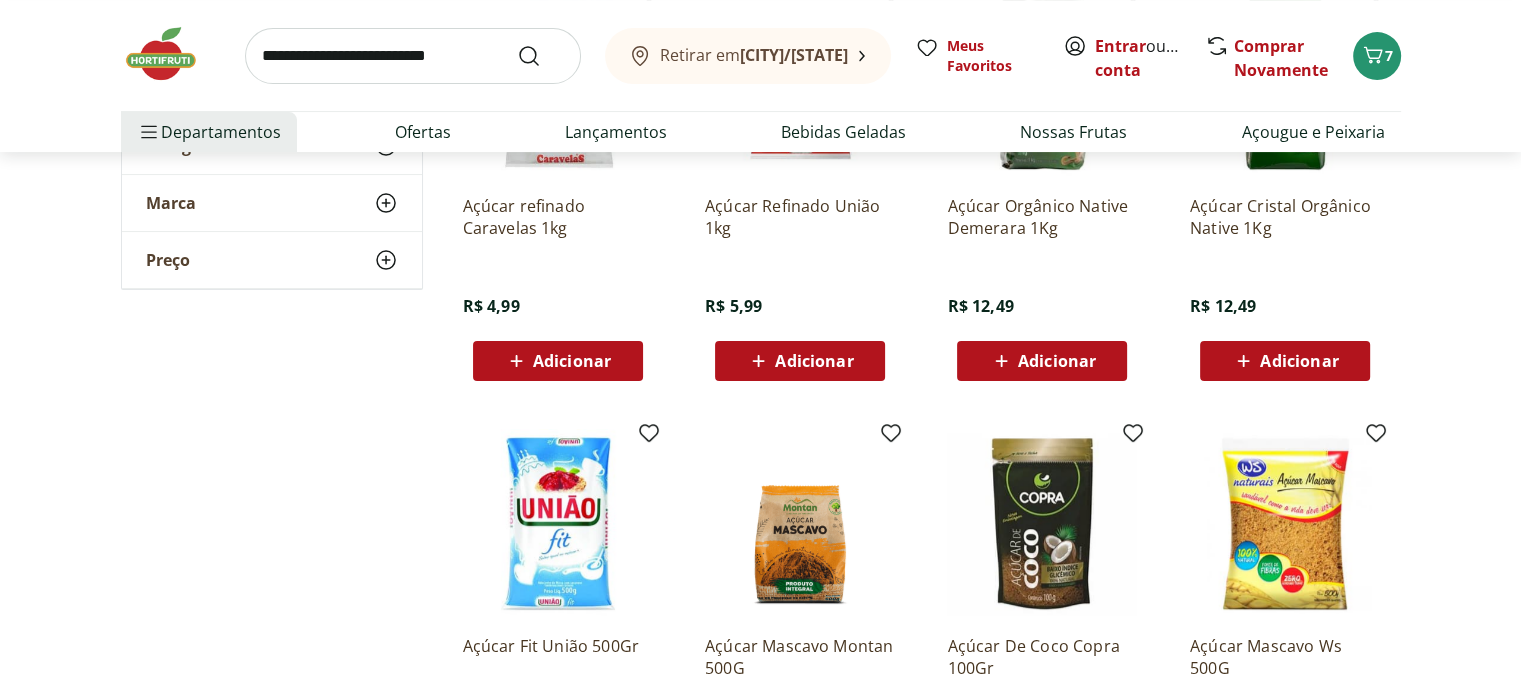 scroll, scrollTop: 400, scrollLeft: 0, axis: vertical 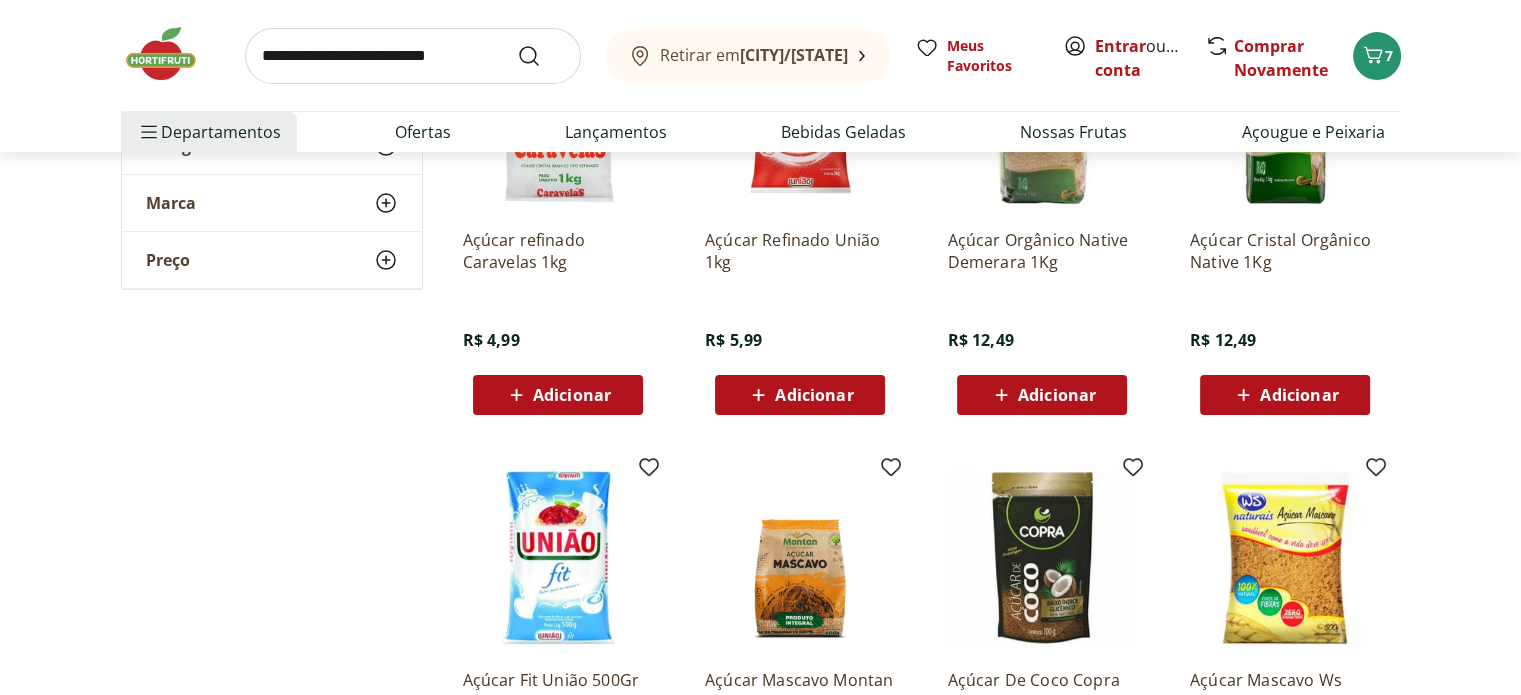 click on "Adicionar" at bounding box center [800, 395] 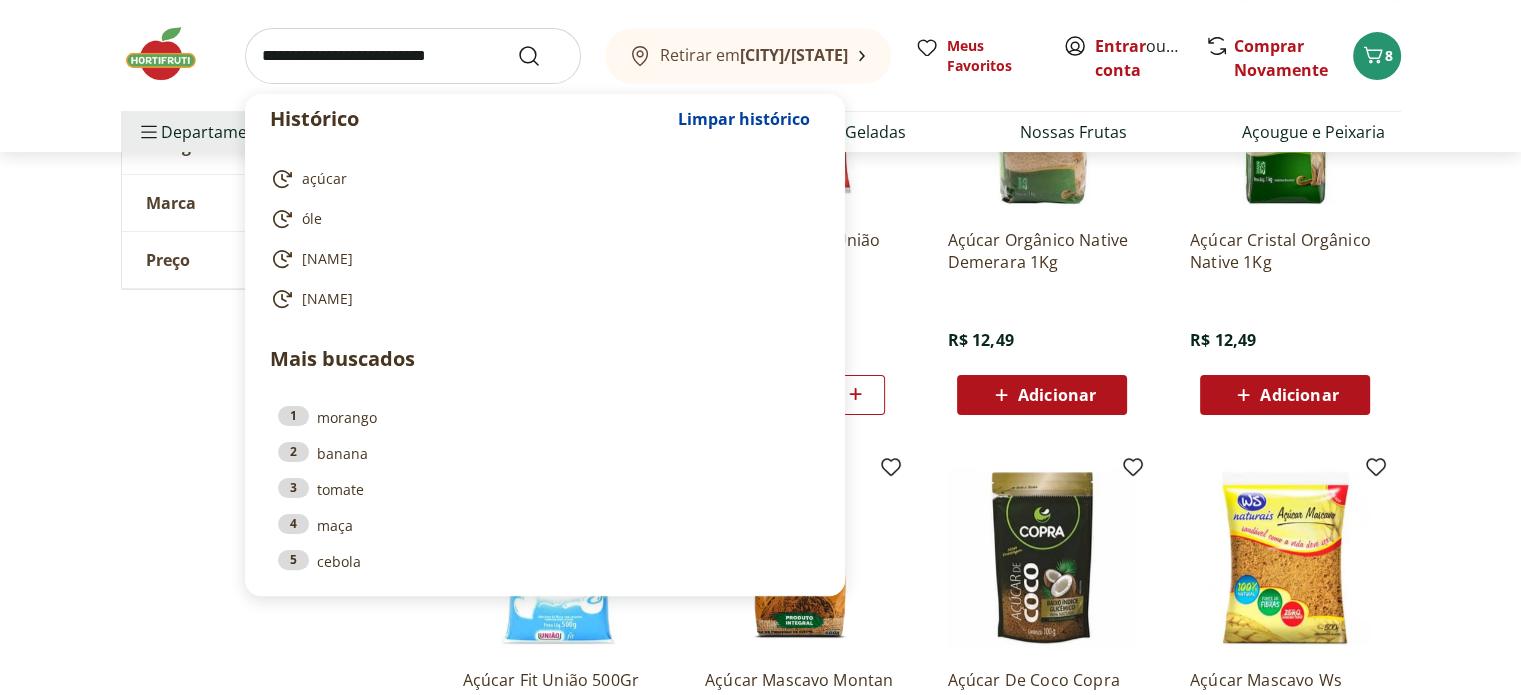 click at bounding box center (413, 56) 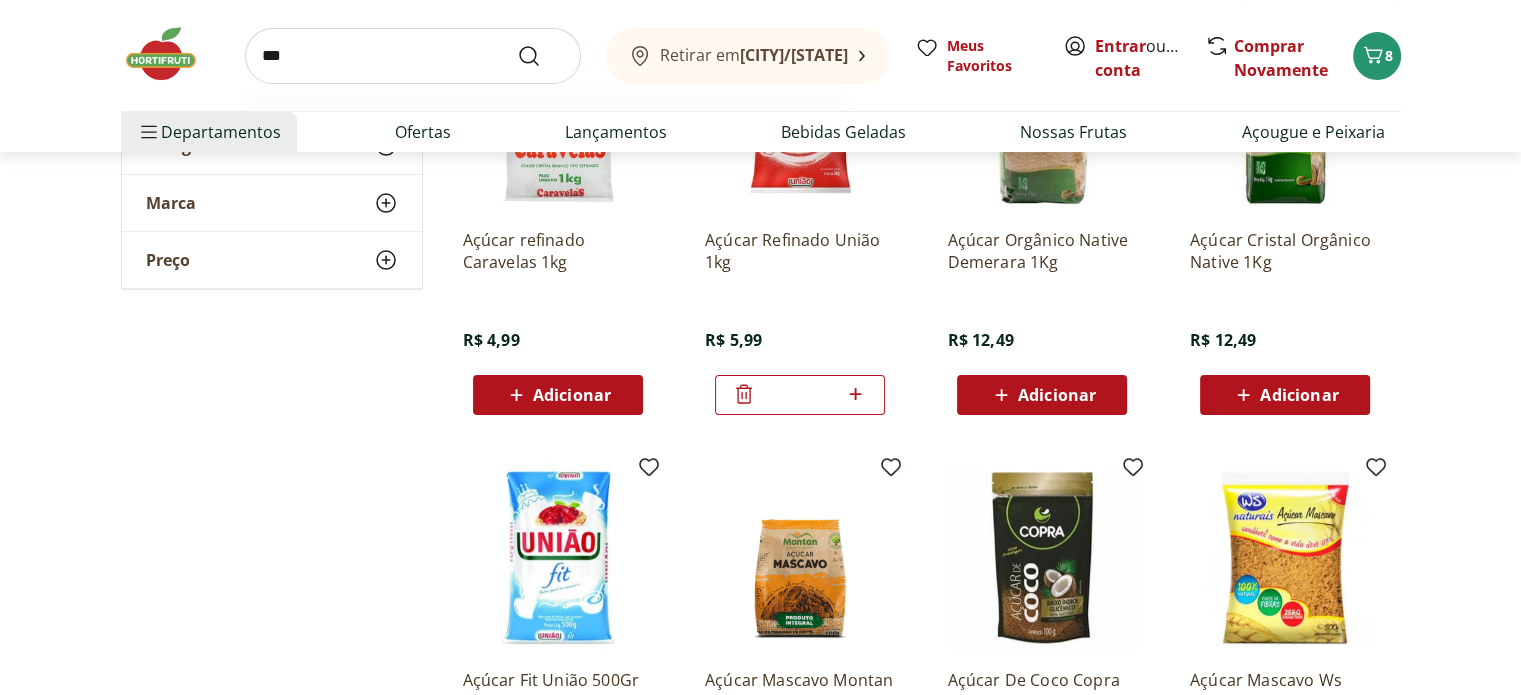 type on "****" 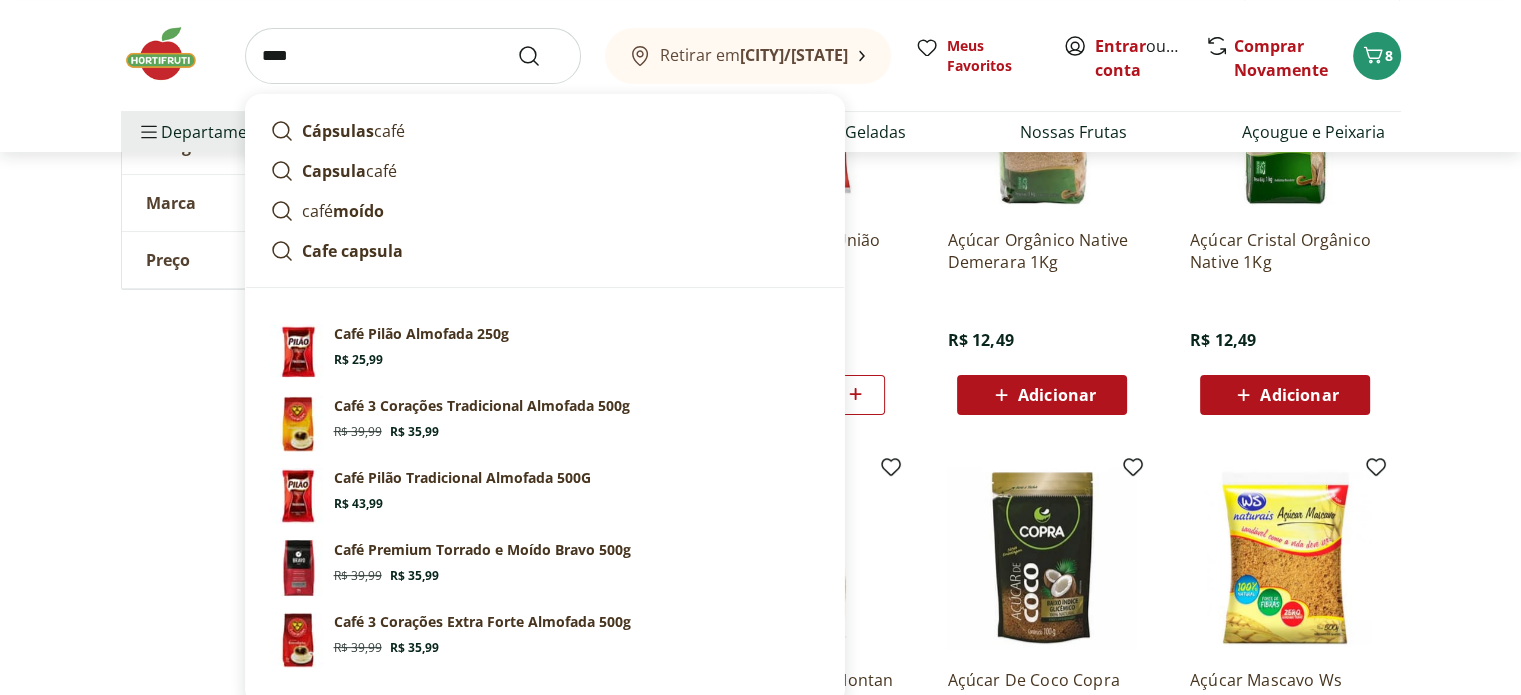 click at bounding box center (541, 56) 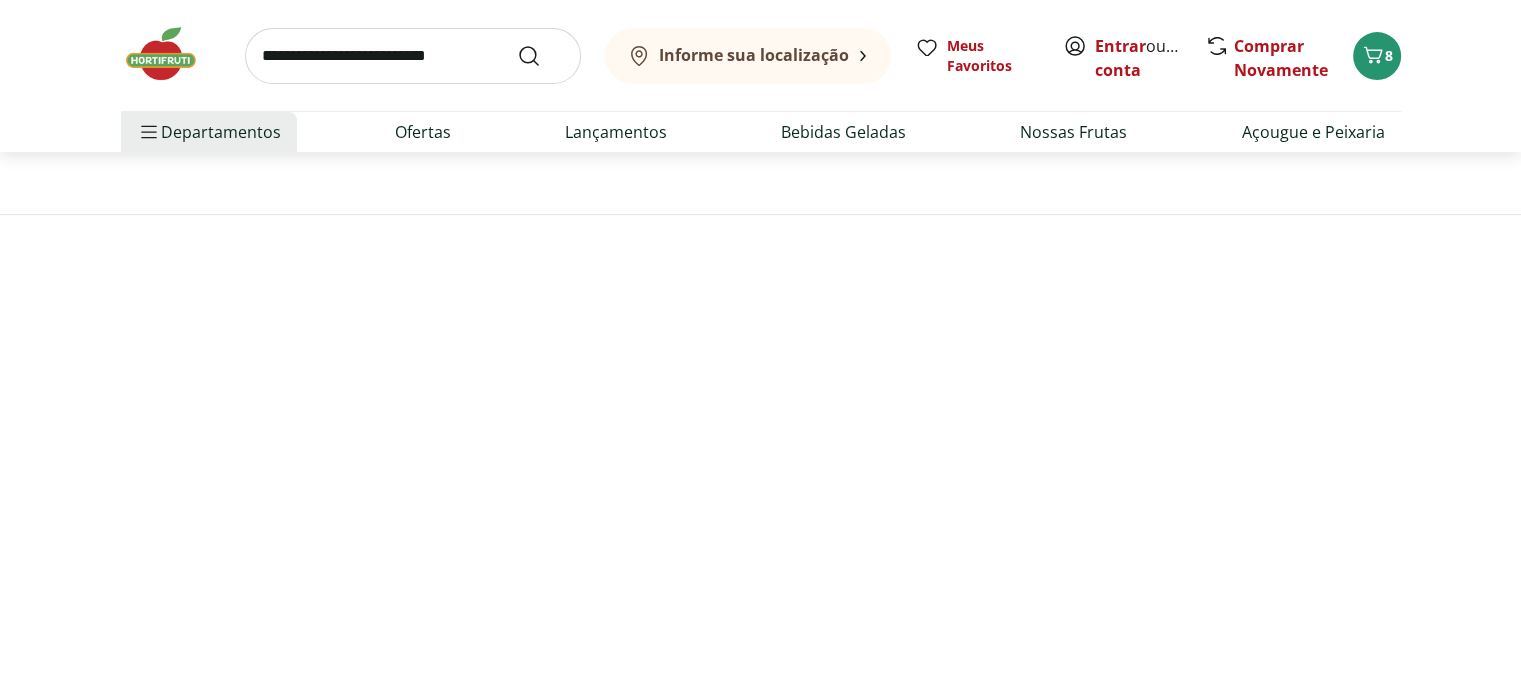 scroll, scrollTop: 0, scrollLeft: 0, axis: both 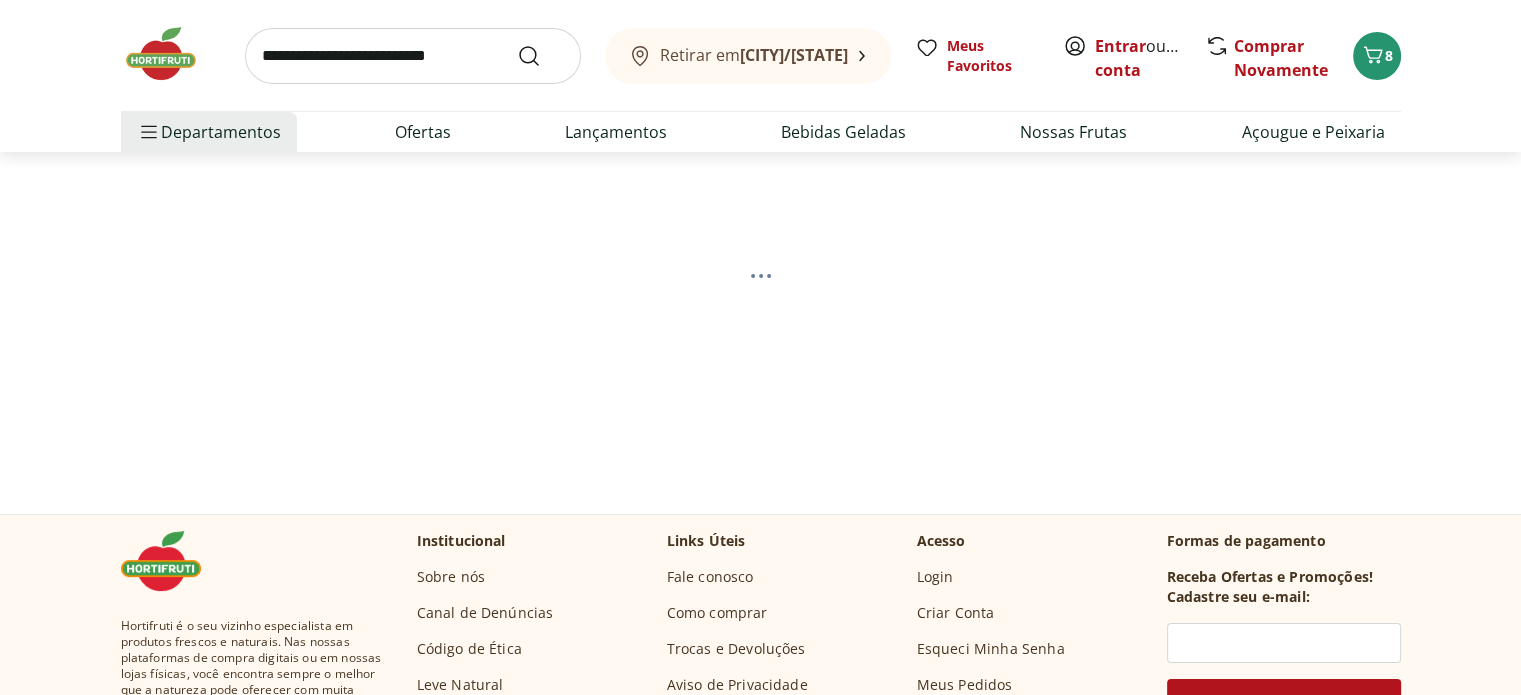 select on "**********" 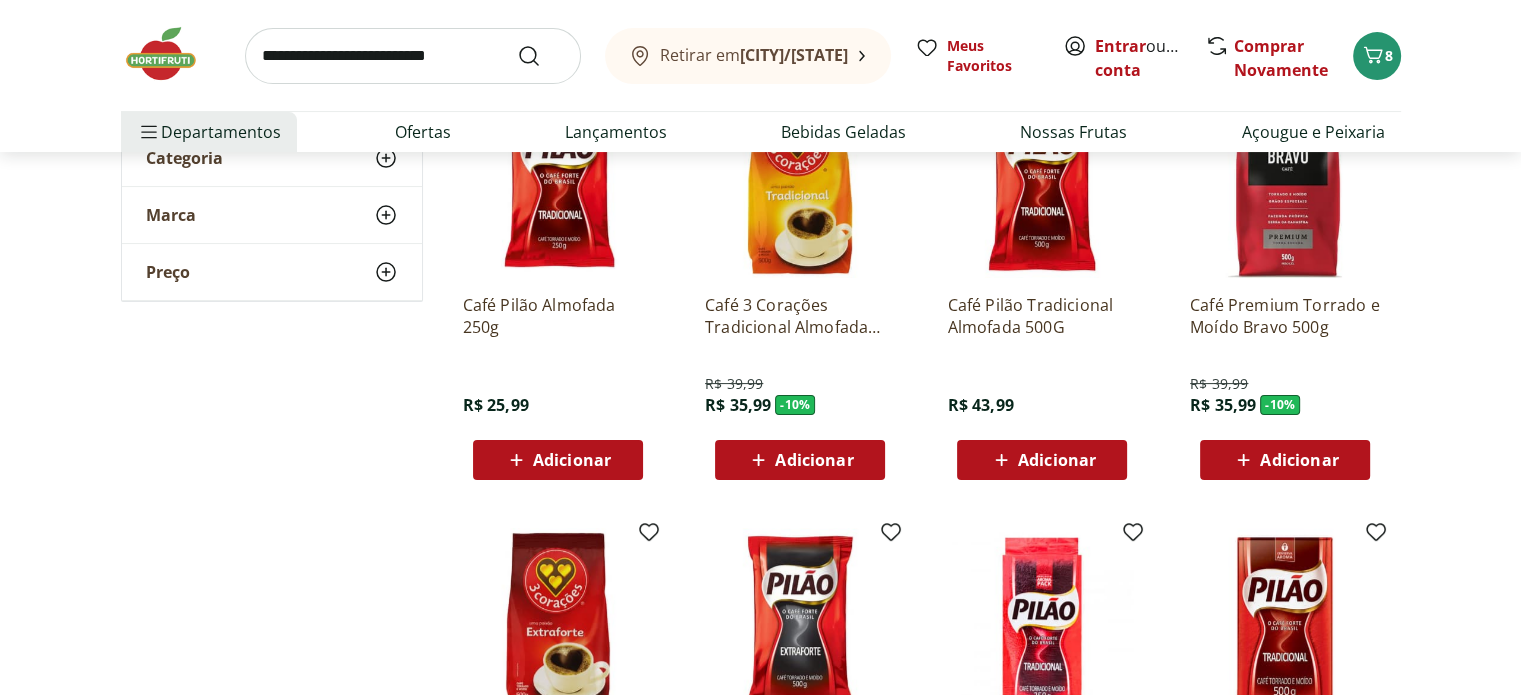scroll, scrollTop: 300, scrollLeft: 0, axis: vertical 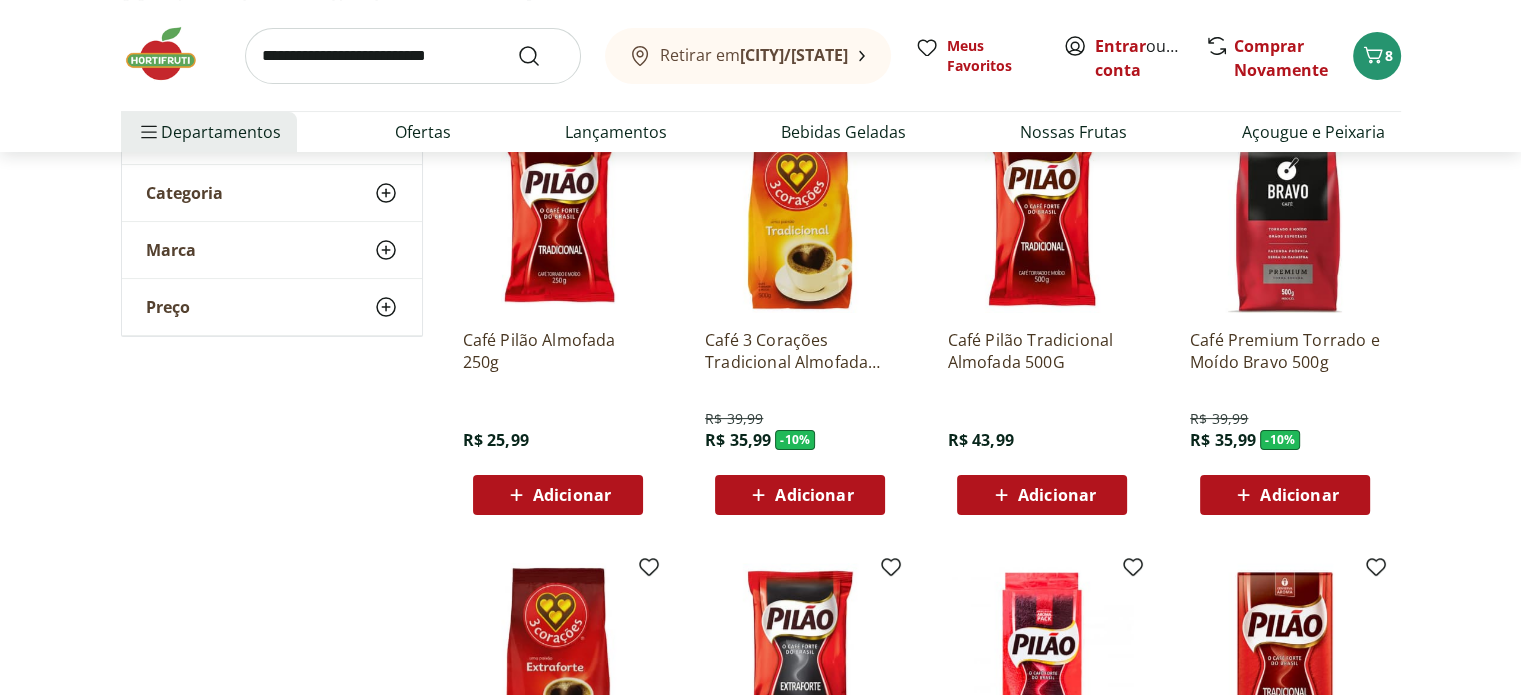 click on "Café 3 Corações Tradicional Almofada 500g" at bounding box center (800, 351) 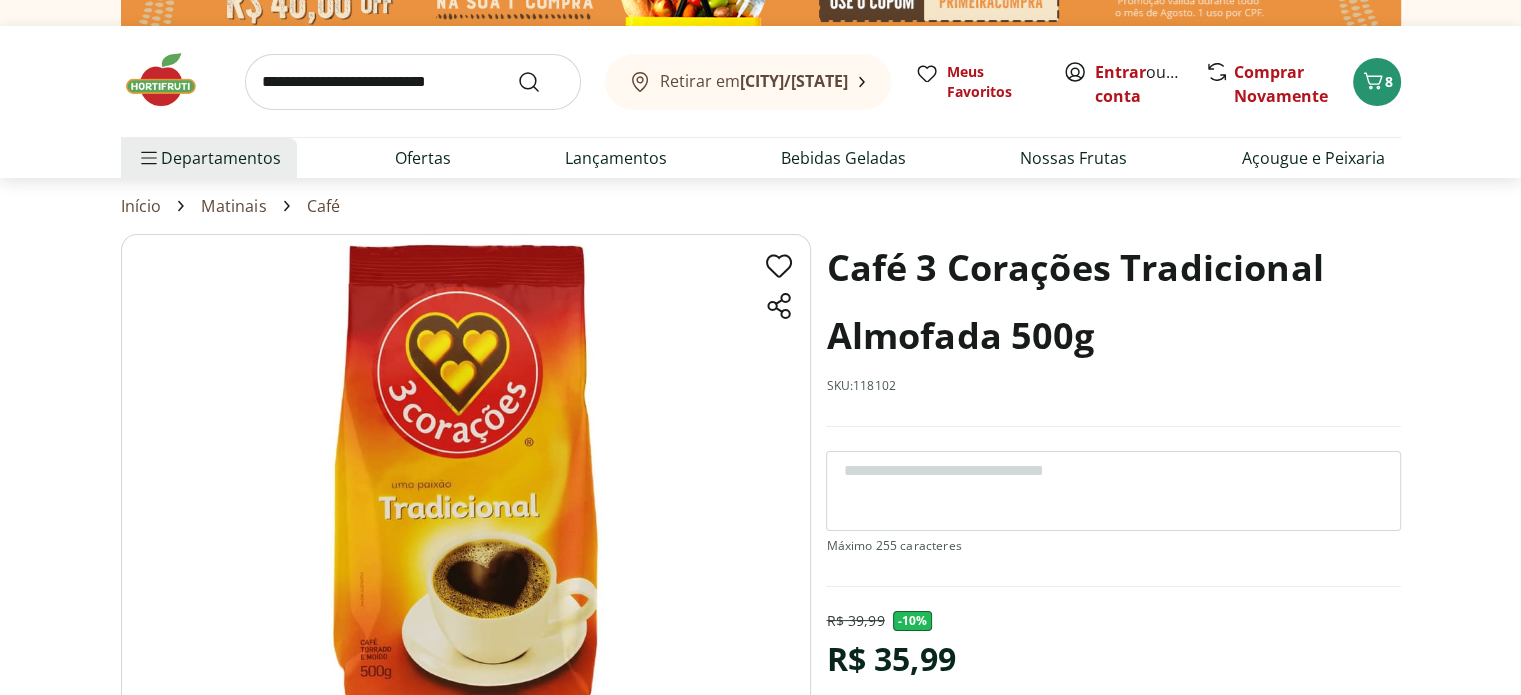 scroll, scrollTop: 0, scrollLeft: 0, axis: both 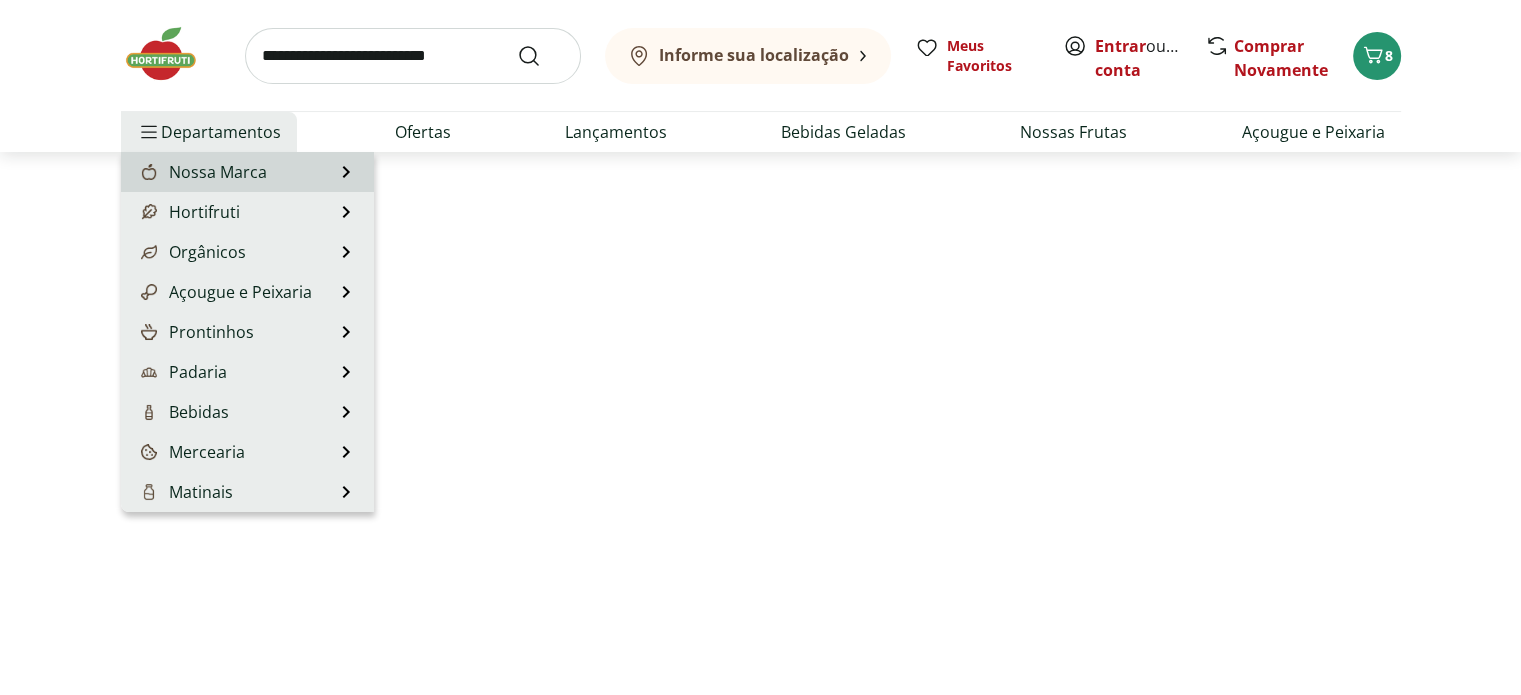 select on "**********" 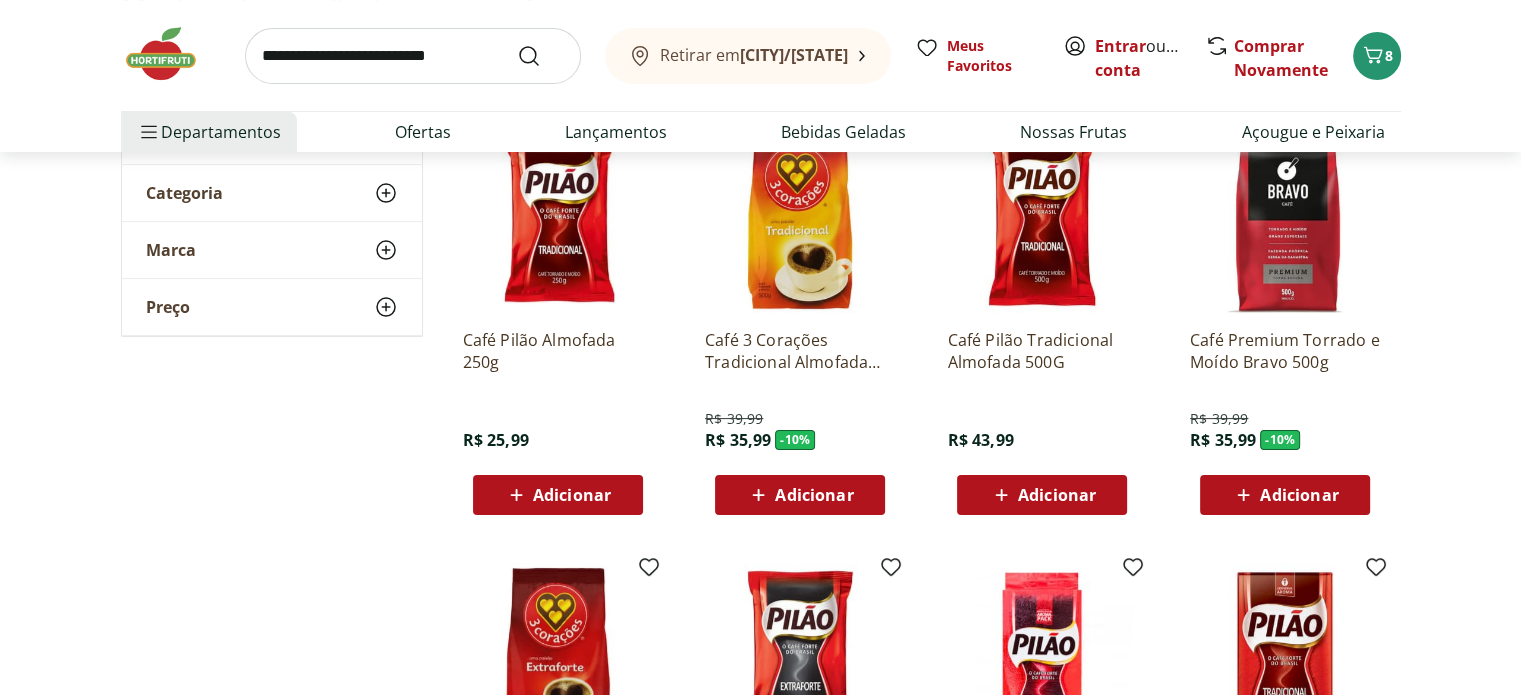 click on "Adicionar" at bounding box center [814, 495] 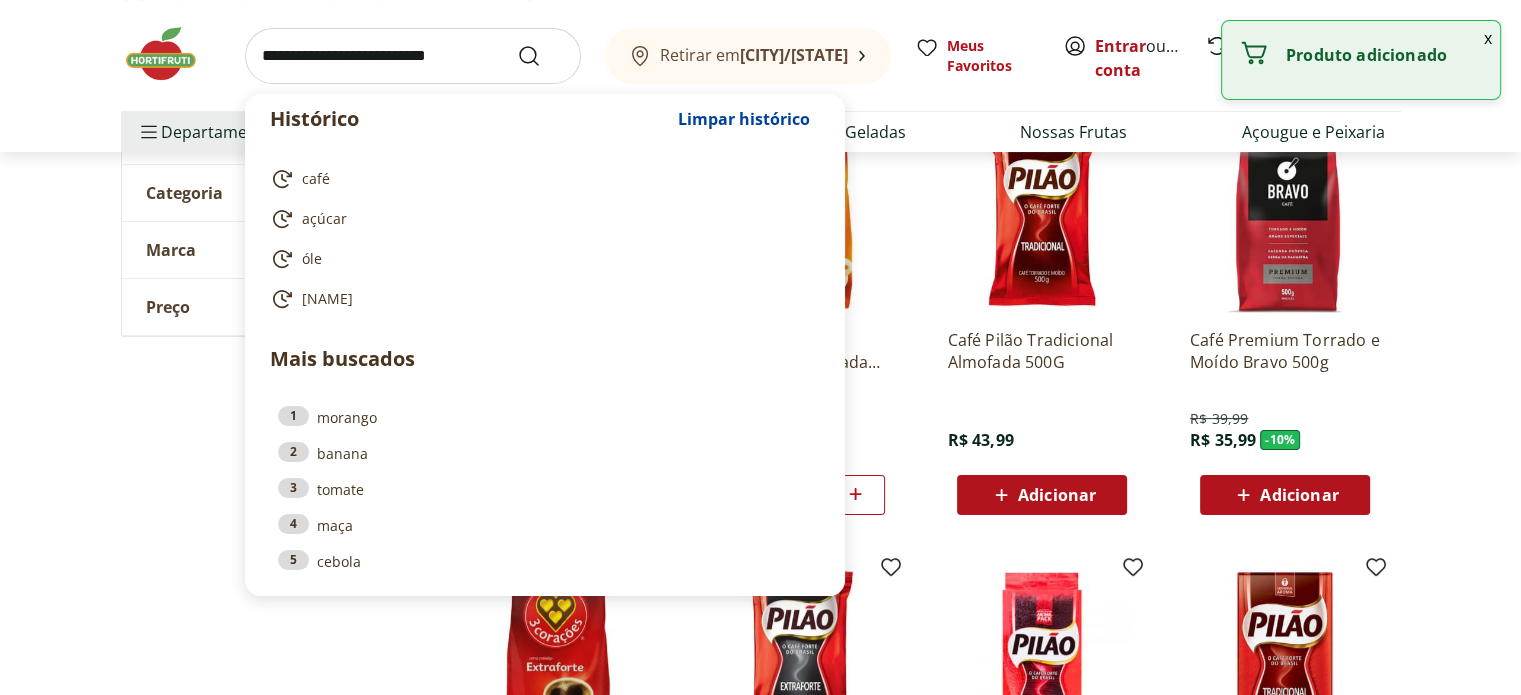 click at bounding box center [413, 56] 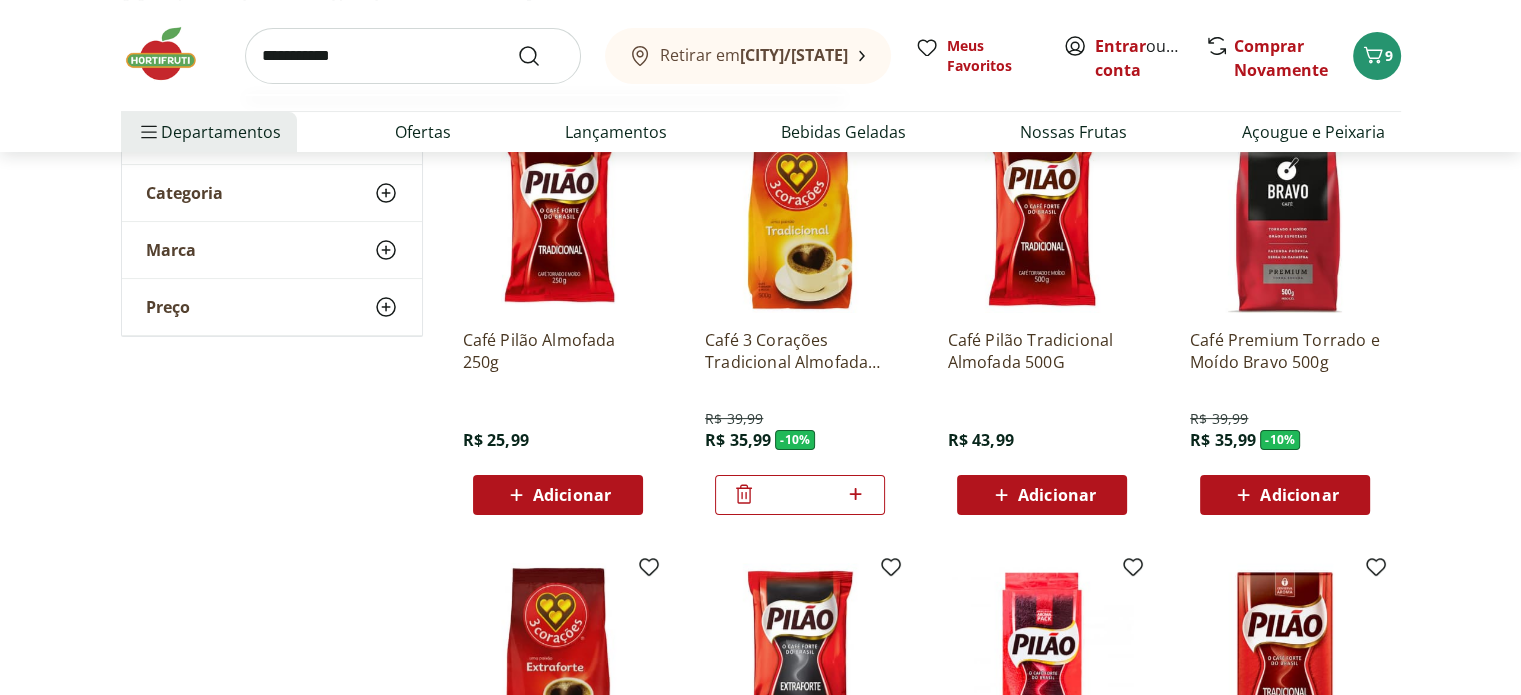 type on "**********" 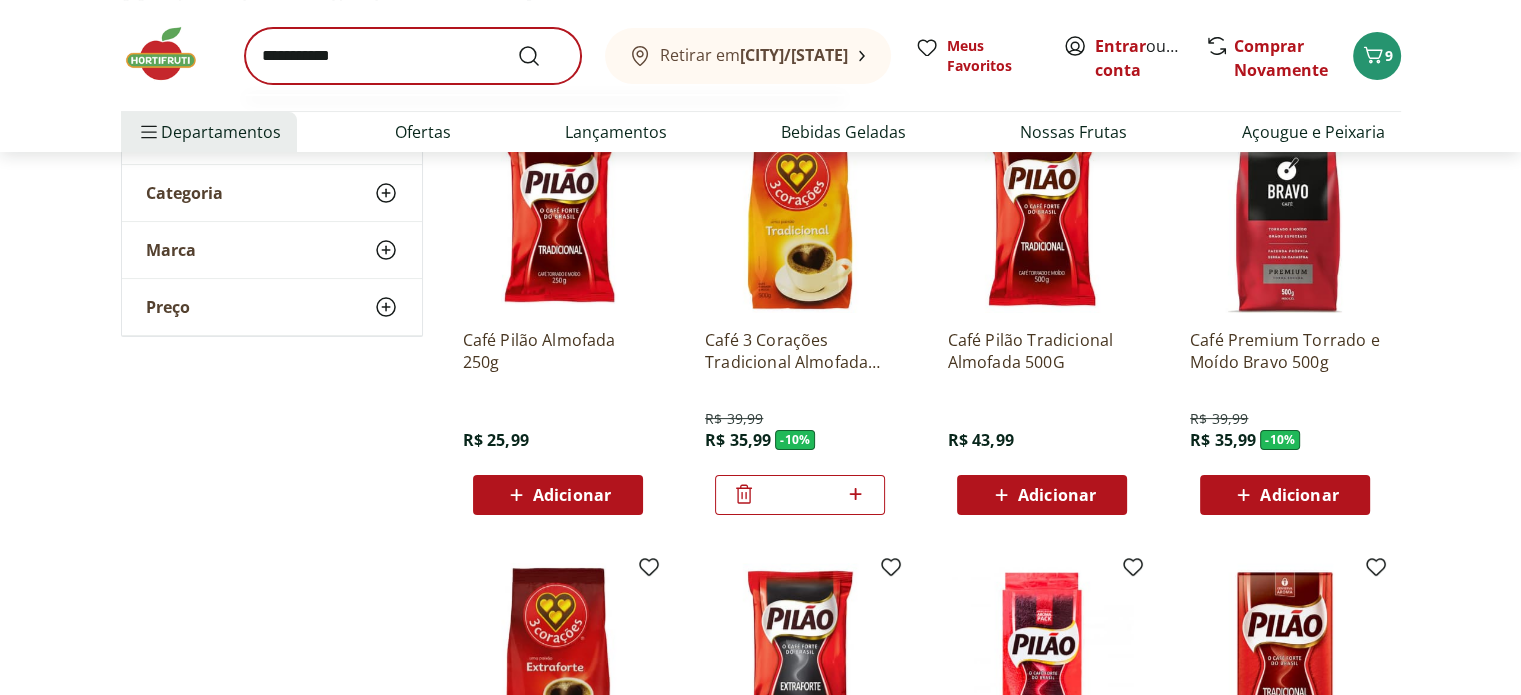 scroll, scrollTop: 0, scrollLeft: 0, axis: both 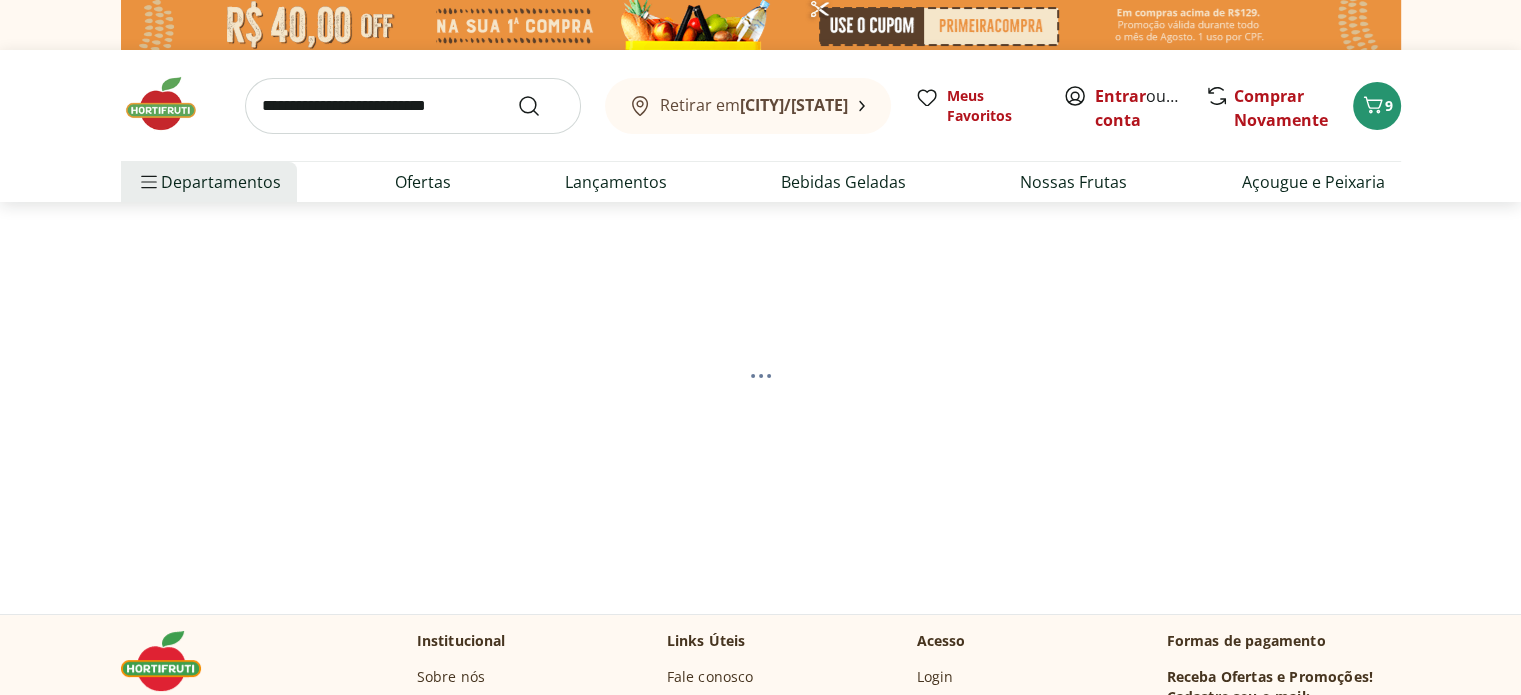 select on "**********" 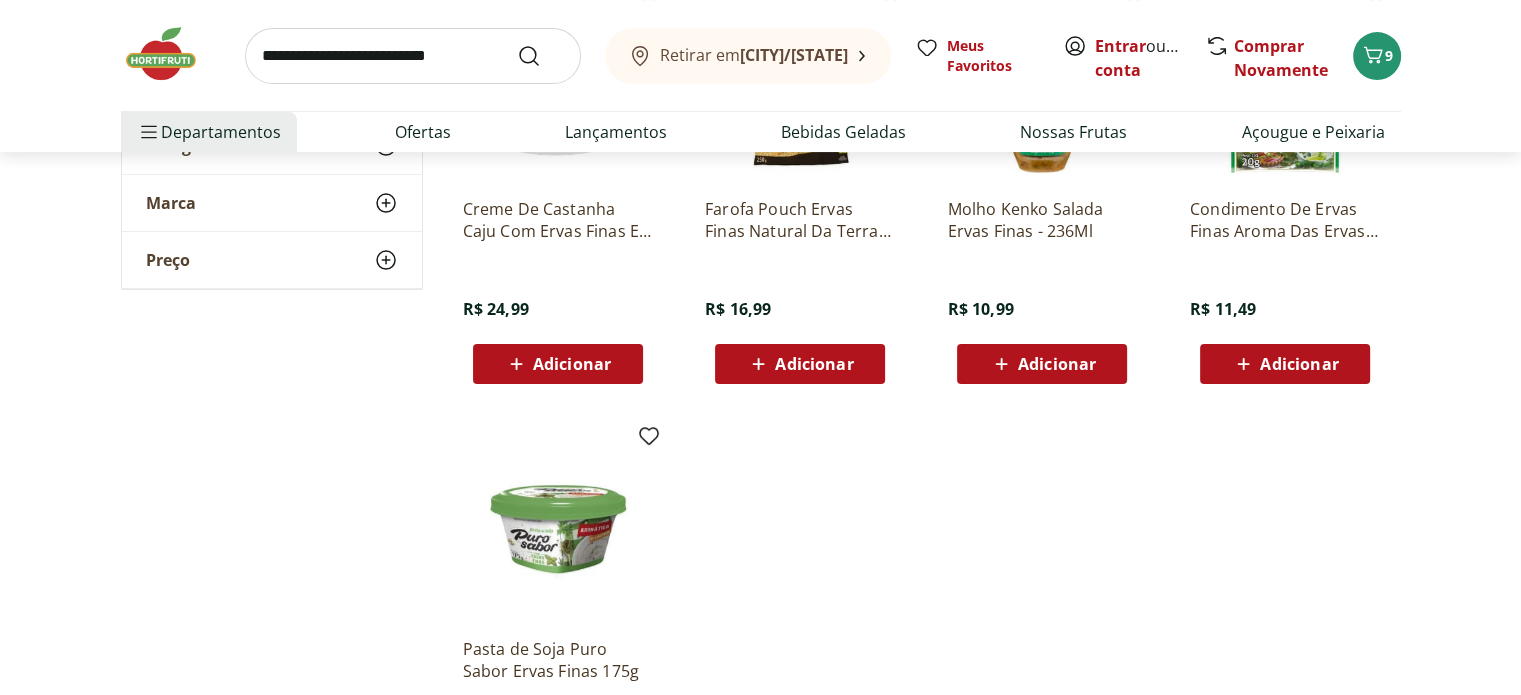 scroll, scrollTop: 400, scrollLeft: 0, axis: vertical 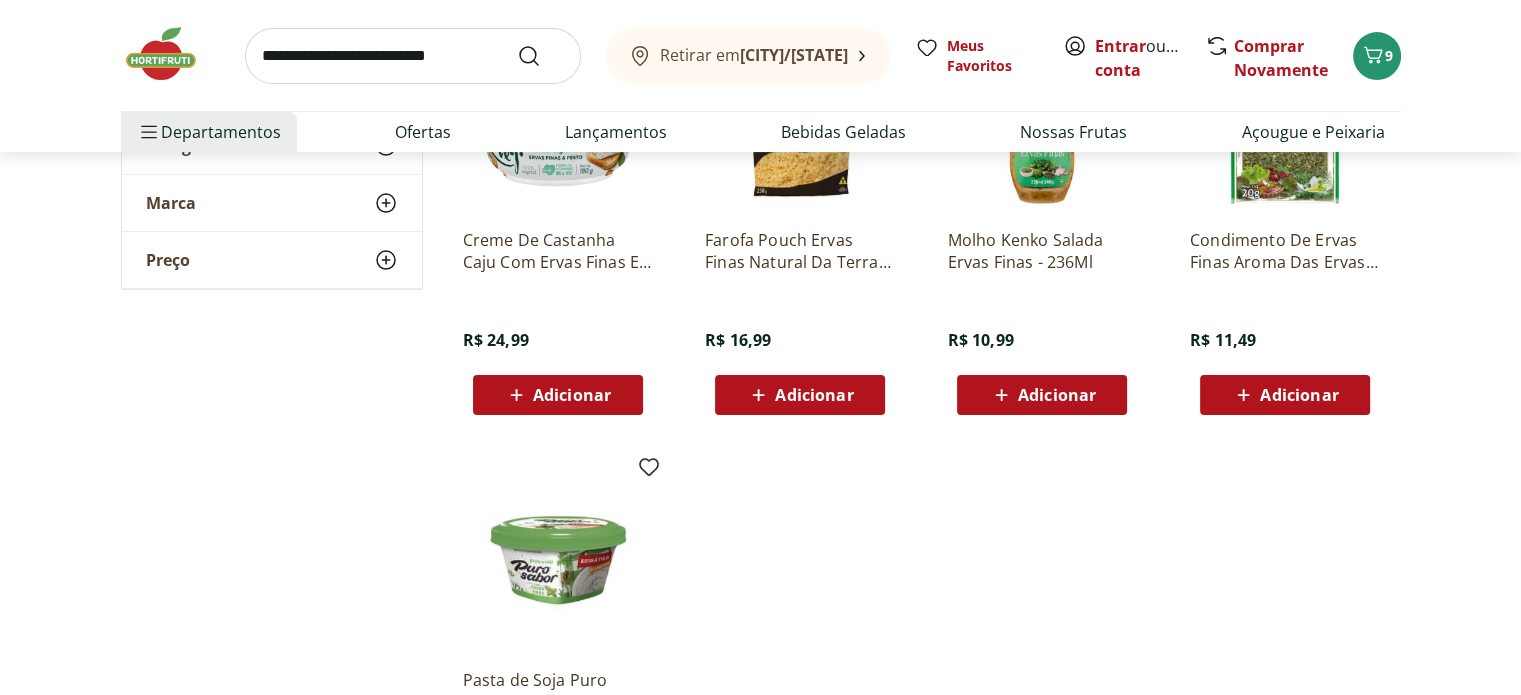 click at bounding box center (413, 56) 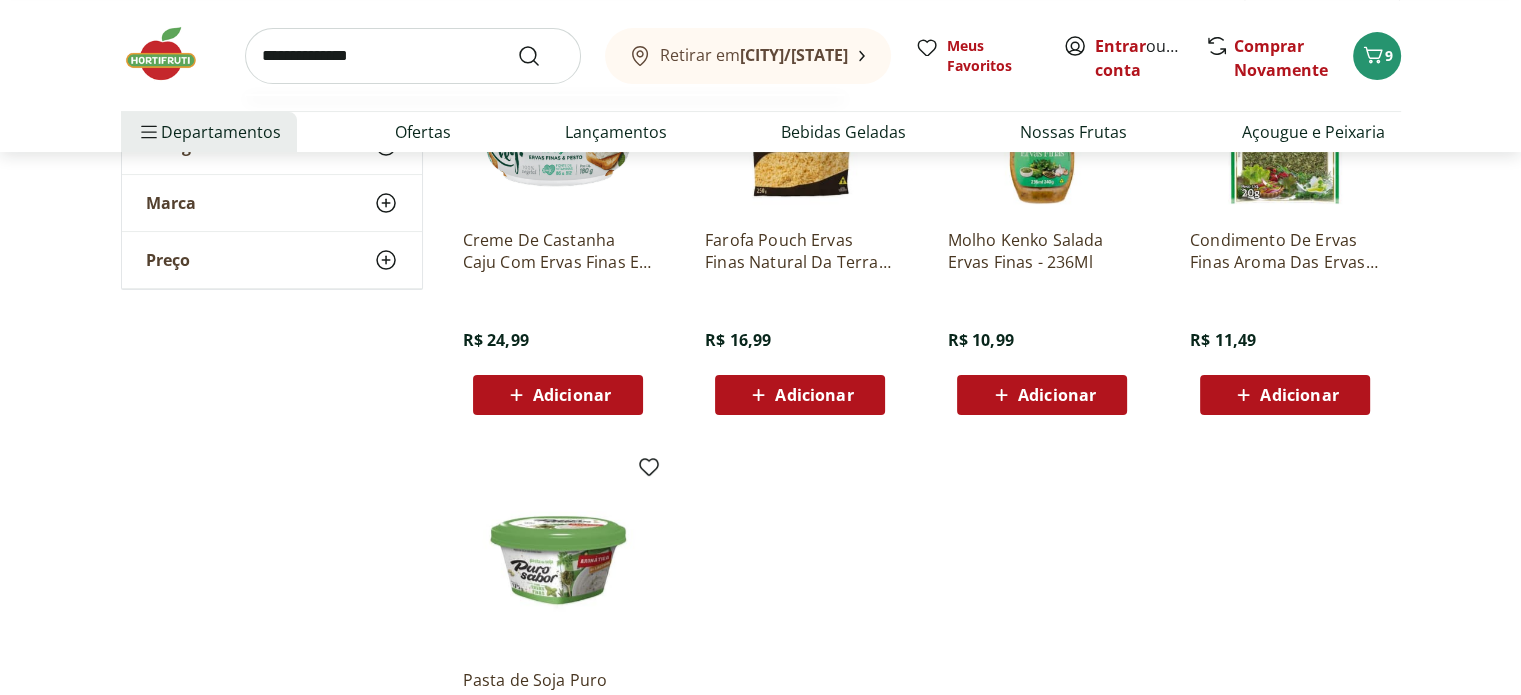 type on "**********" 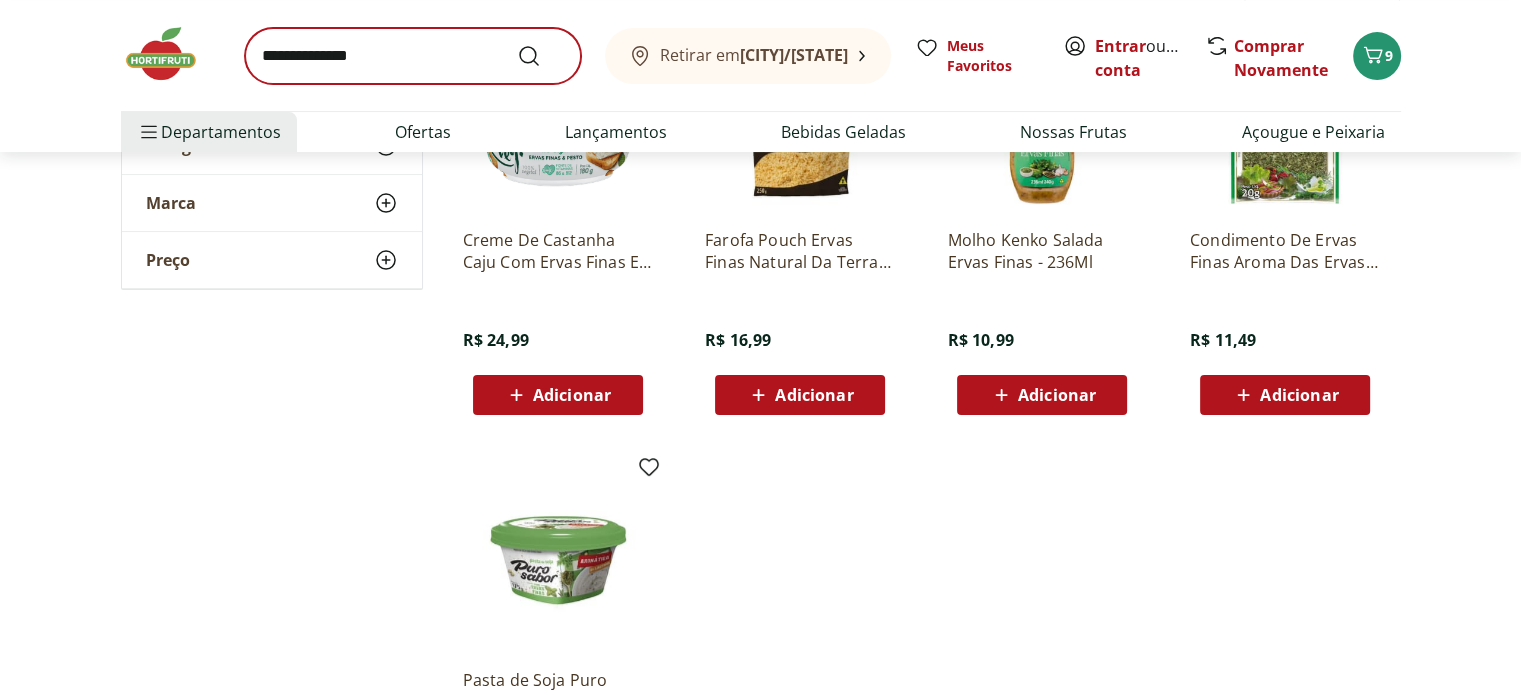 scroll, scrollTop: 0, scrollLeft: 0, axis: both 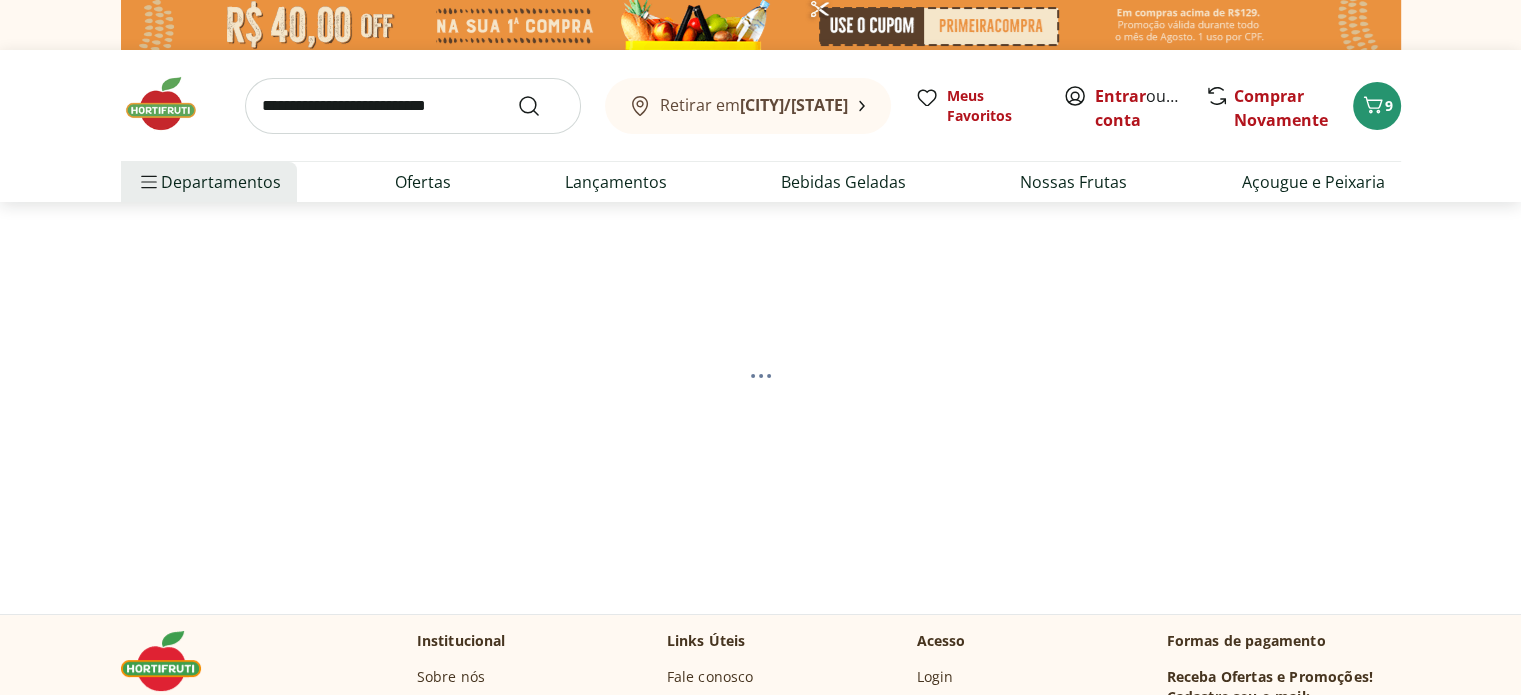 select on "**********" 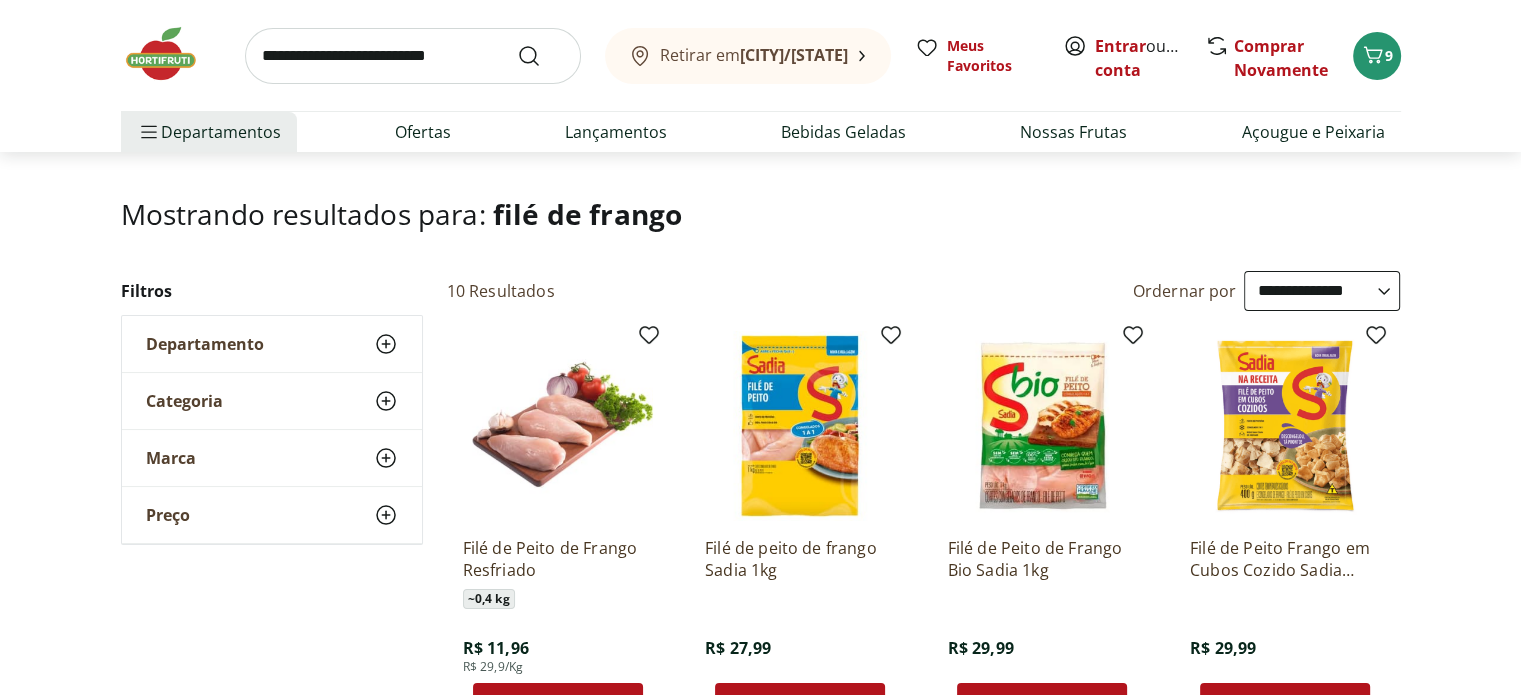 scroll, scrollTop: 200, scrollLeft: 0, axis: vertical 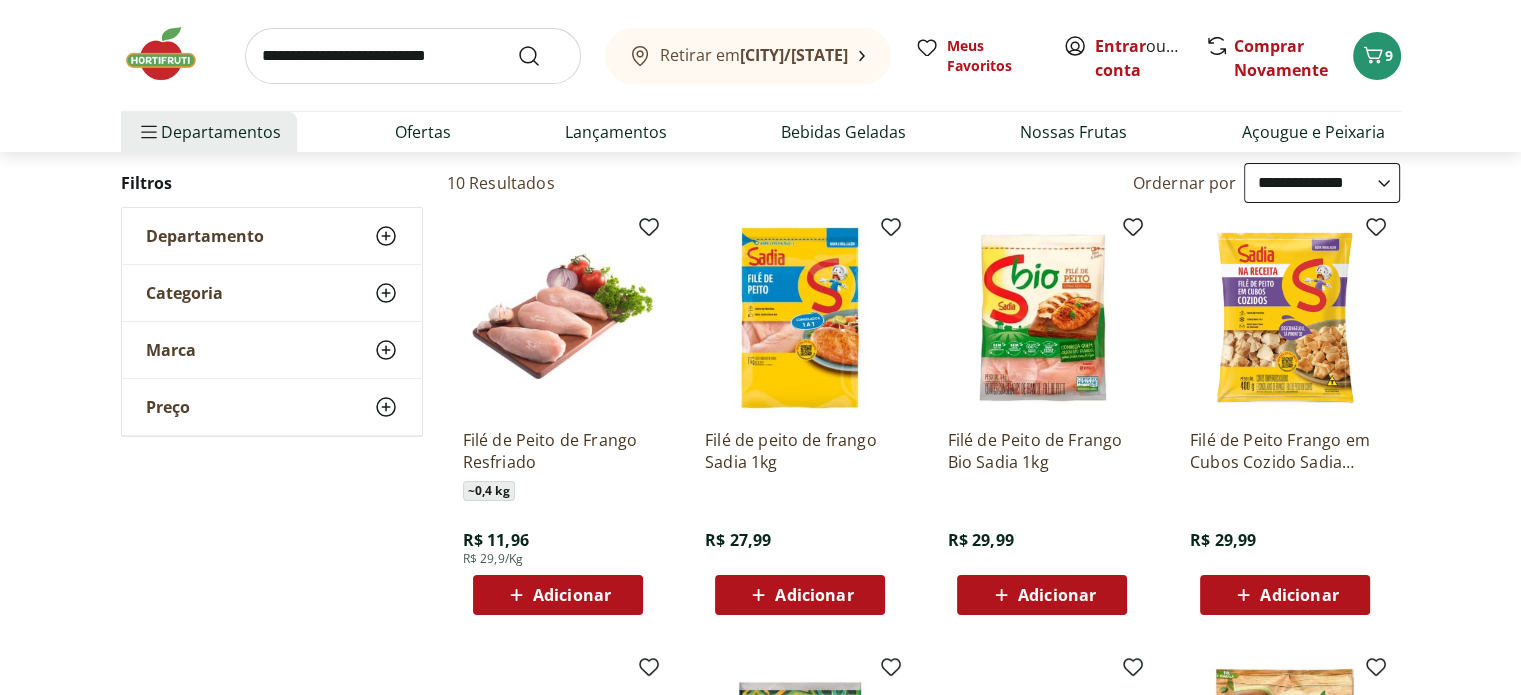 click on "Adicionar" at bounding box center [1057, 595] 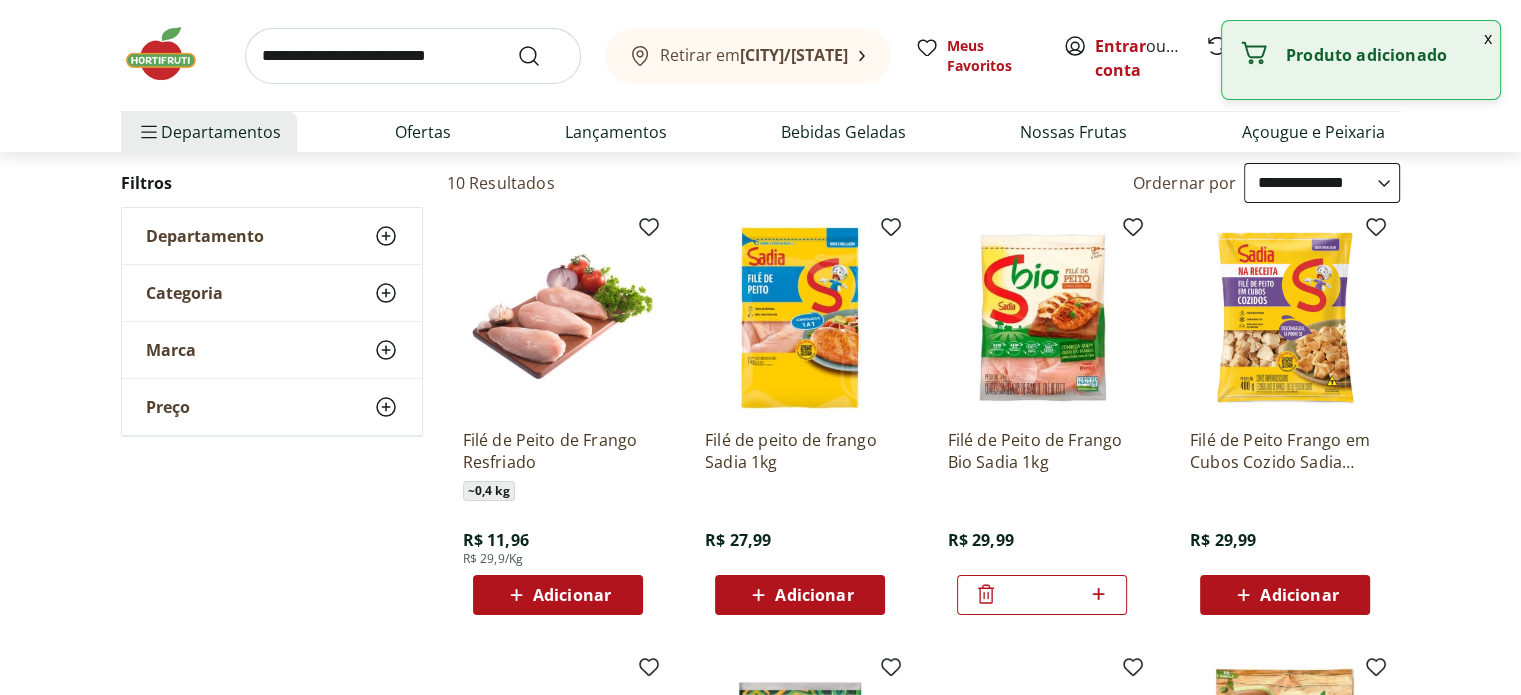 click 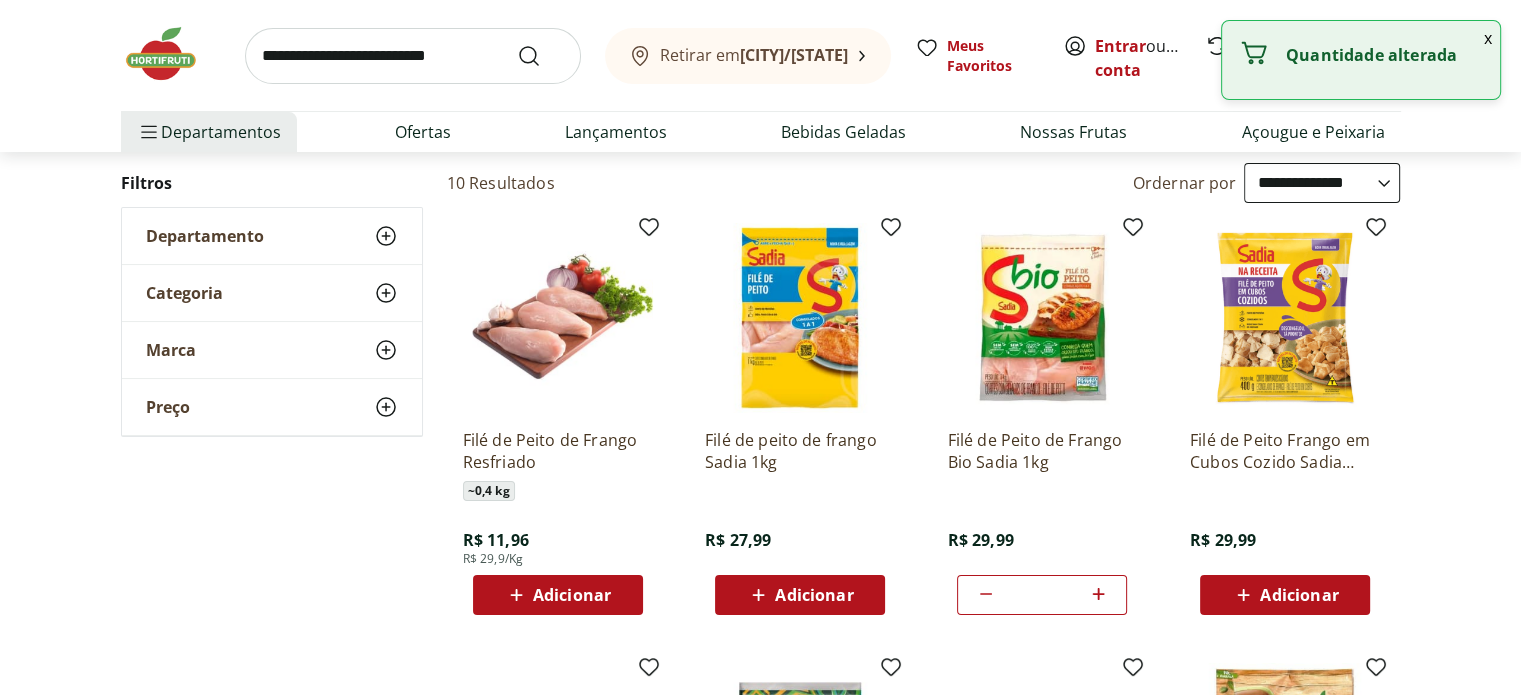 click 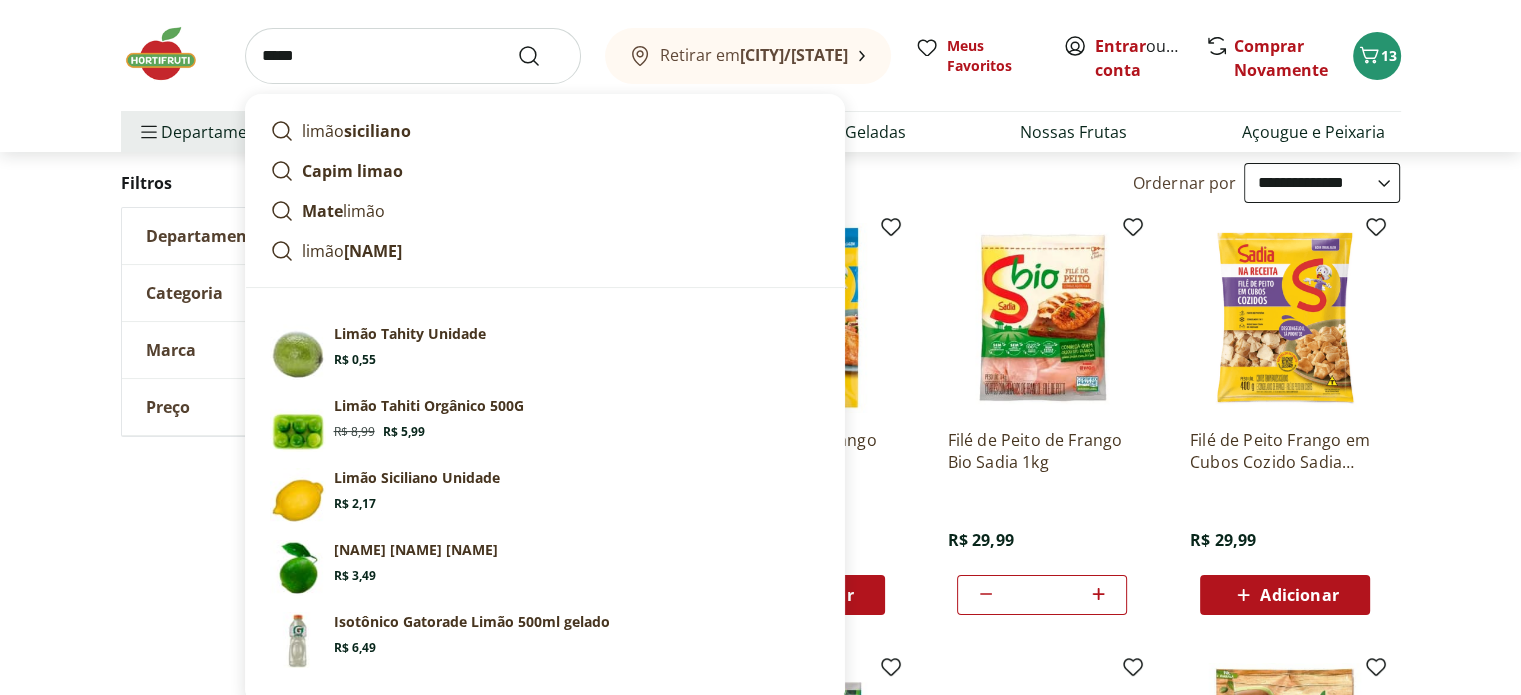 type on "*****" 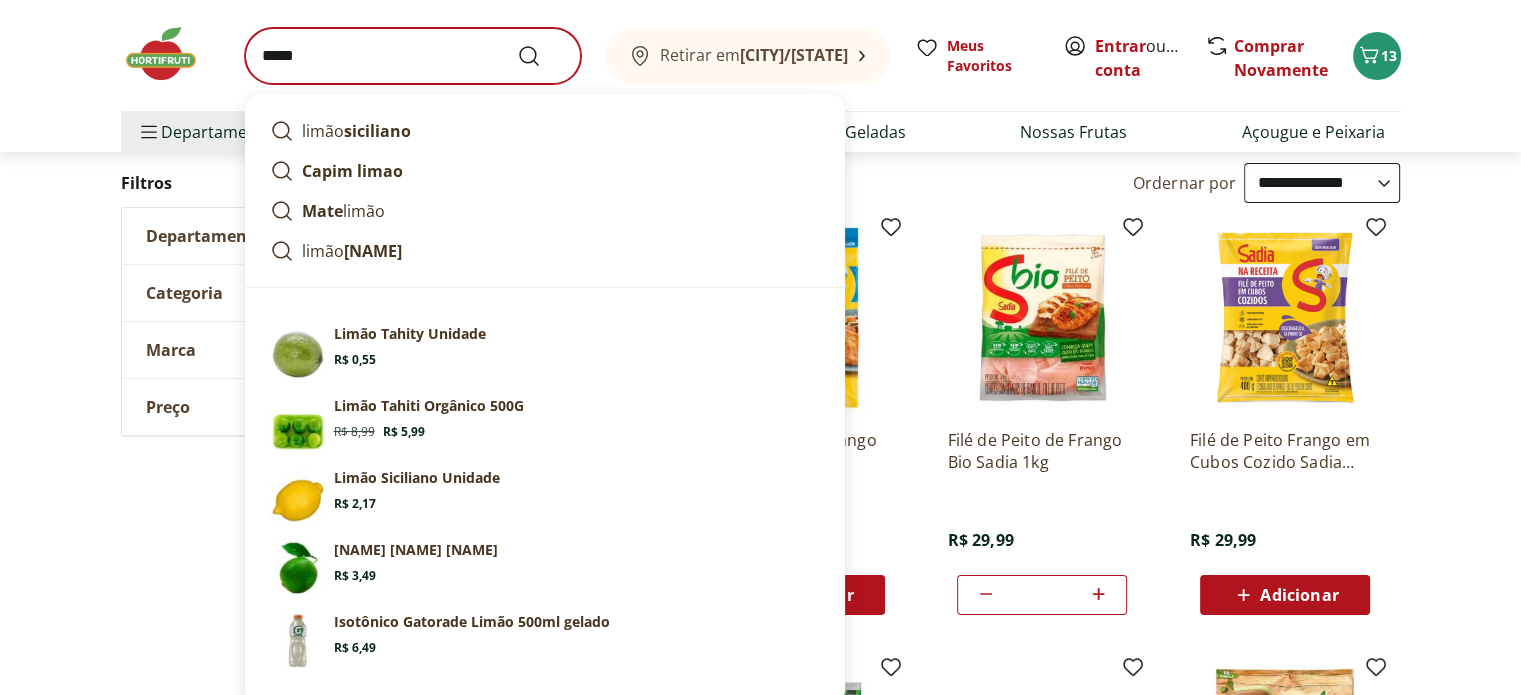 scroll, scrollTop: 0, scrollLeft: 0, axis: both 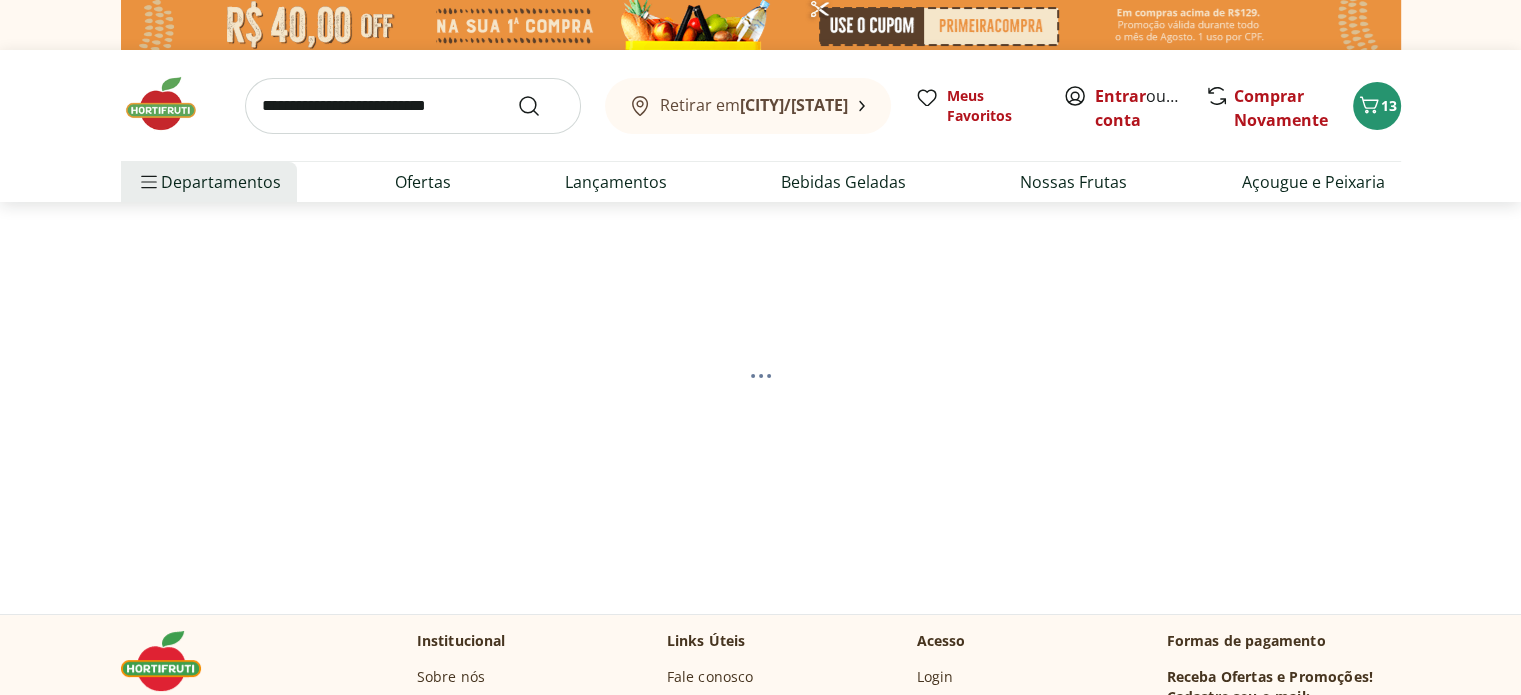 select on "**********" 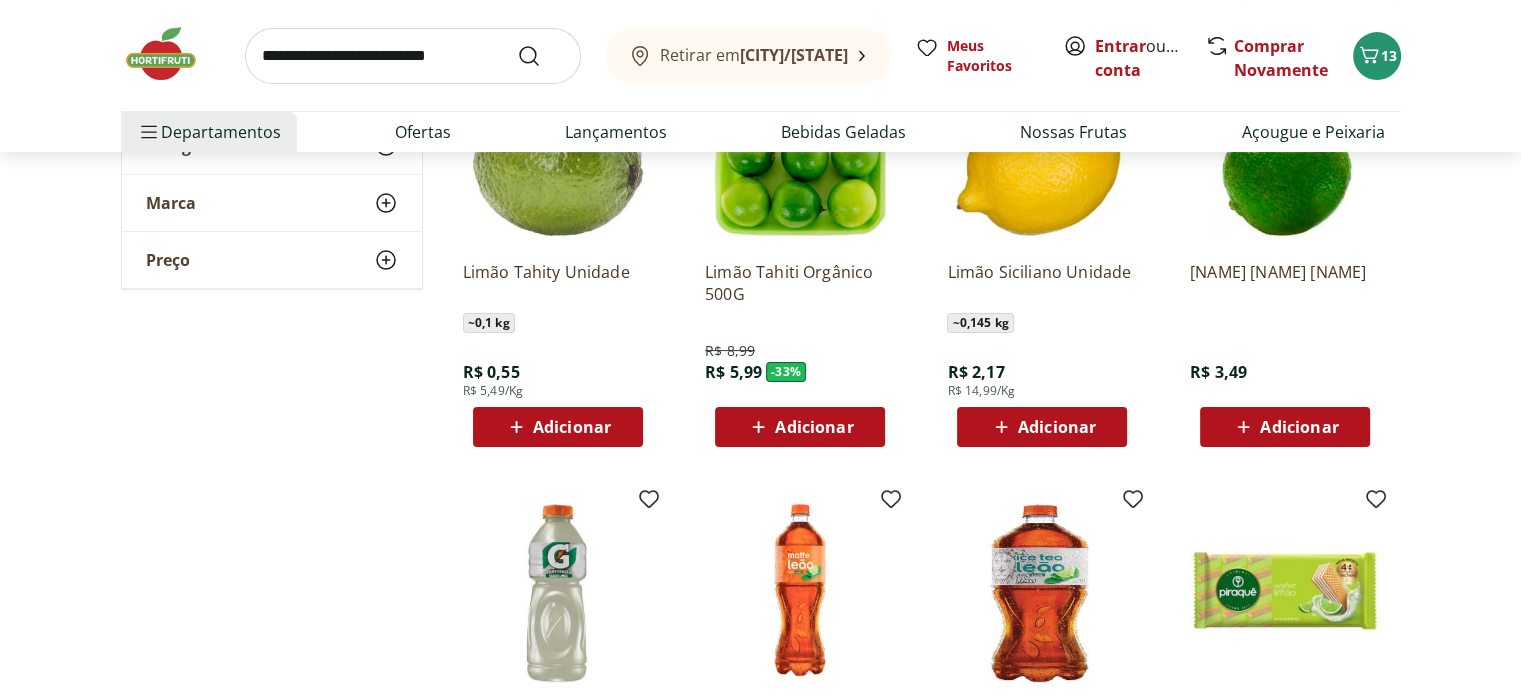 scroll, scrollTop: 400, scrollLeft: 0, axis: vertical 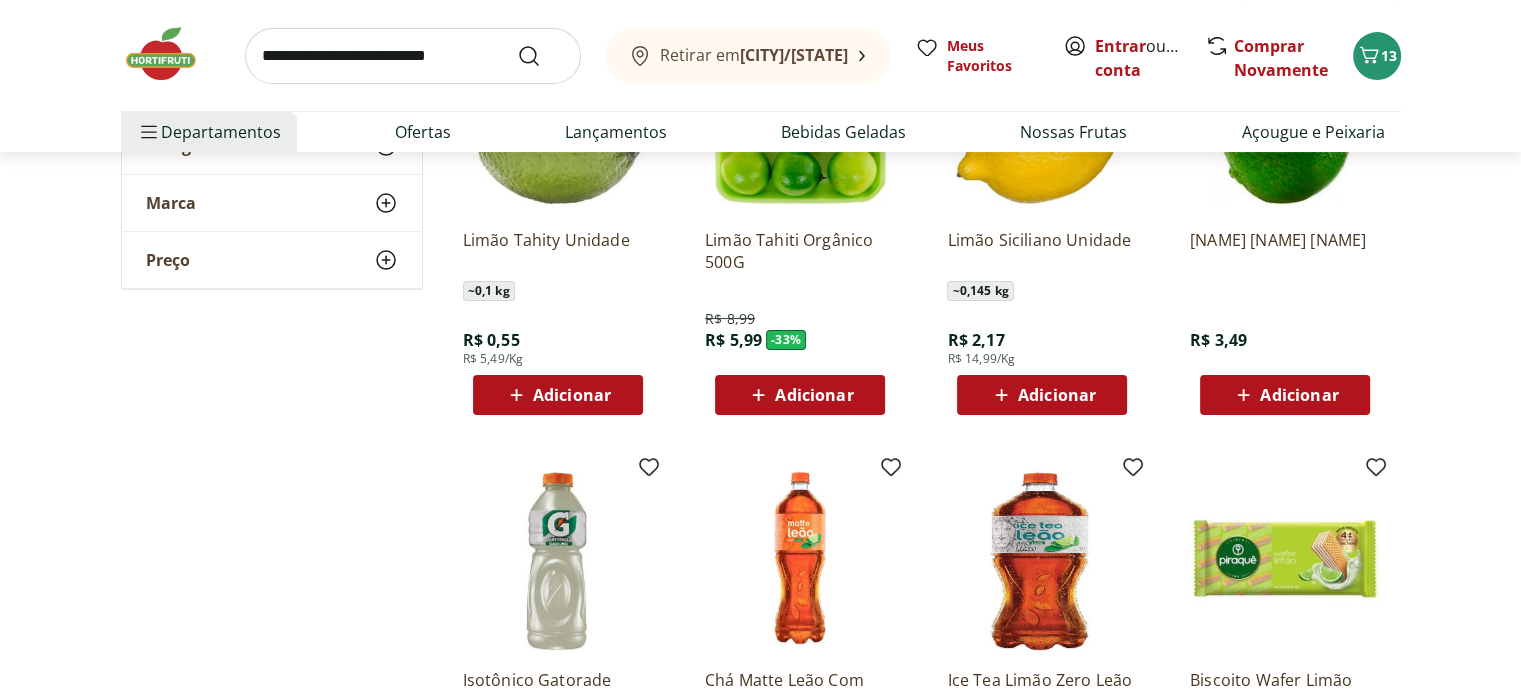 click on "Adicionar" at bounding box center [572, 395] 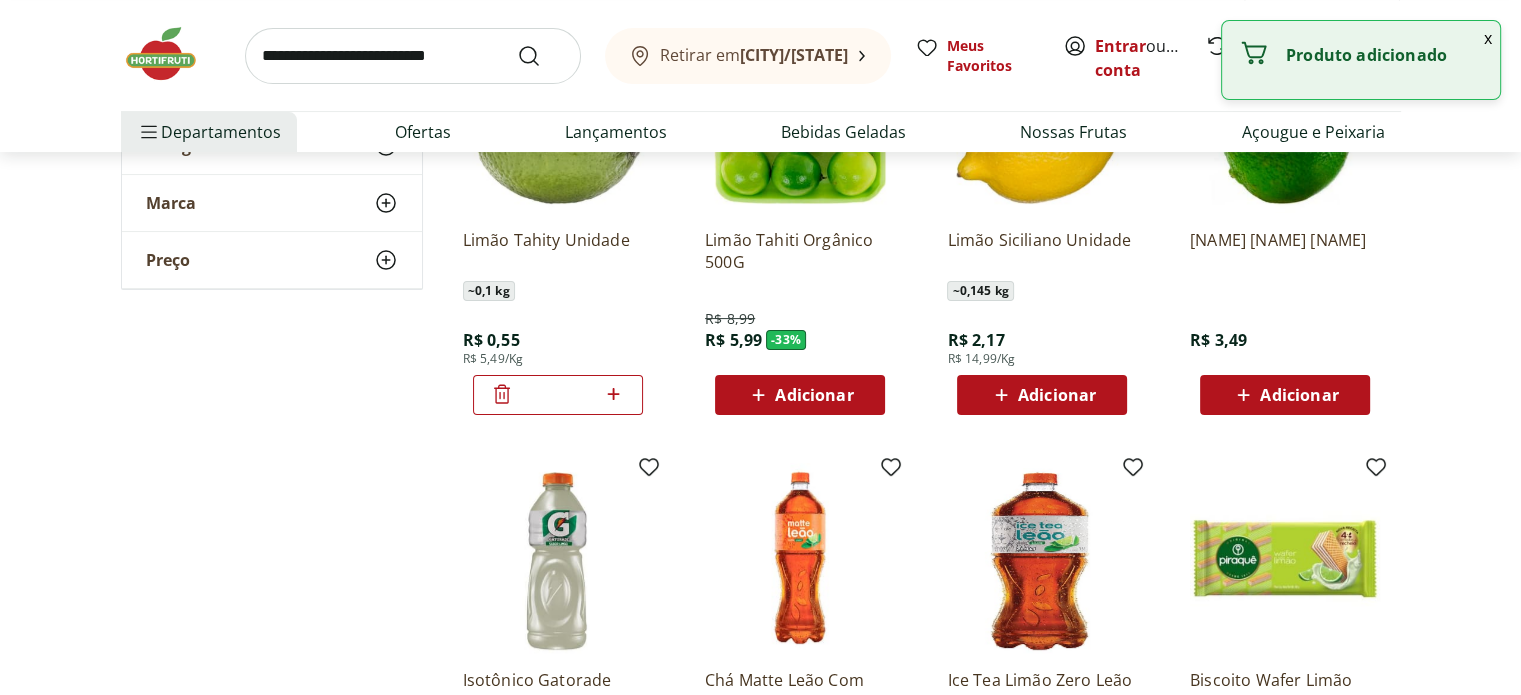 click 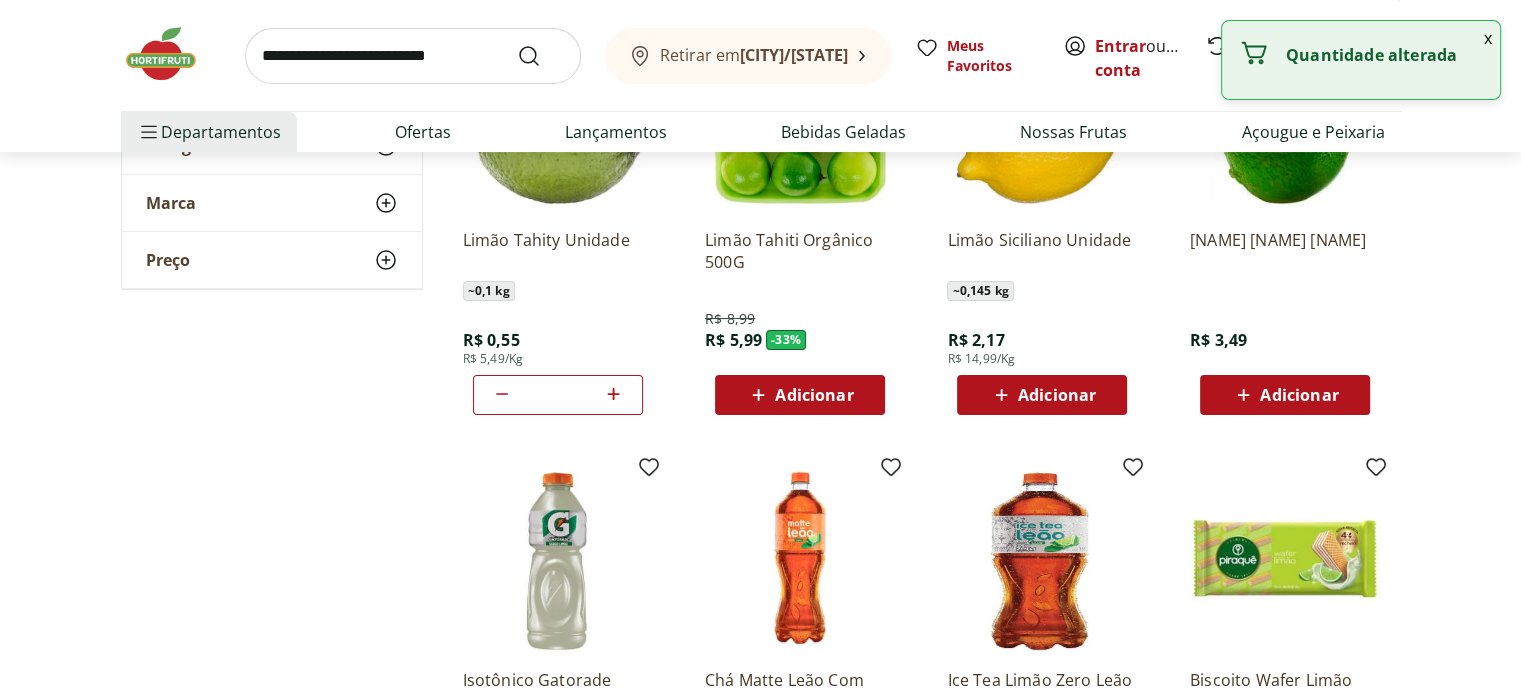 click 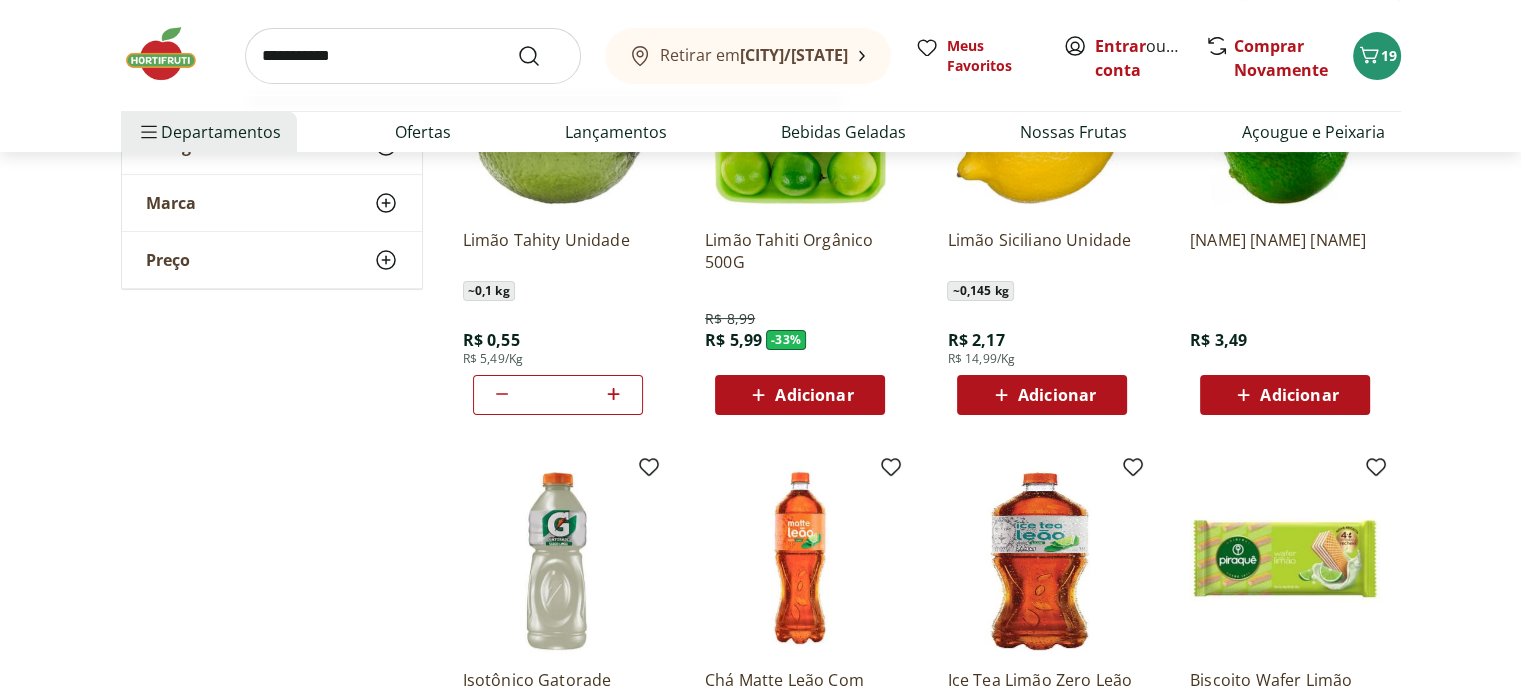 type on "**********" 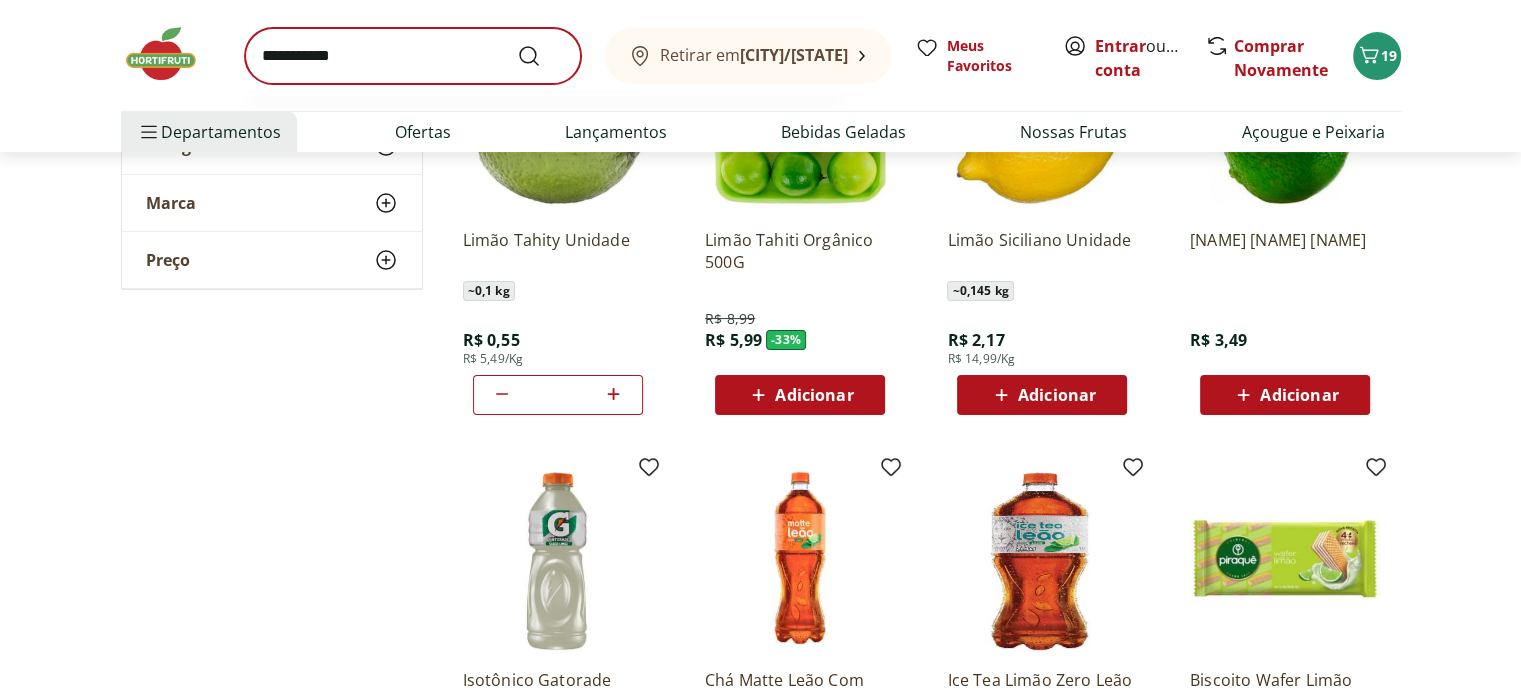 scroll, scrollTop: 0, scrollLeft: 0, axis: both 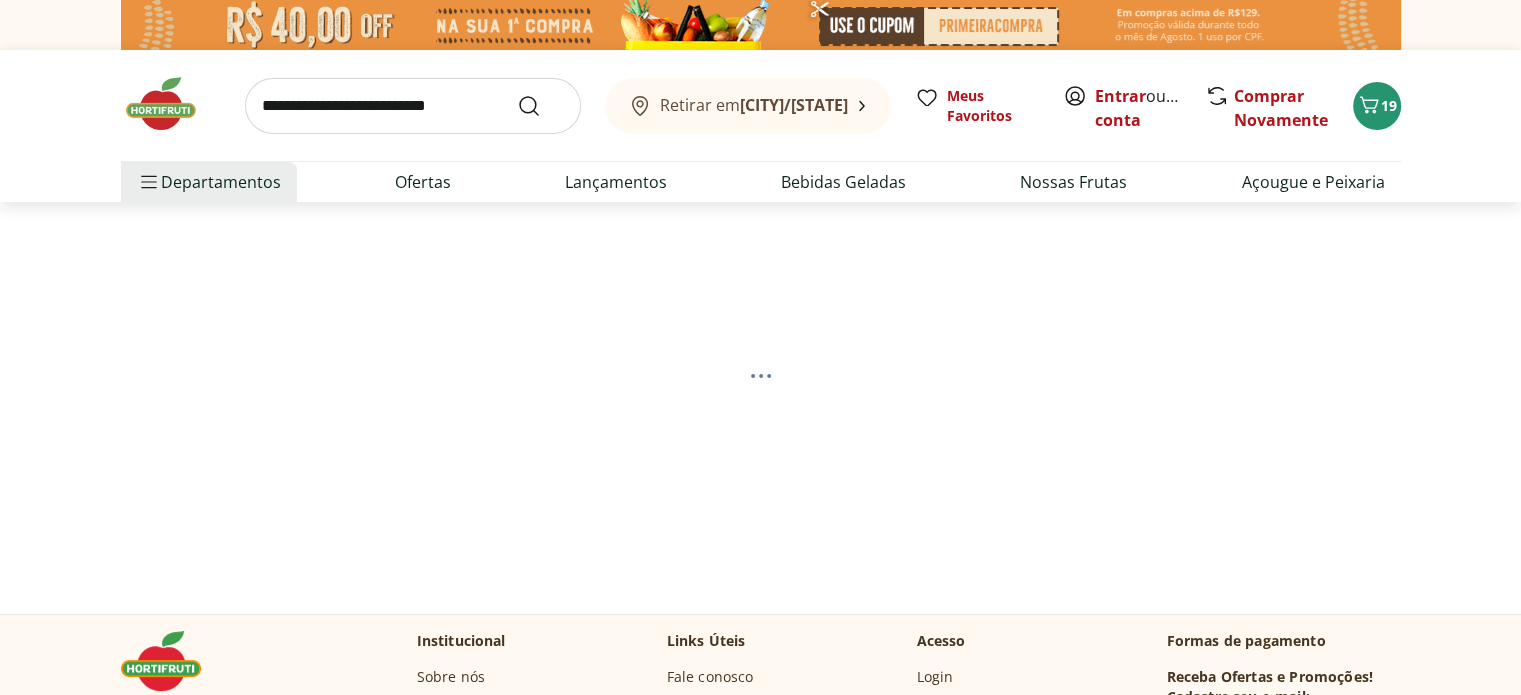 select on "**********" 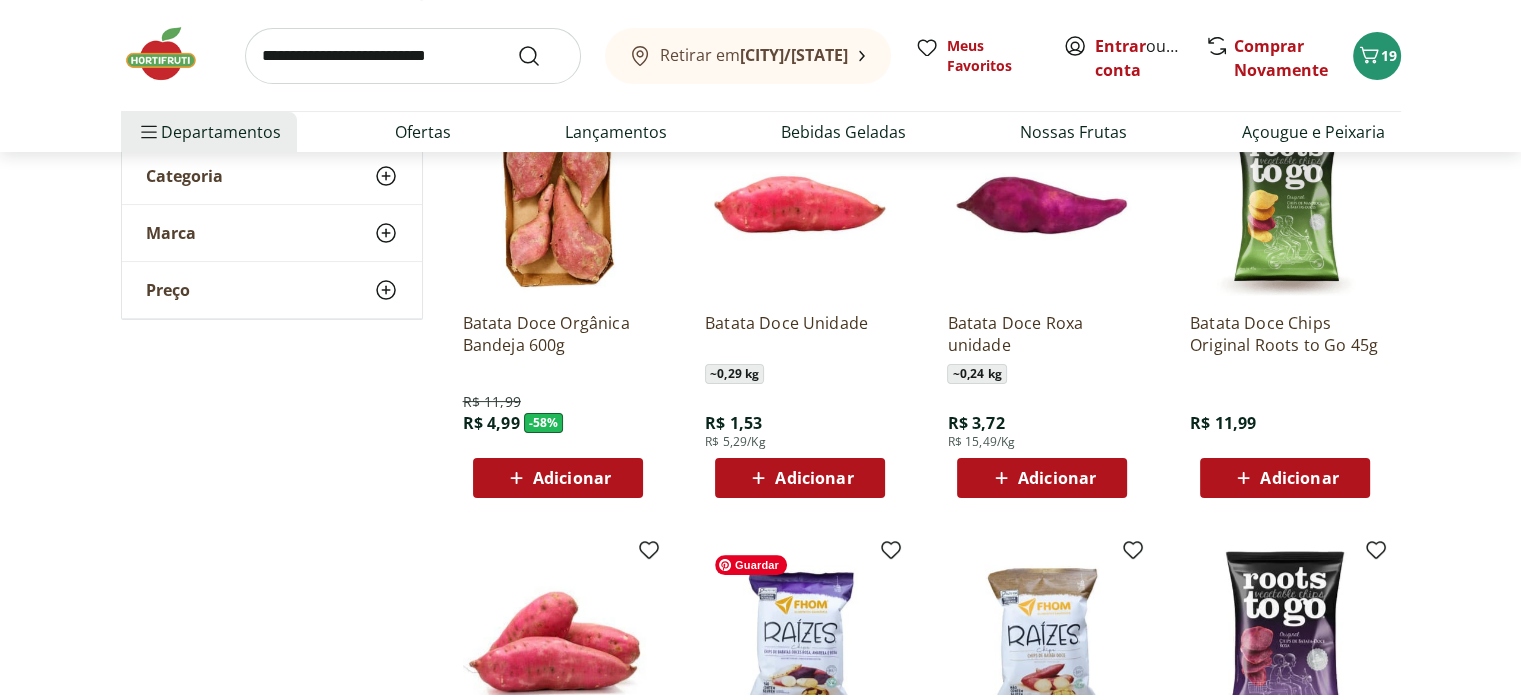 scroll, scrollTop: 300, scrollLeft: 0, axis: vertical 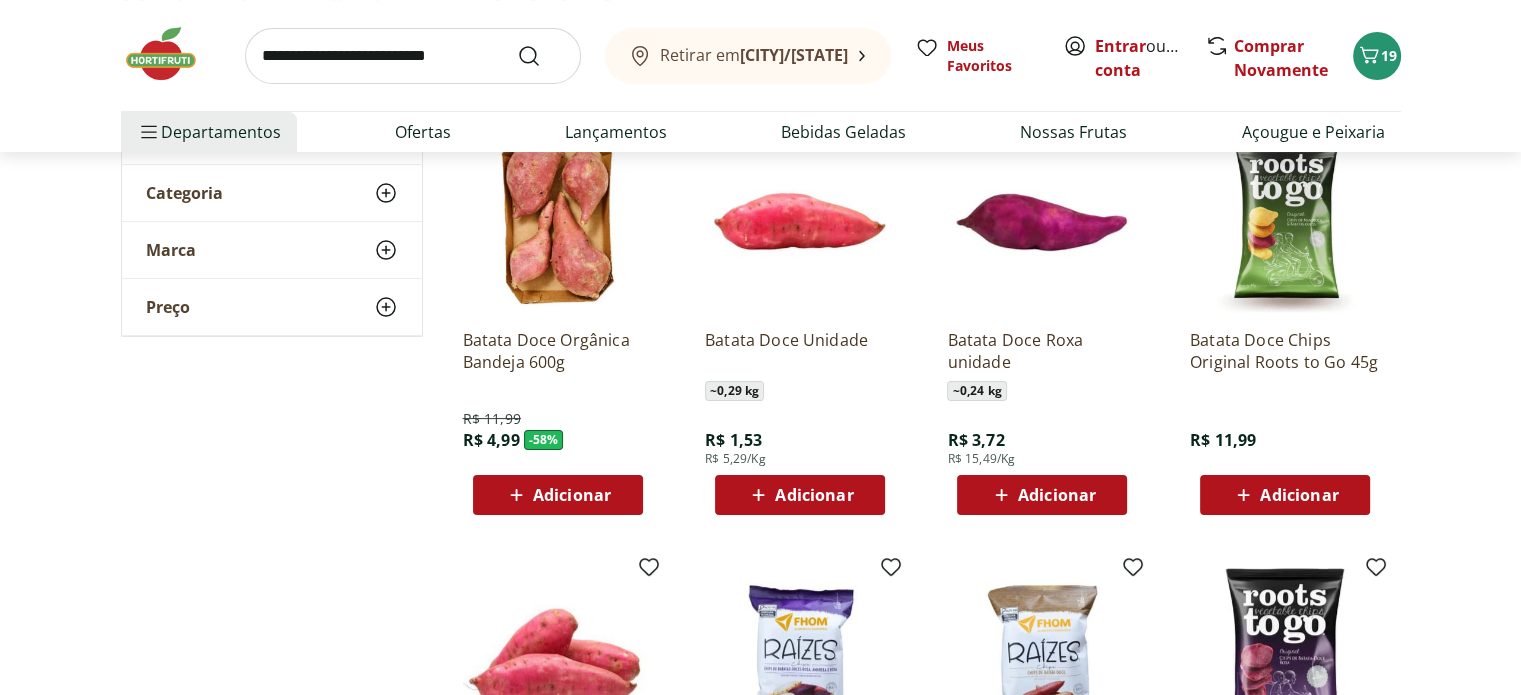 click on "Adicionar" at bounding box center (814, 495) 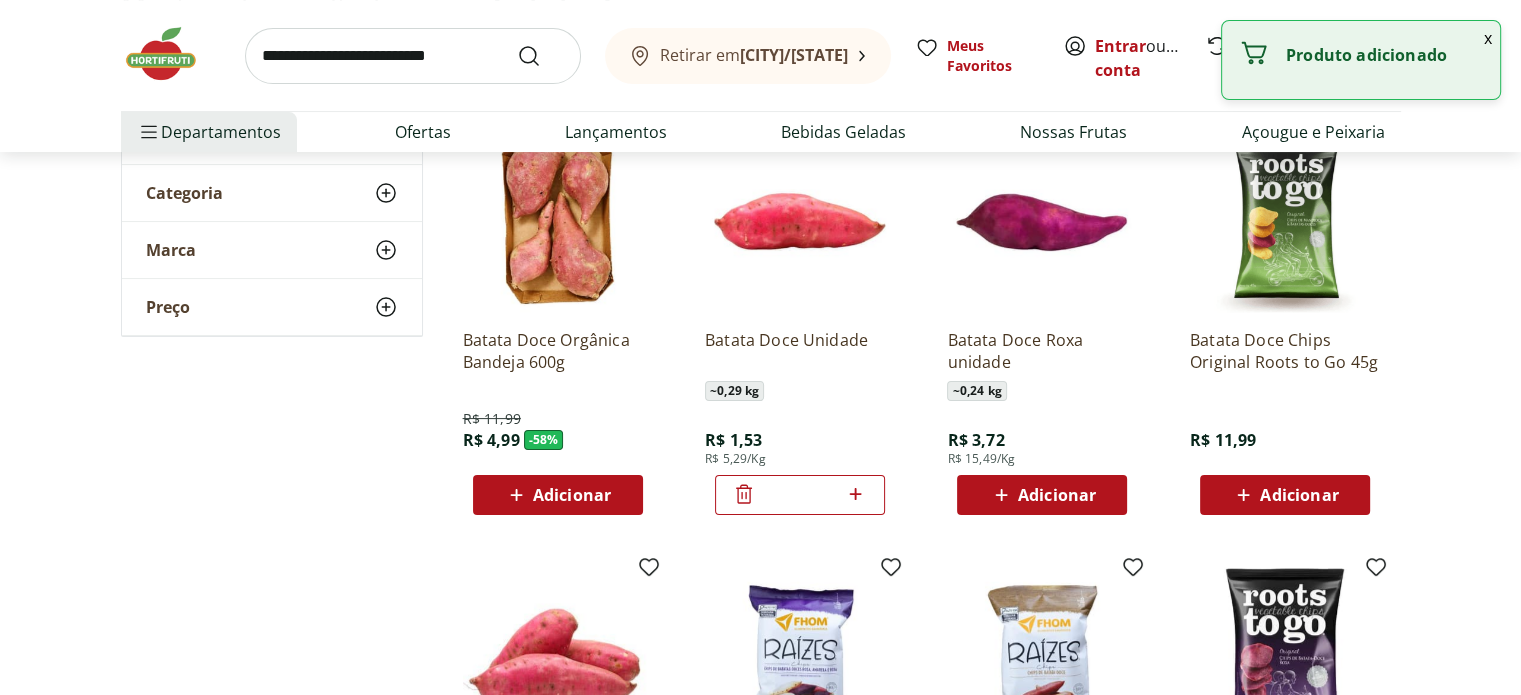 click 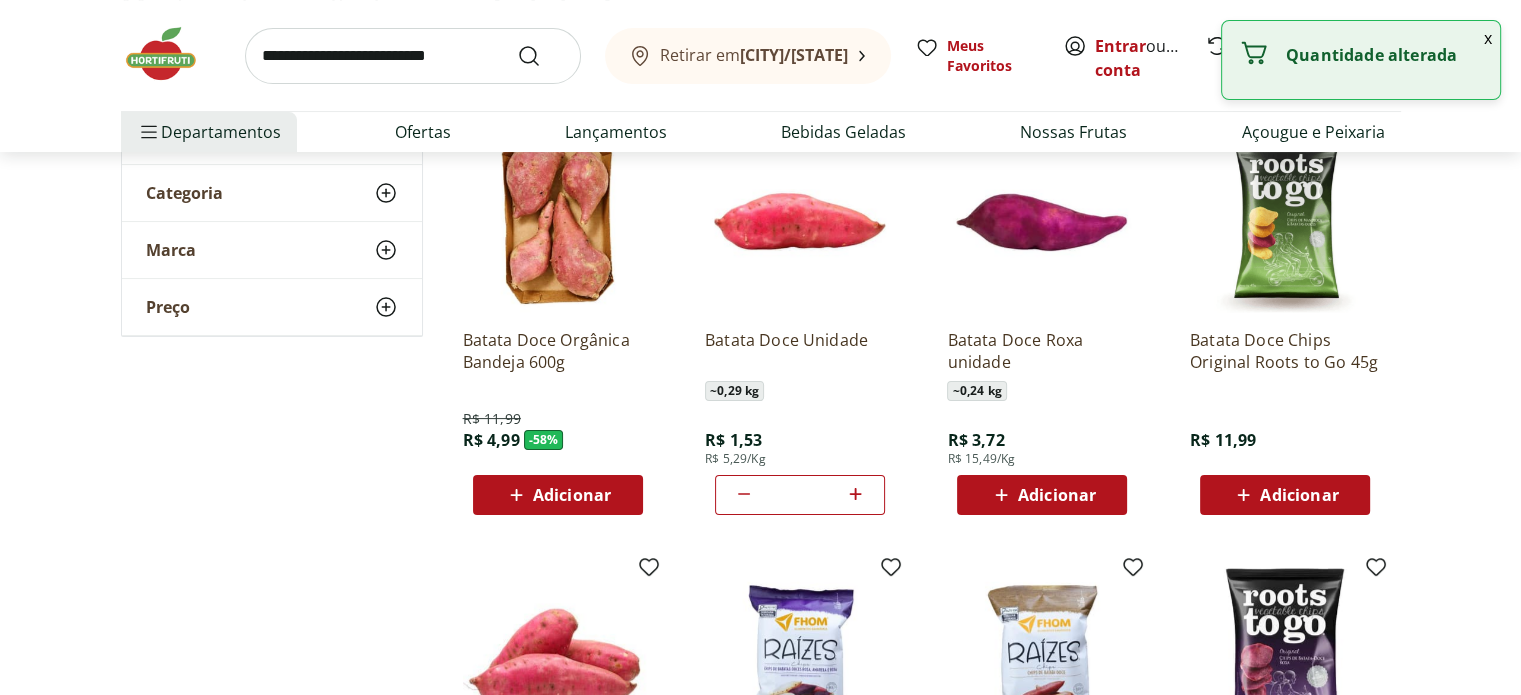 click 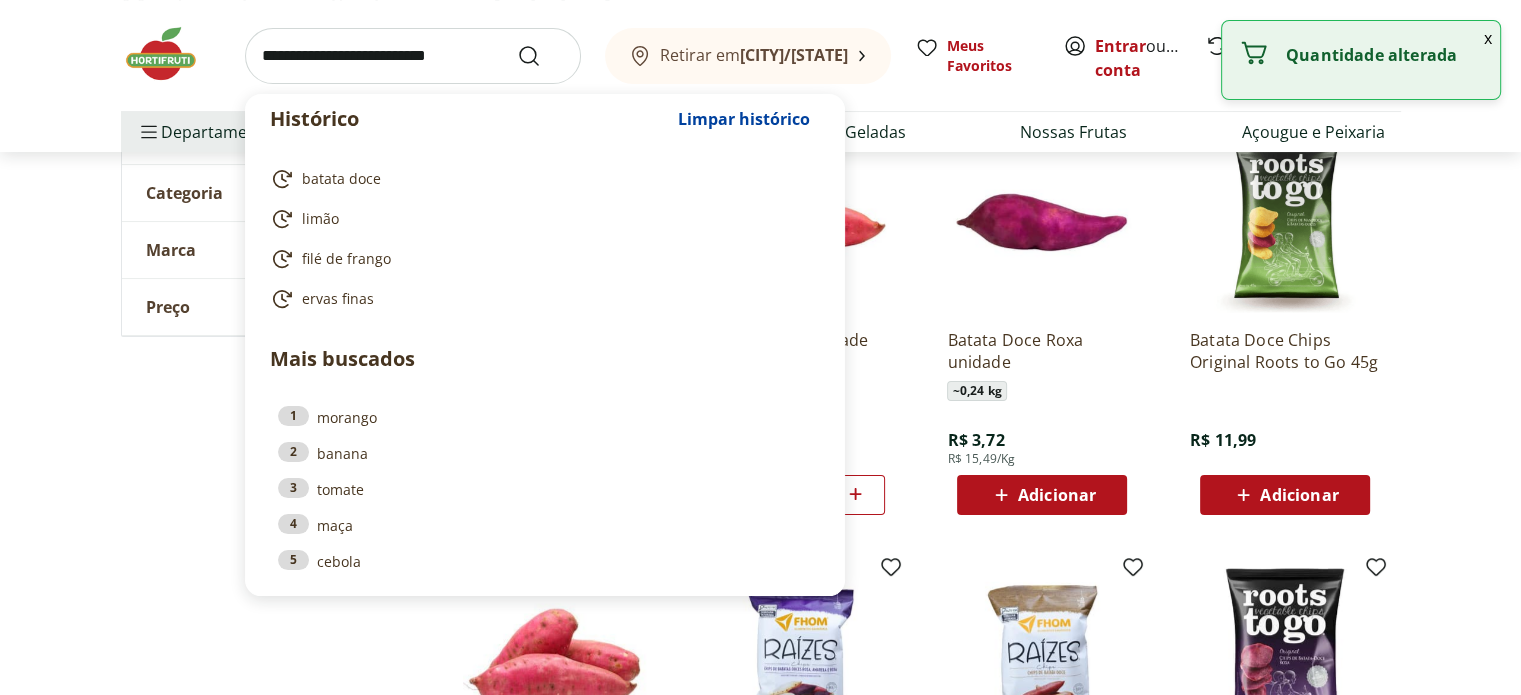 click at bounding box center [413, 56] 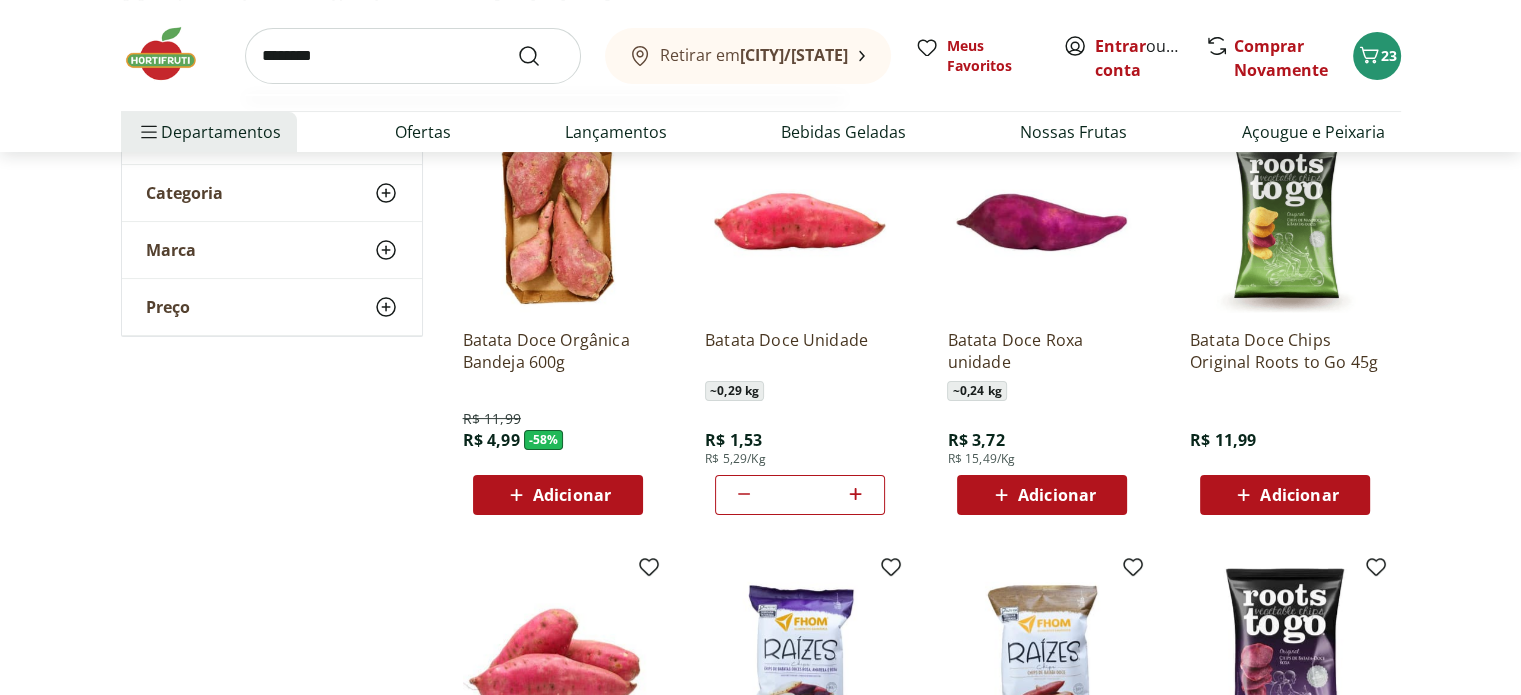 type on "*********" 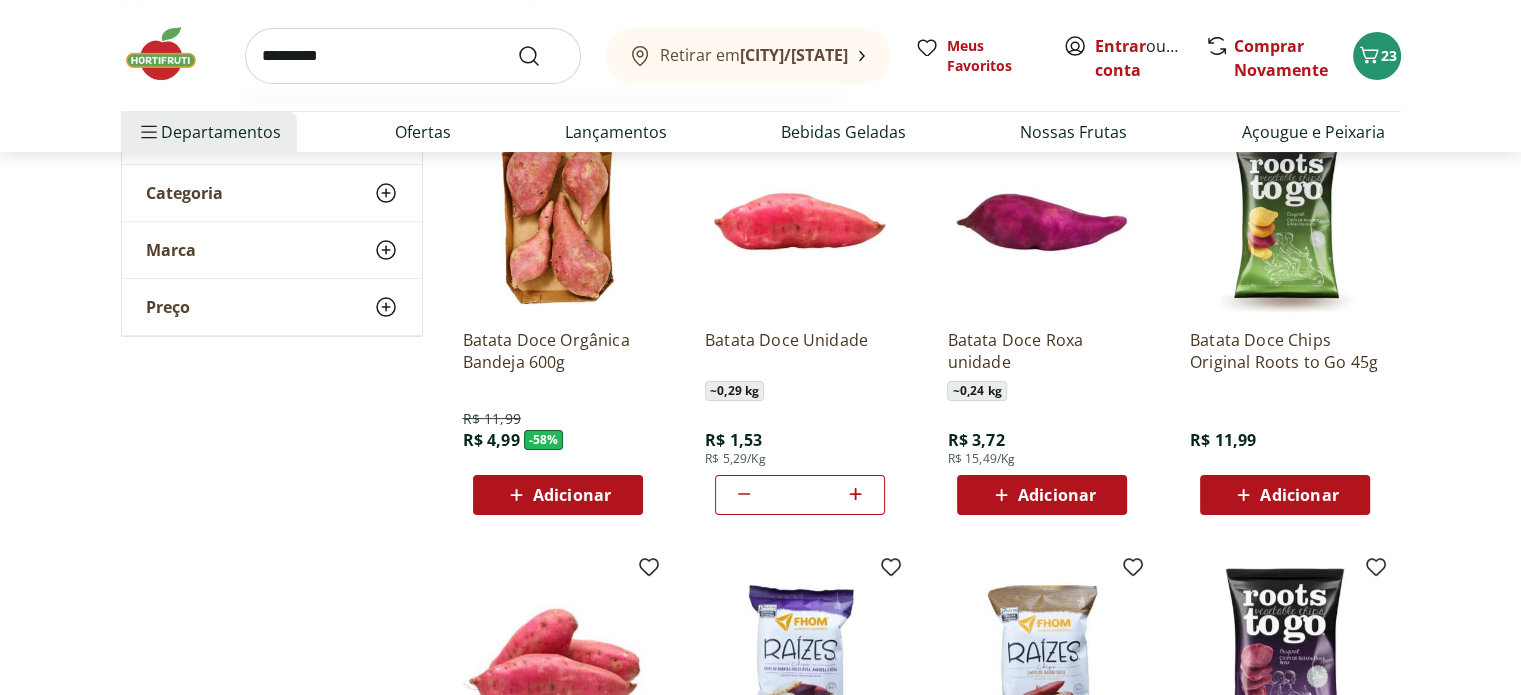 click at bounding box center [541, 56] 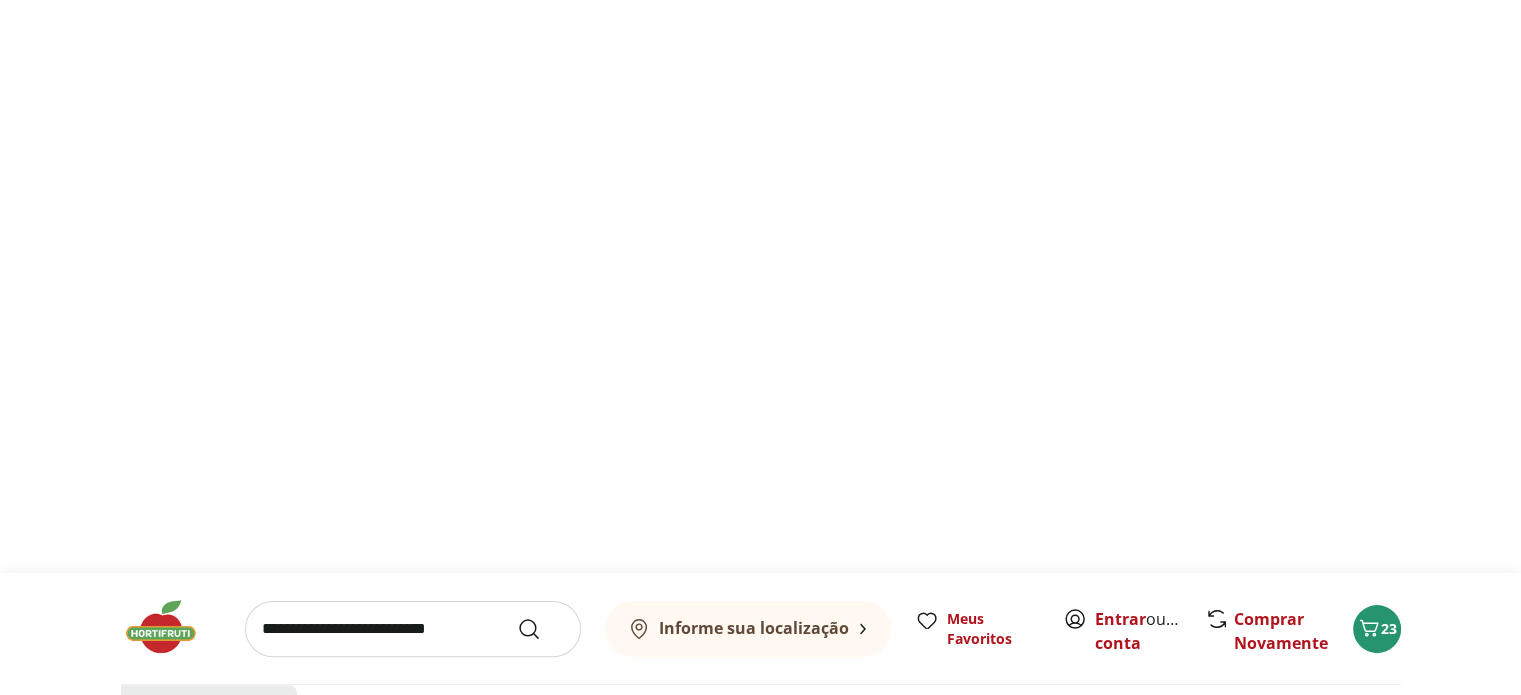 scroll, scrollTop: 0, scrollLeft: 0, axis: both 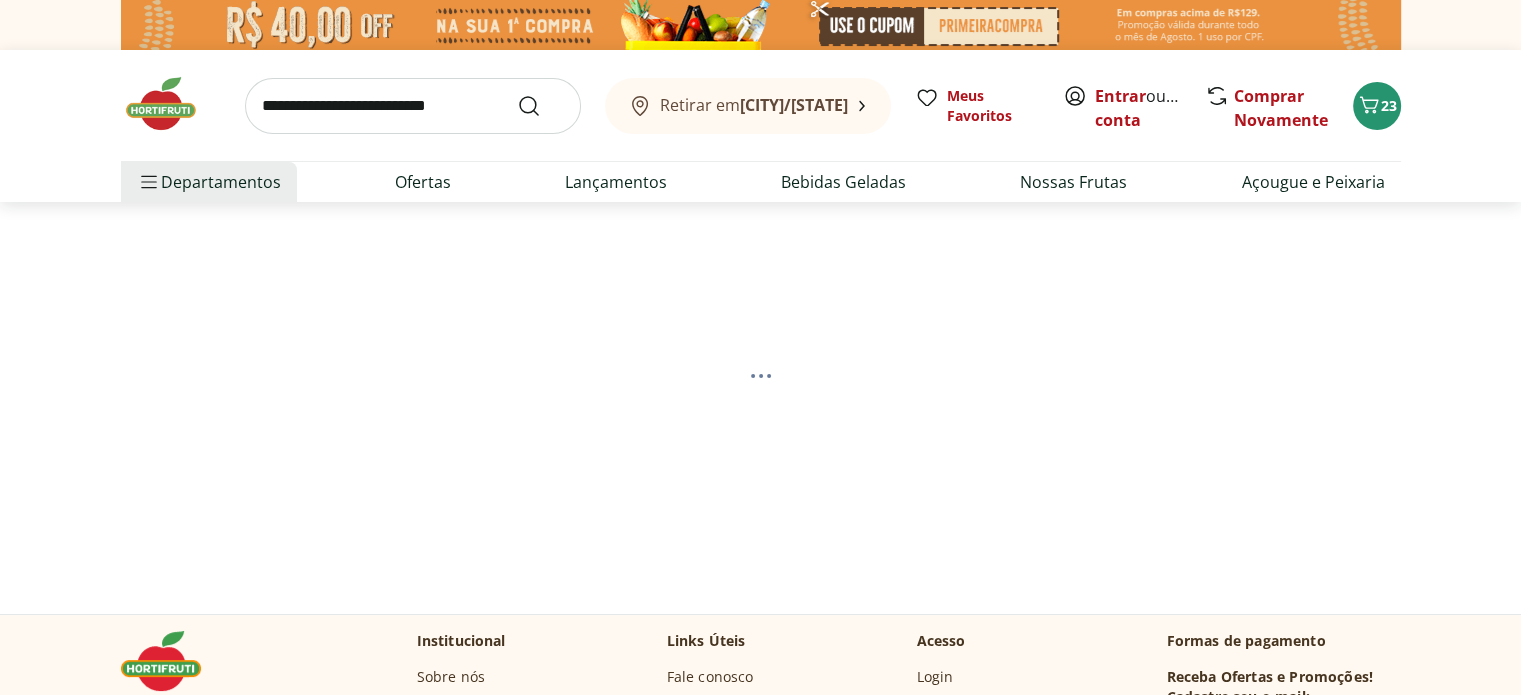 select on "**********" 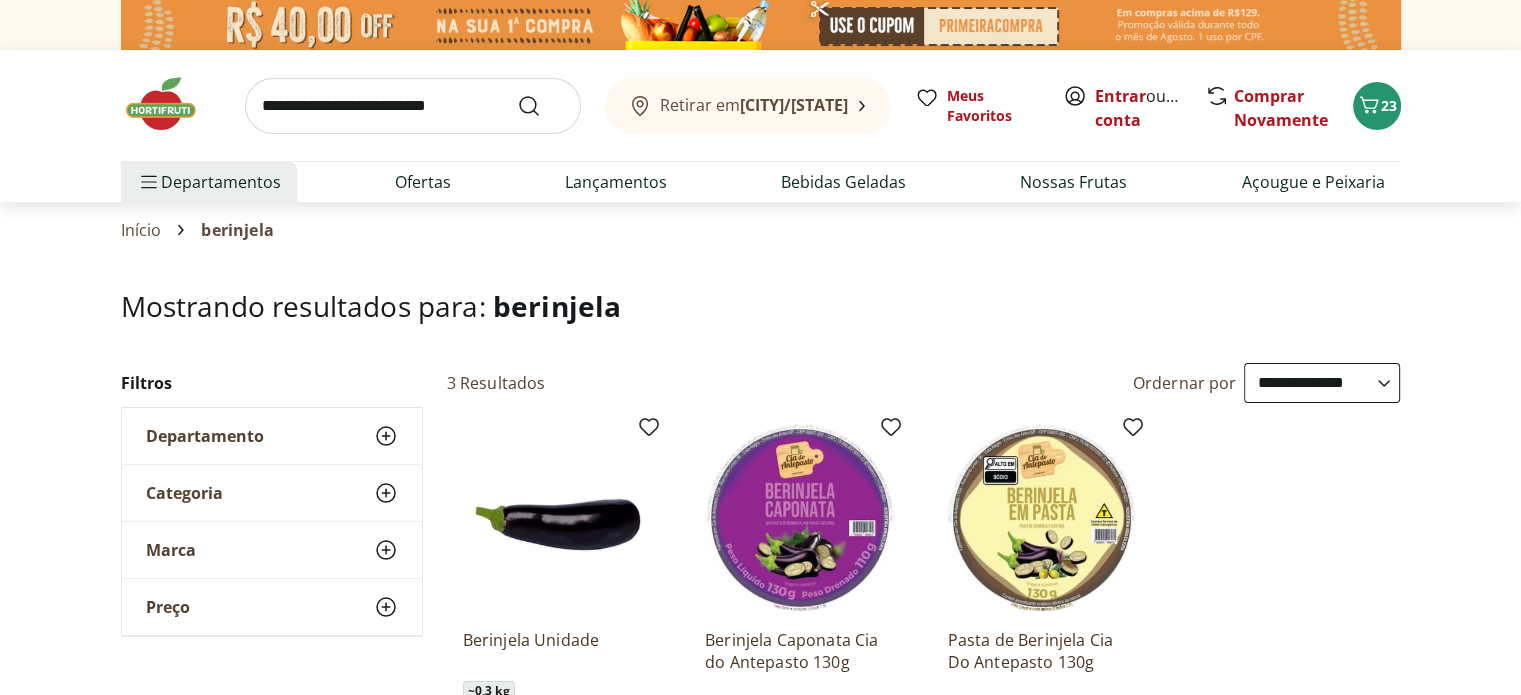 scroll, scrollTop: 300, scrollLeft: 0, axis: vertical 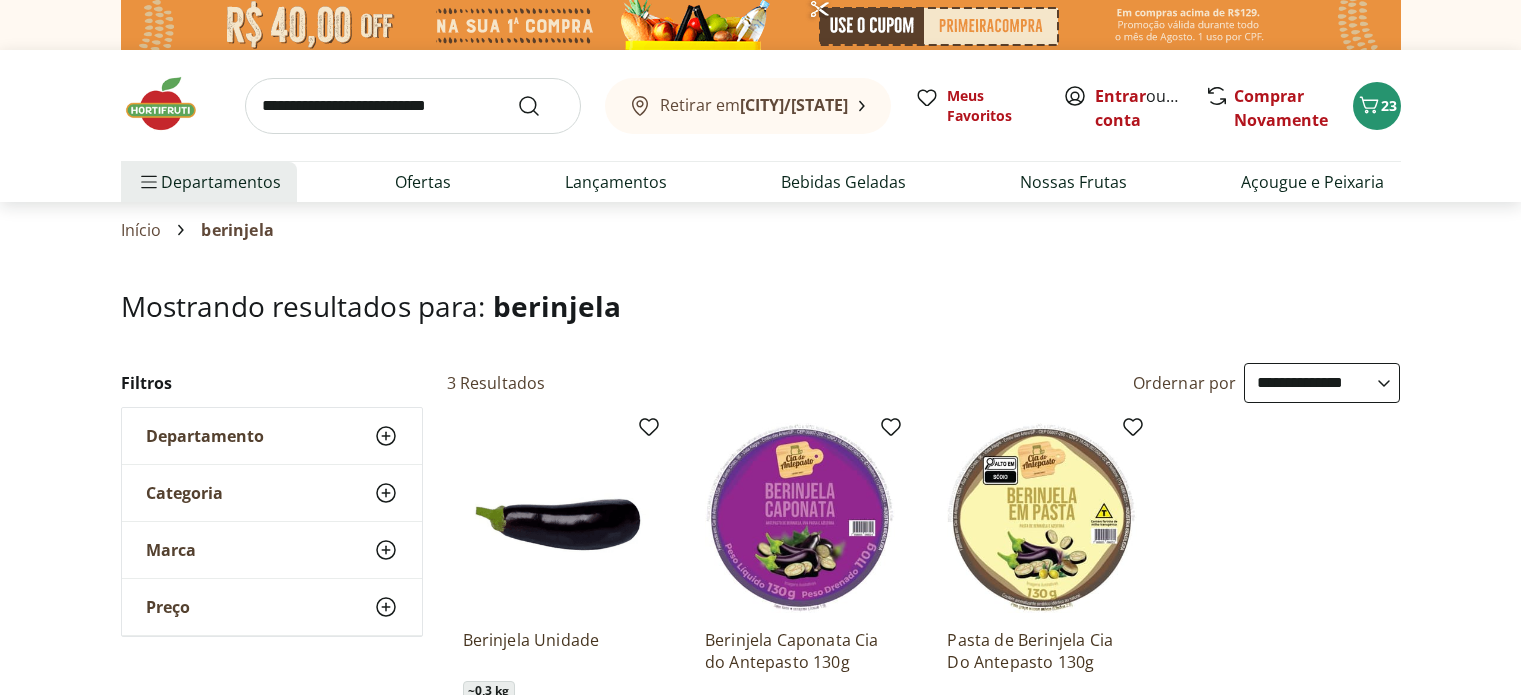 select on "**********" 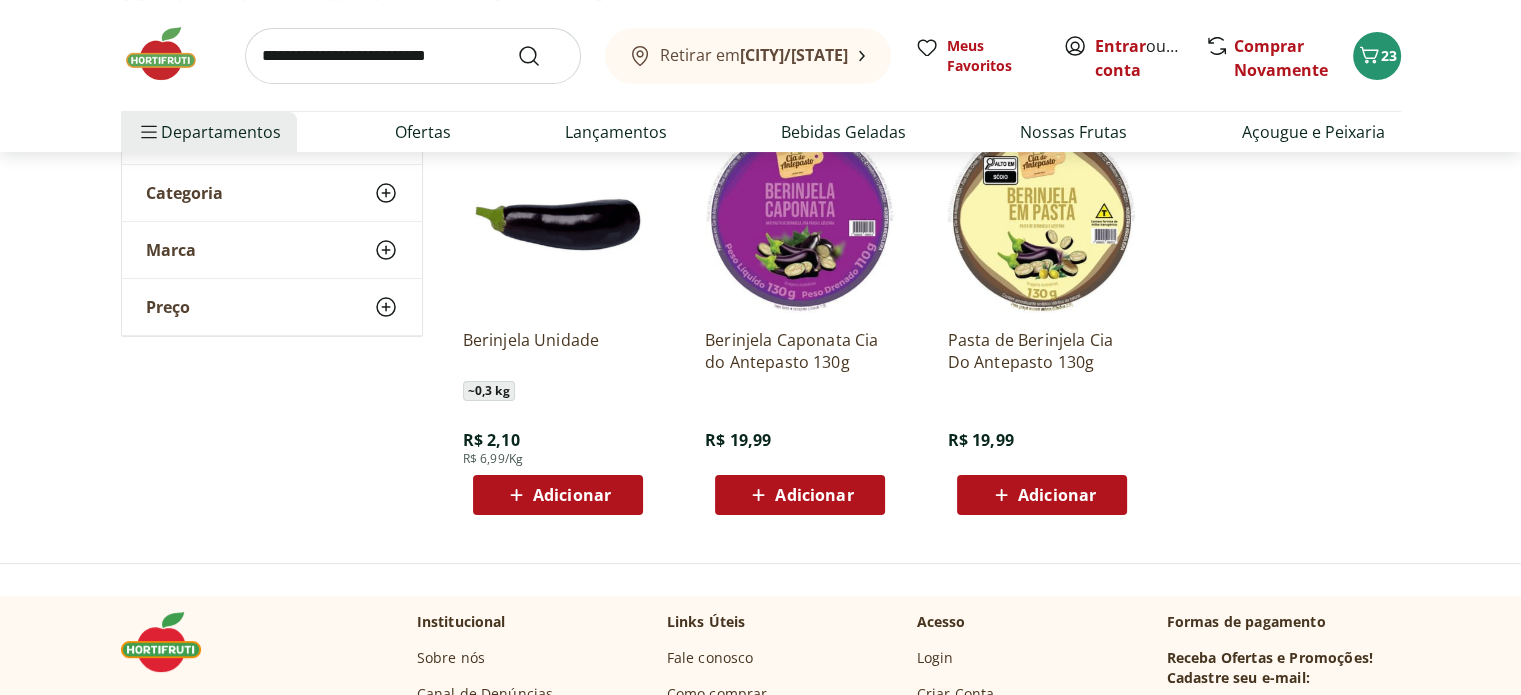 scroll, scrollTop: 0, scrollLeft: 0, axis: both 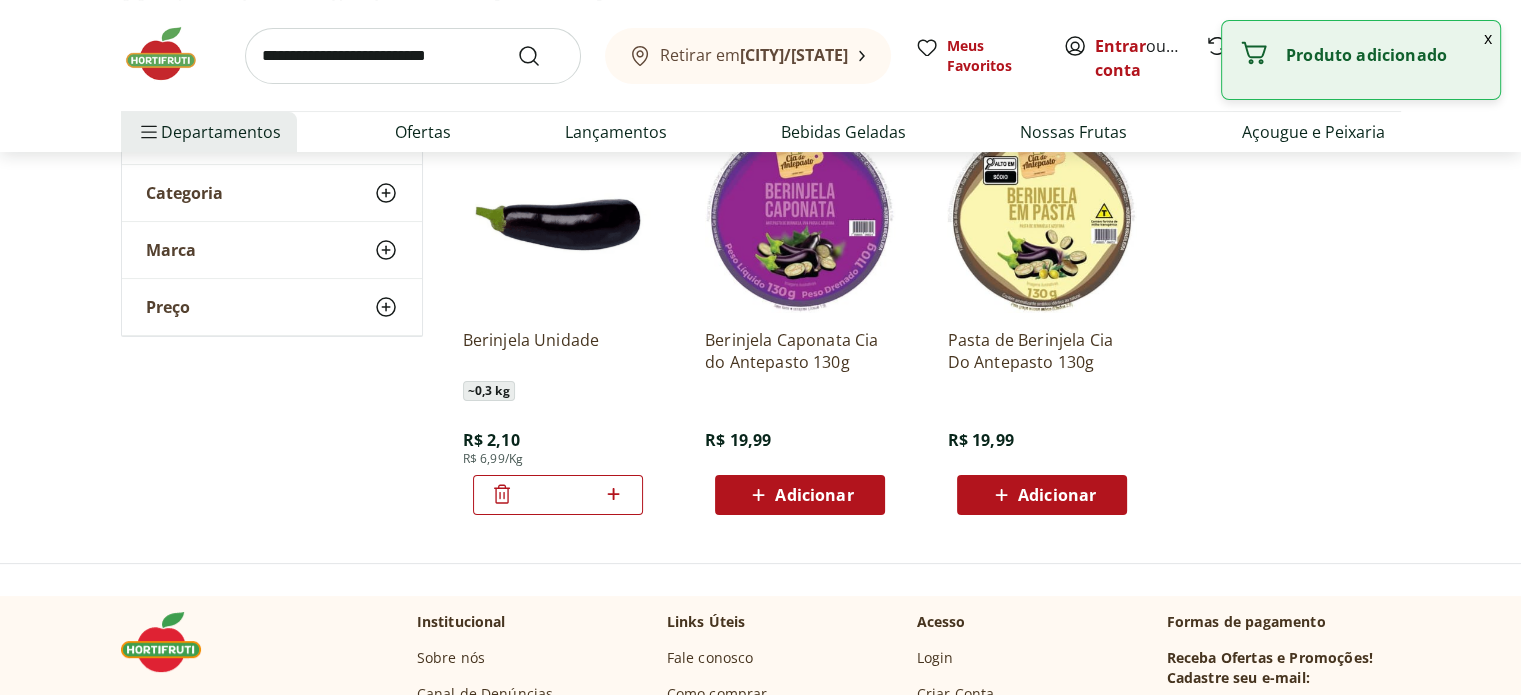 click 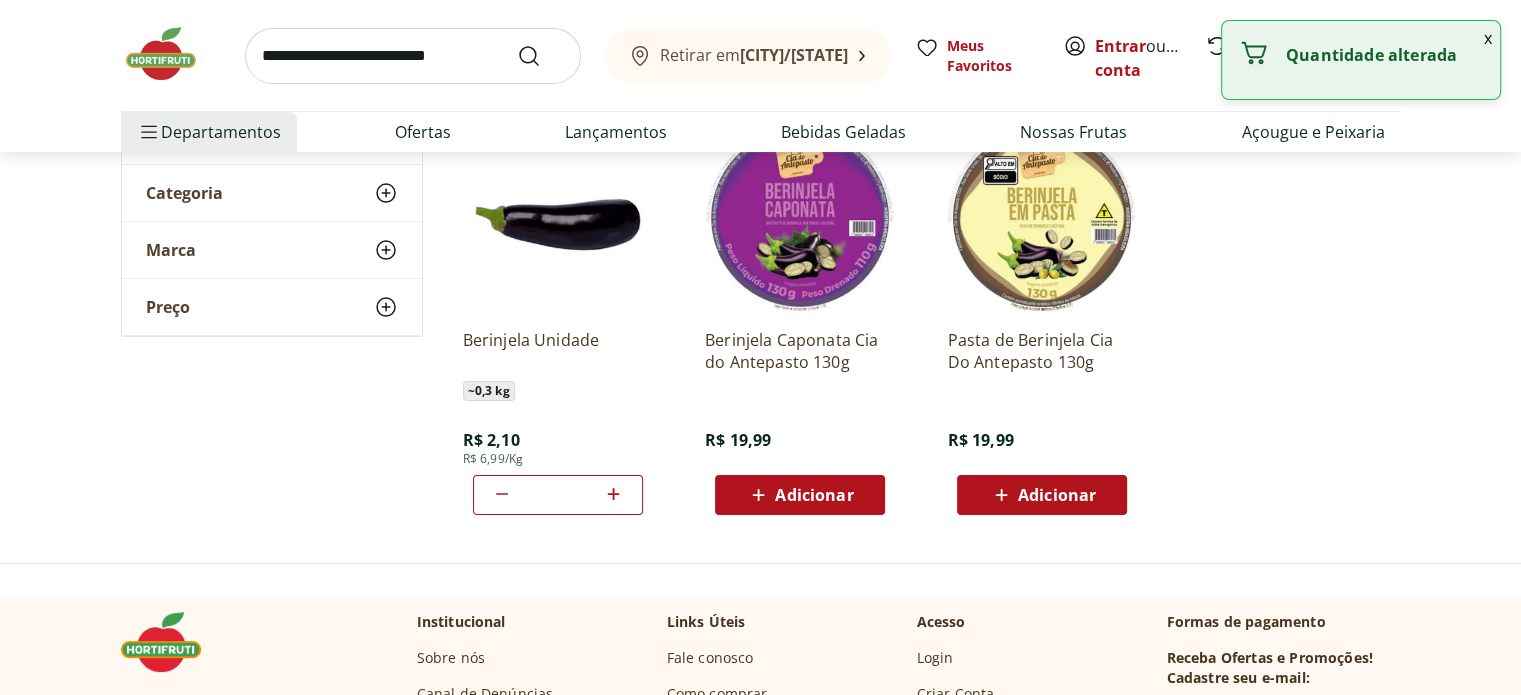 click 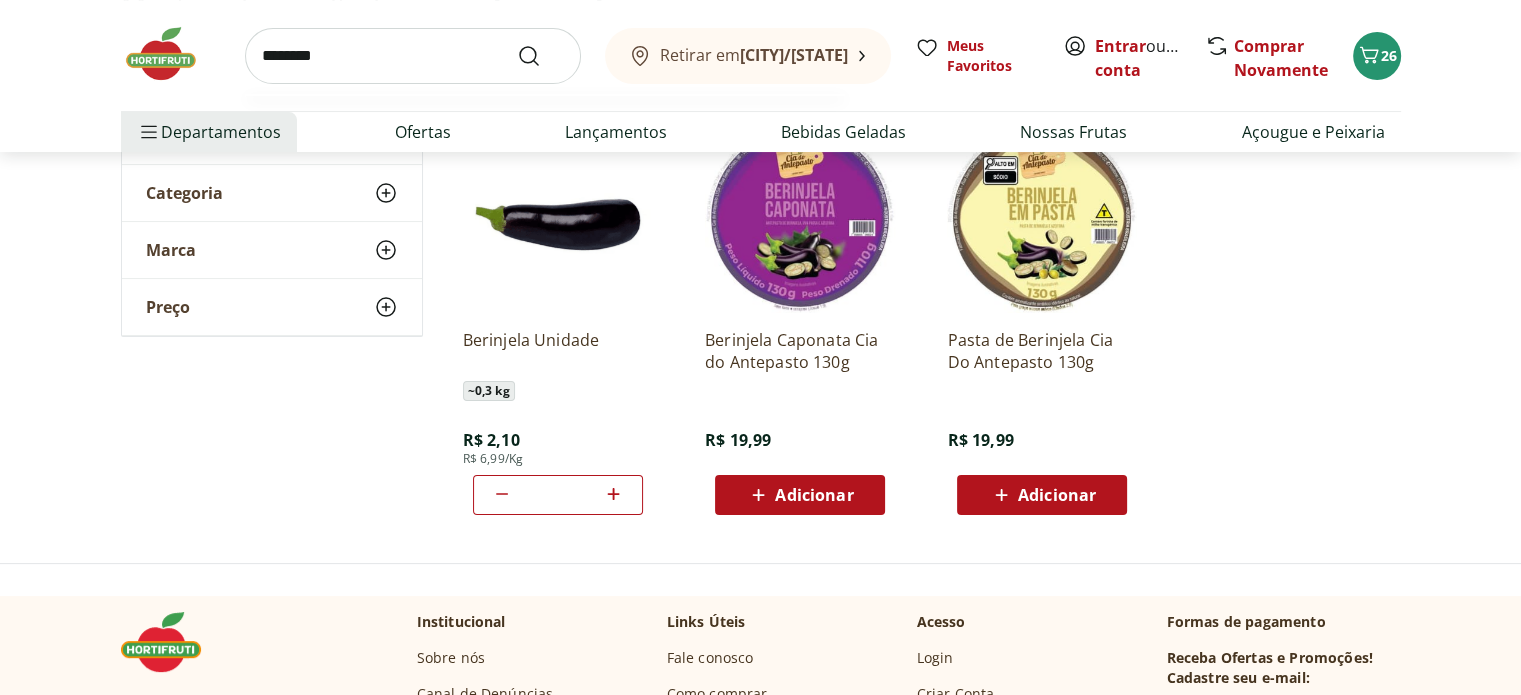 type on "*********" 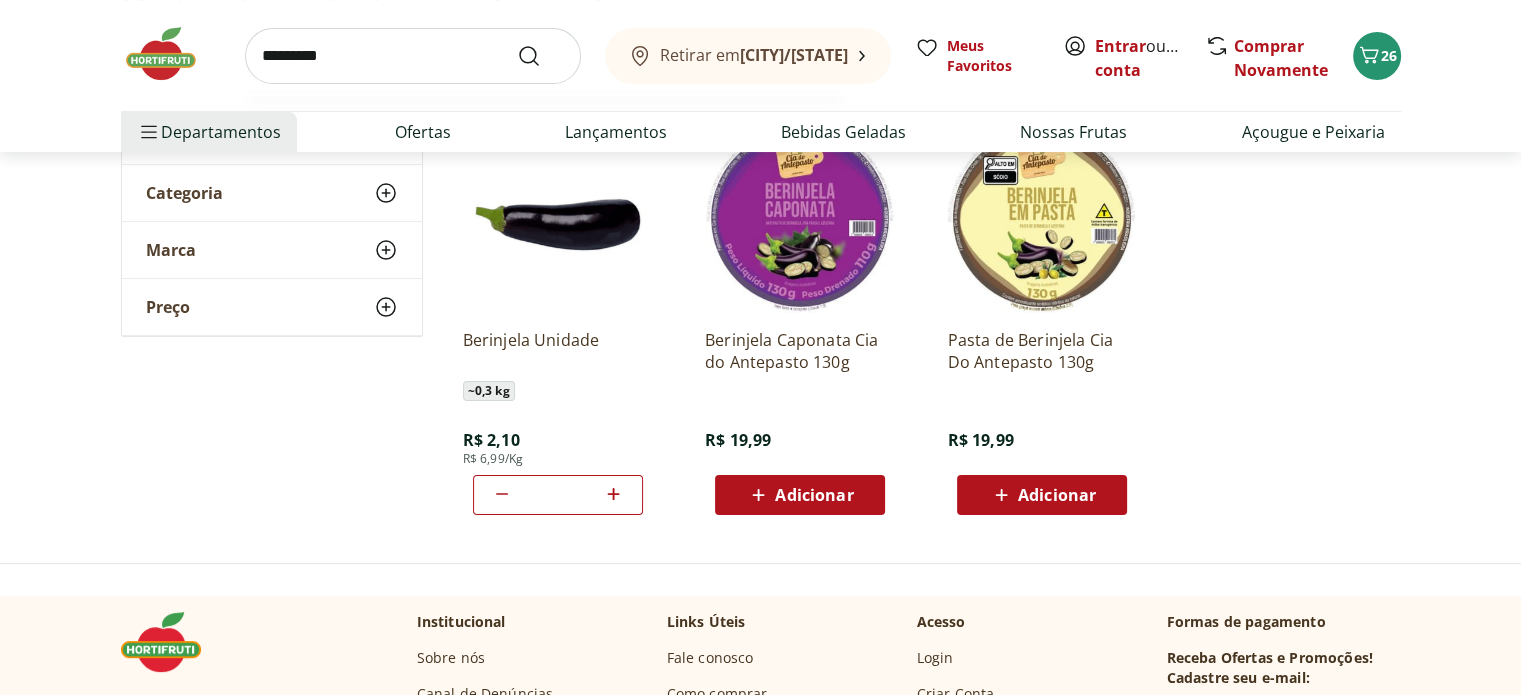 click at bounding box center (541, 56) 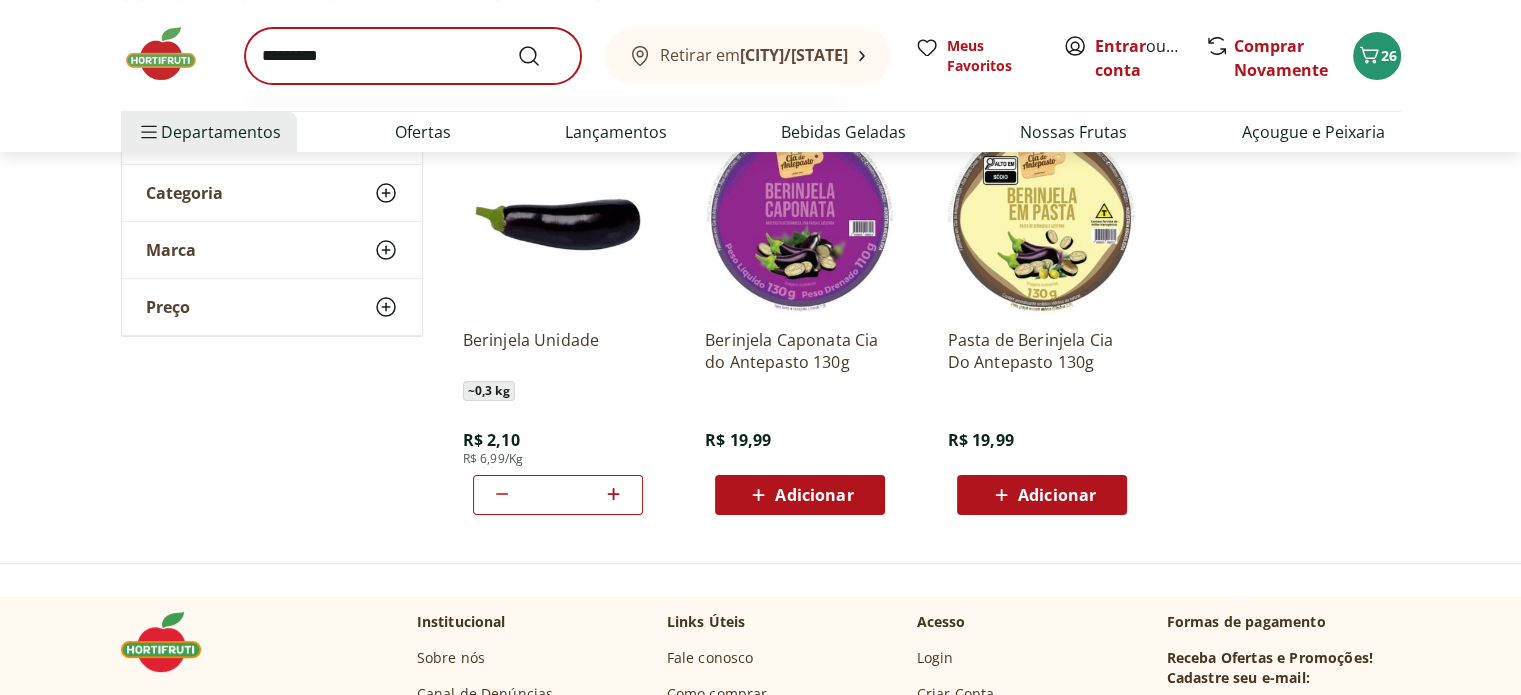 scroll, scrollTop: 0, scrollLeft: 0, axis: both 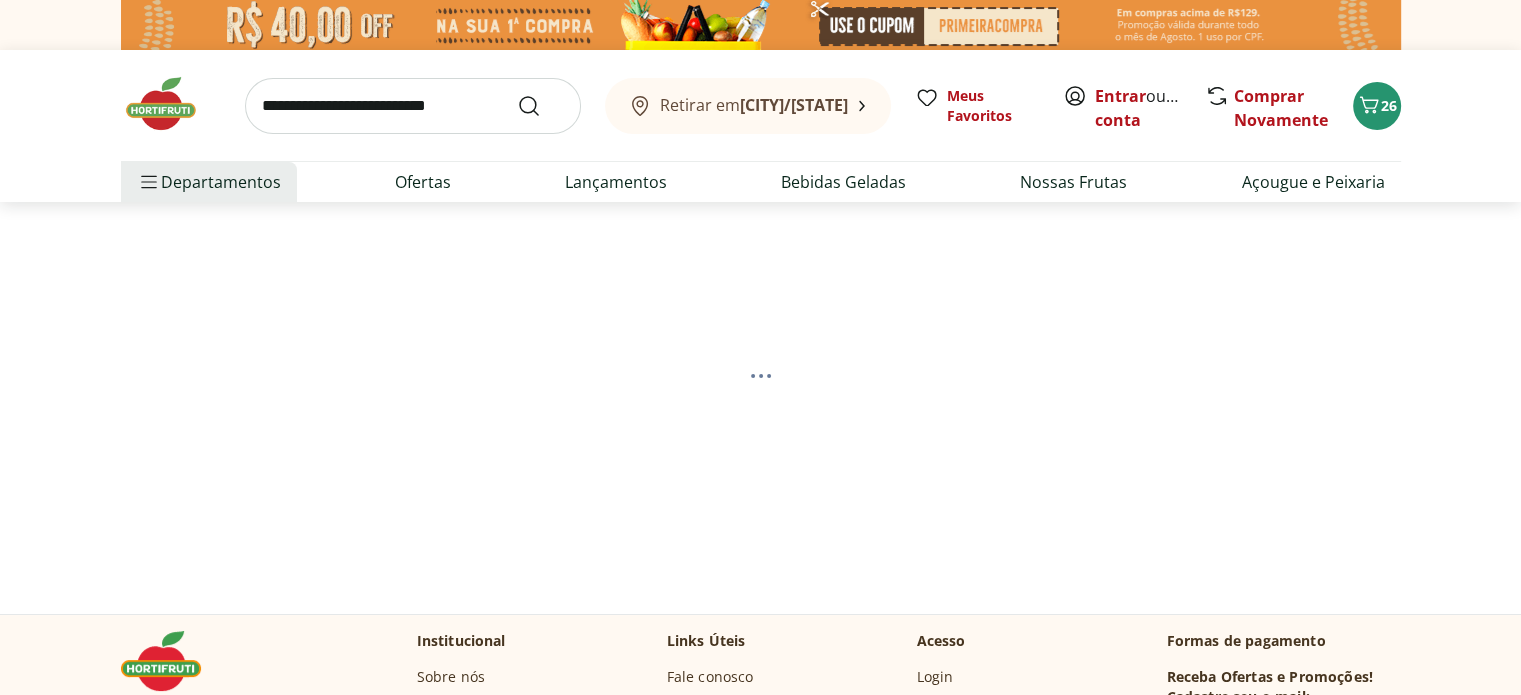 select on "**********" 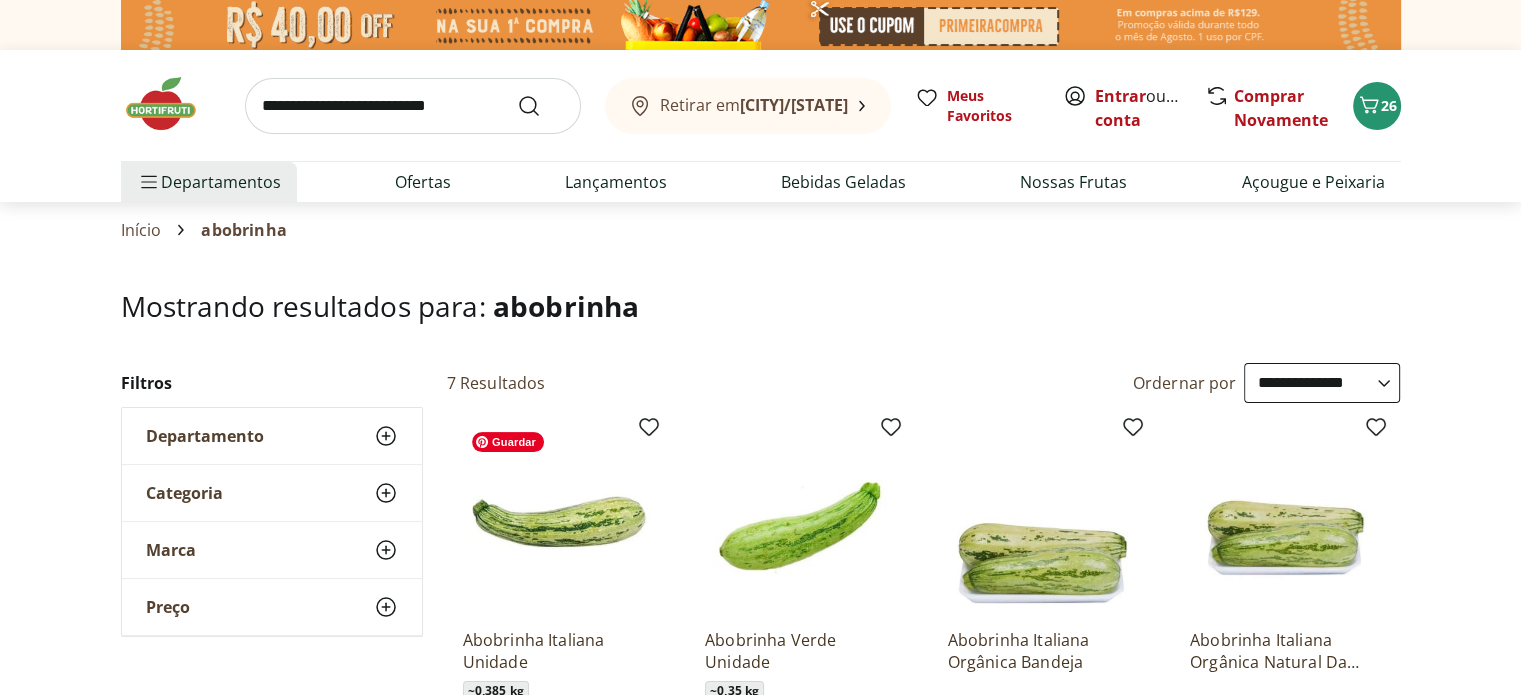 scroll, scrollTop: 200, scrollLeft: 0, axis: vertical 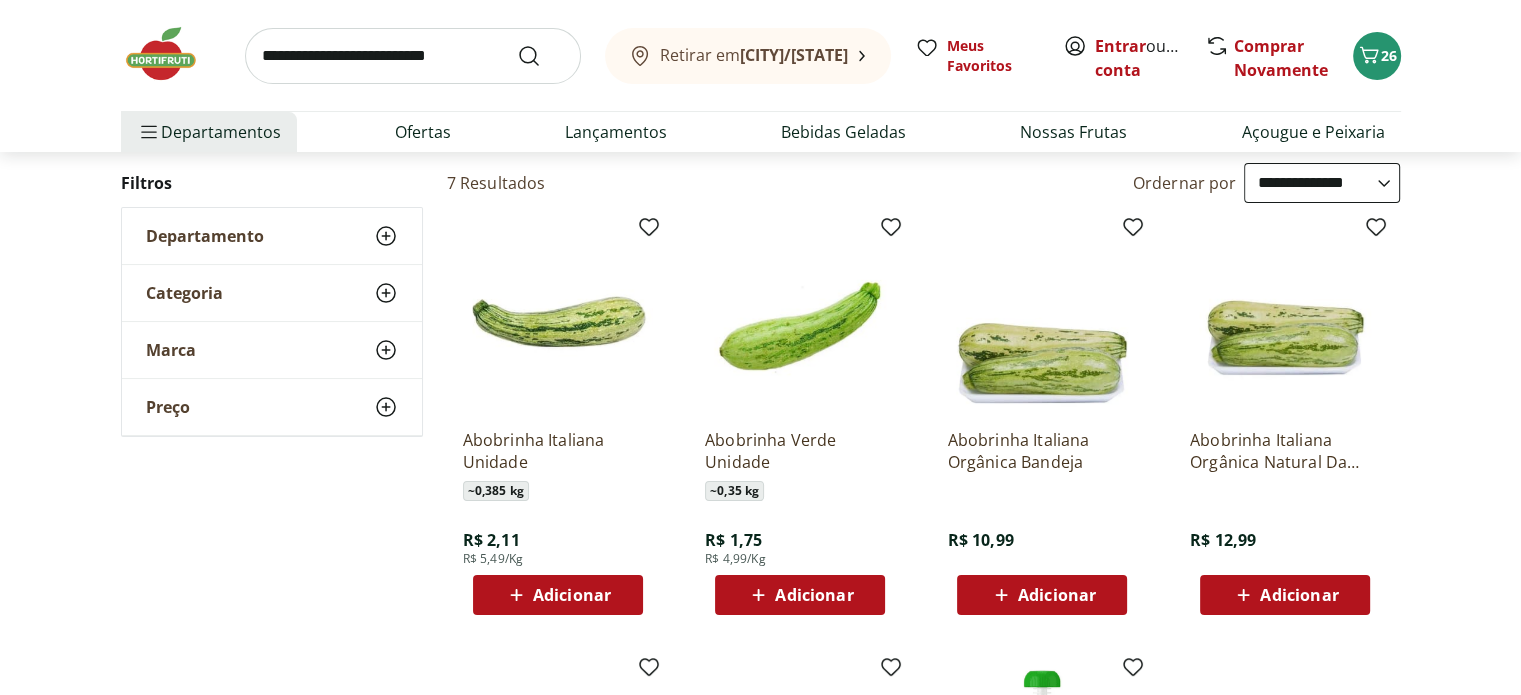 click on "Adicionar" at bounding box center [572, 595] 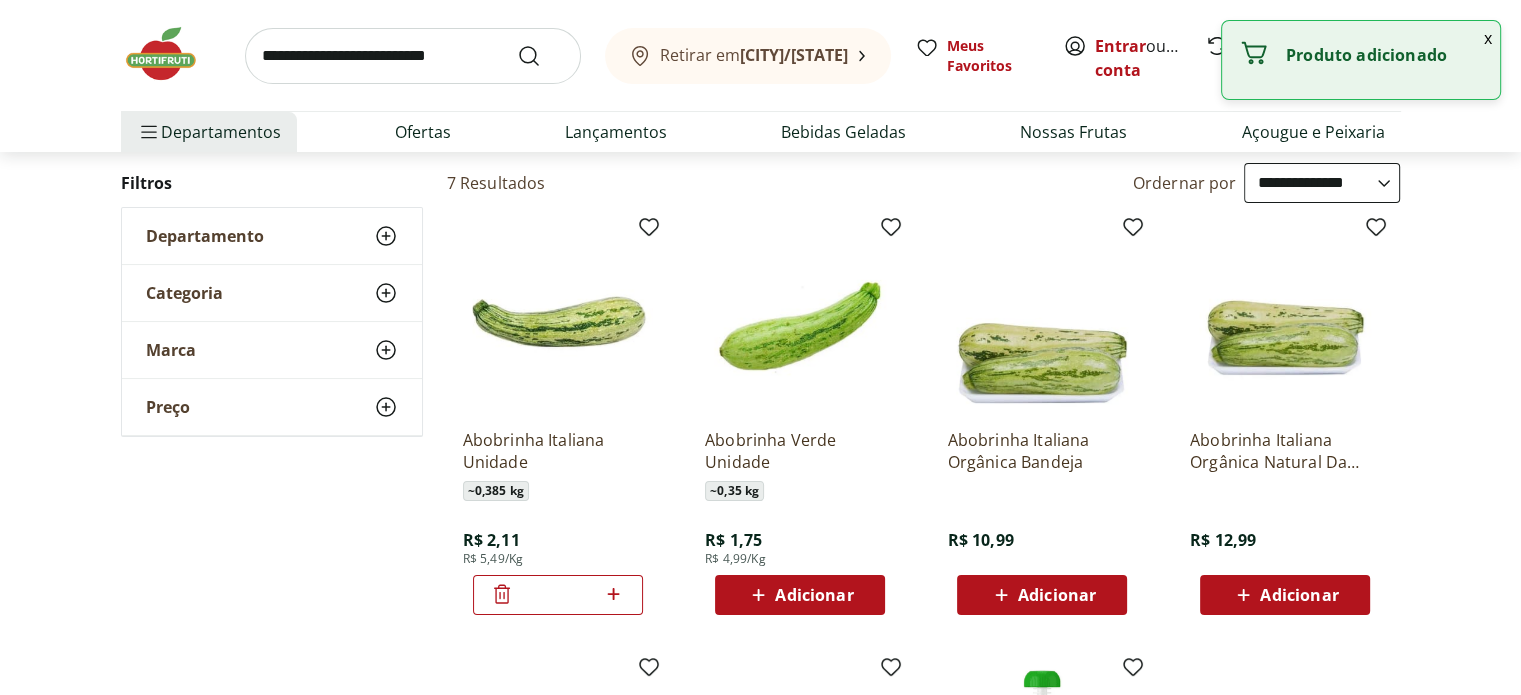 click 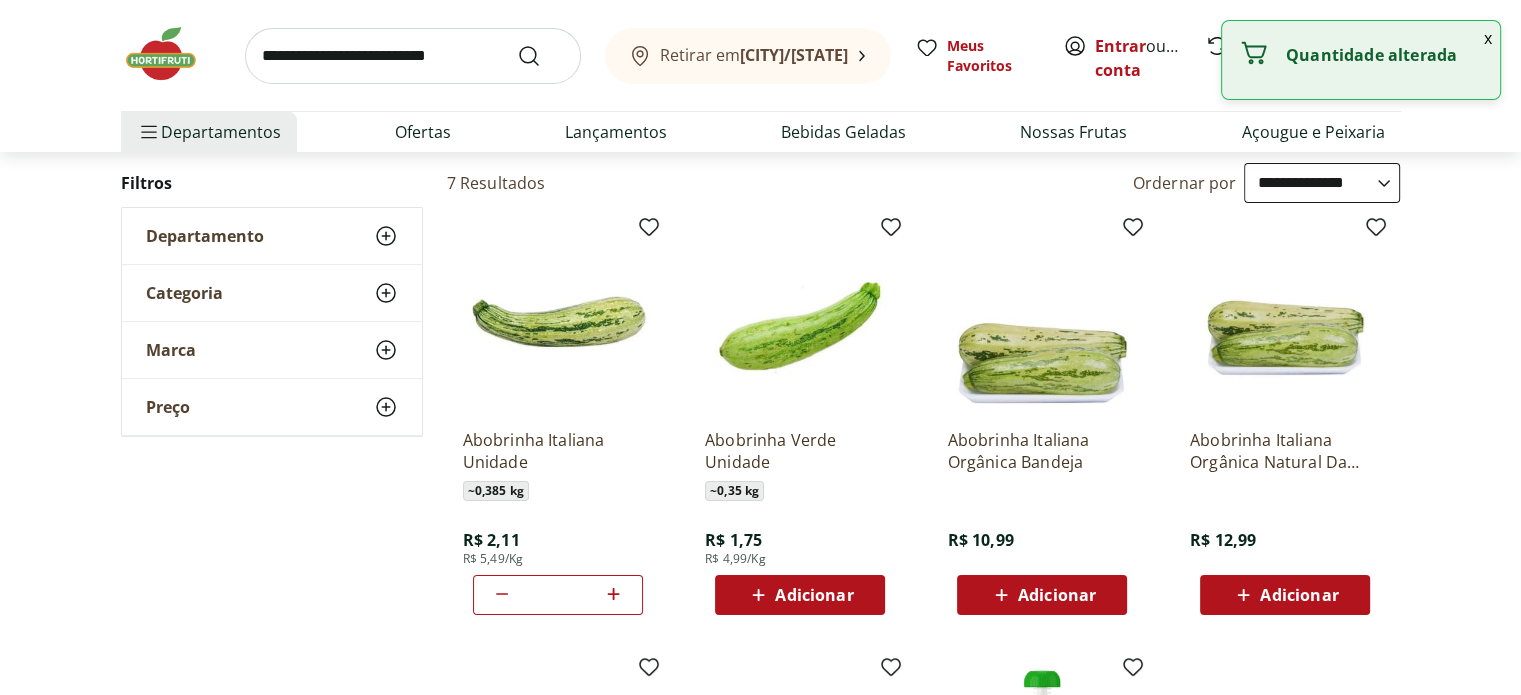 click 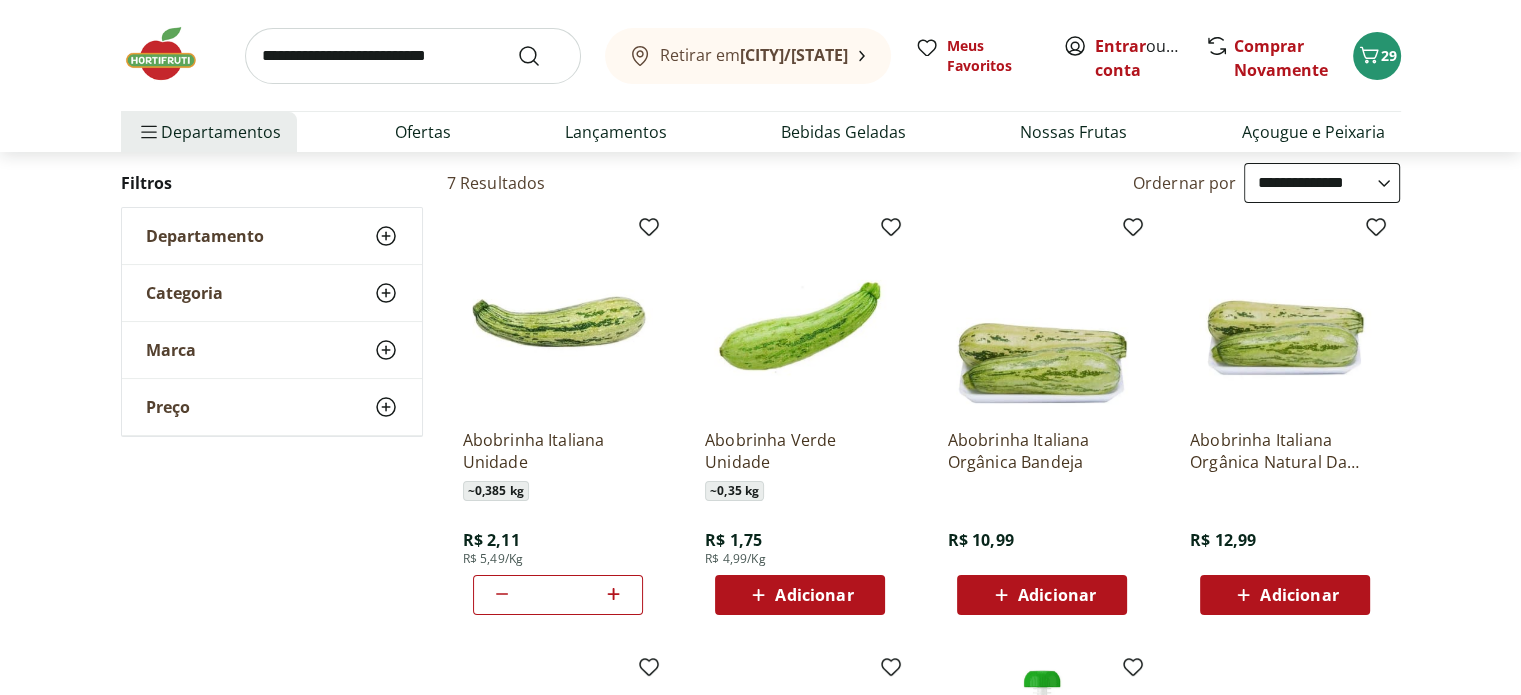 click at bounding box center [413, 56] 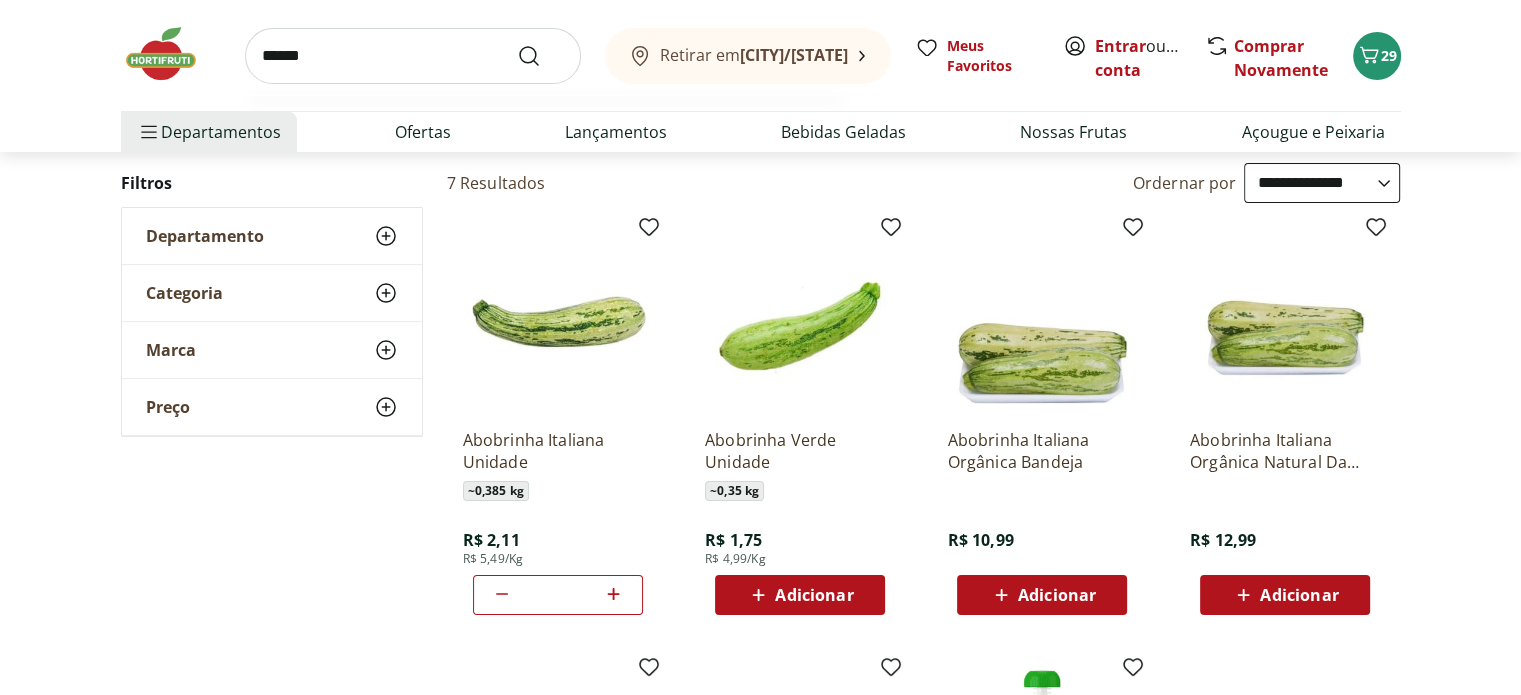 type on "*******" 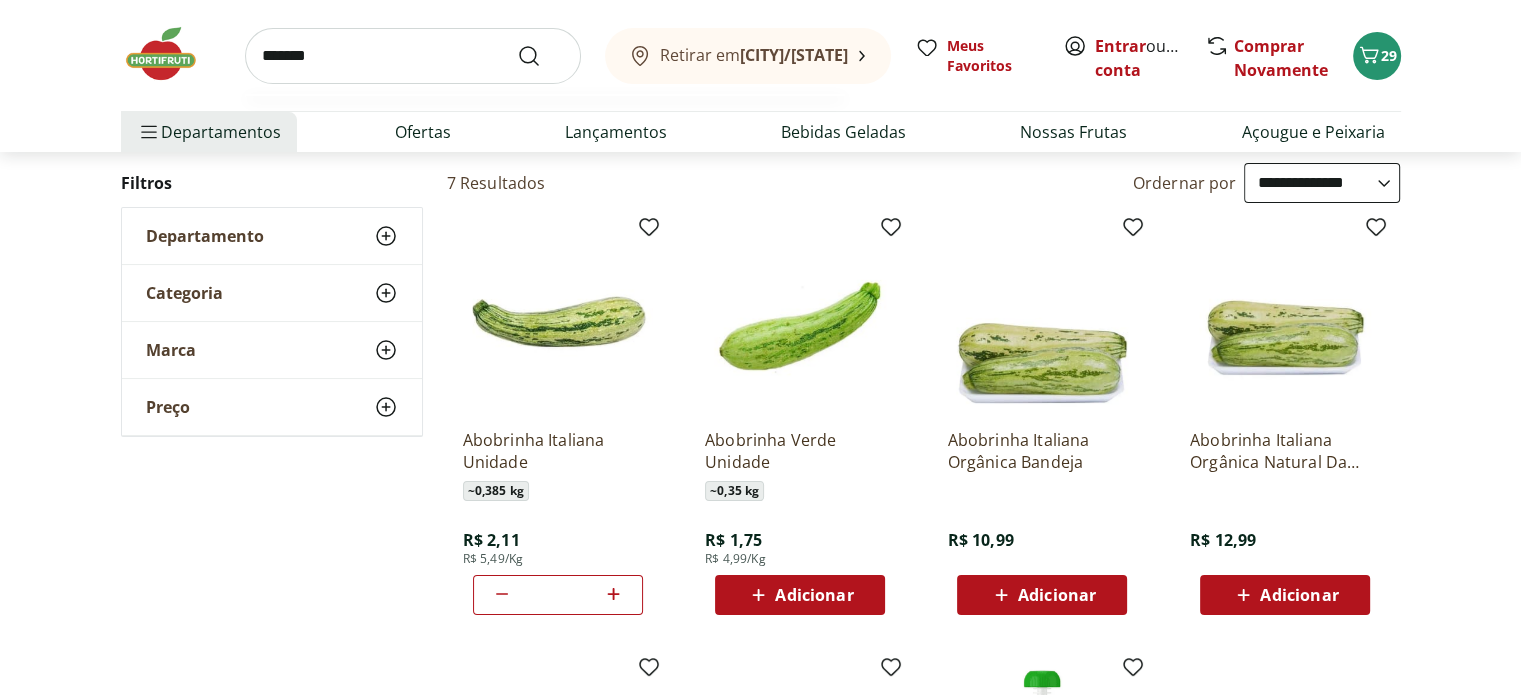 click at bounding box center [541, 56] 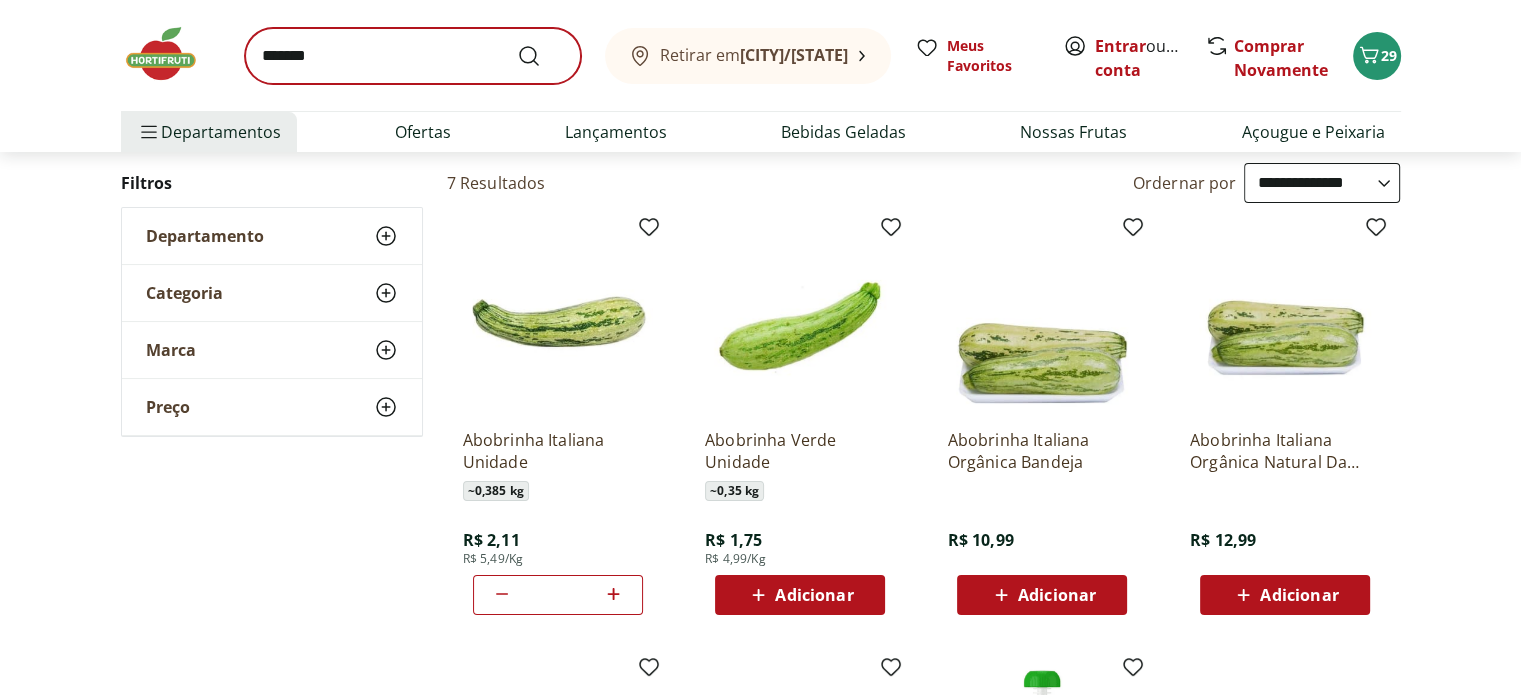 scroll, scrollTop: 0, scrollLeft: 0, axis: both 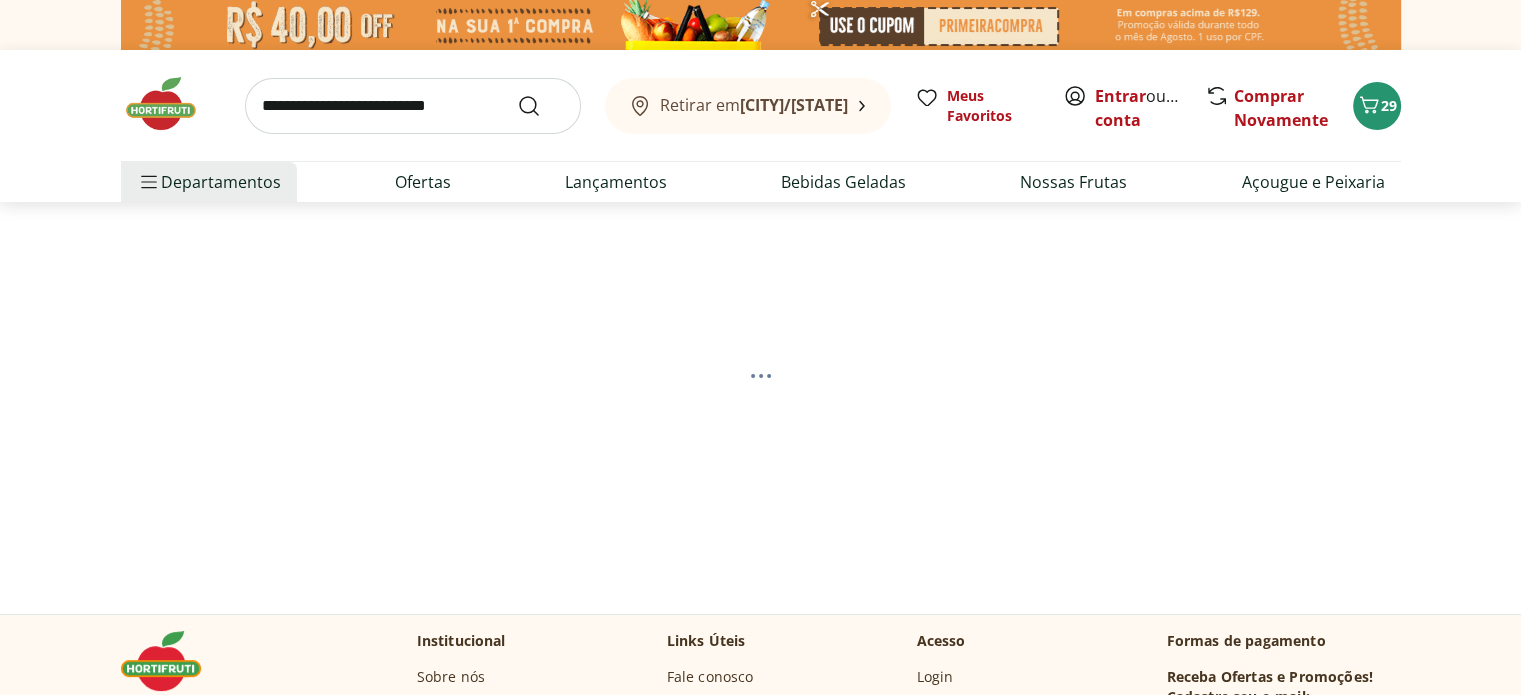 select on "**********" 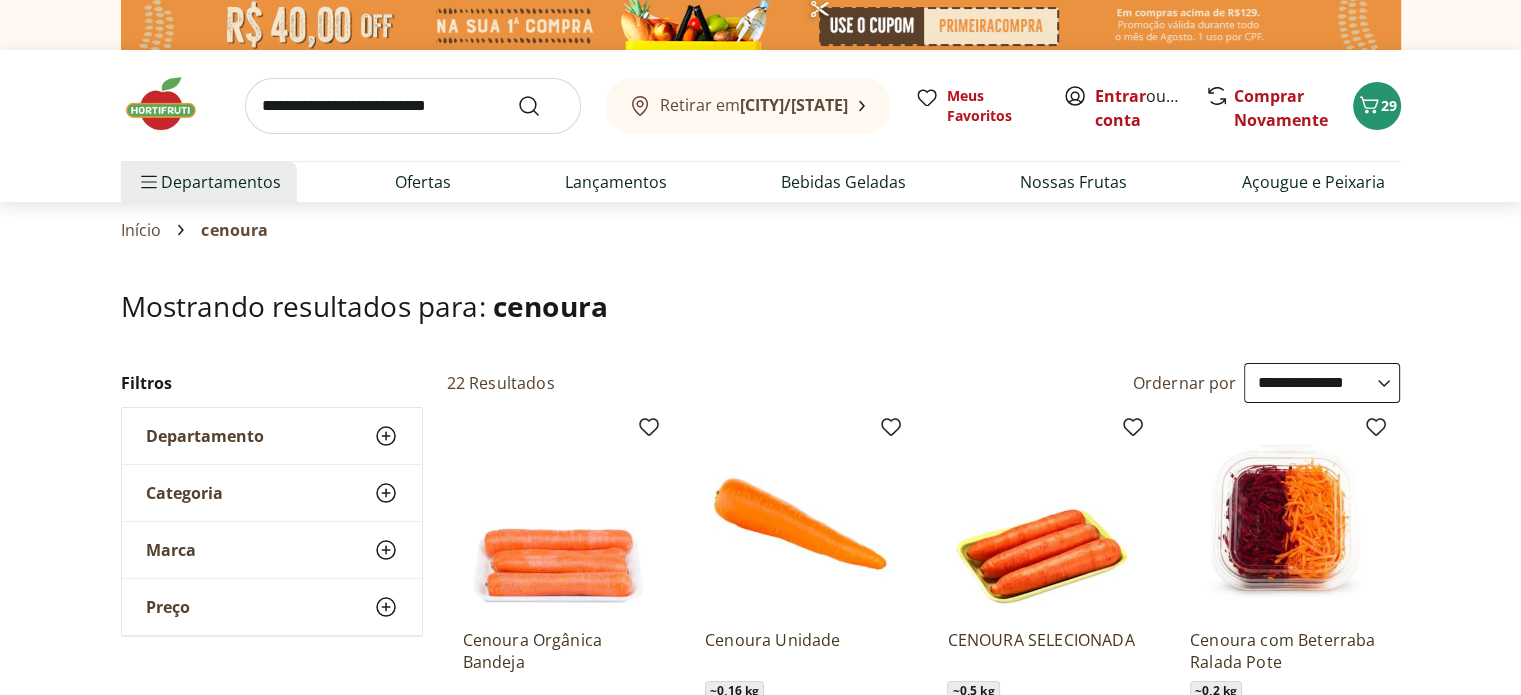 scroll, scrollTop: 300, scrollLeft: 0, axis: vertical 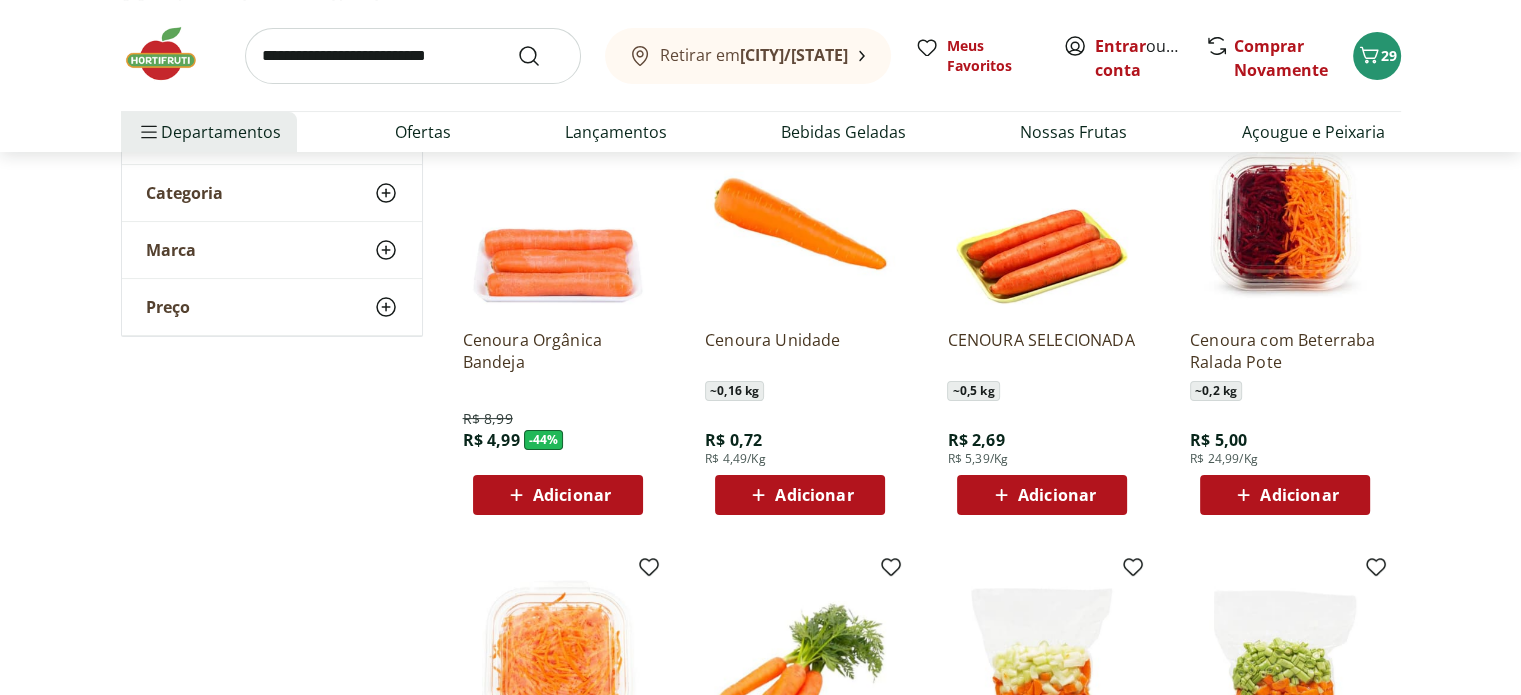 click on "Adicionar" at bounding box center (814, 495) 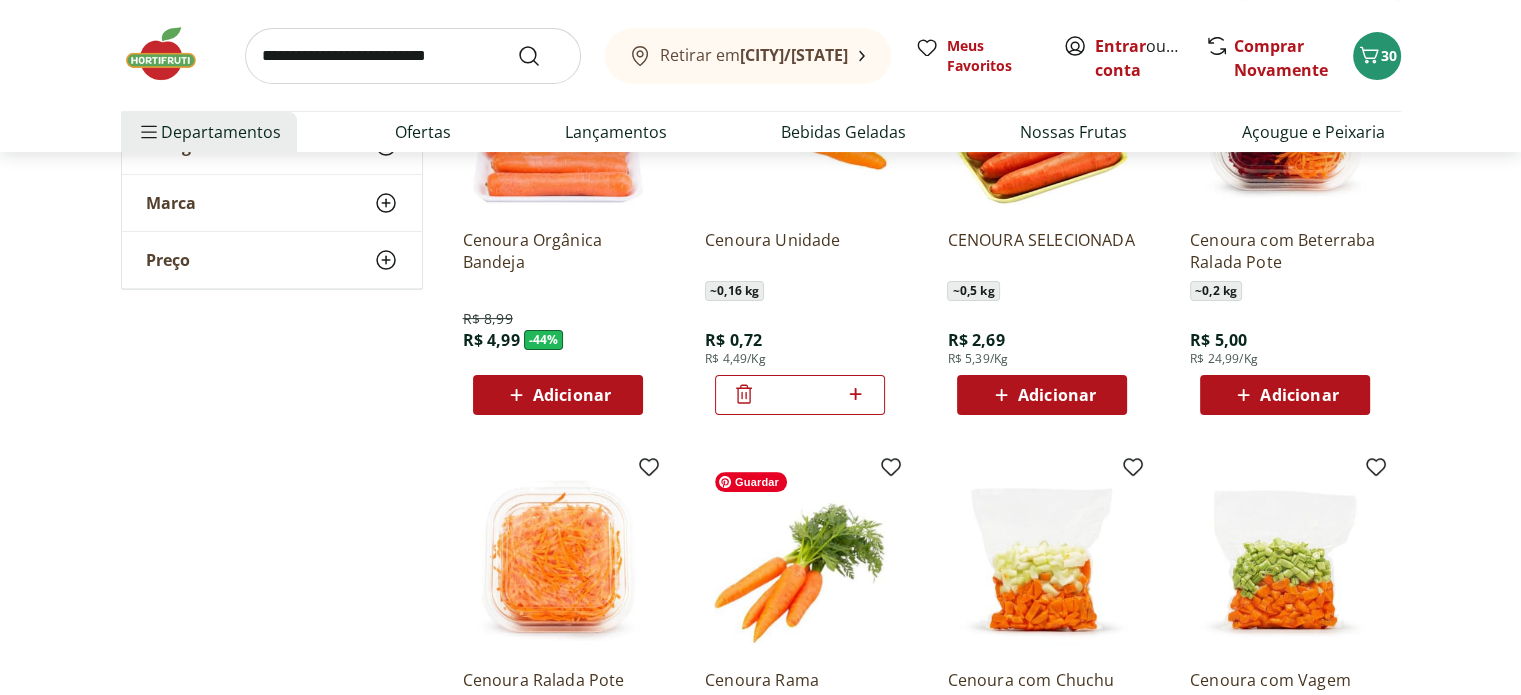 scroll, scrollTop: 300, scrollLeft: 0, axis: vertical 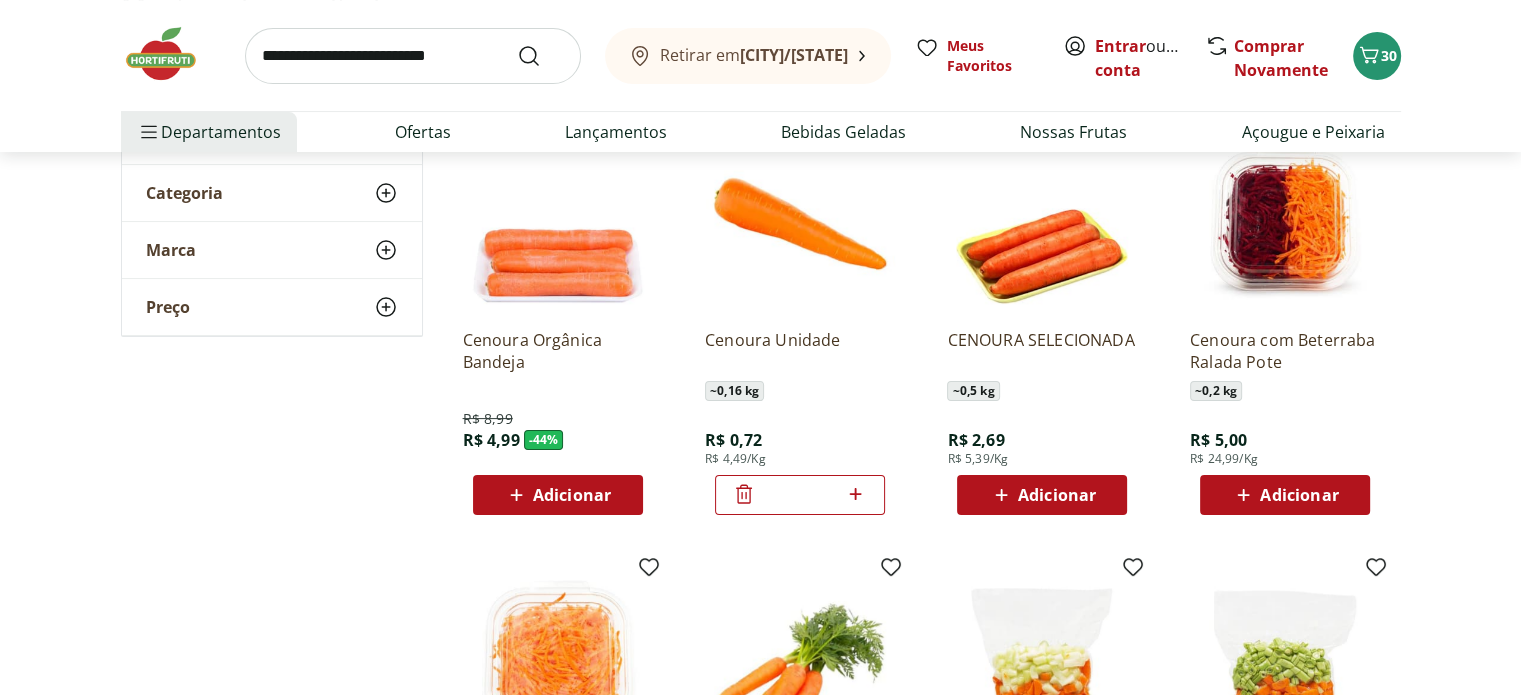 click 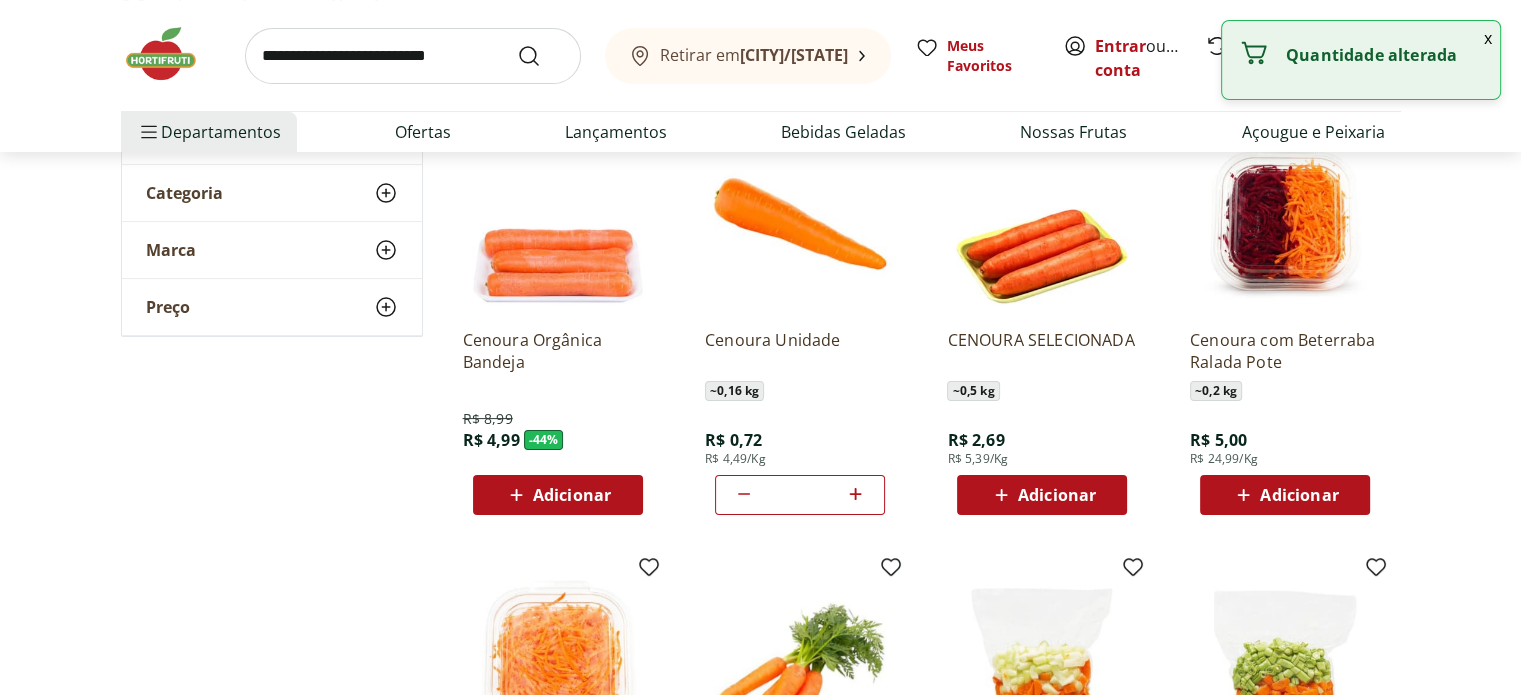 click 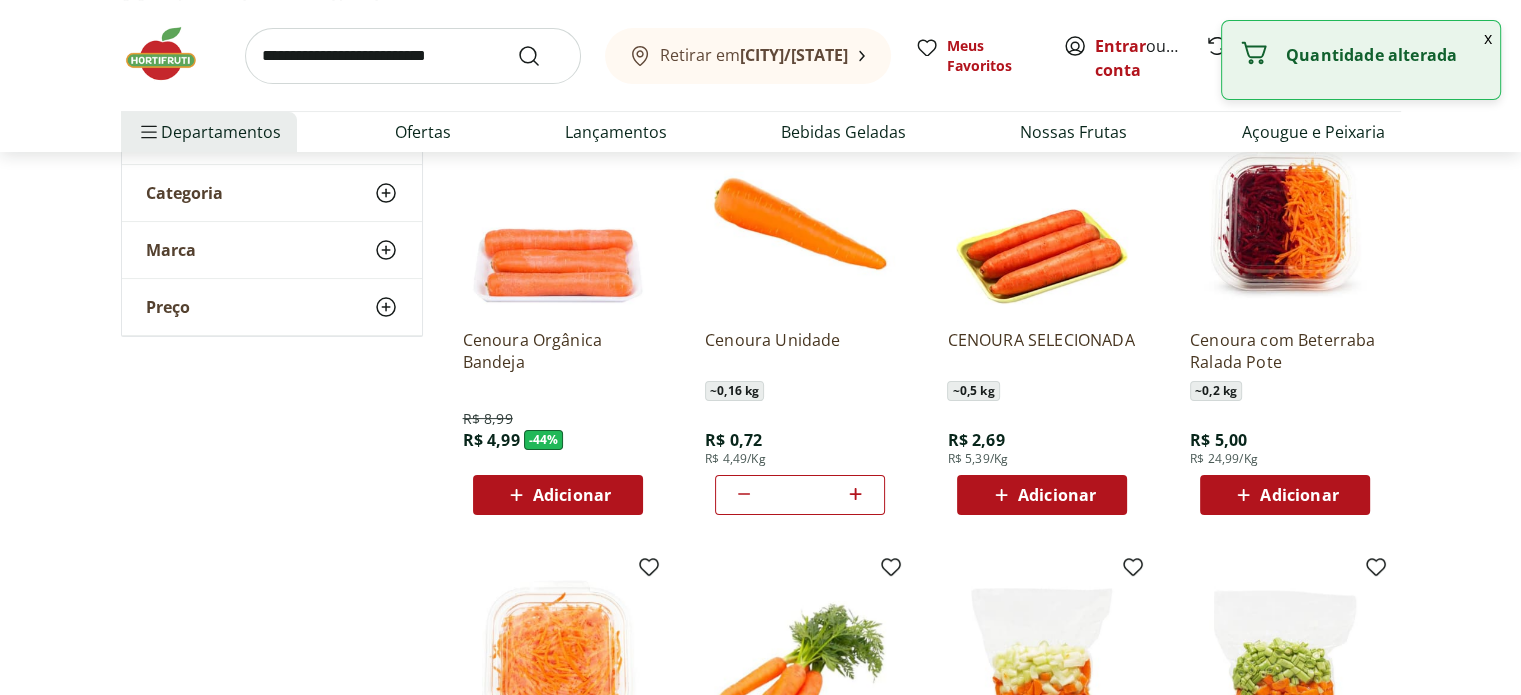 click at bounding box center [413, 56] 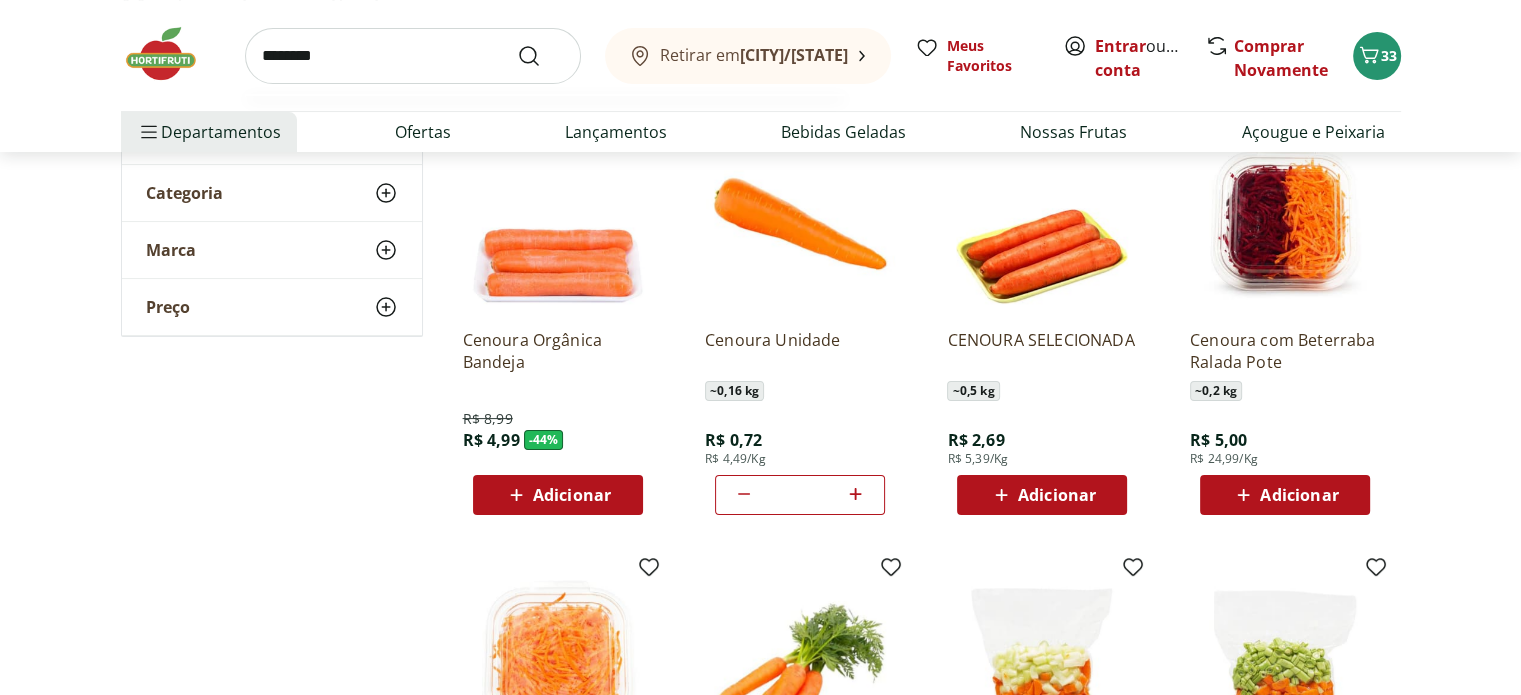 type on "*********" 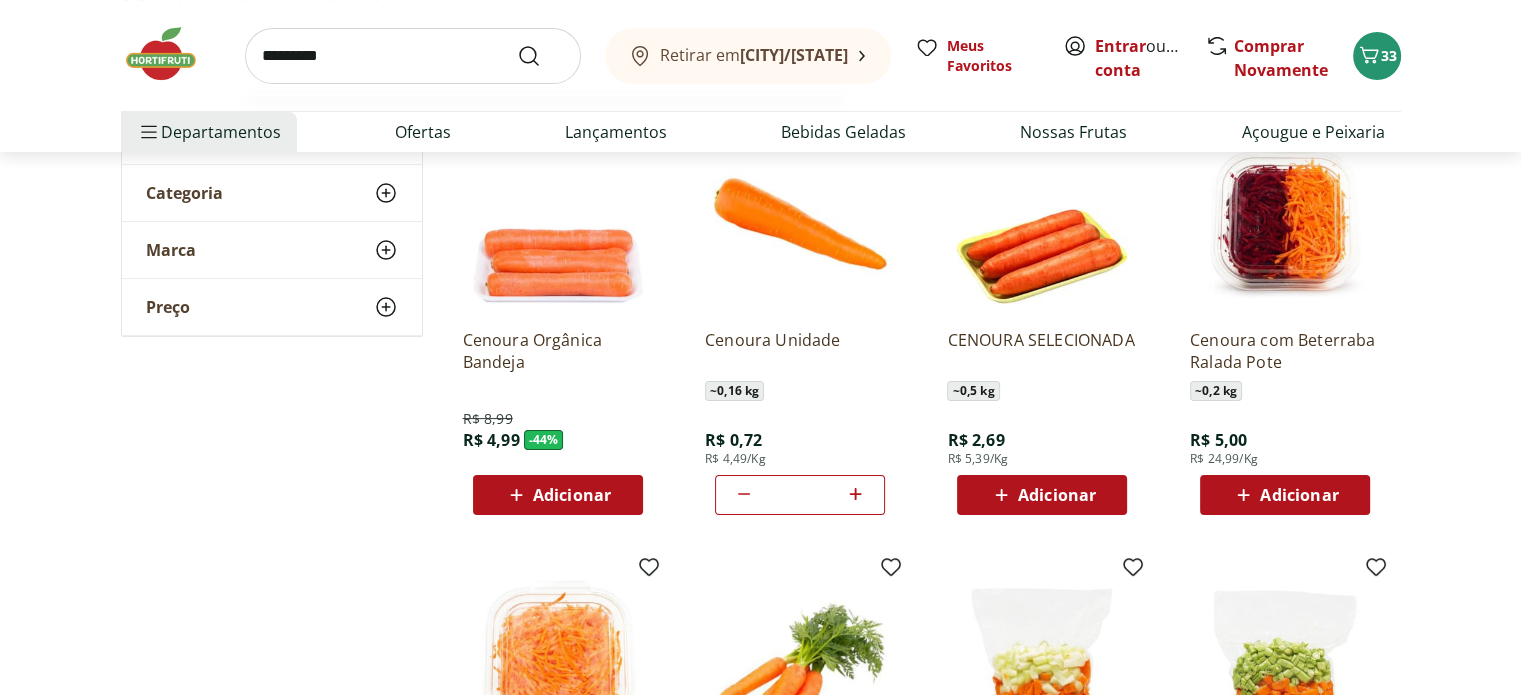 click at bounding box center (541, 56) 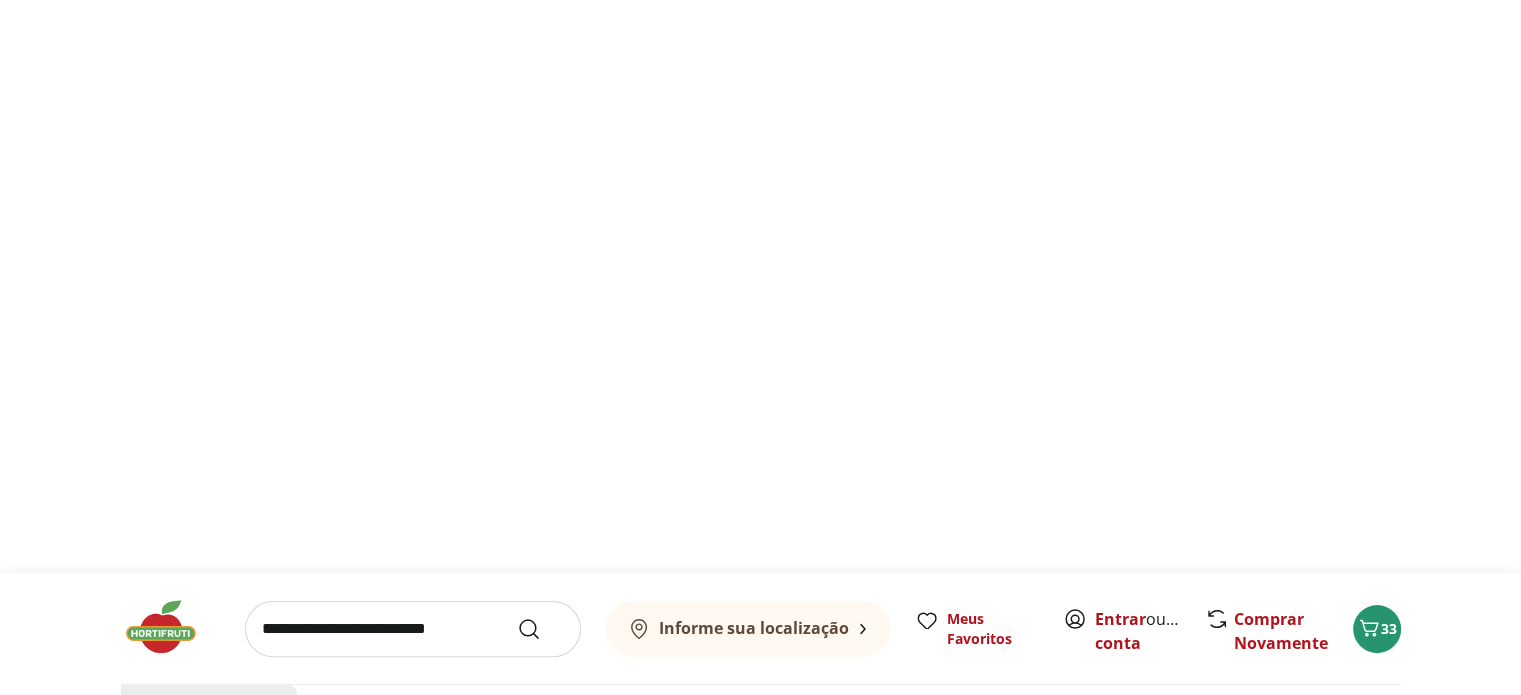 scroll, scrollTop: 0, scrollLeft: 0, axis: both 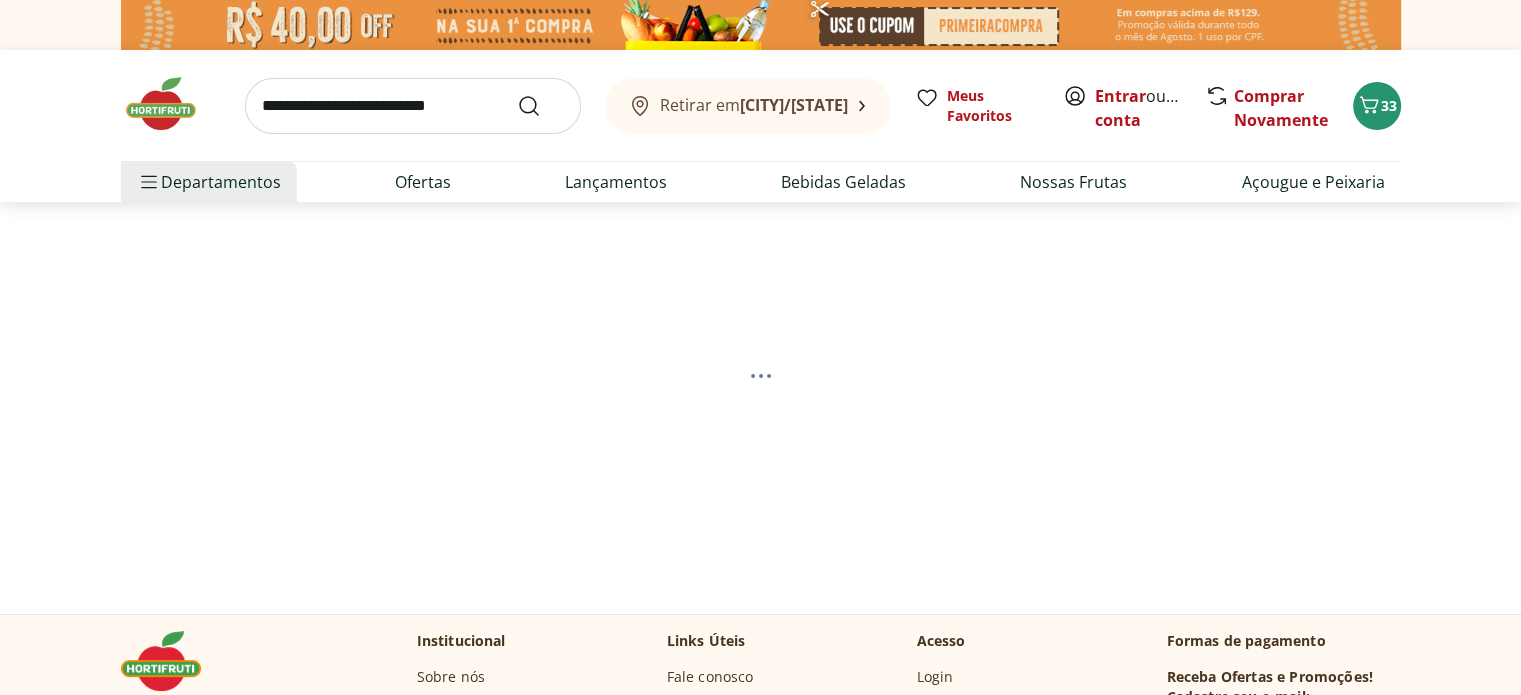 select on "**********" 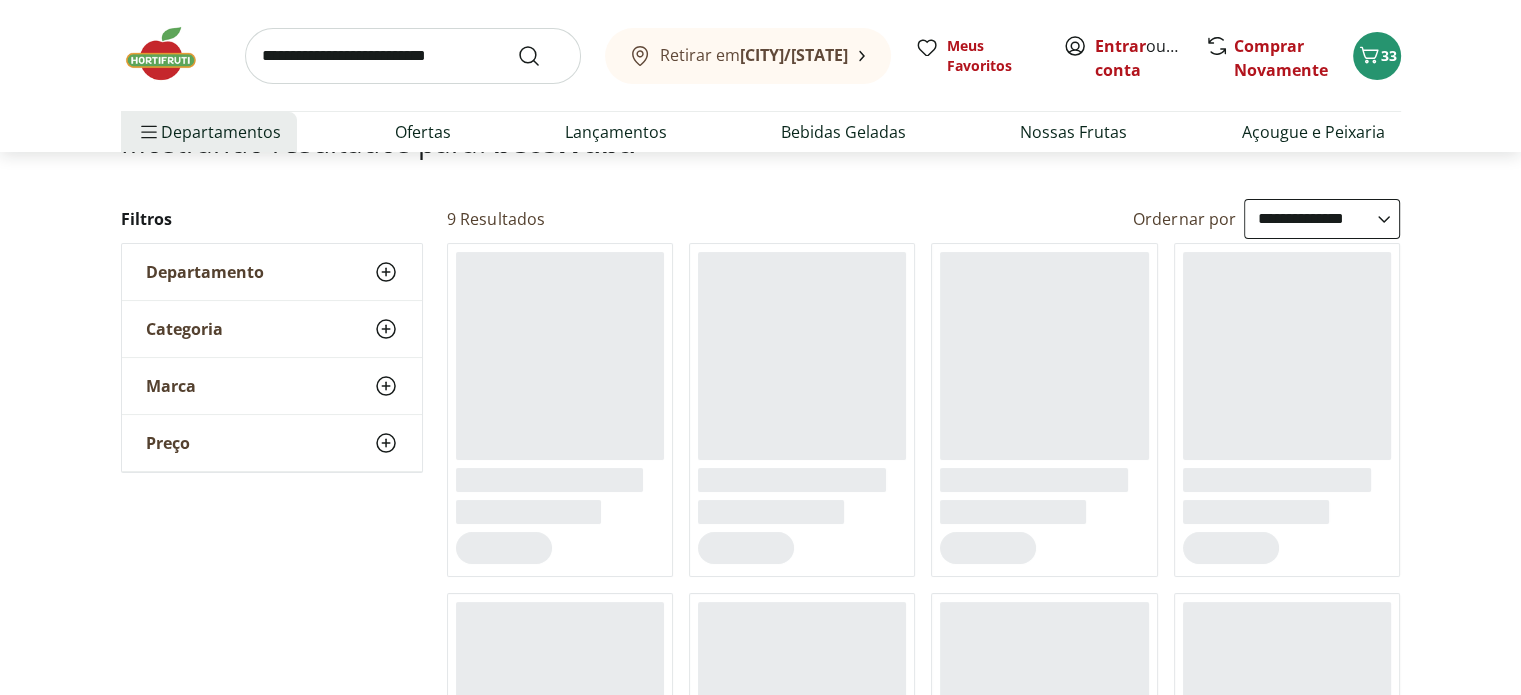 scroll, scrollTop: 200, scrollLeft: 0, axis: vertical 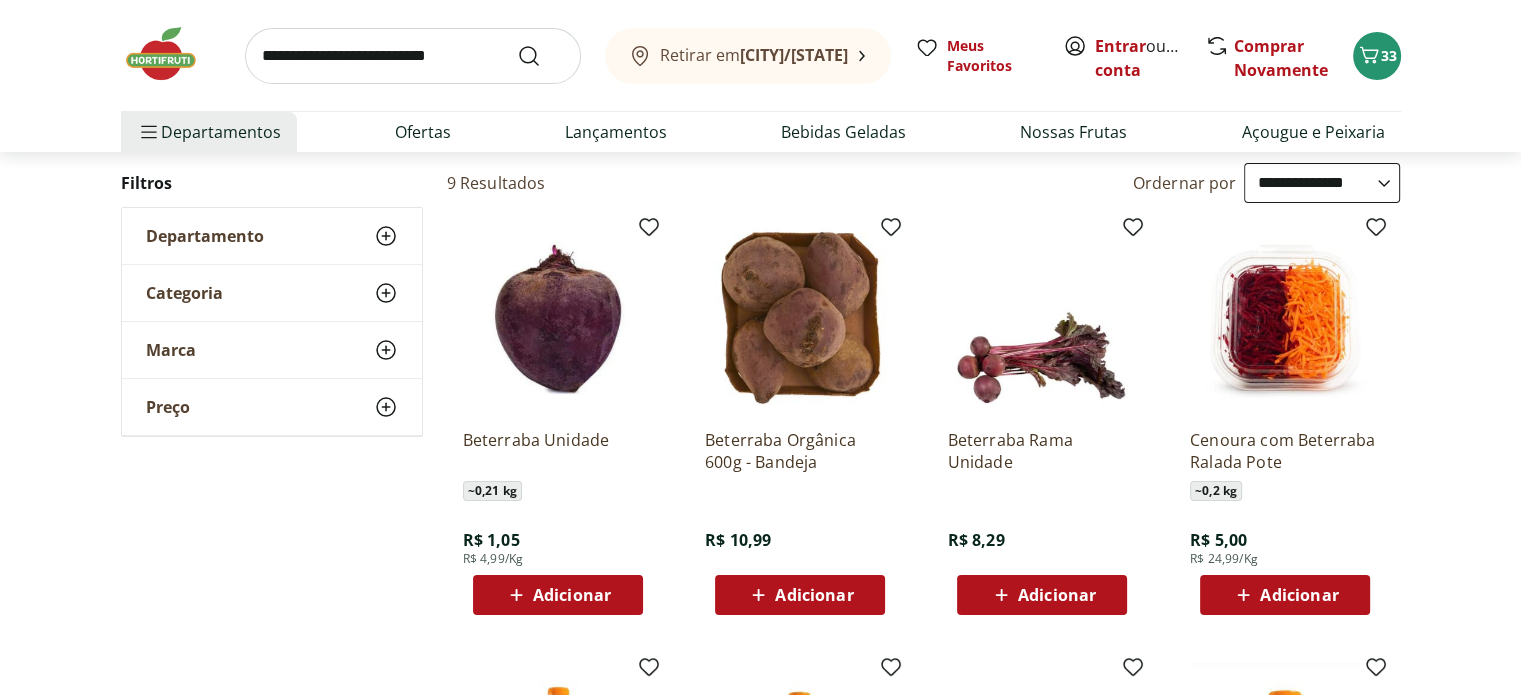 click on "Adicionar" at bounding box center (572, 595) 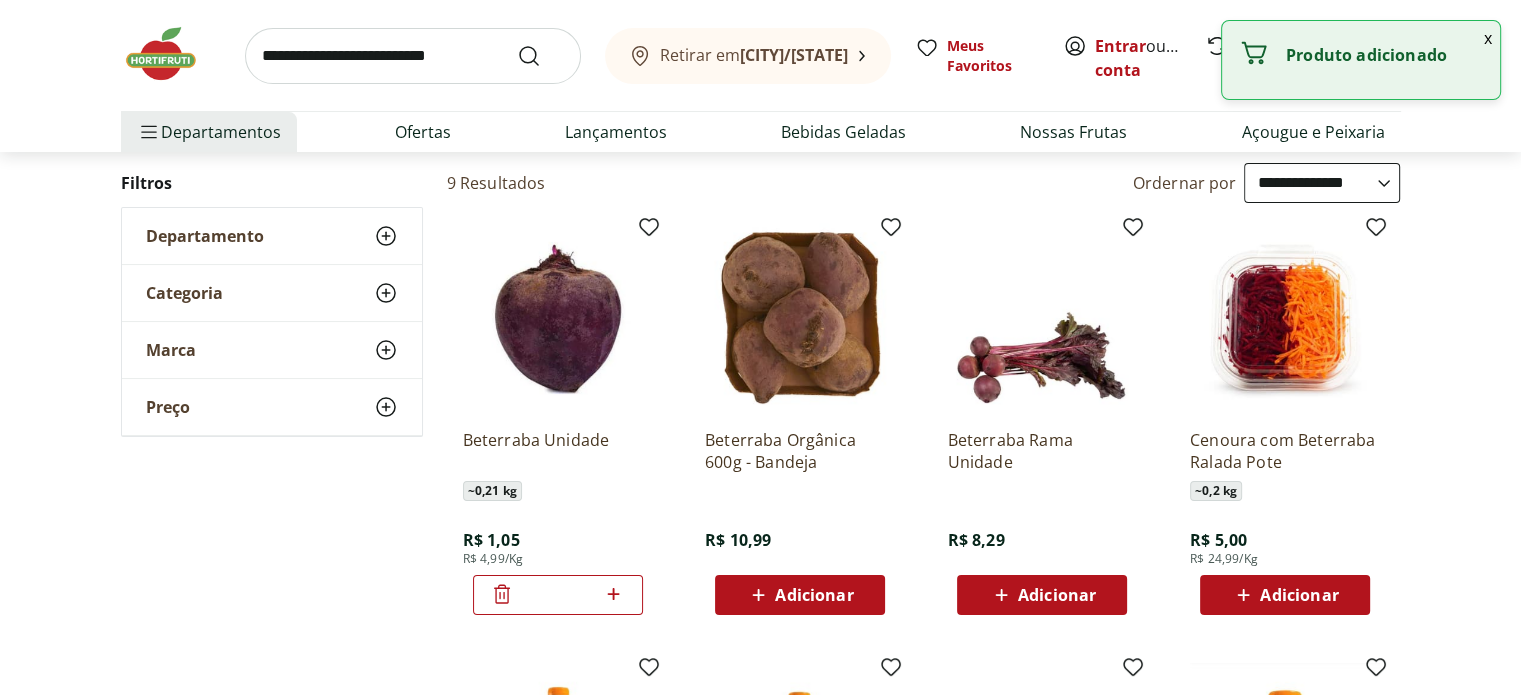 click 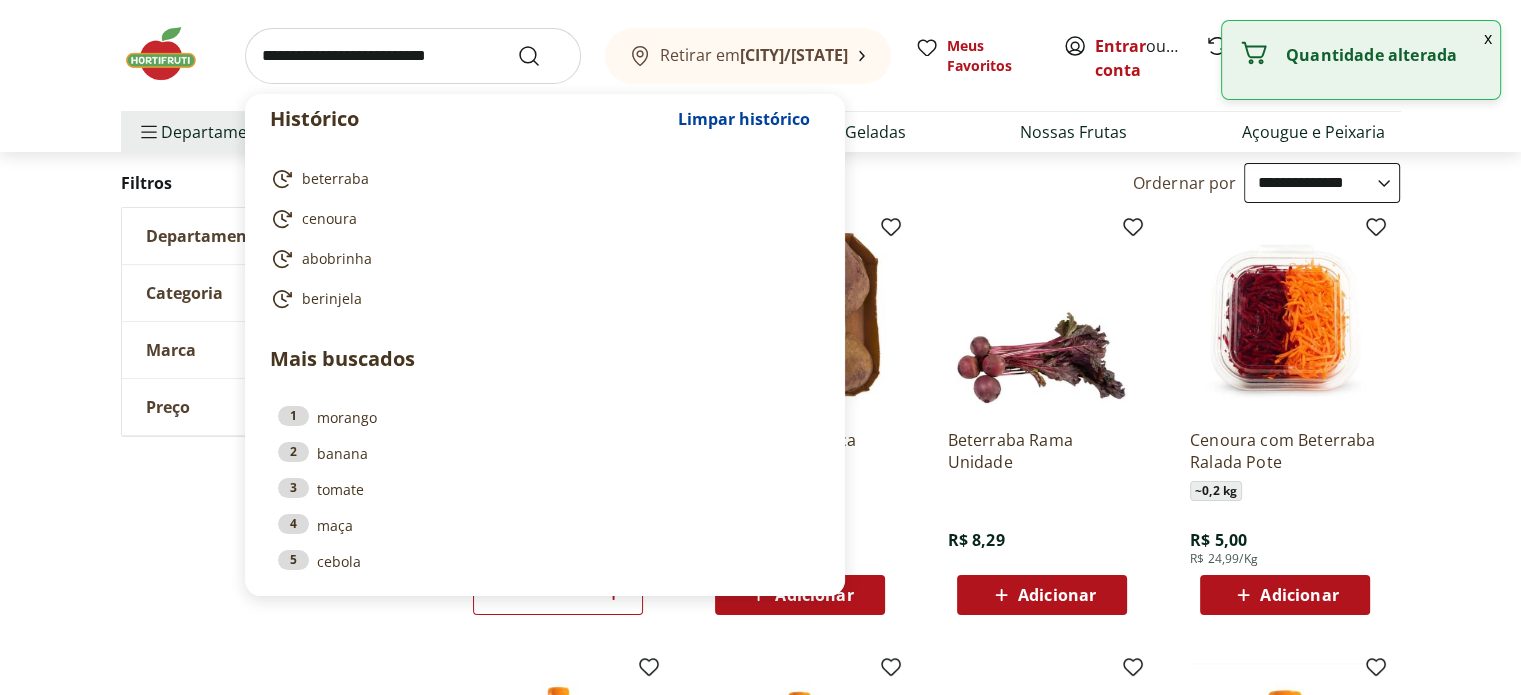 click at bounding box center (413, 56) 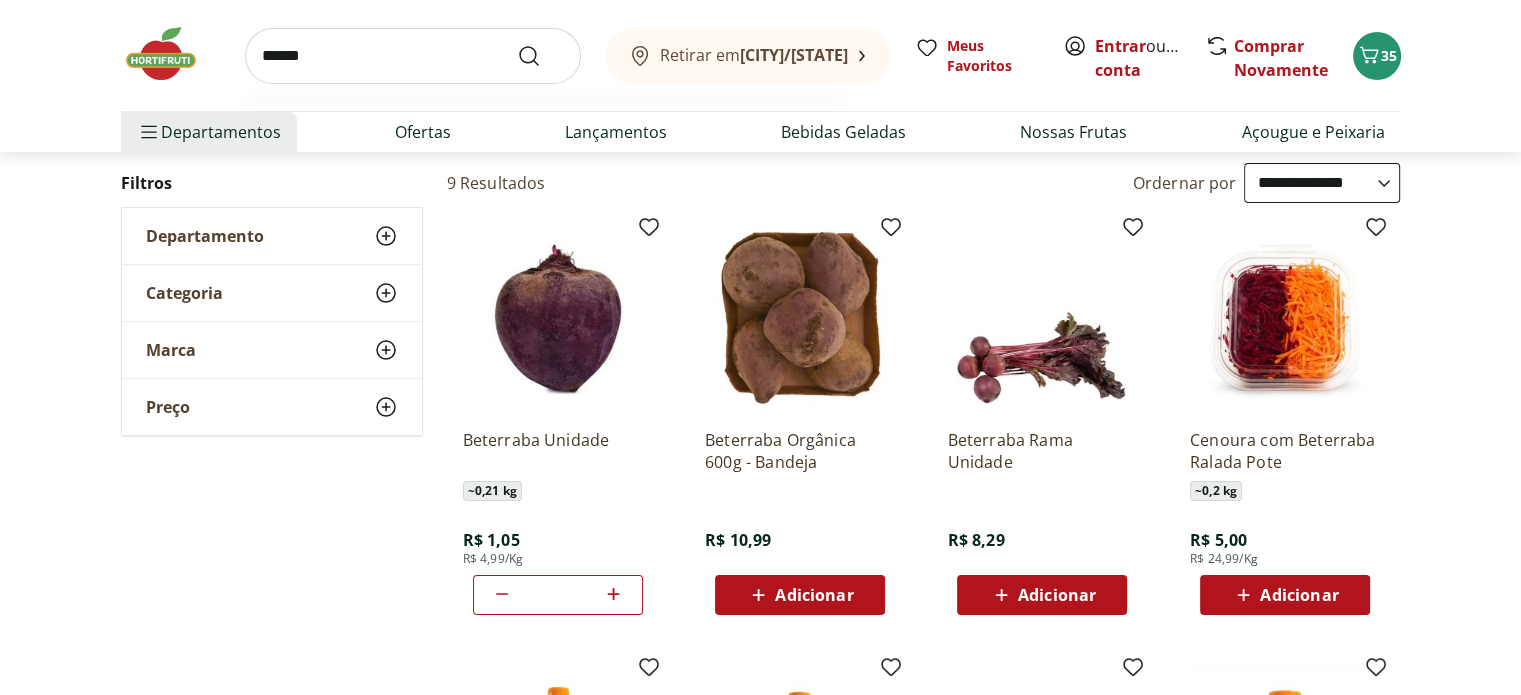 type on "******" 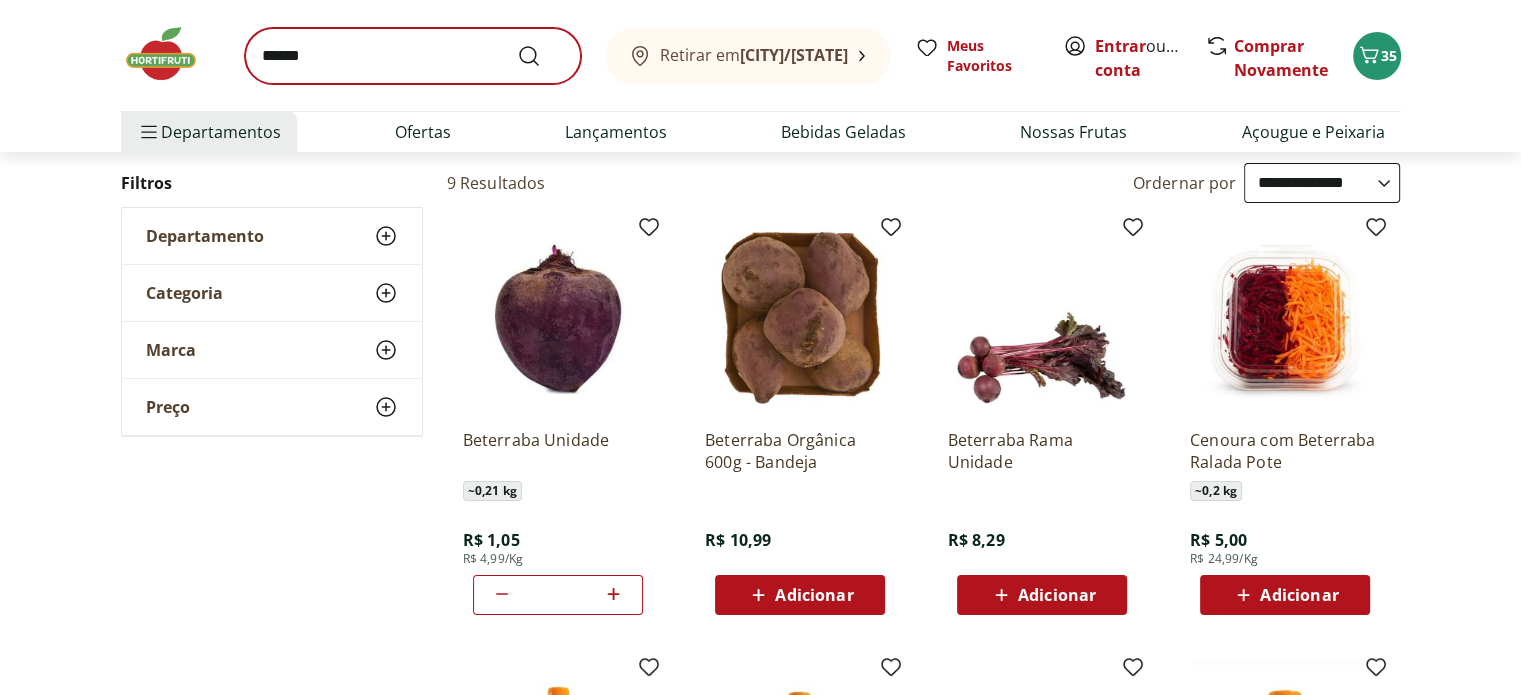 scroll, scrollTop: 0, scrollLeft: 0, axis: both 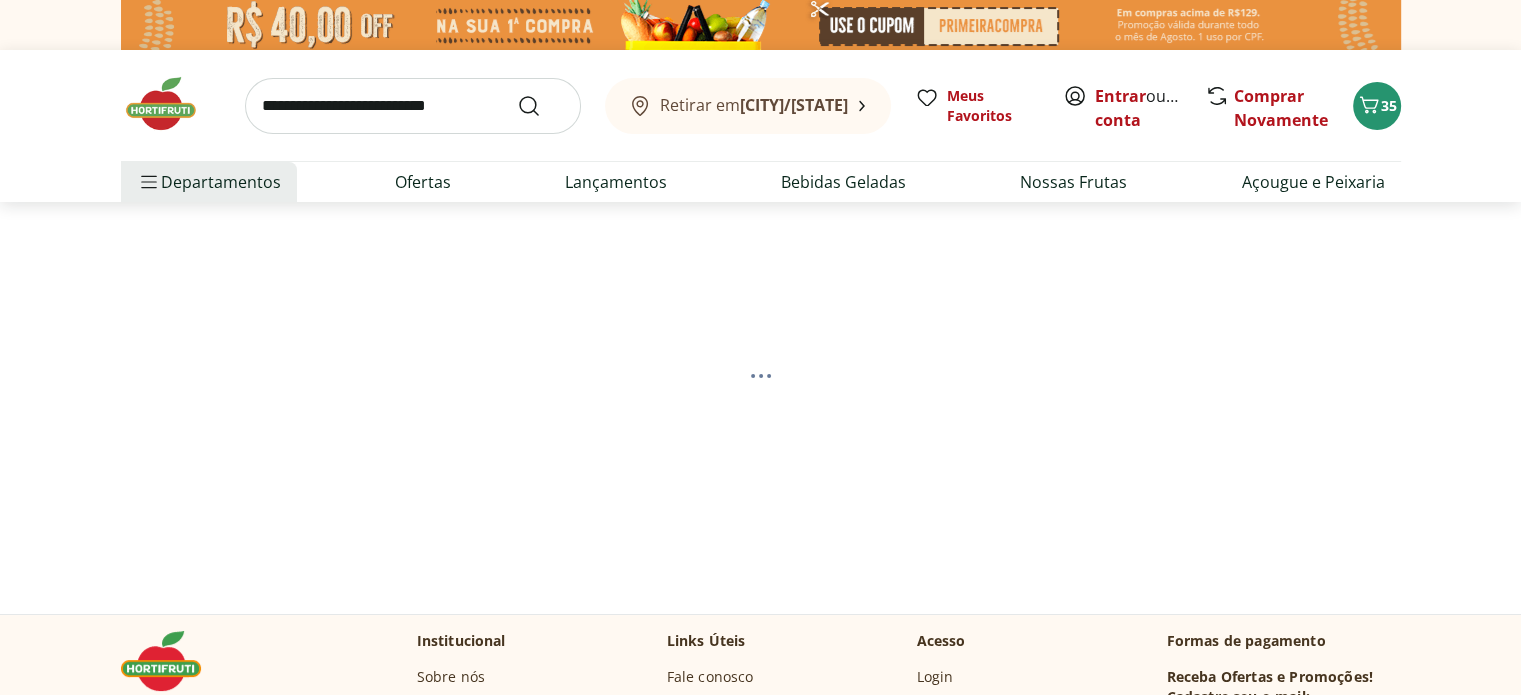 select on "**********" 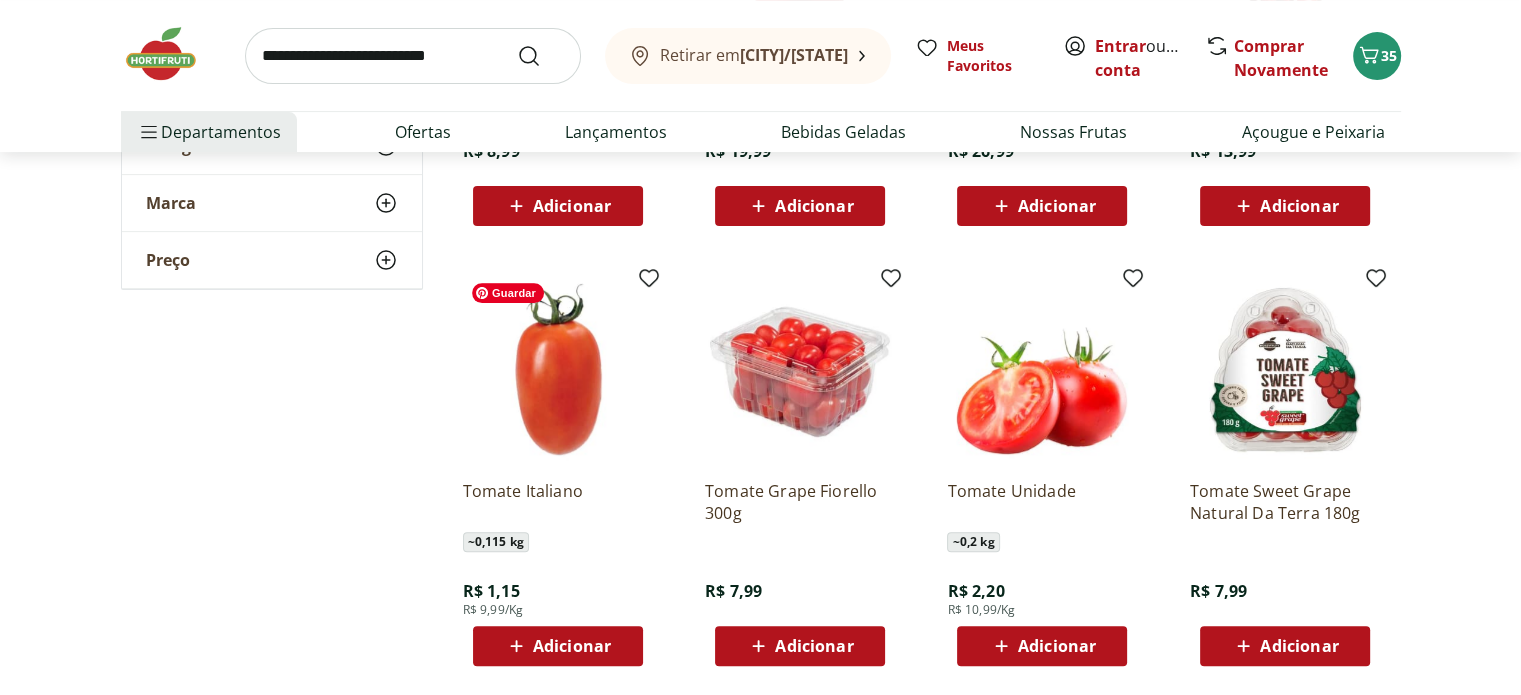 scroll, scrollTop: 700, scrollLeft: 0, axis: vertical 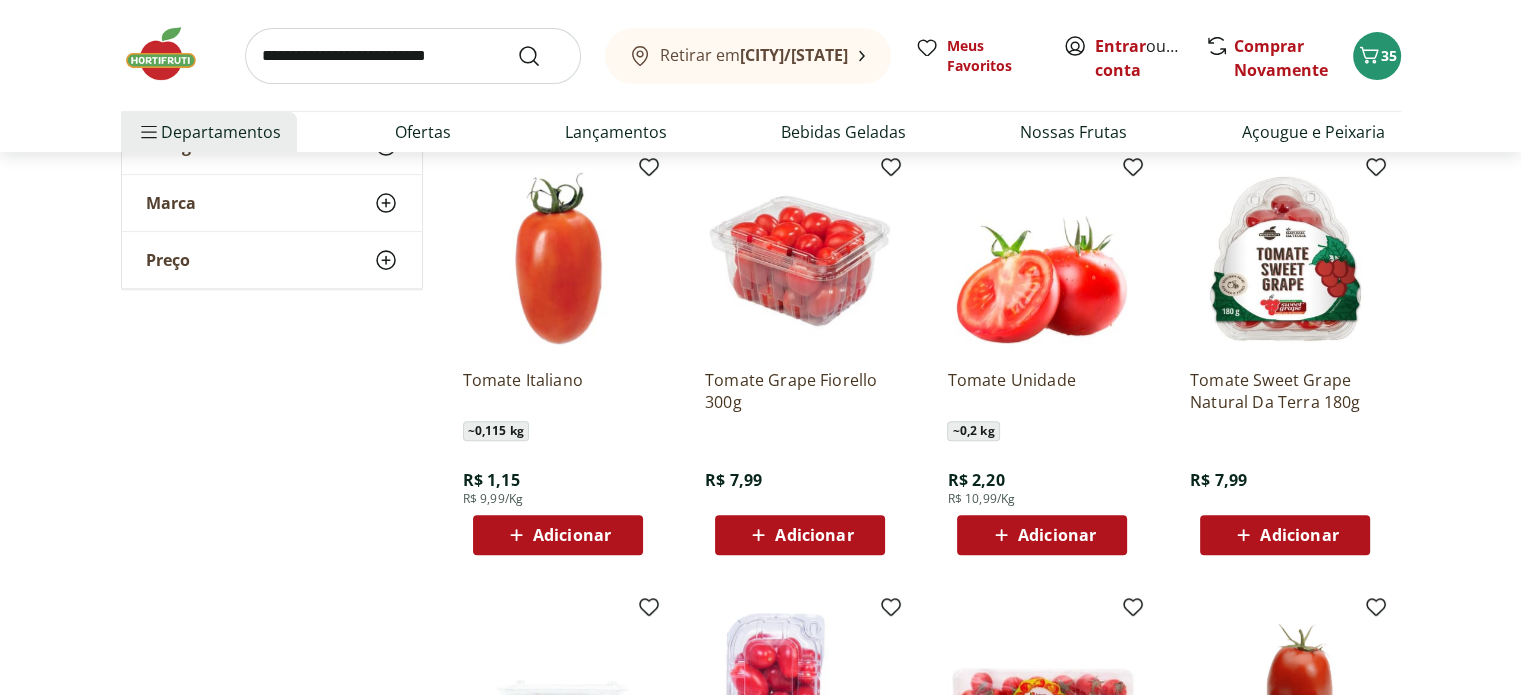click on "Adicionar" at bounding box center (557, 535) 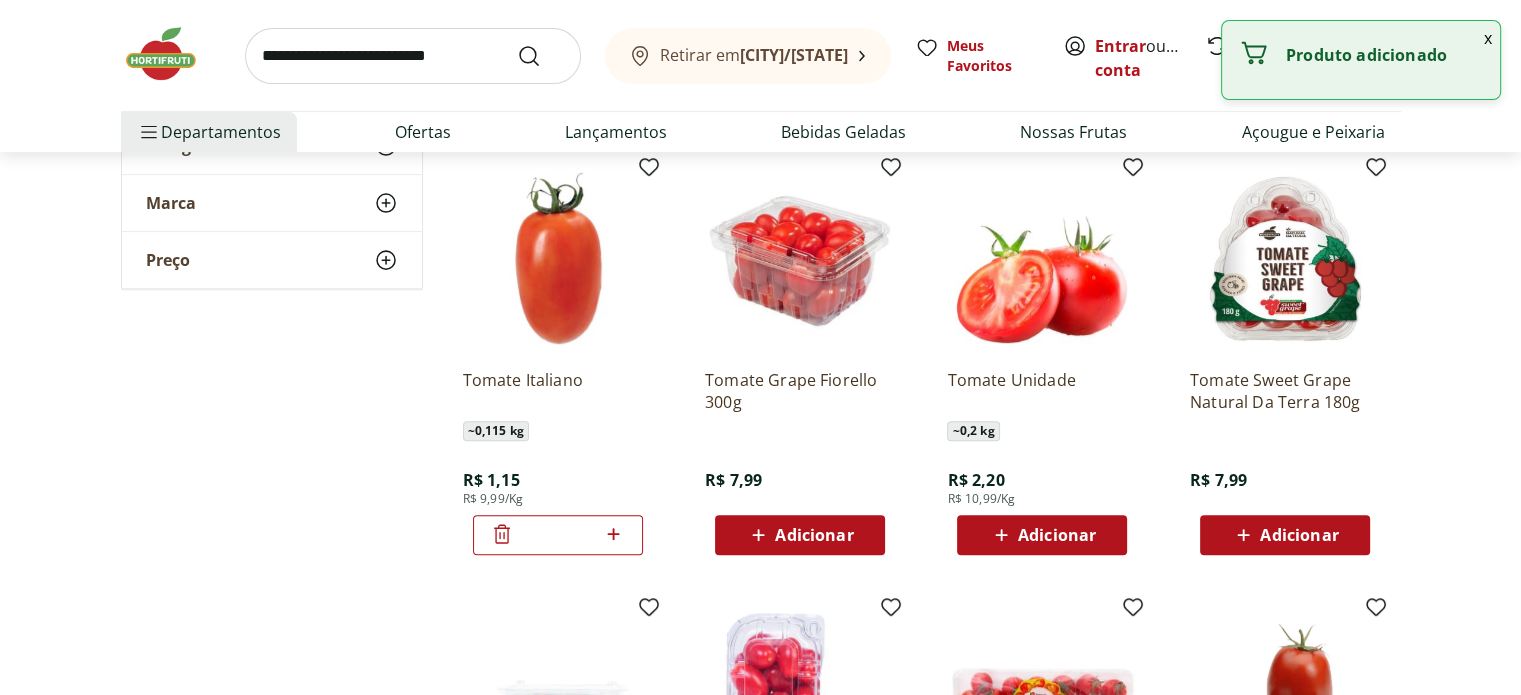 click 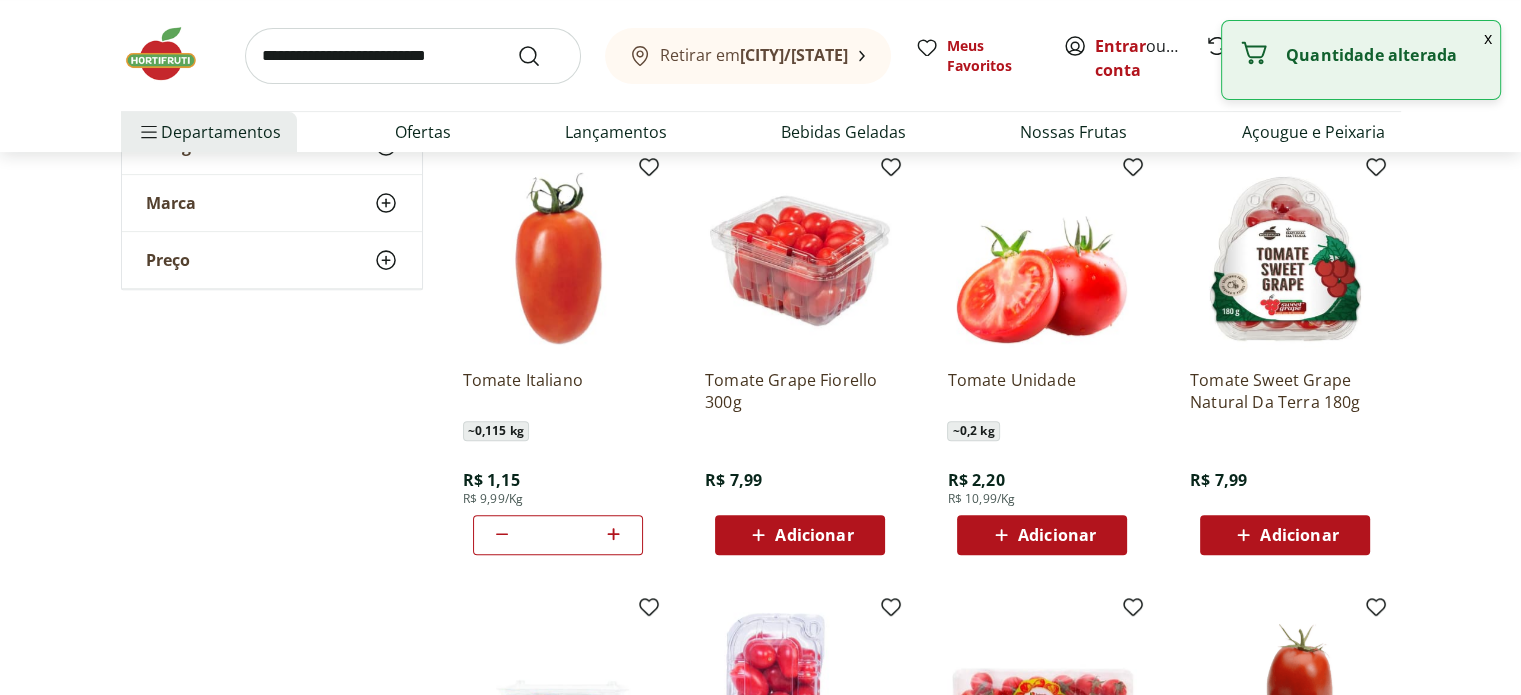click 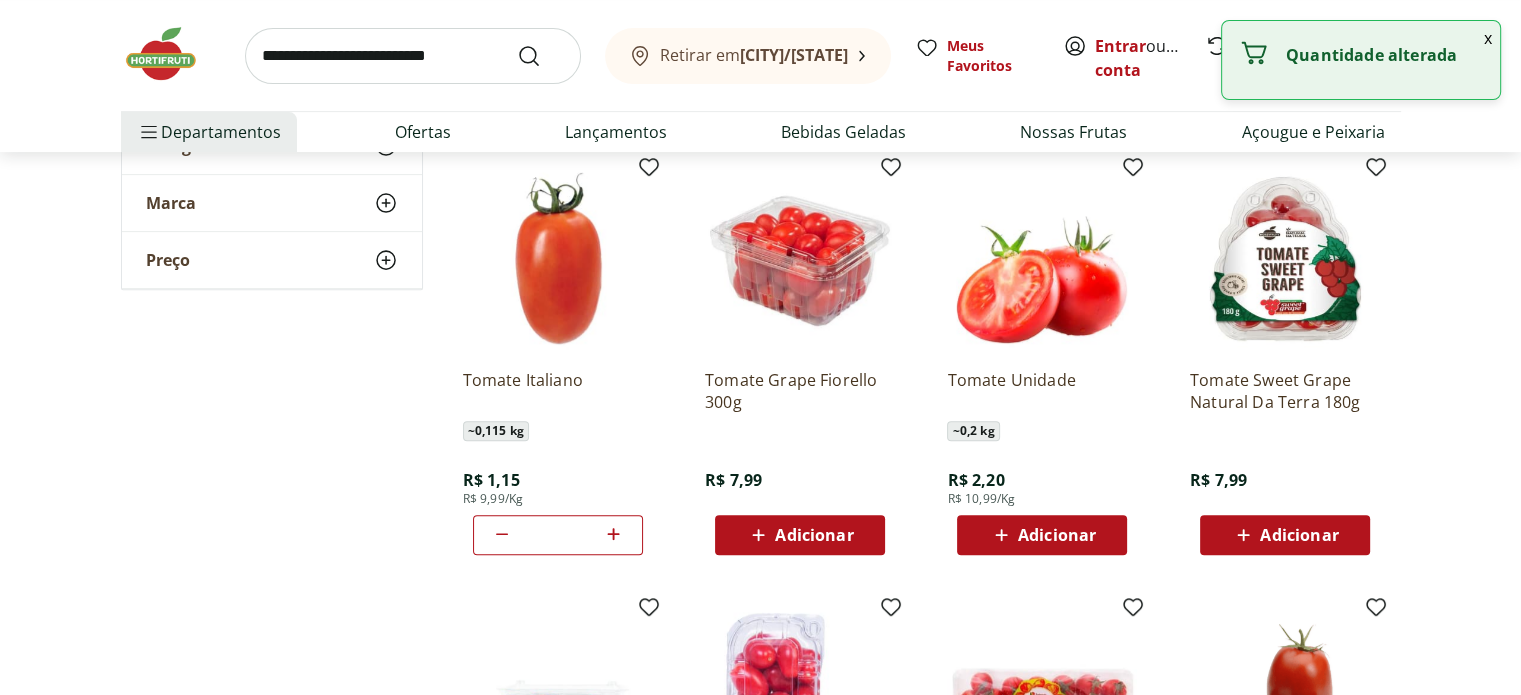 click 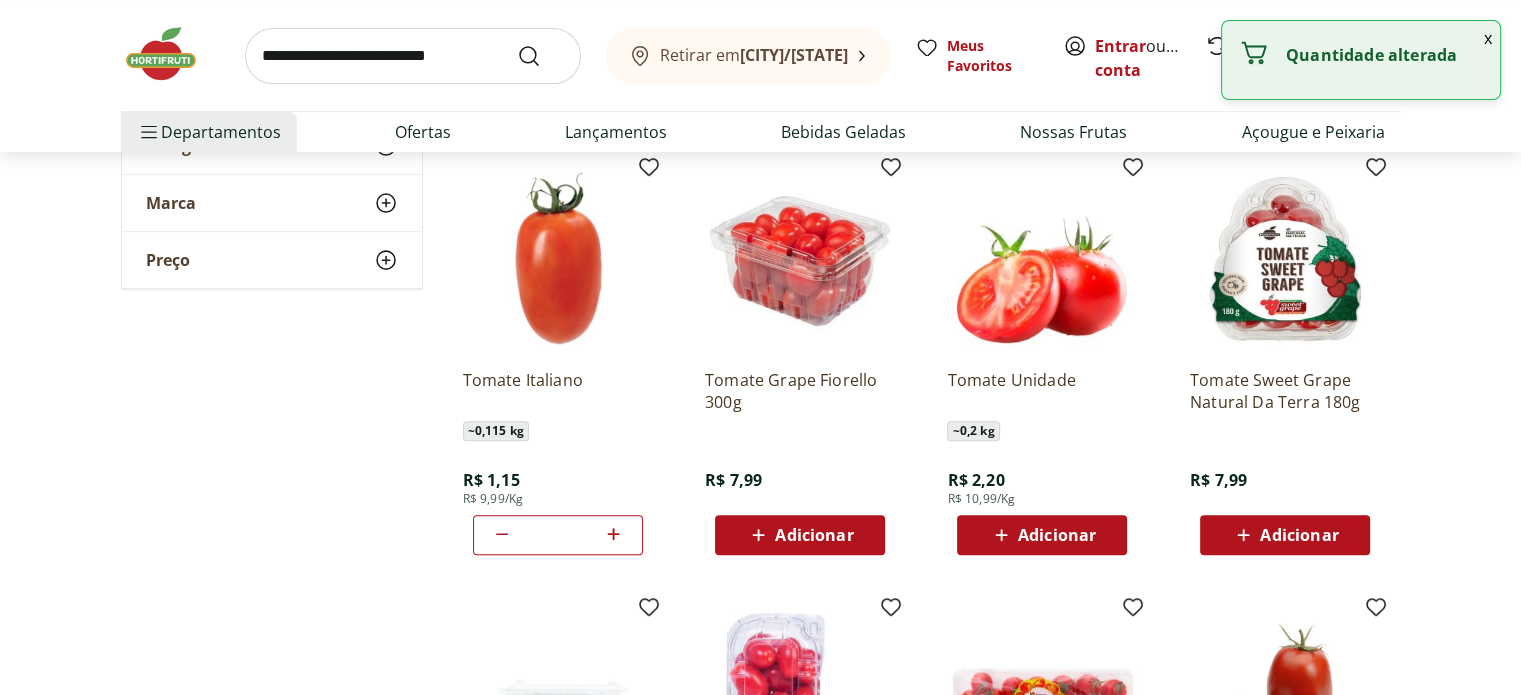 click 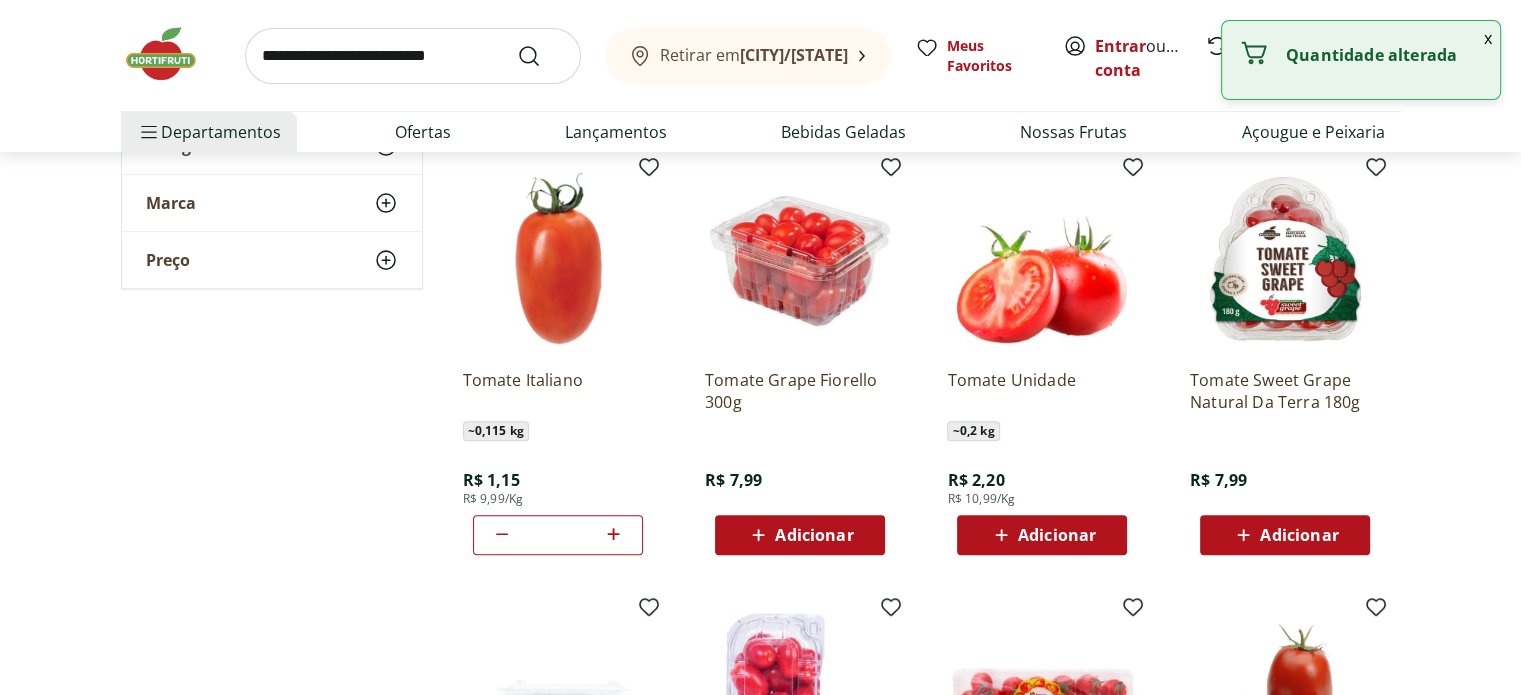 click 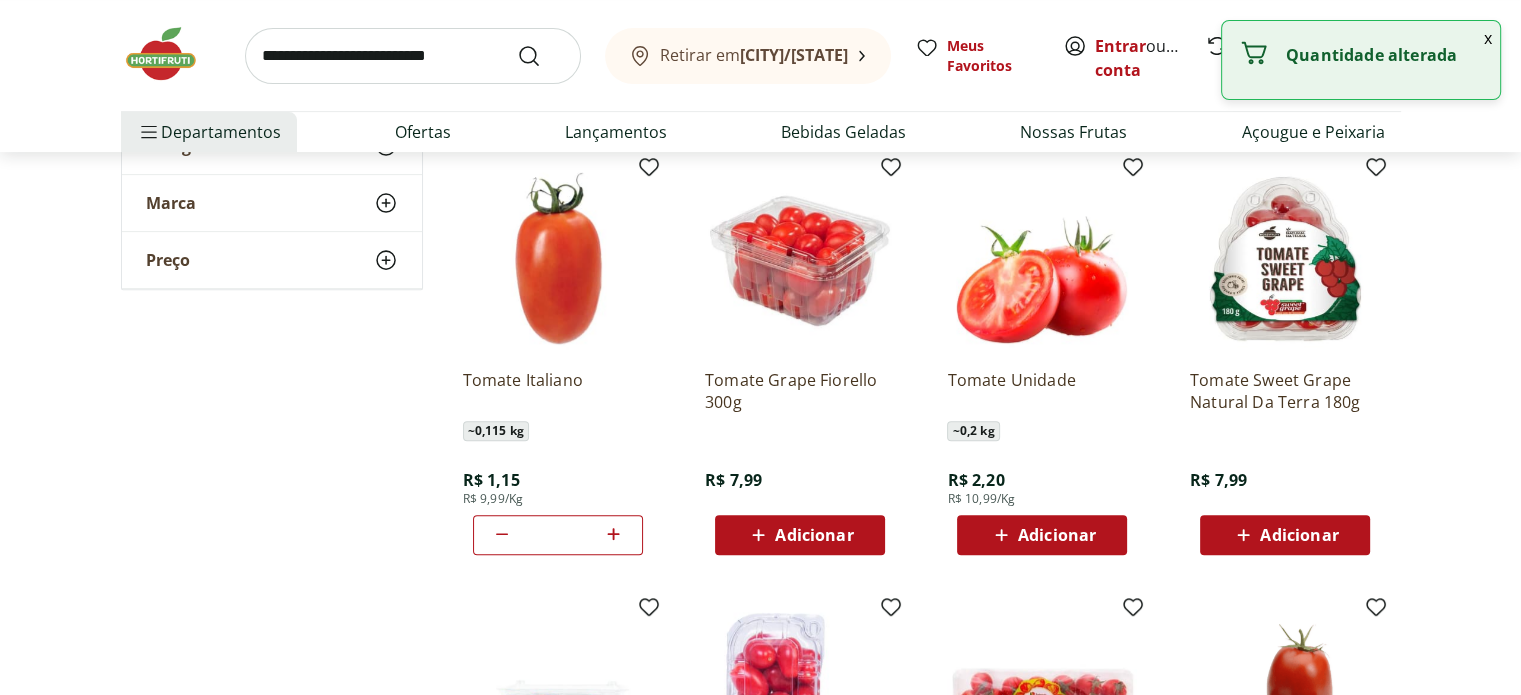 click 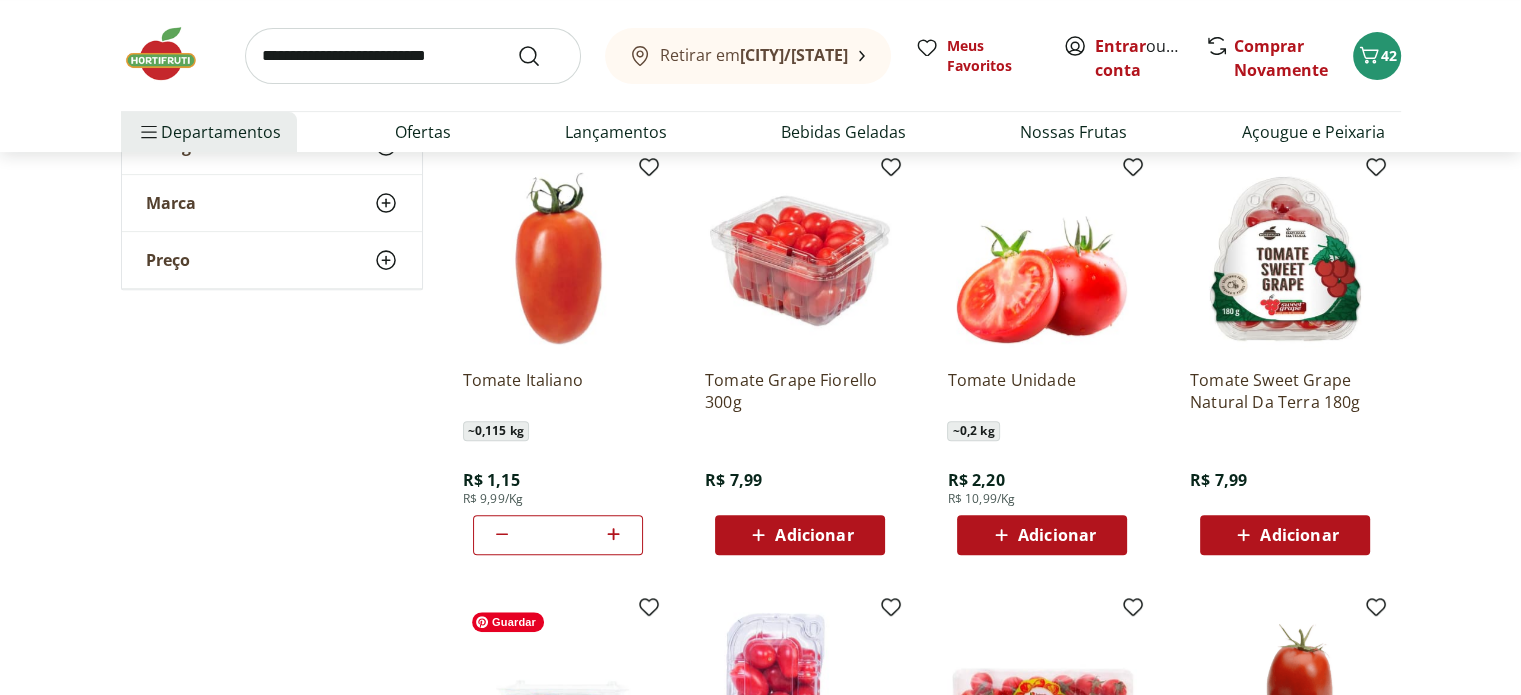 click at bounding box center [558, 698] 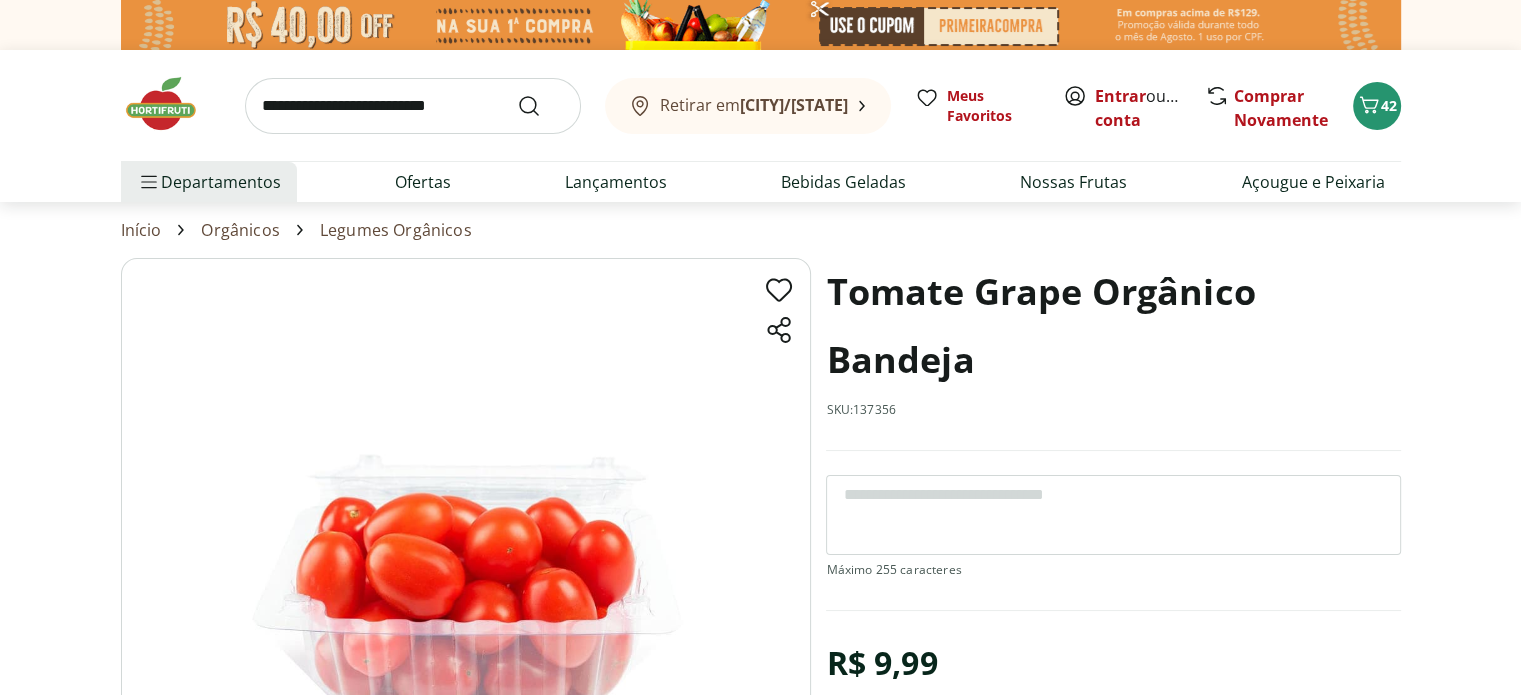scroll, scrollTop: 700, scrollLeft: 0, axis: vertical 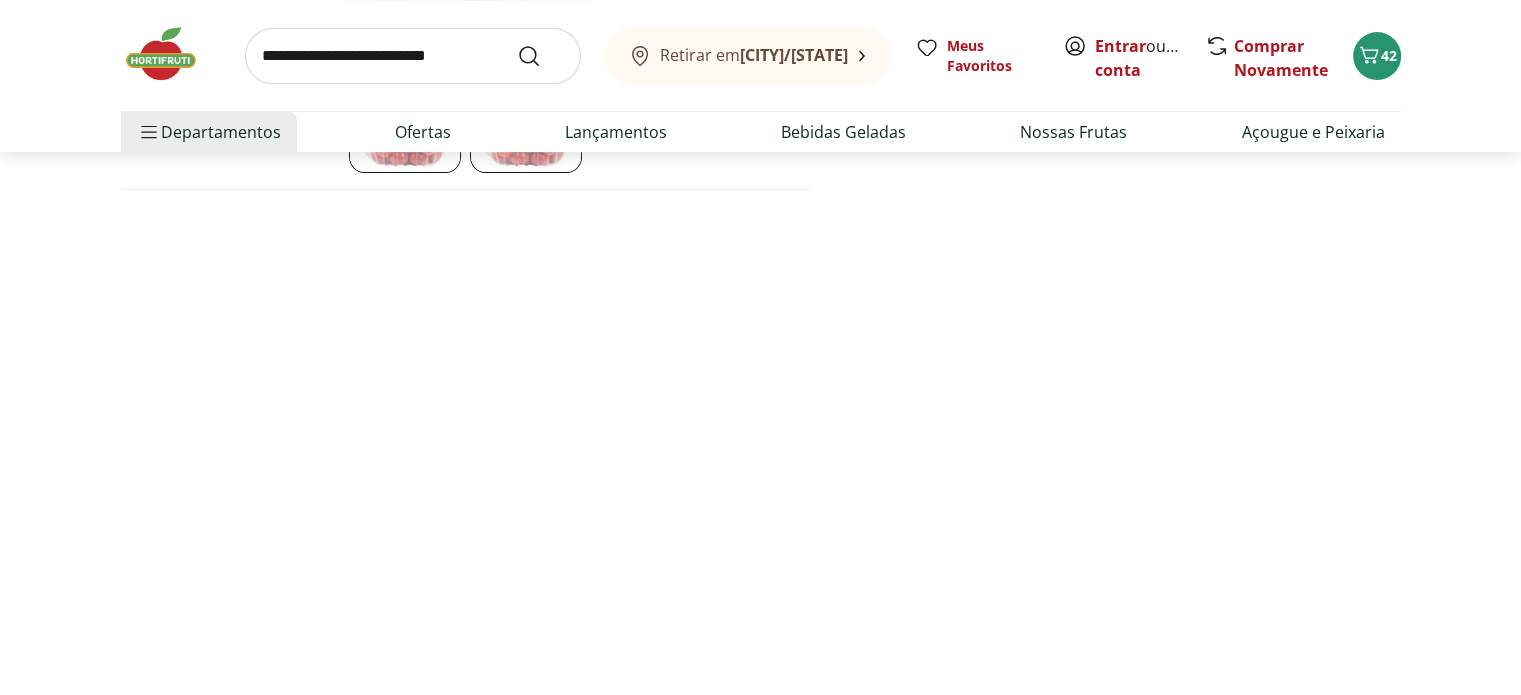 select on "**********" 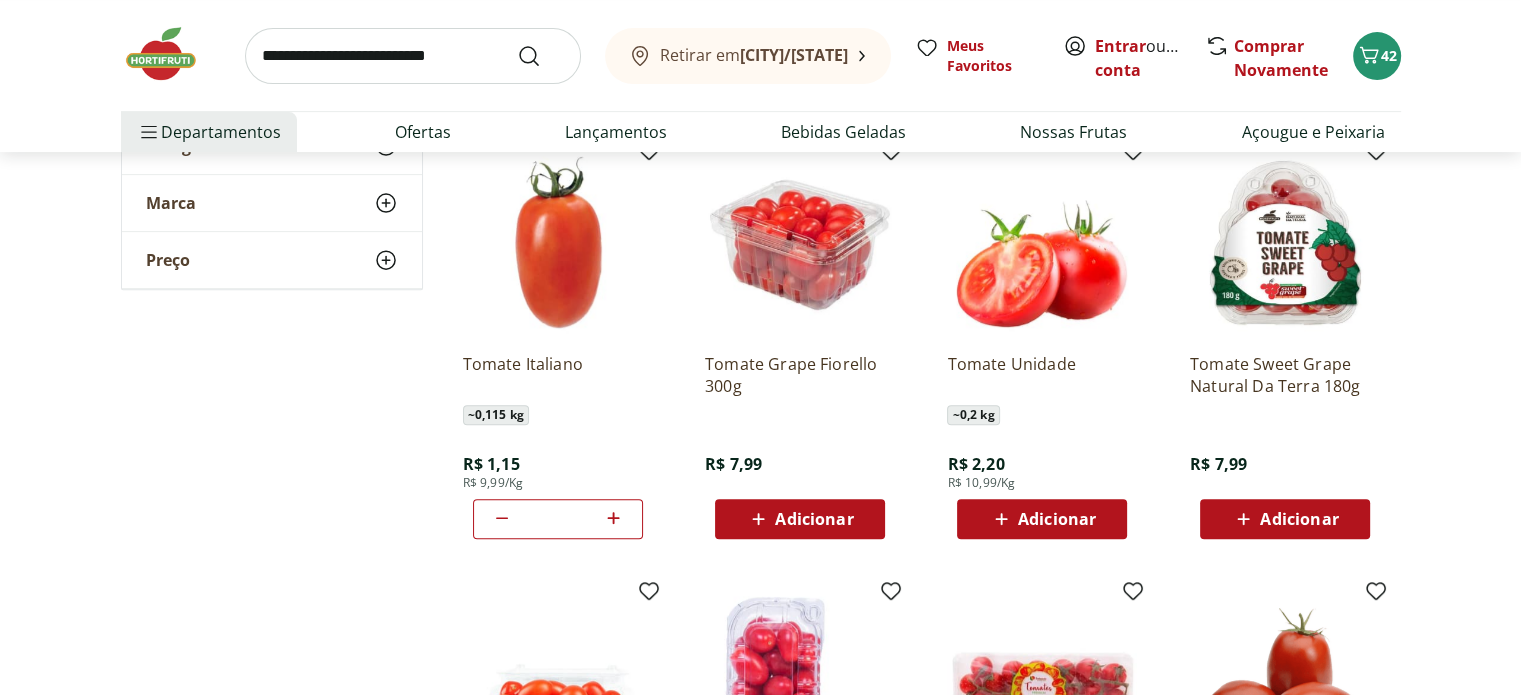 scroll, scrollTop: 700, scrollLeft: 0, axis: vertical 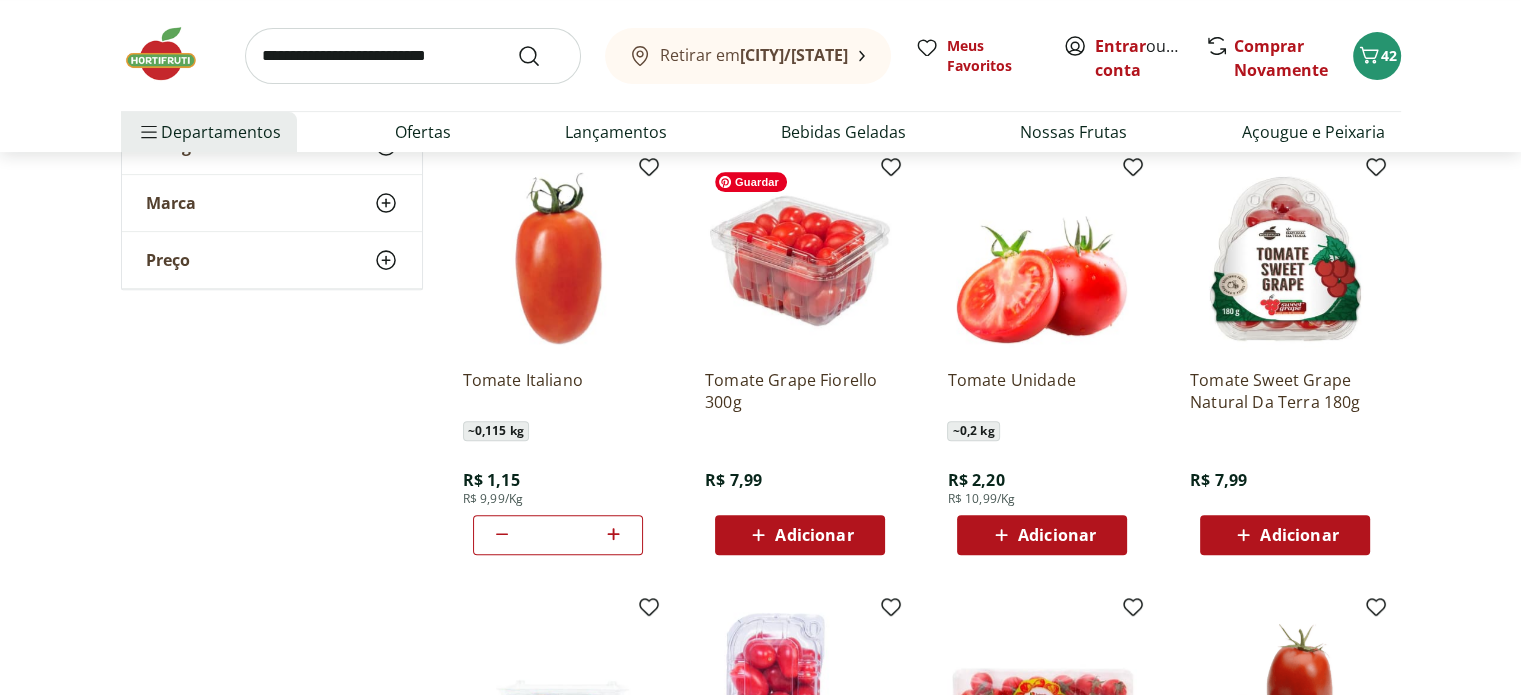 click at bounding box center [800, 258] 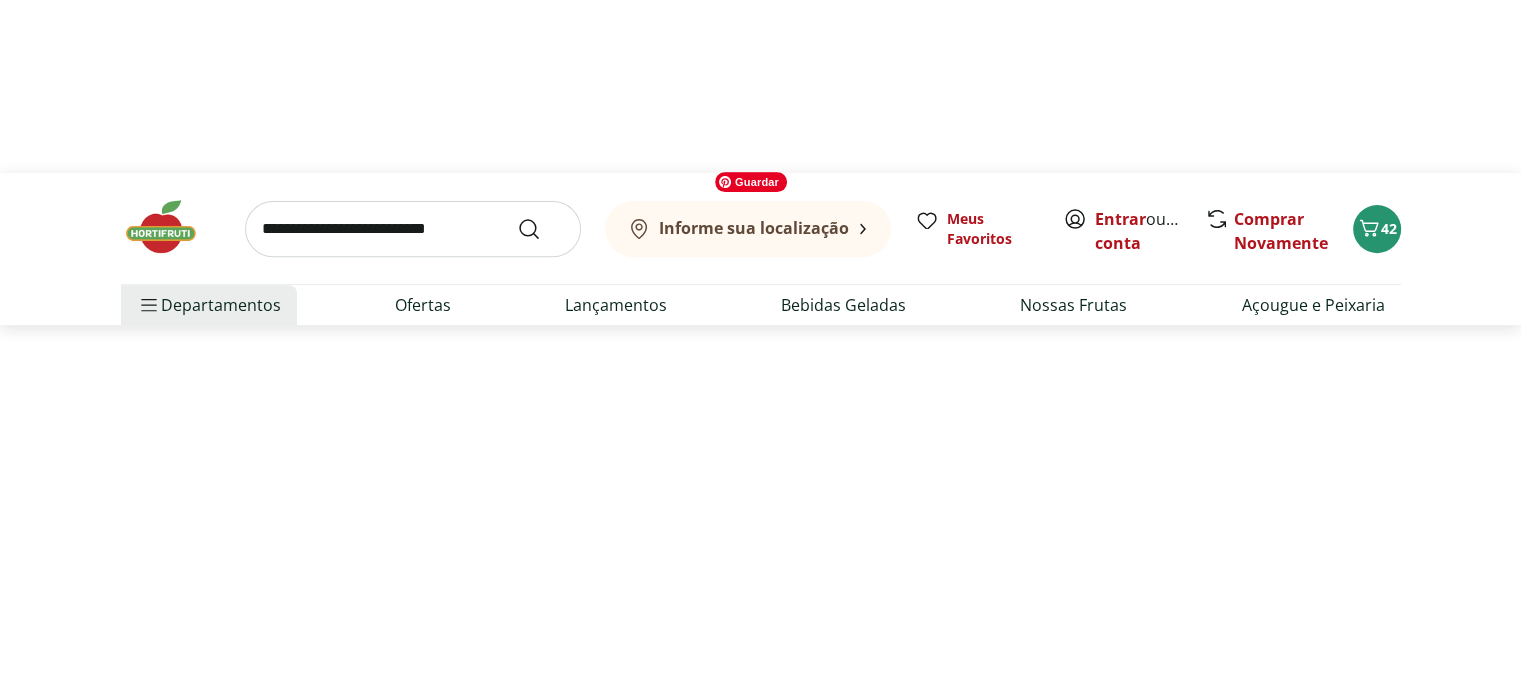 scroll, scrollTop: 0, scrollLeft: 0, axis: both 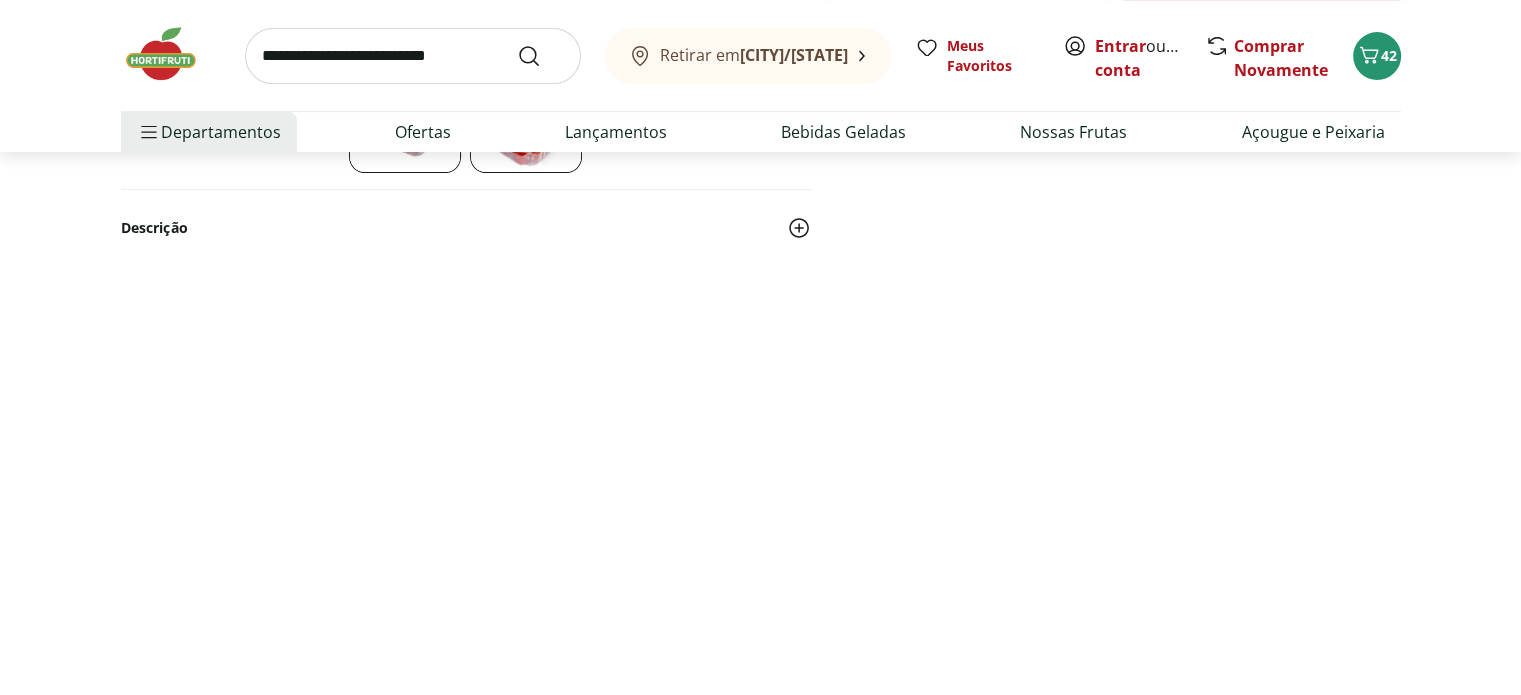 select on "**********" 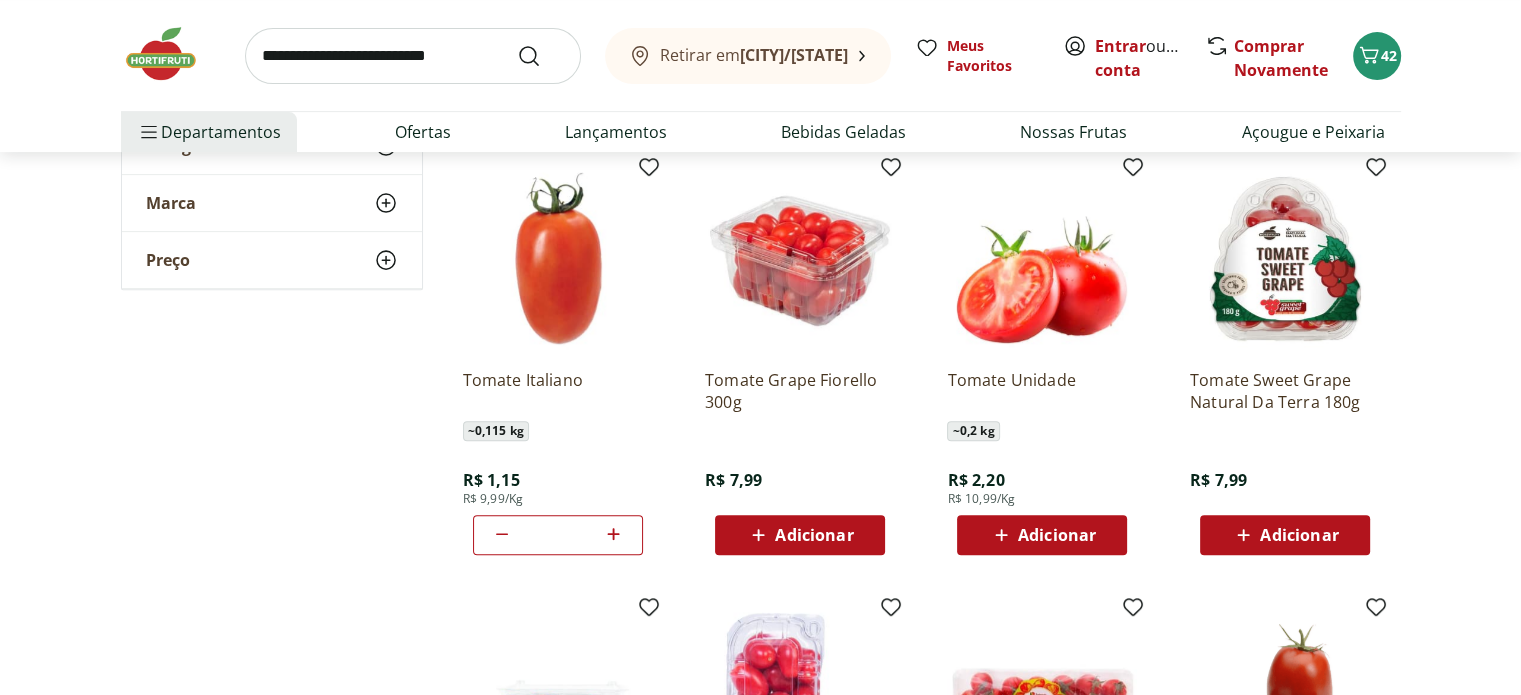 click on "Adicionar" at bounding box center [814, 535] 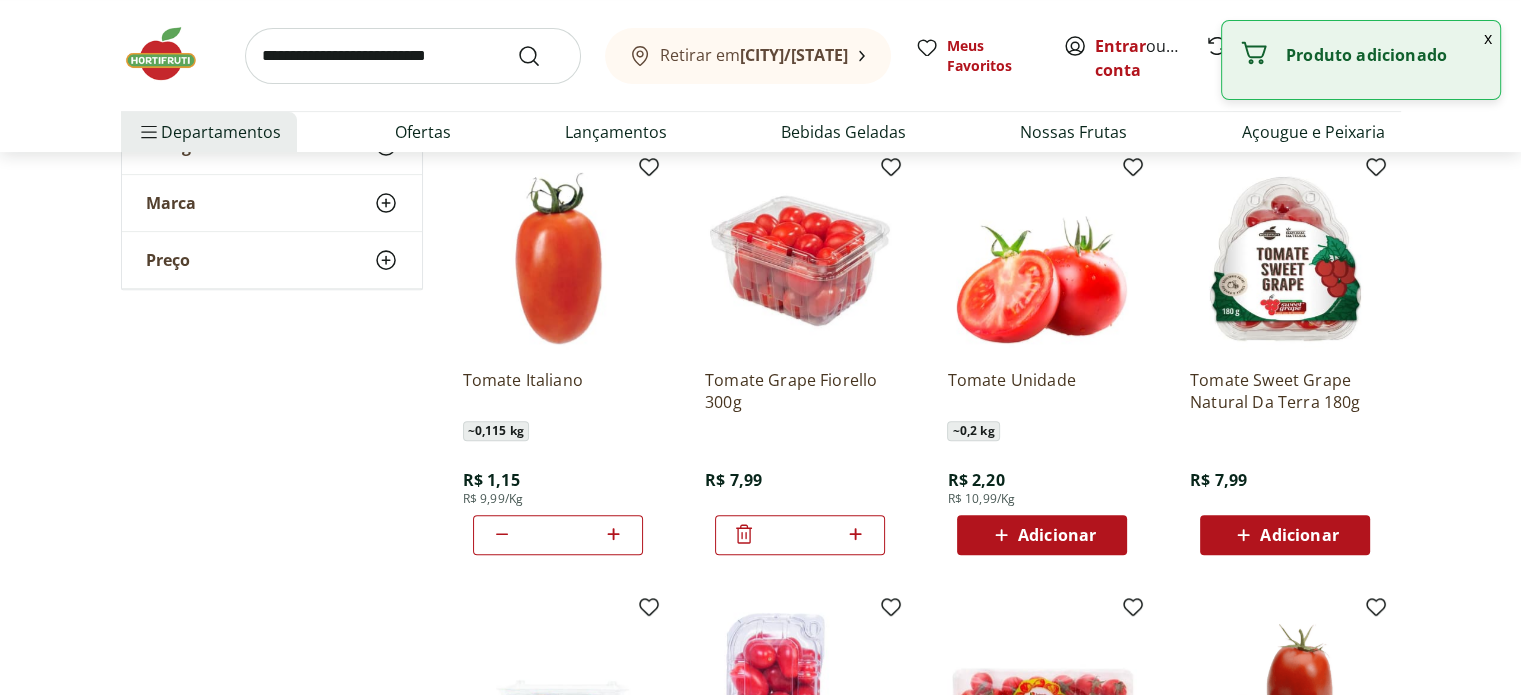 click at bounding box center [413, 56] 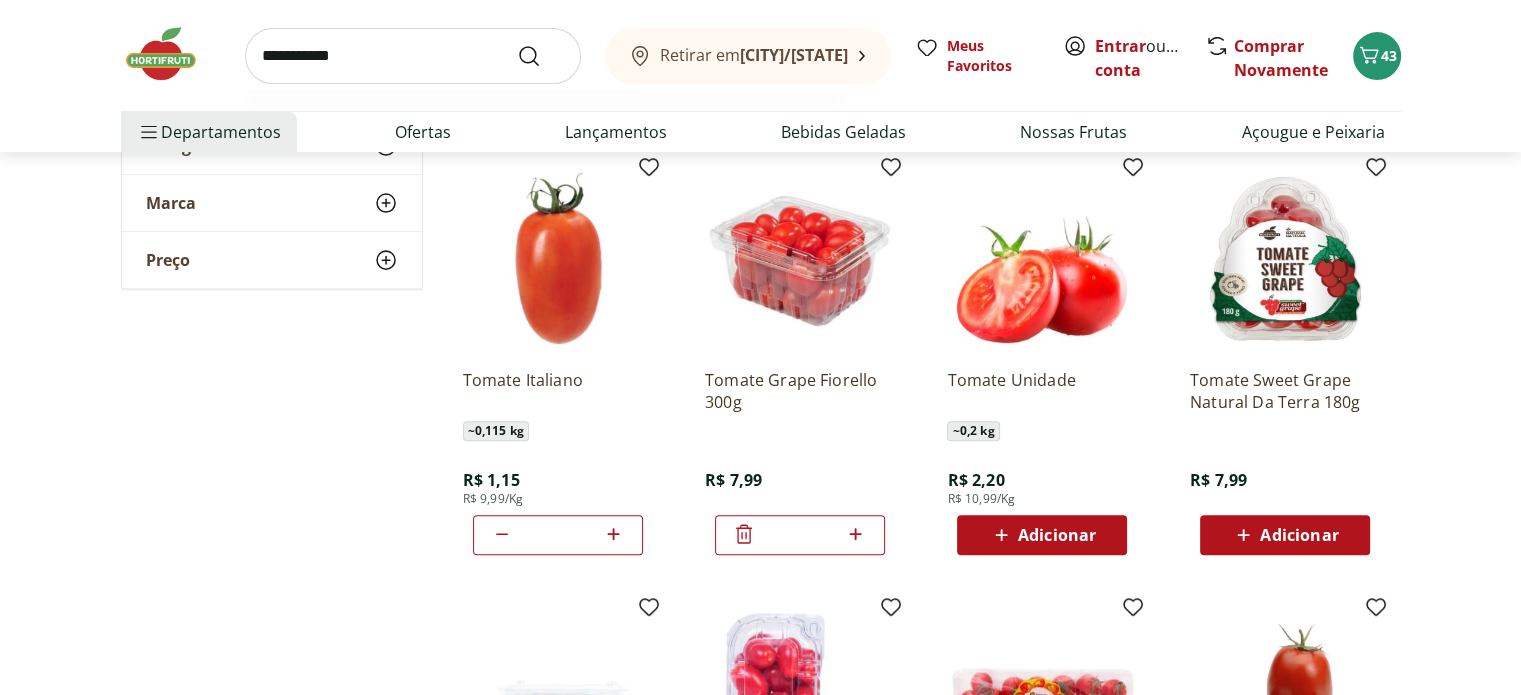 type on "**********" 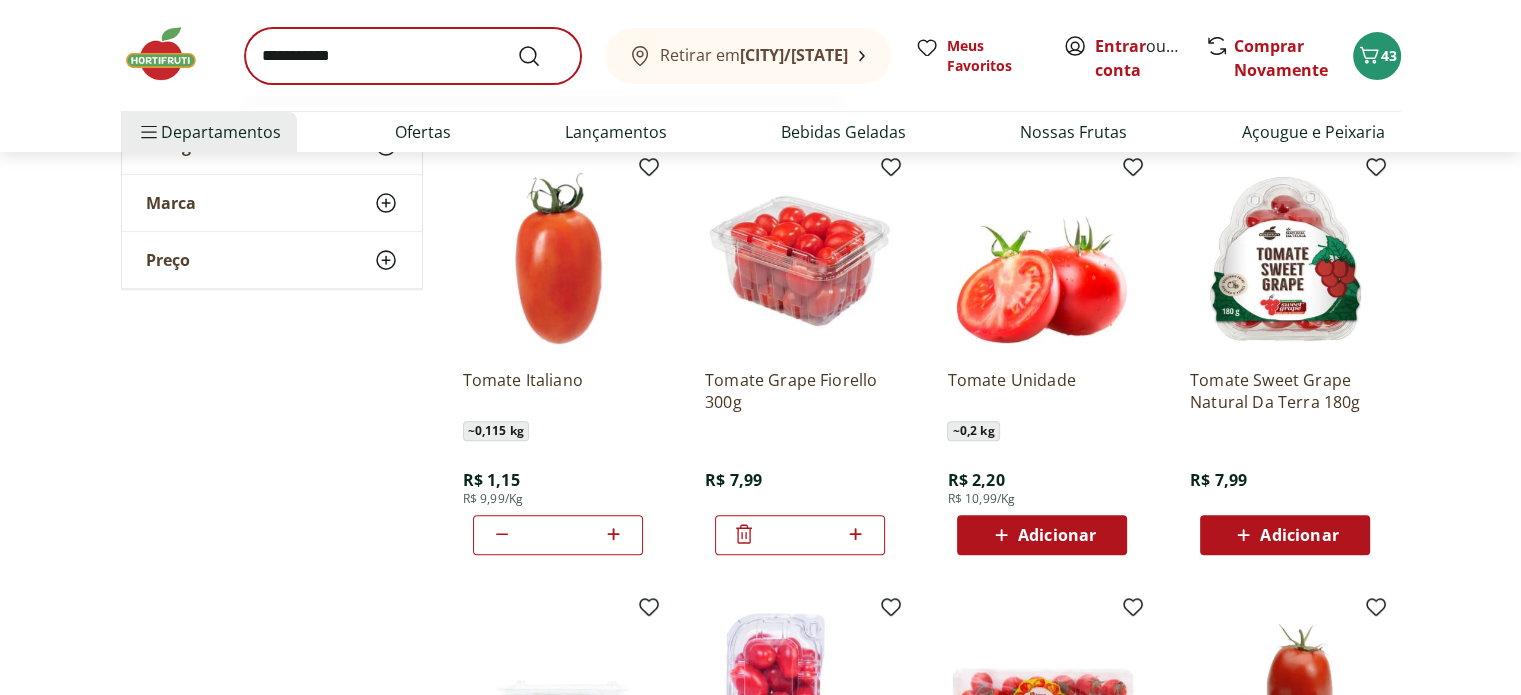 scroll, scrollTop: 0, scrollLeft: 0, axis: both 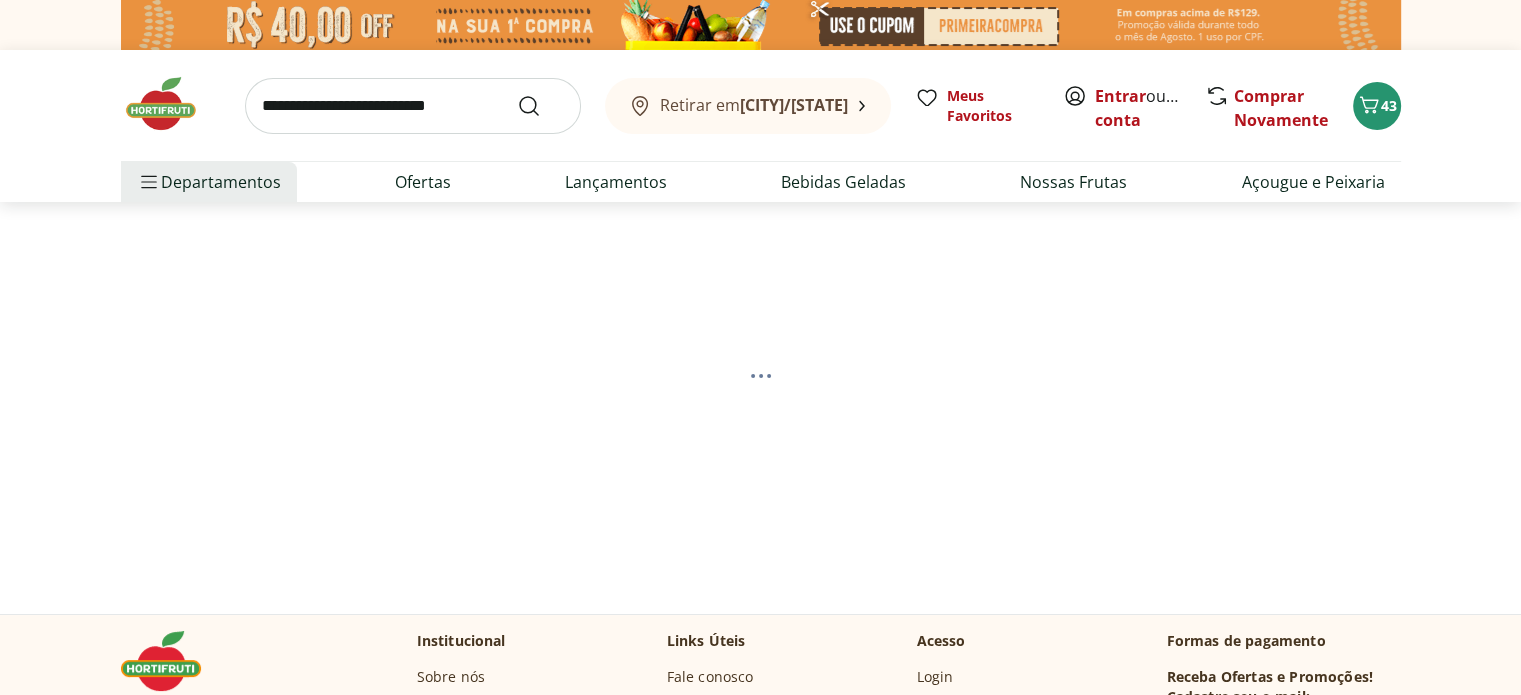 select on "**********" 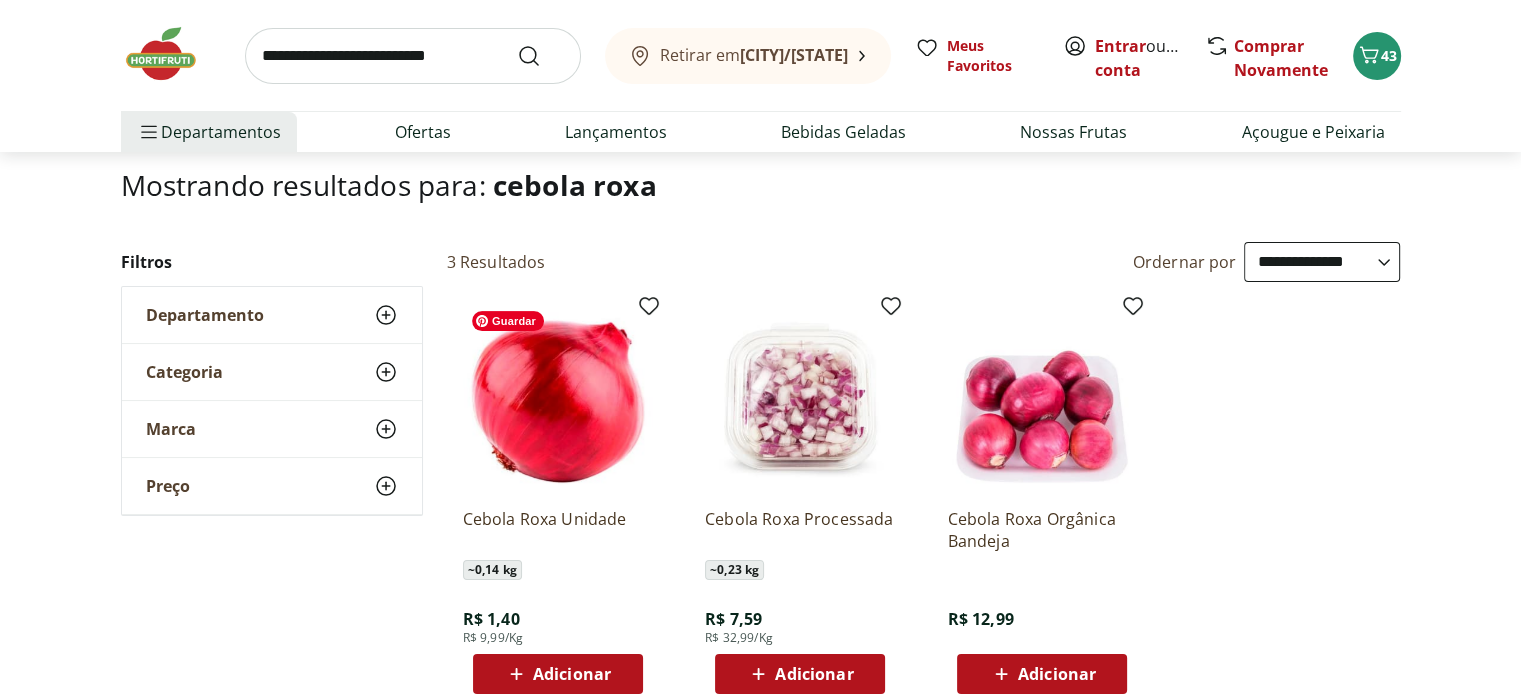 scroll, scrollTop: 200, scrollLeft: 0, axis: vertical 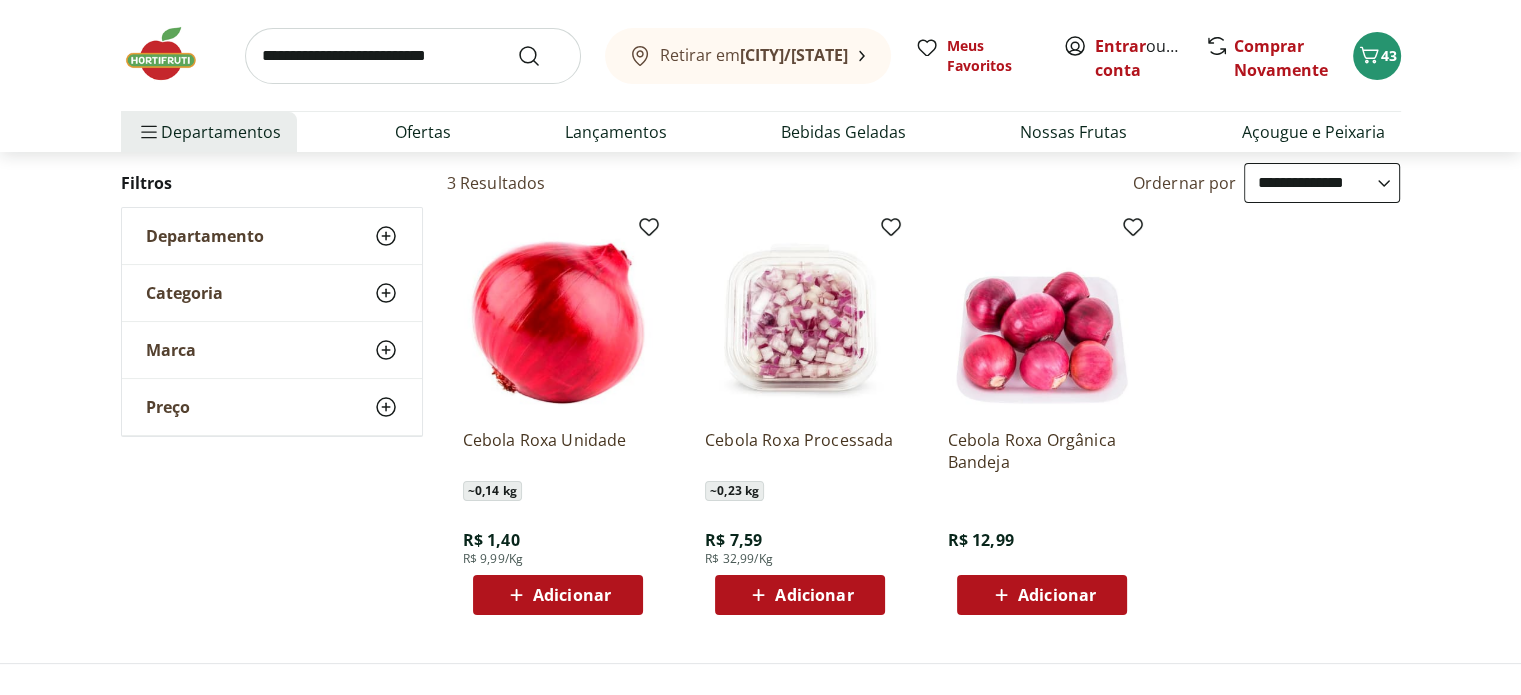 click on "Adicionar" at bounding box center [572, 595] 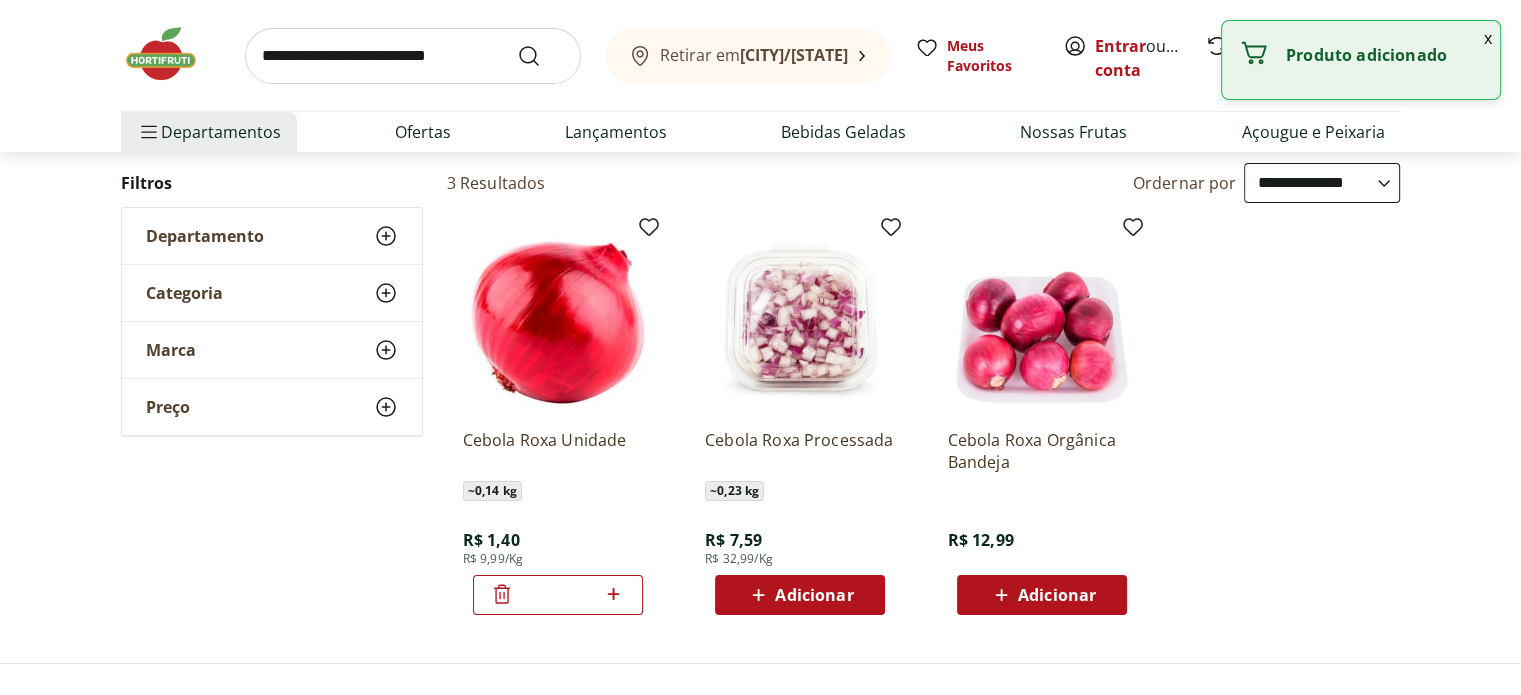 click 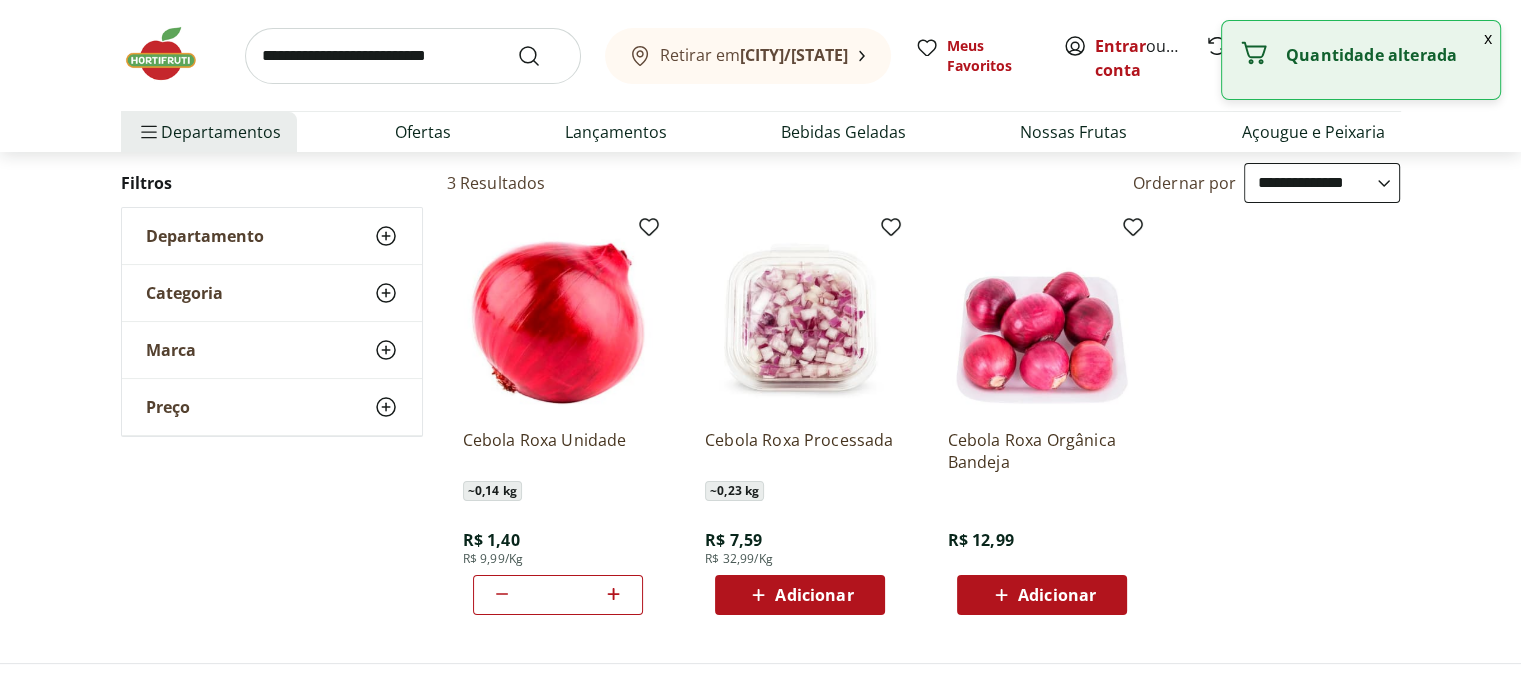 click 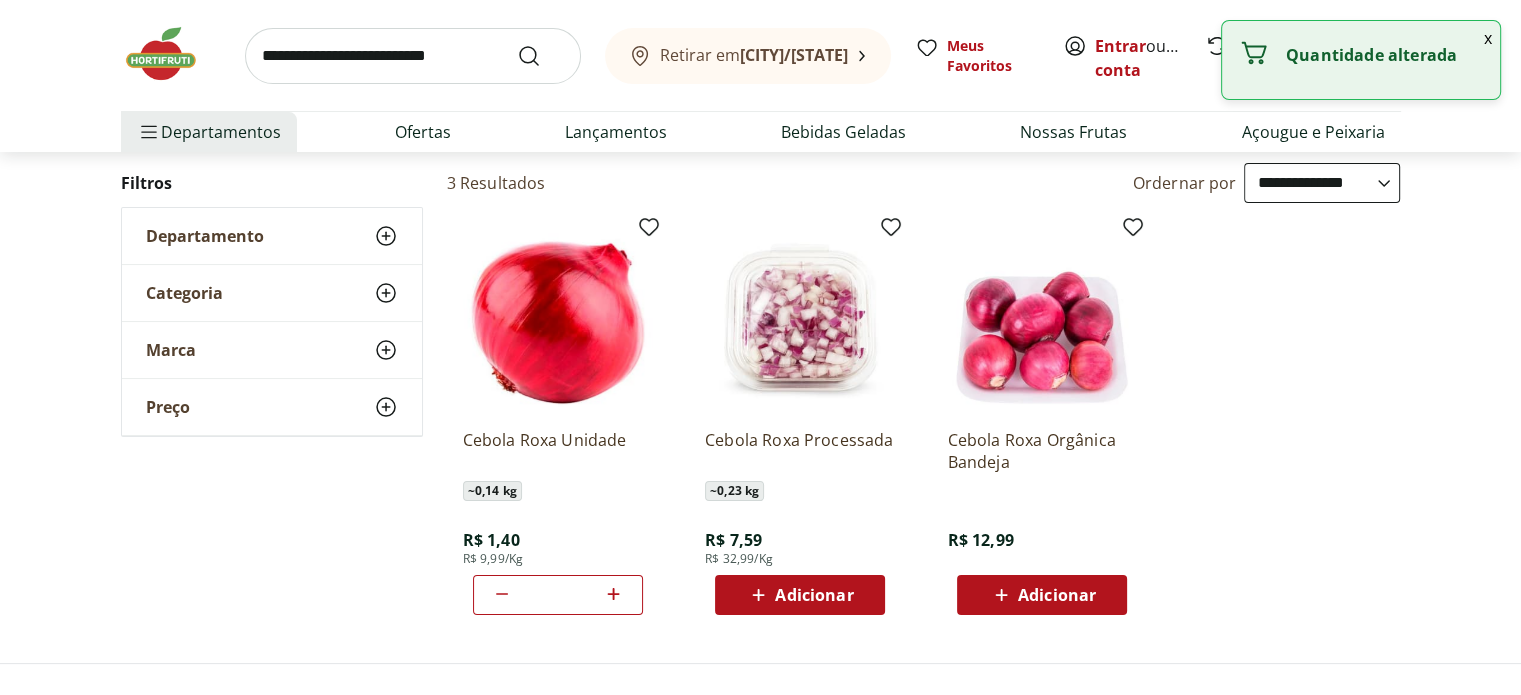 click 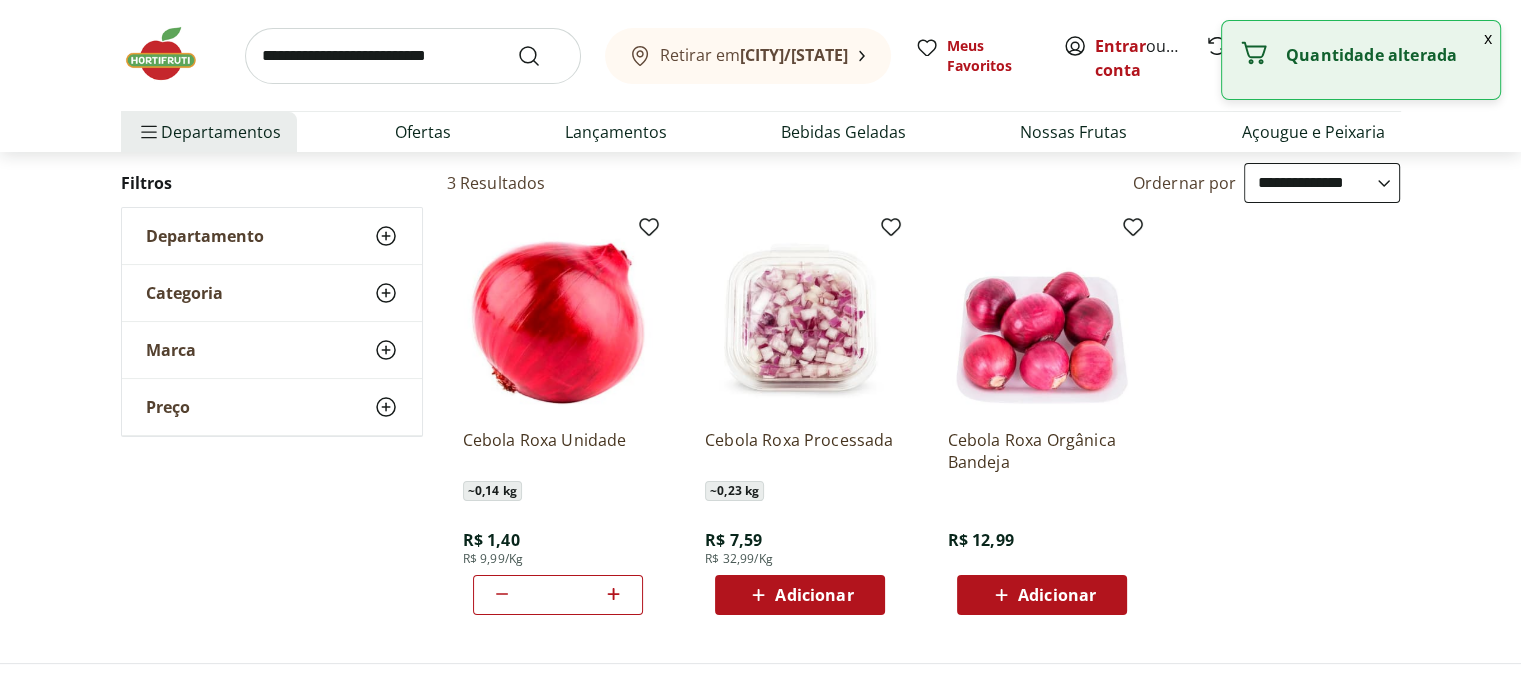 click at bounding box center (413, 56) 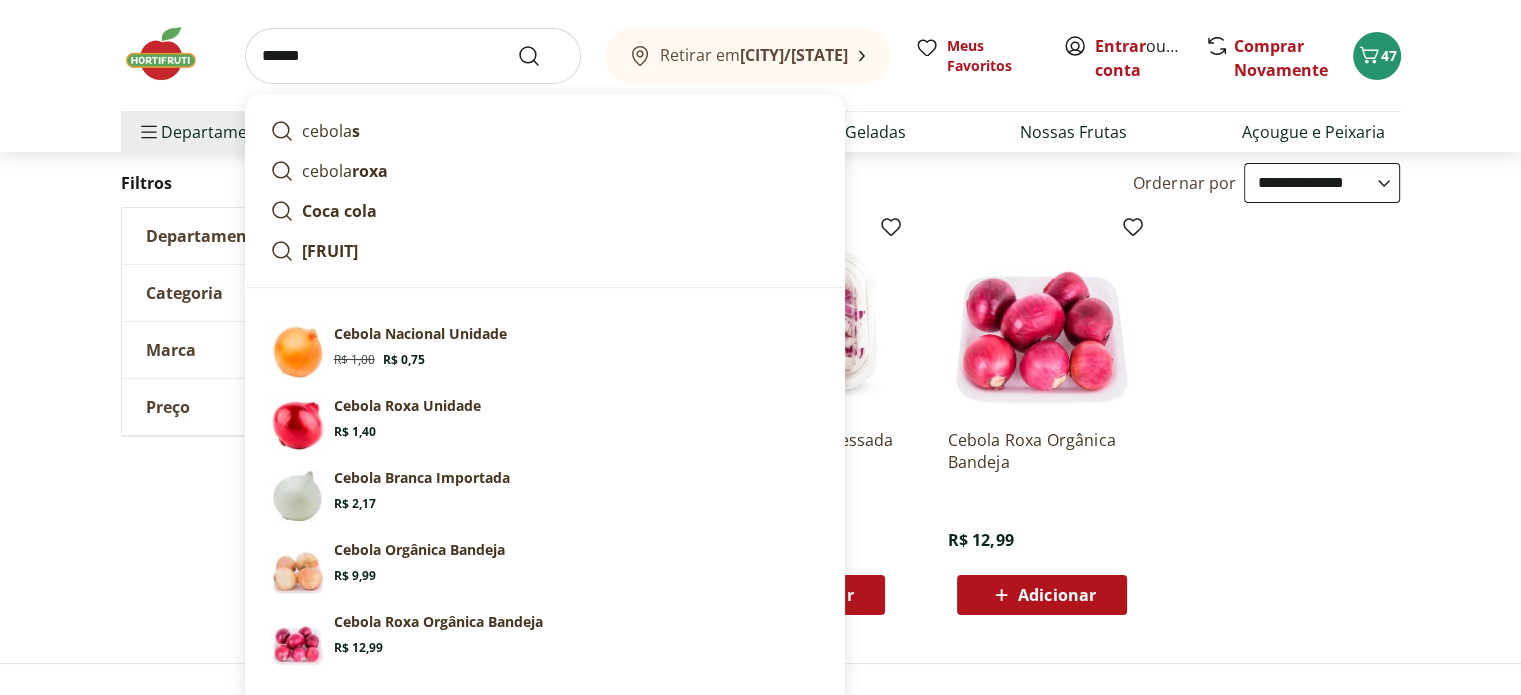 type on "******" 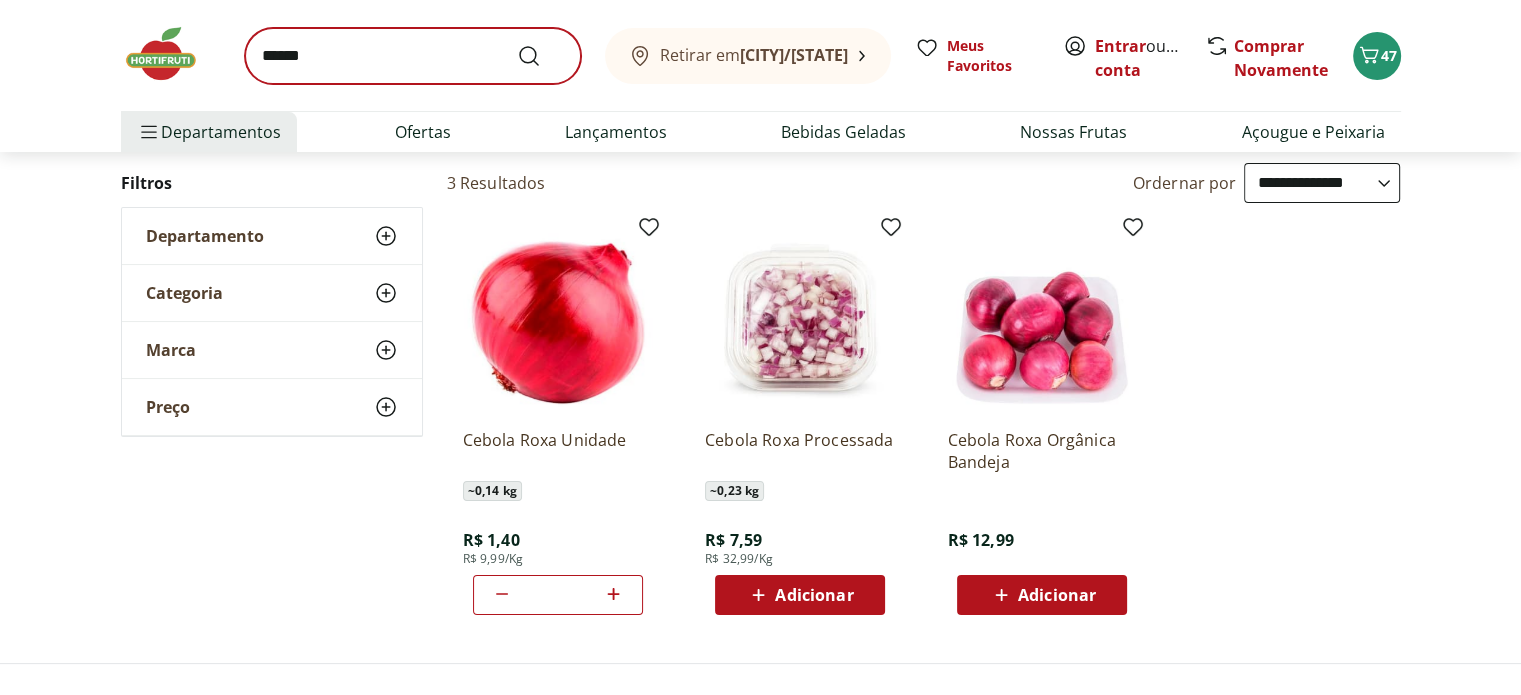 scroll, scrollTop: 0, scrollLeft: 0, axis: both 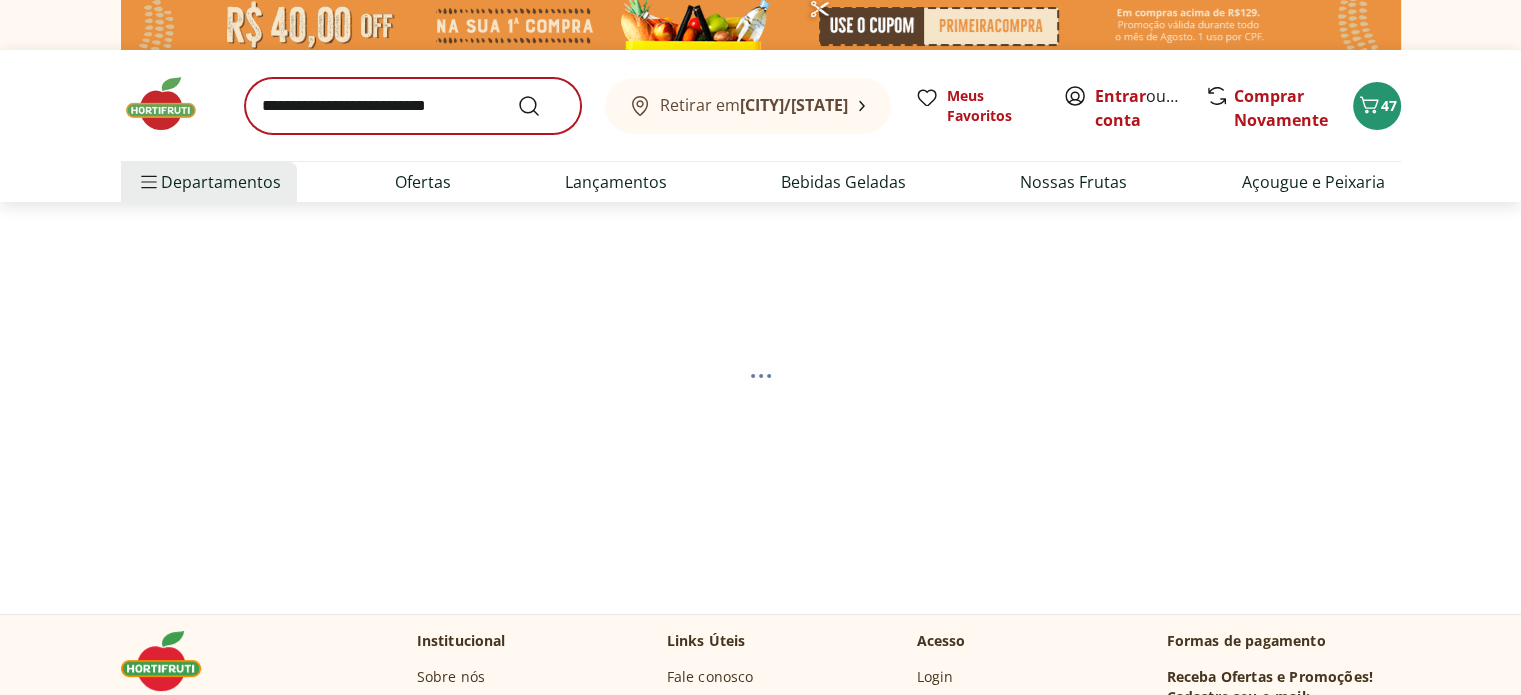 select on "**********" 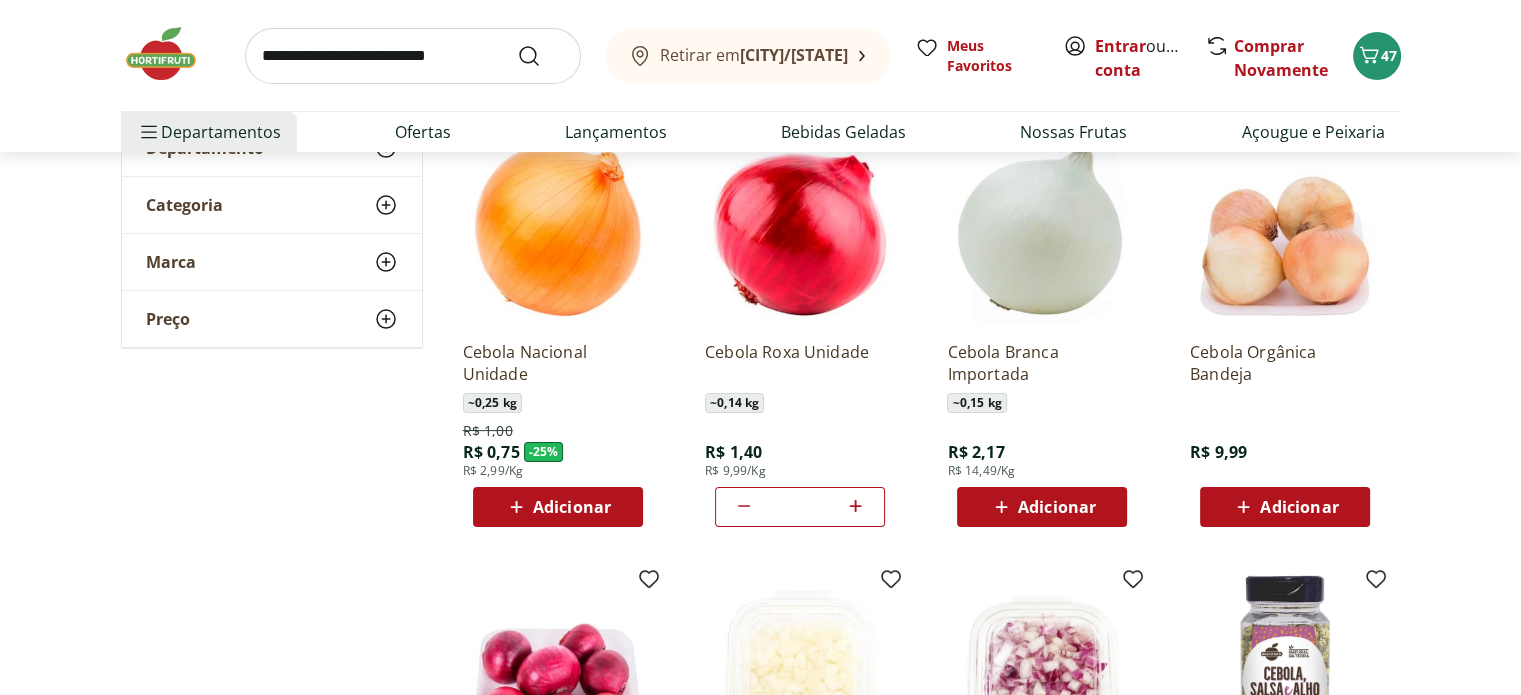 scroll, scrollTop: 300, scrollLeft: 0, axis: vertical 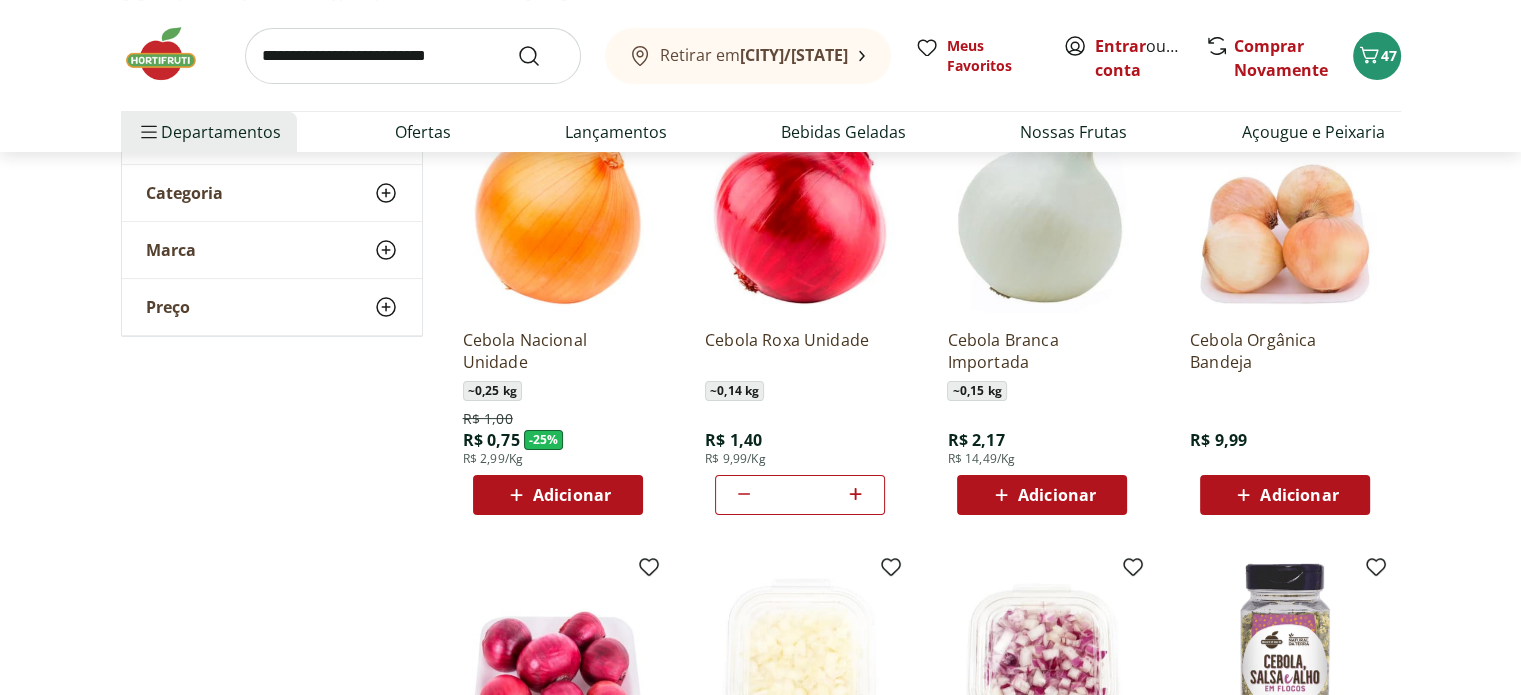 click on "Adicionar" at bounding box center (572, 495) 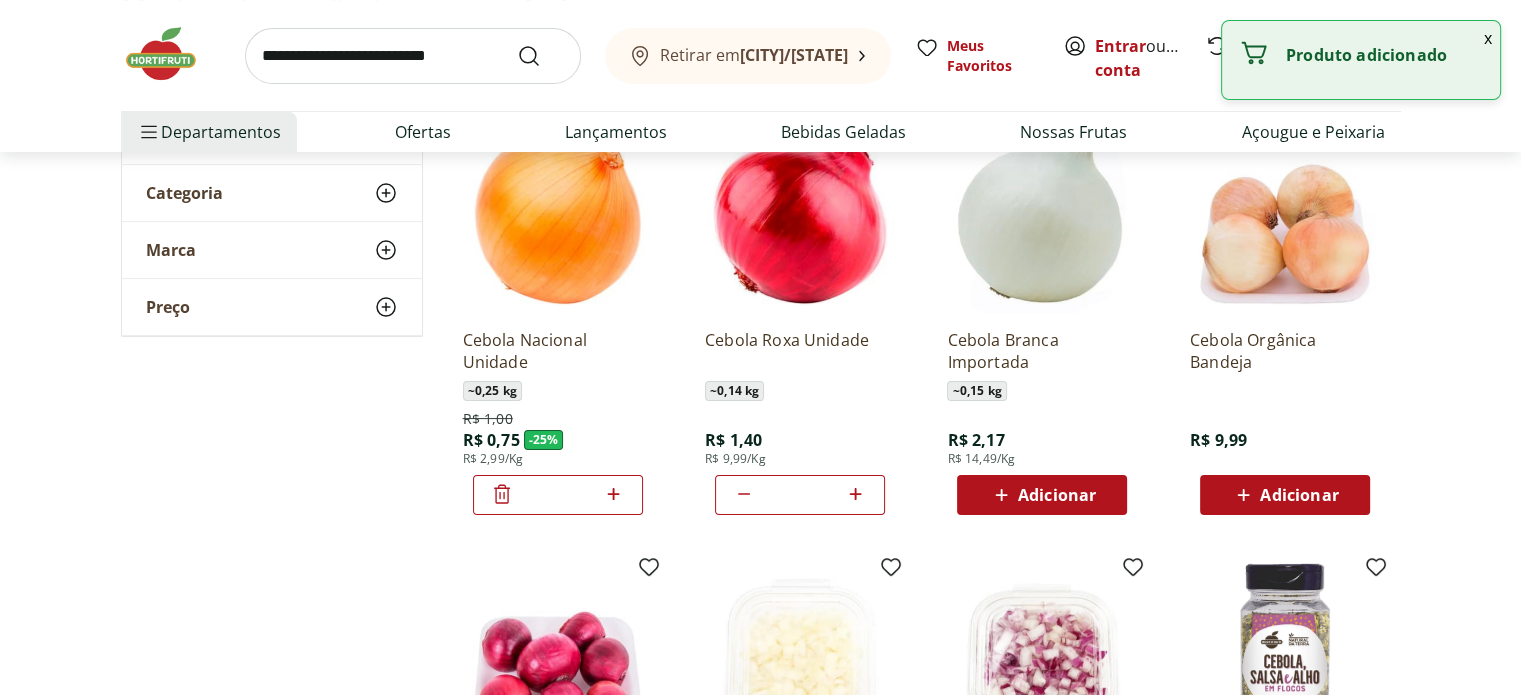 click 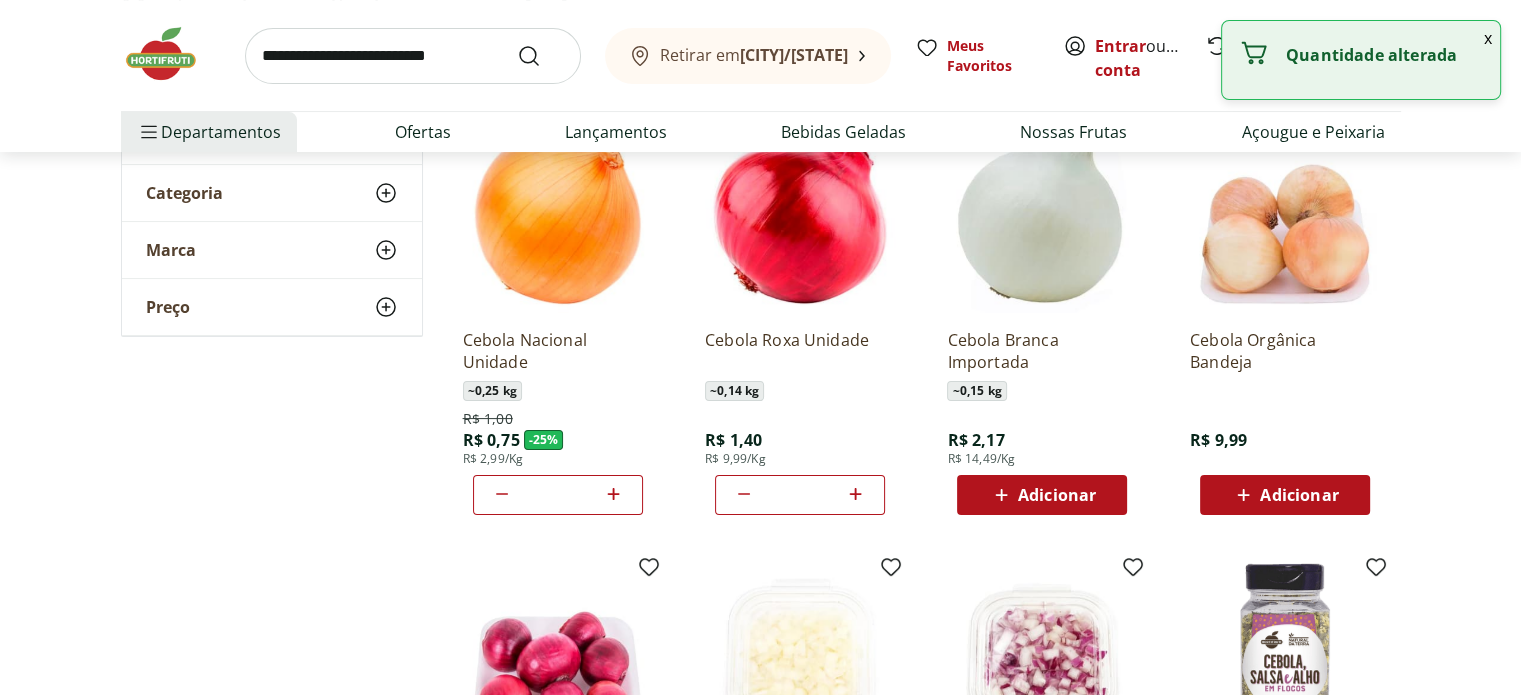click 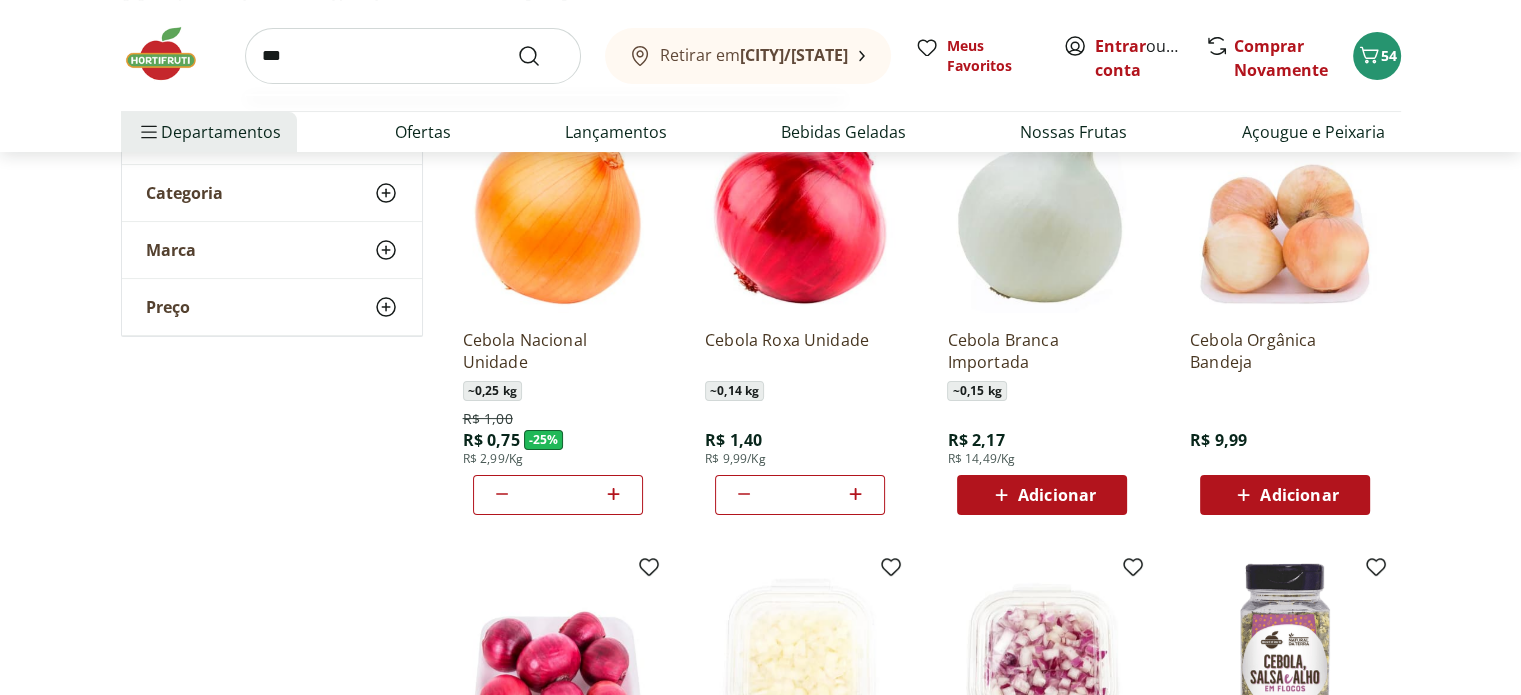 type on "****" 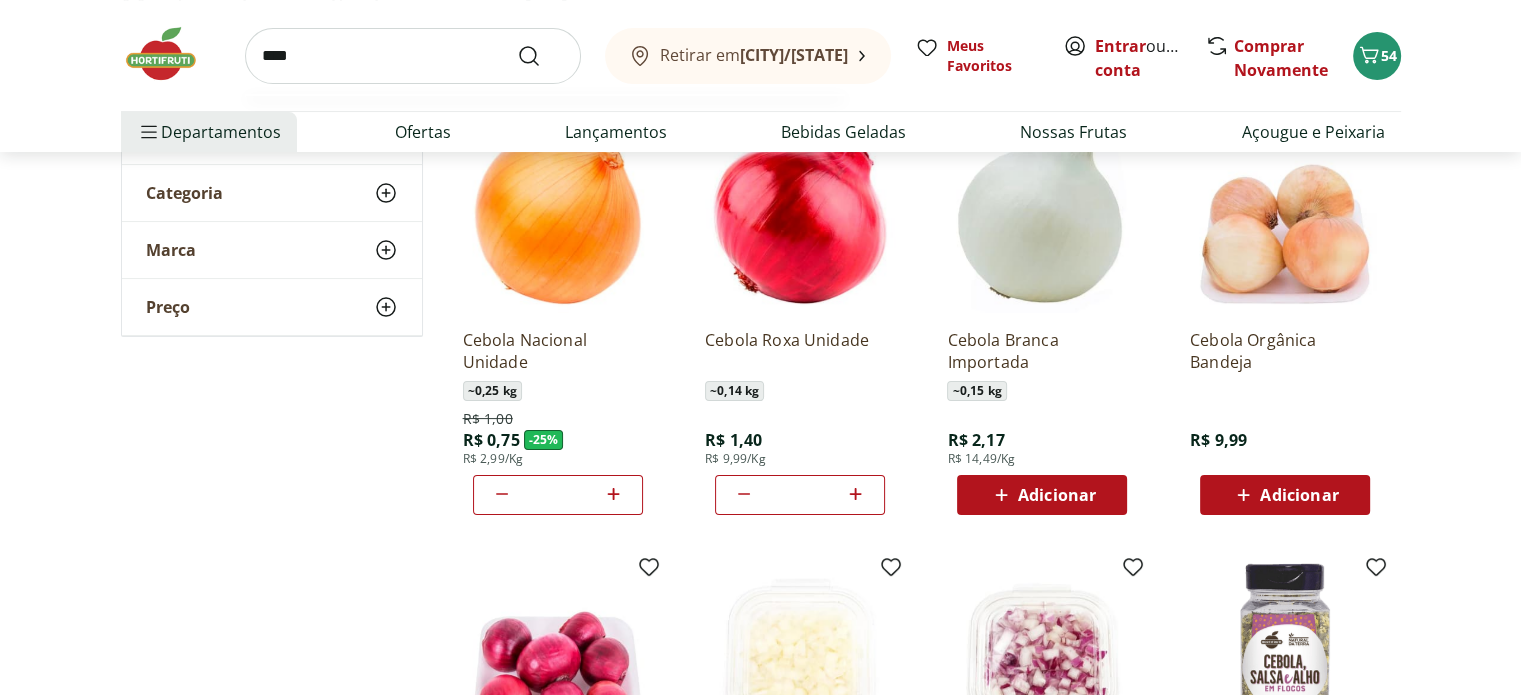 click at bounding box center (541, 56) 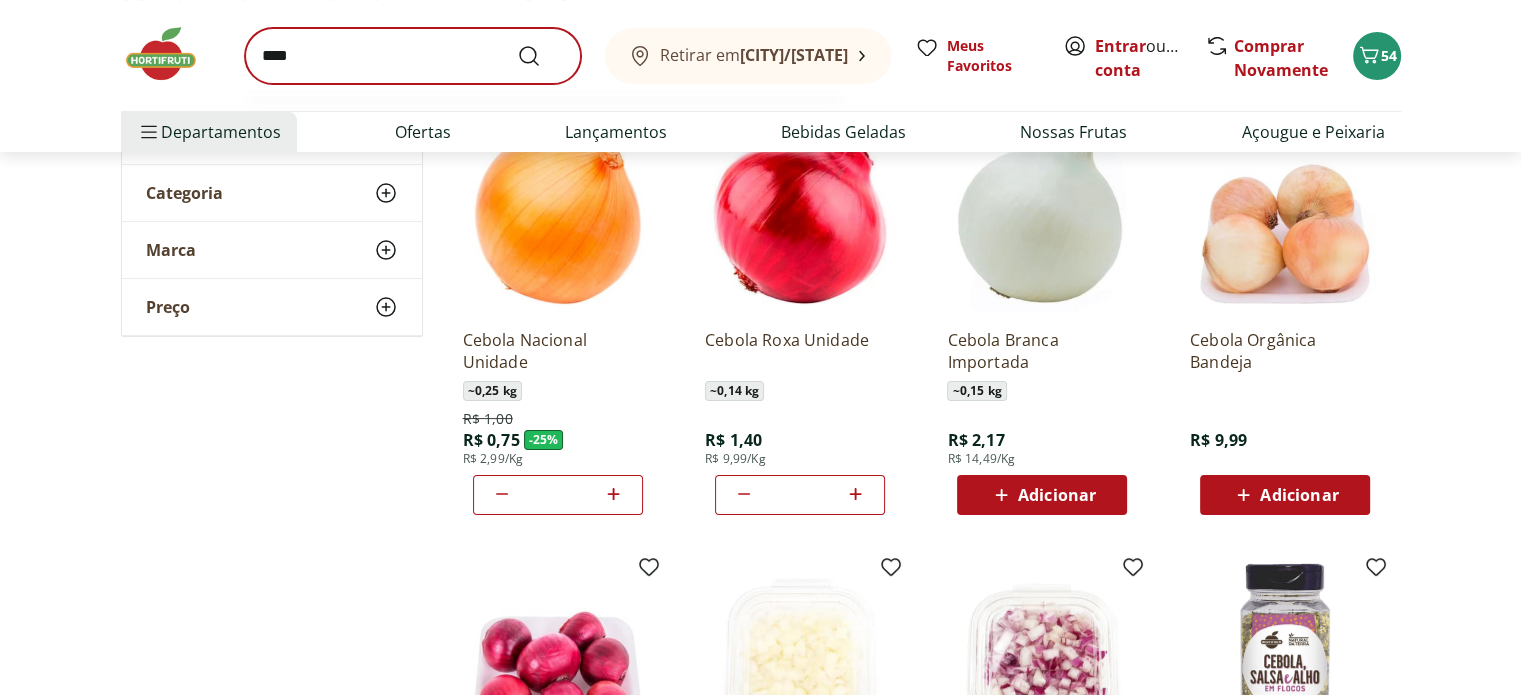 scroll, scrollTop: 0, scrollLeft: 0, axis: both 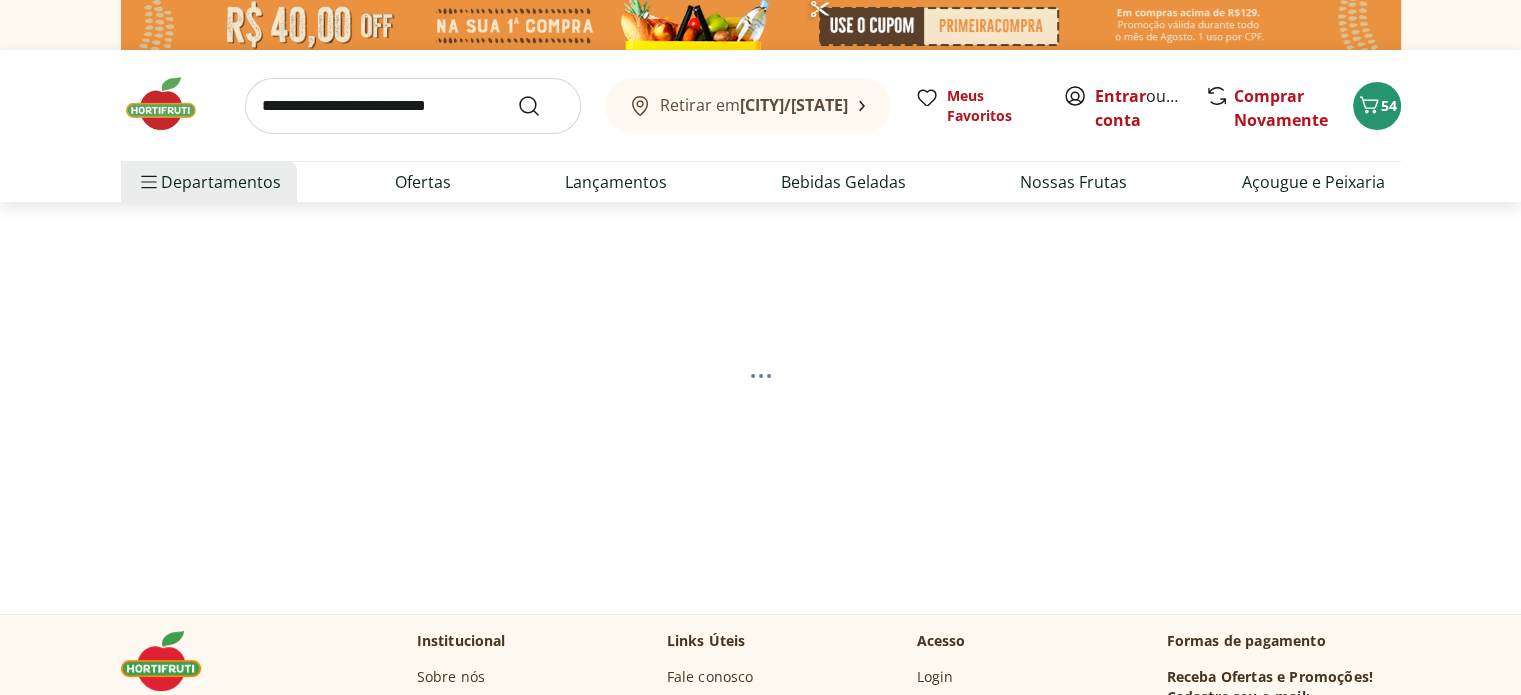 click on "Retirar em  Cabo Frio/RJ Meus Favoritos Entrar  ou  Criar conta Comprar Novamente 54" at bounding box center [761, 105] 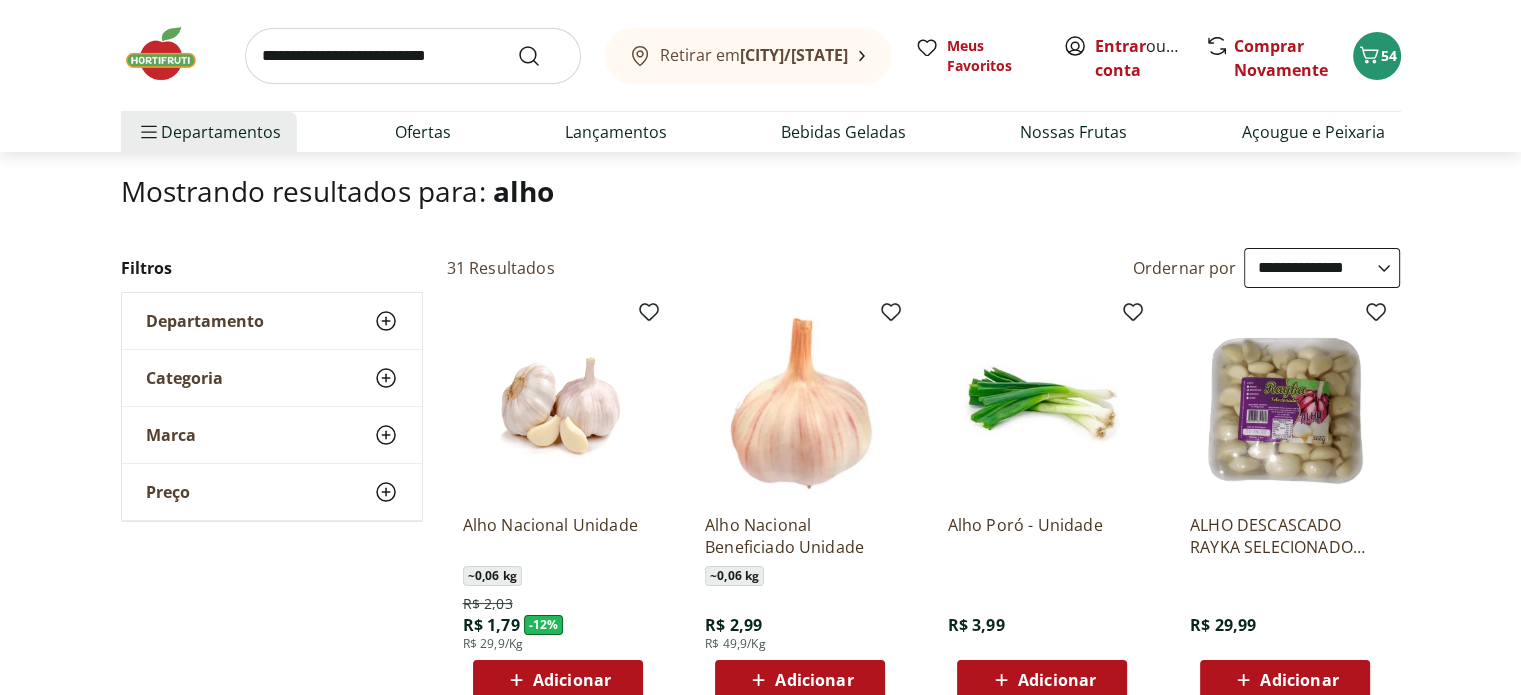 scroll, scrollTop: 200, scrollLeft: 0, axis: vertical 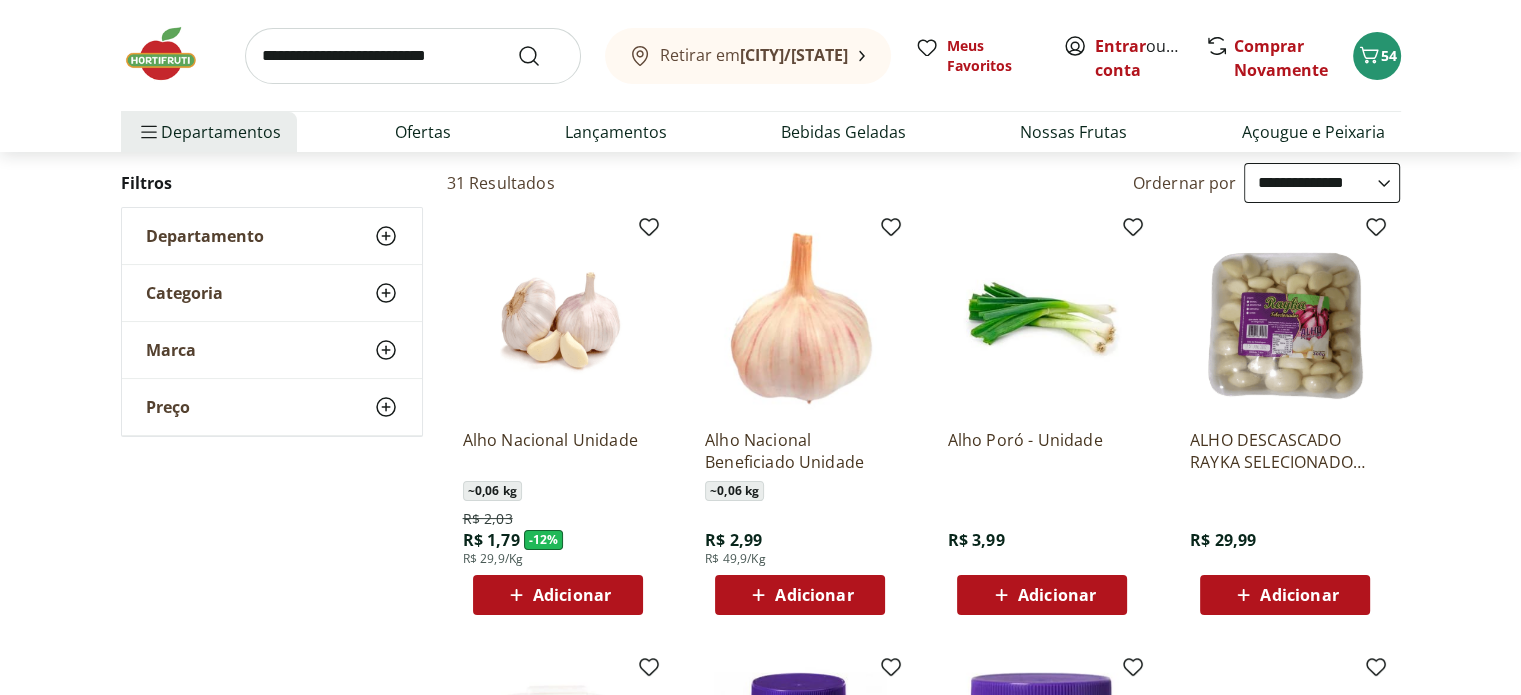 click on "Adicionar" at bounding box center (799, 595) 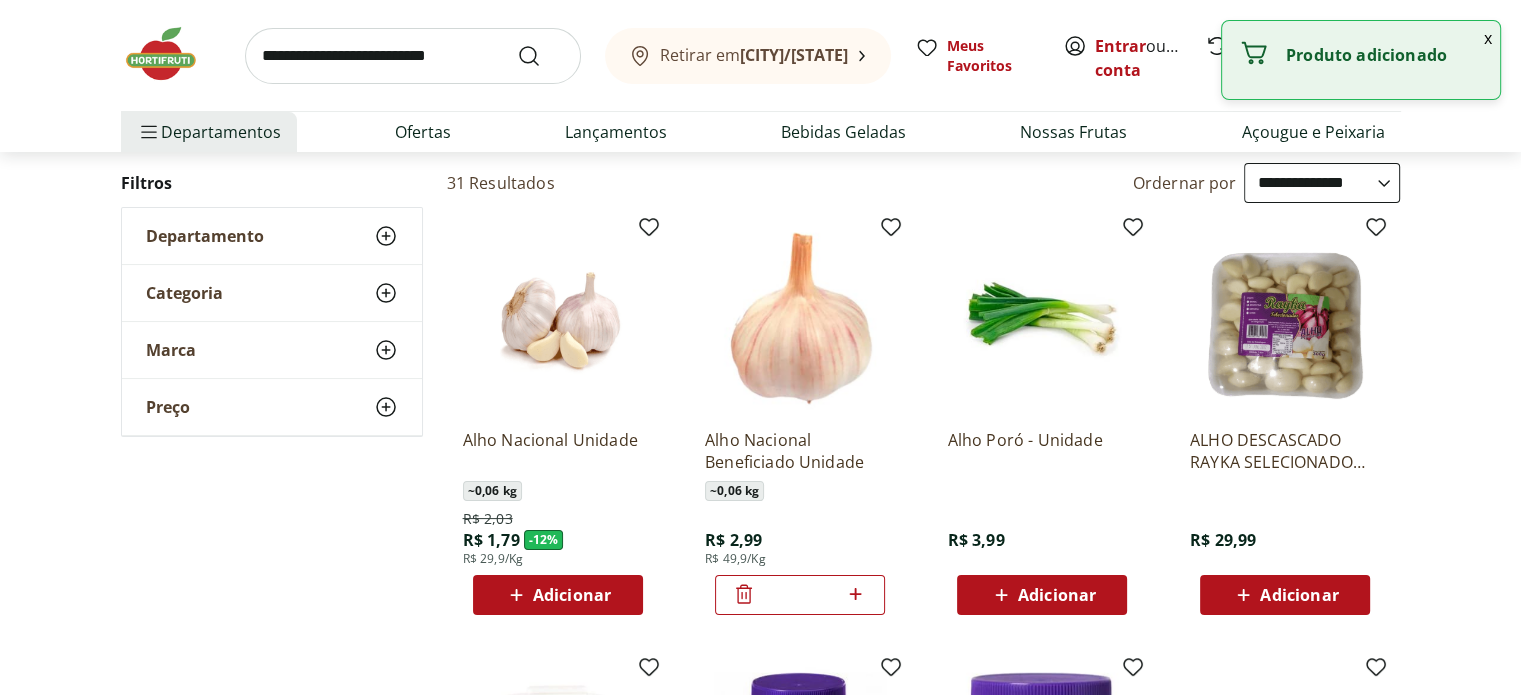 click 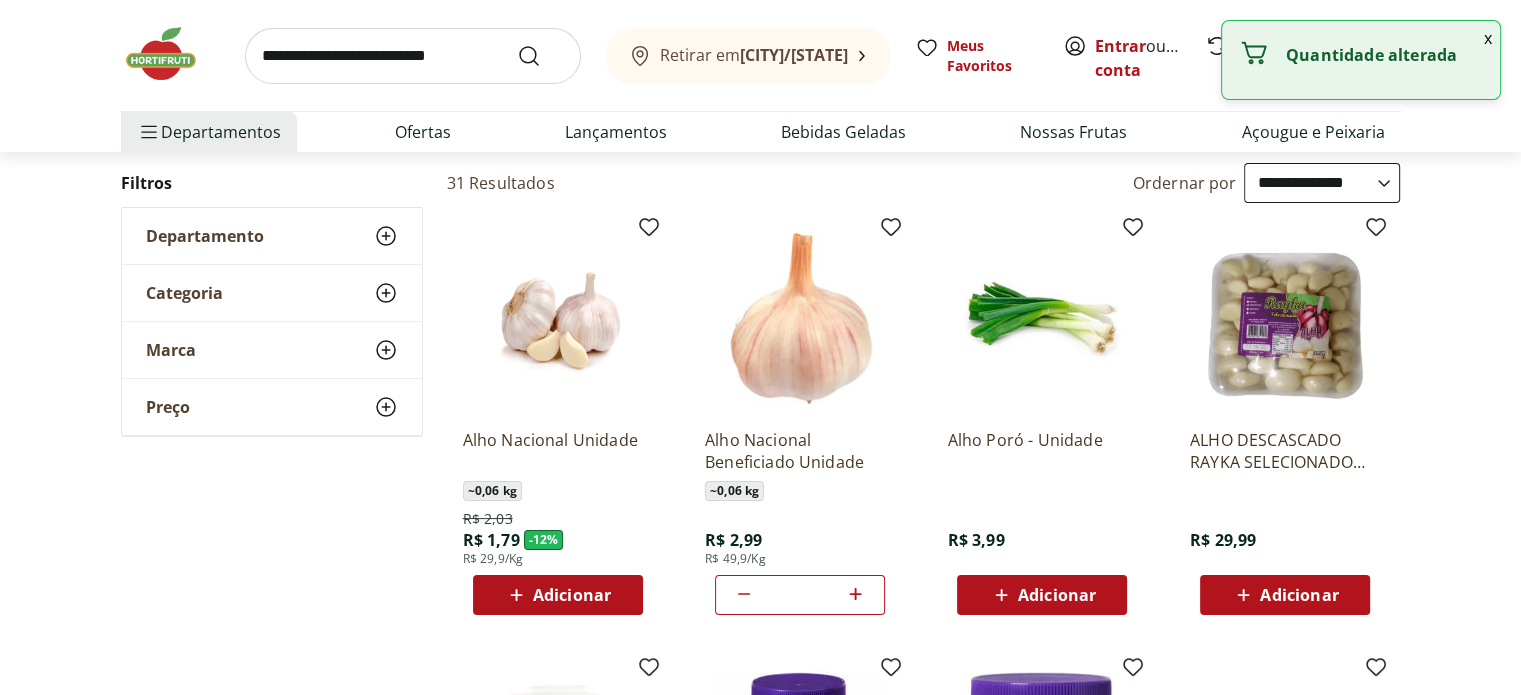 click 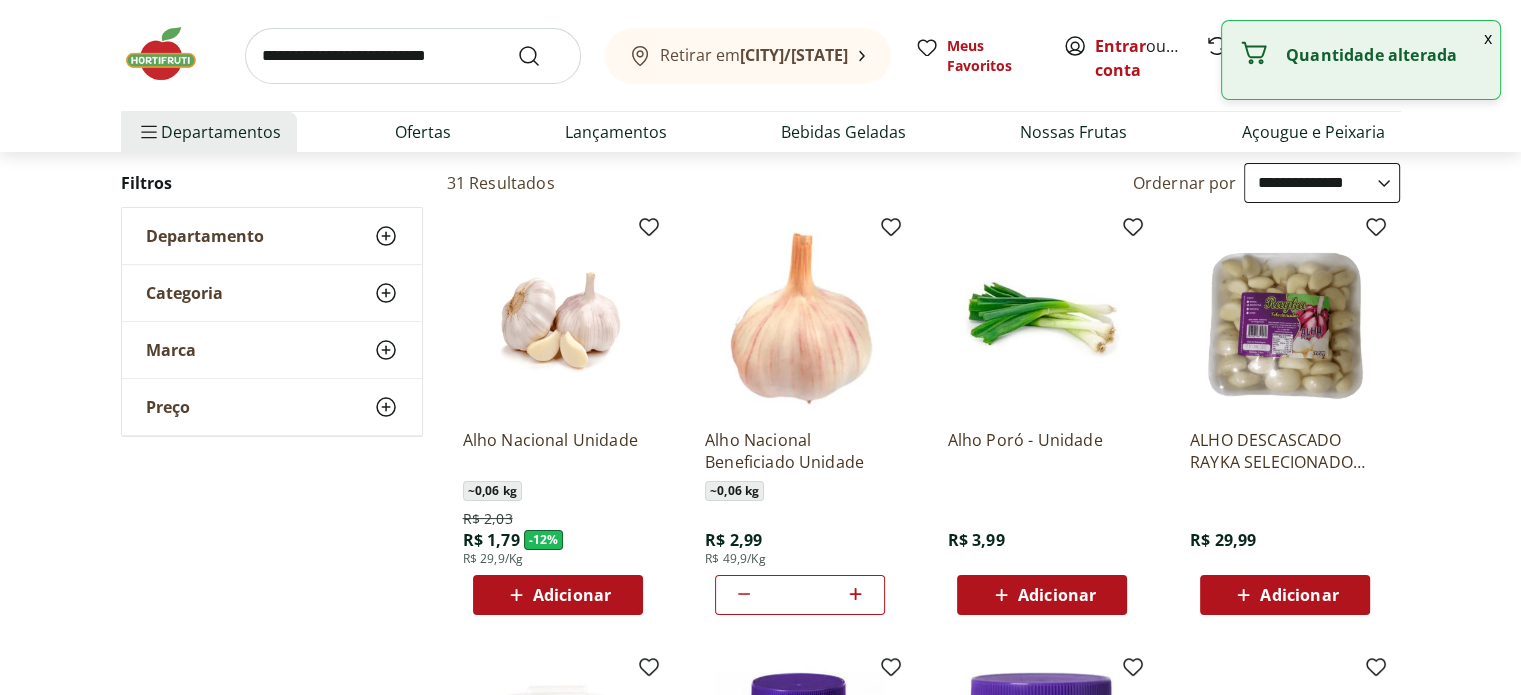 click 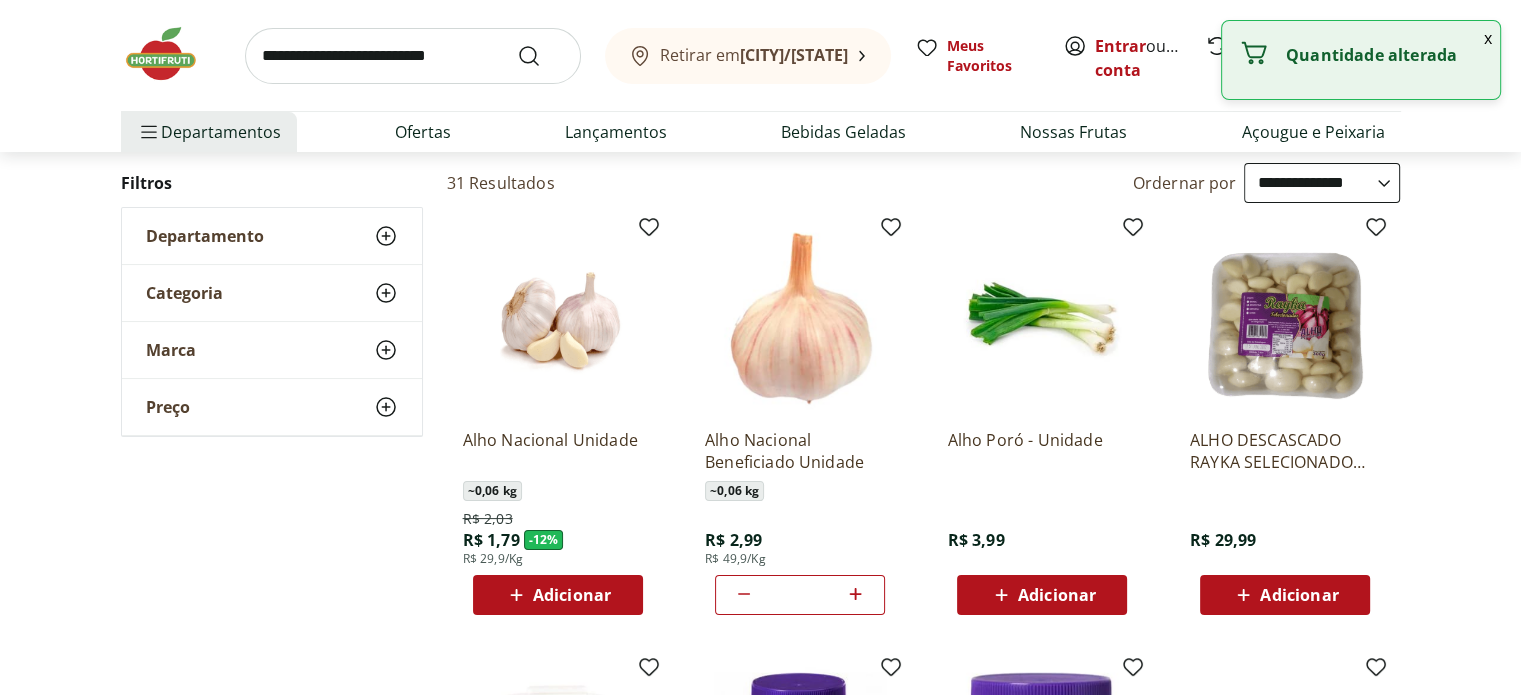 click 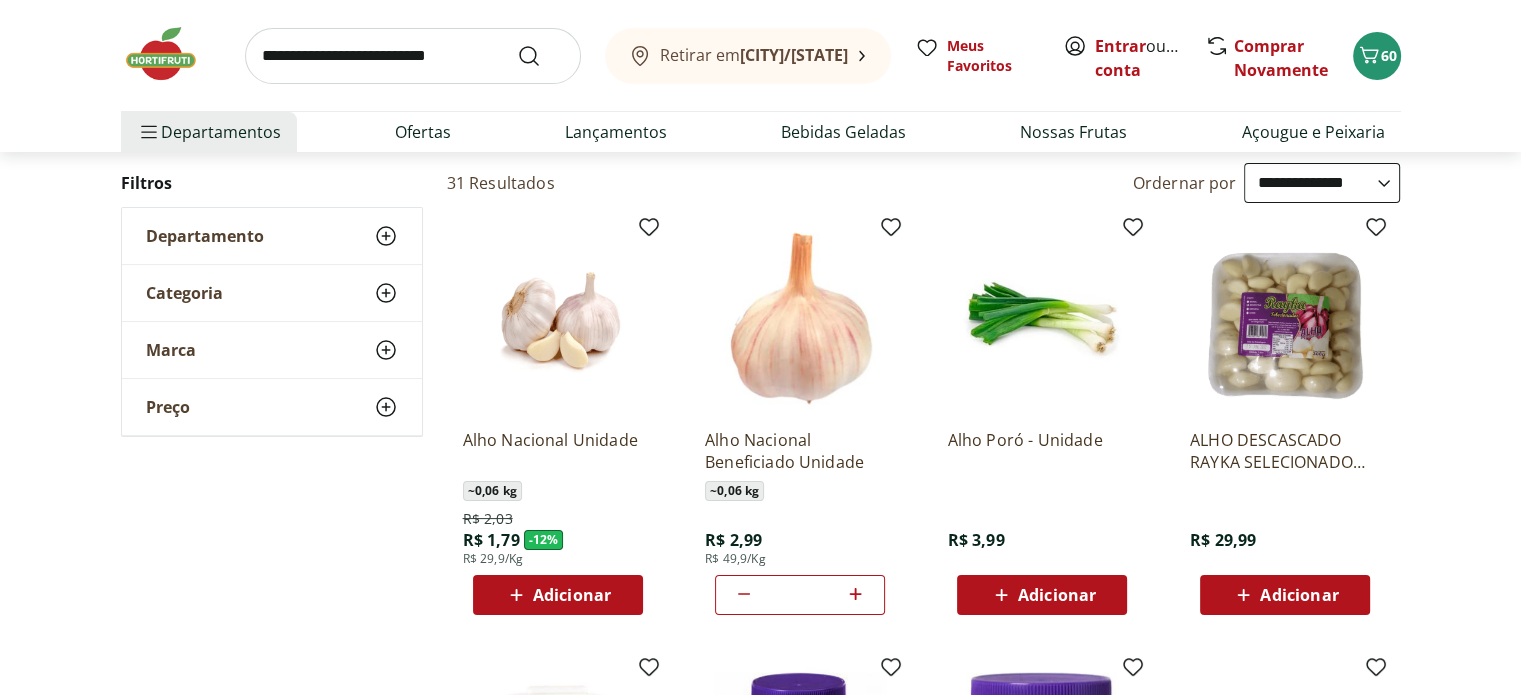 click at bounding box center [413, 56] 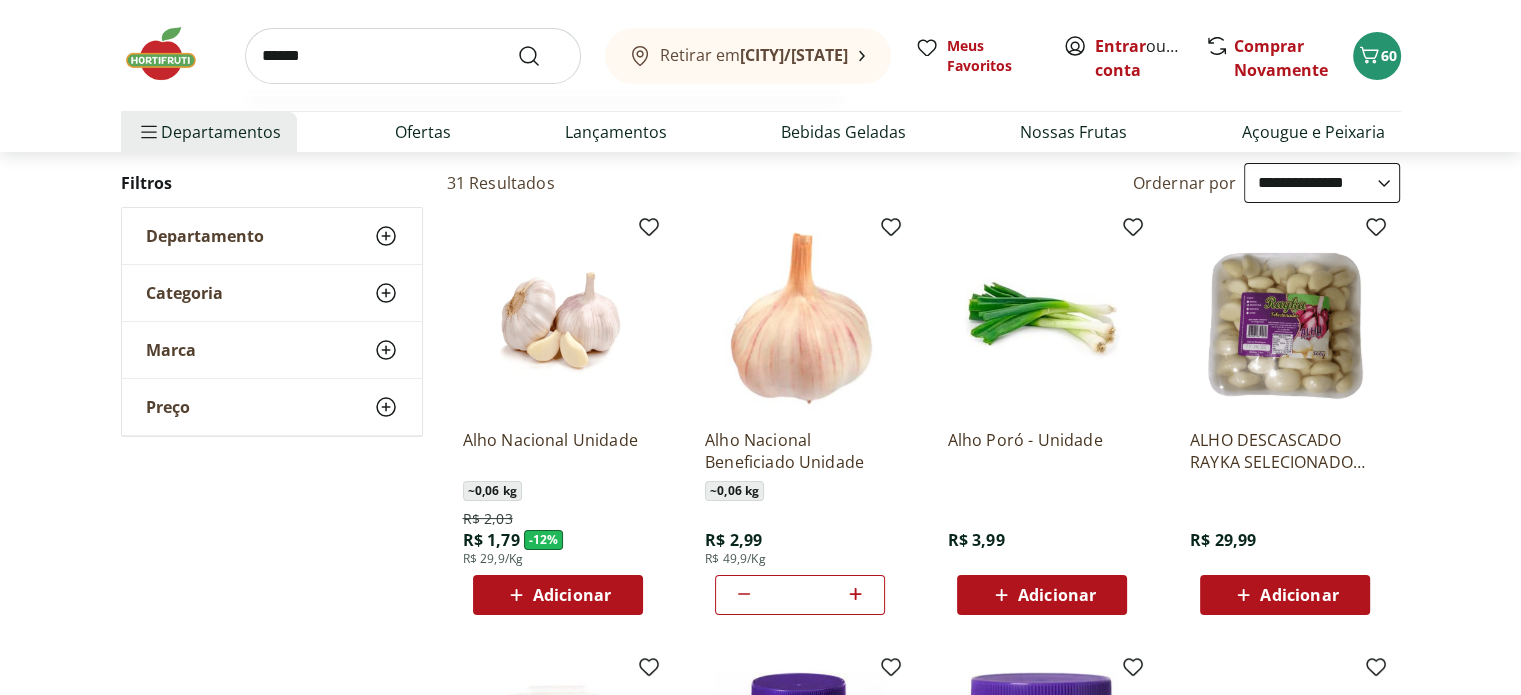 type on "******" 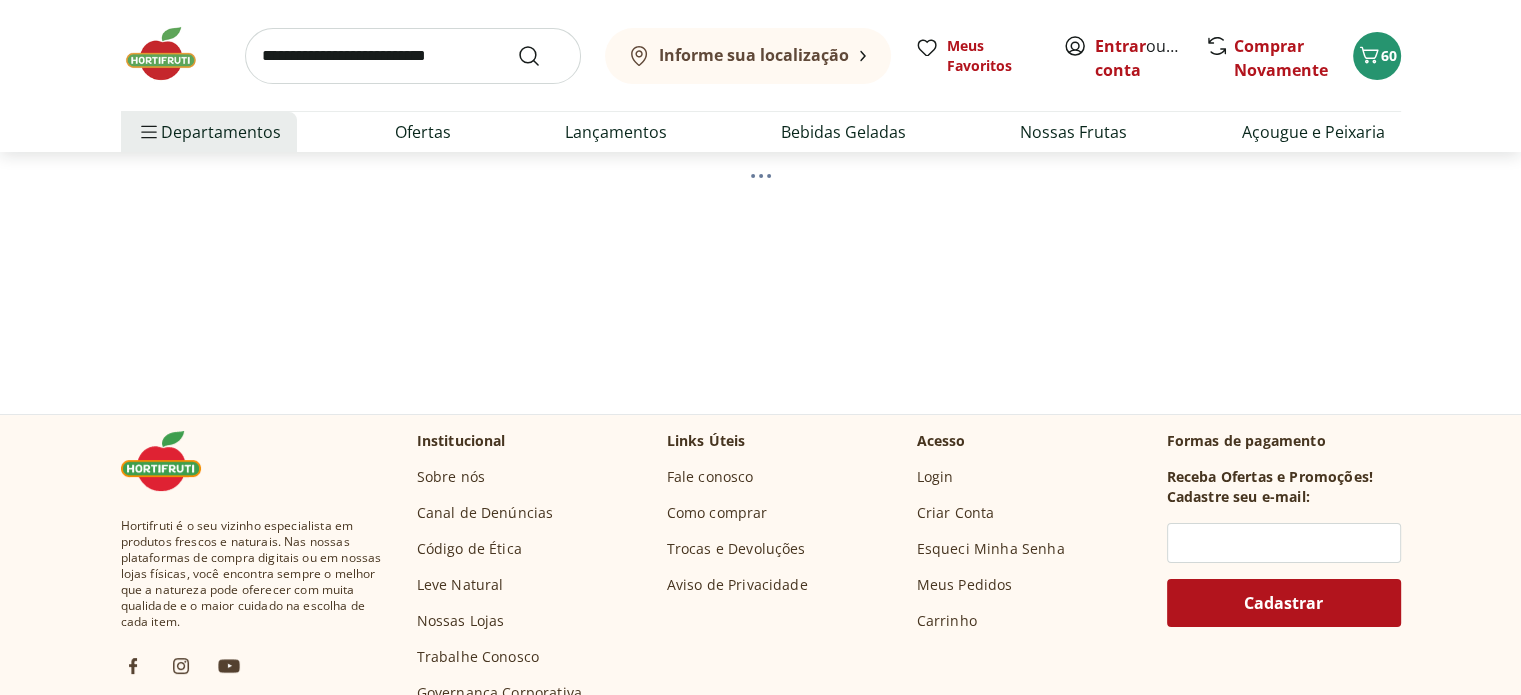 scroll, scrollTop: 0, scrollLeft: 0, axis: both 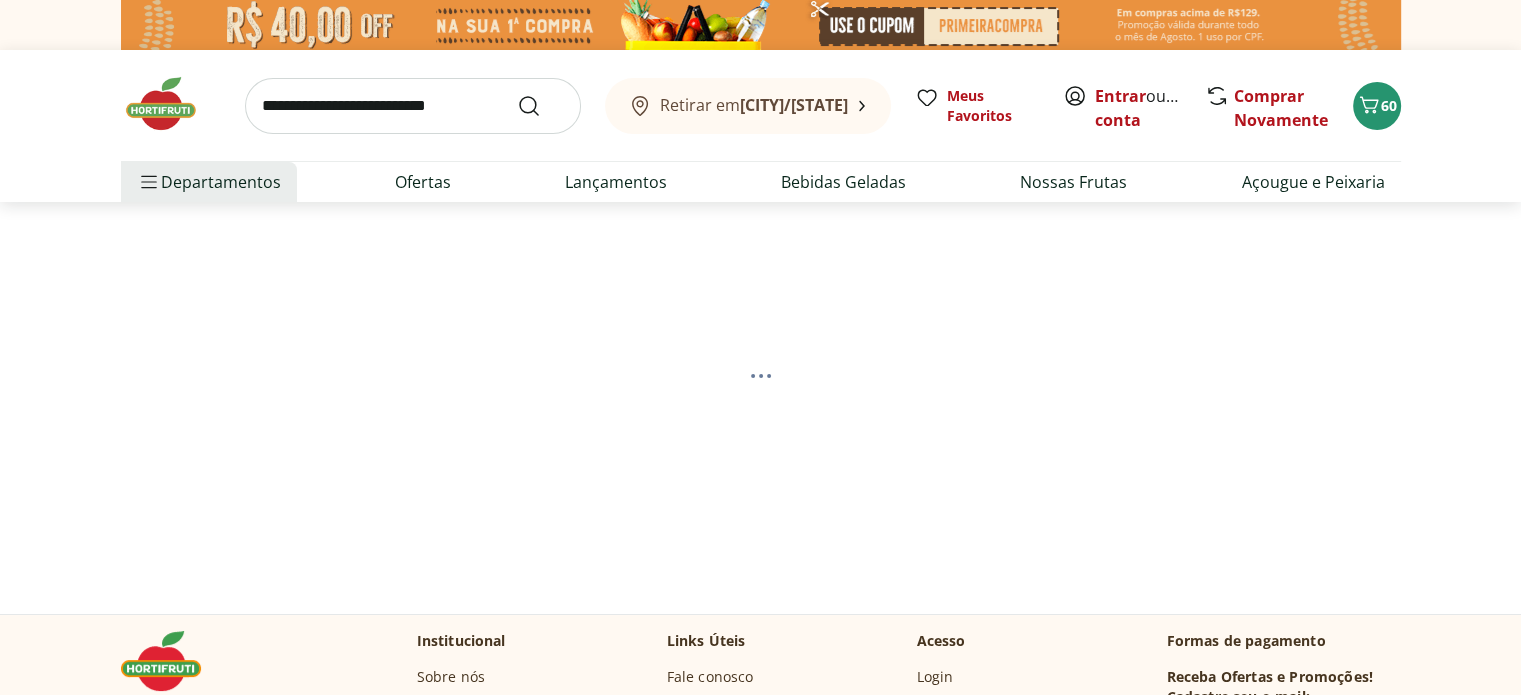 select on "**********" 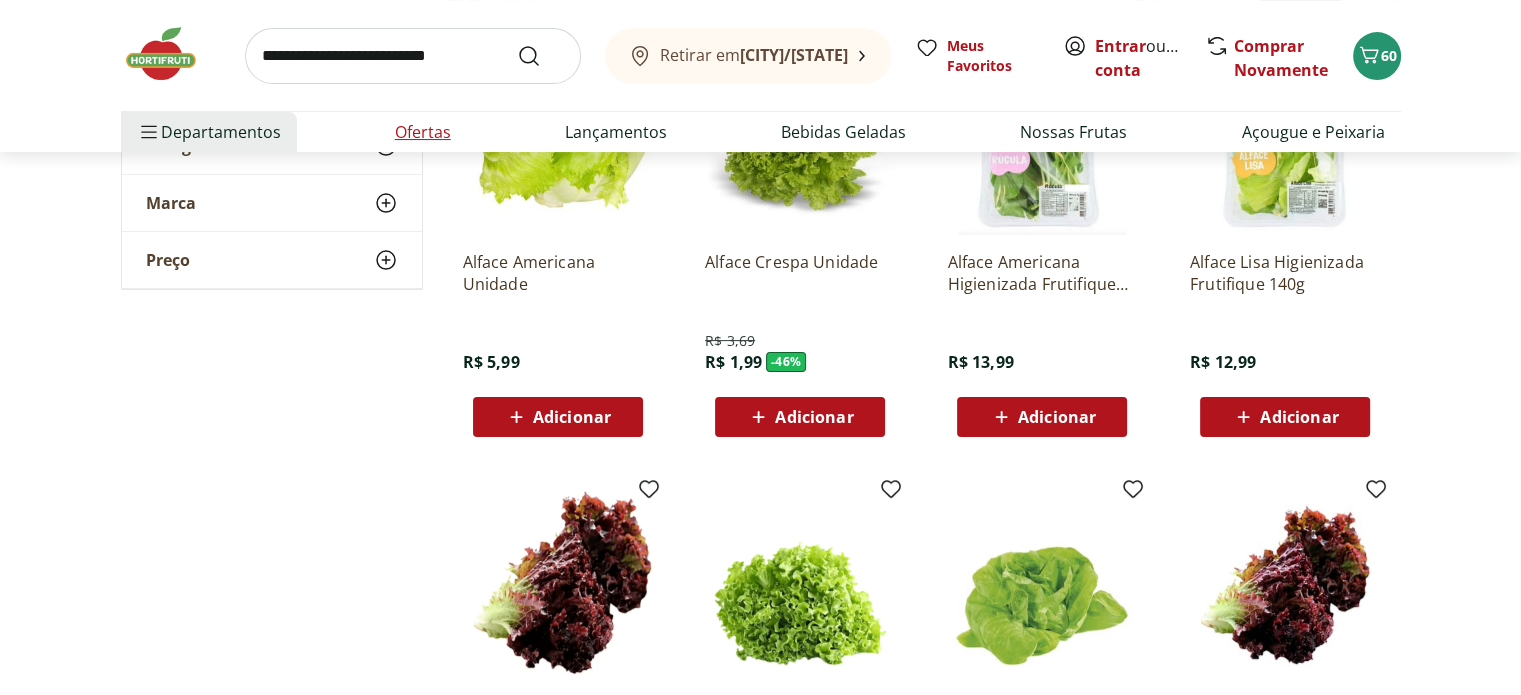 scroll, scrollTop: 400, scrollLeft: 0, axis: vertical 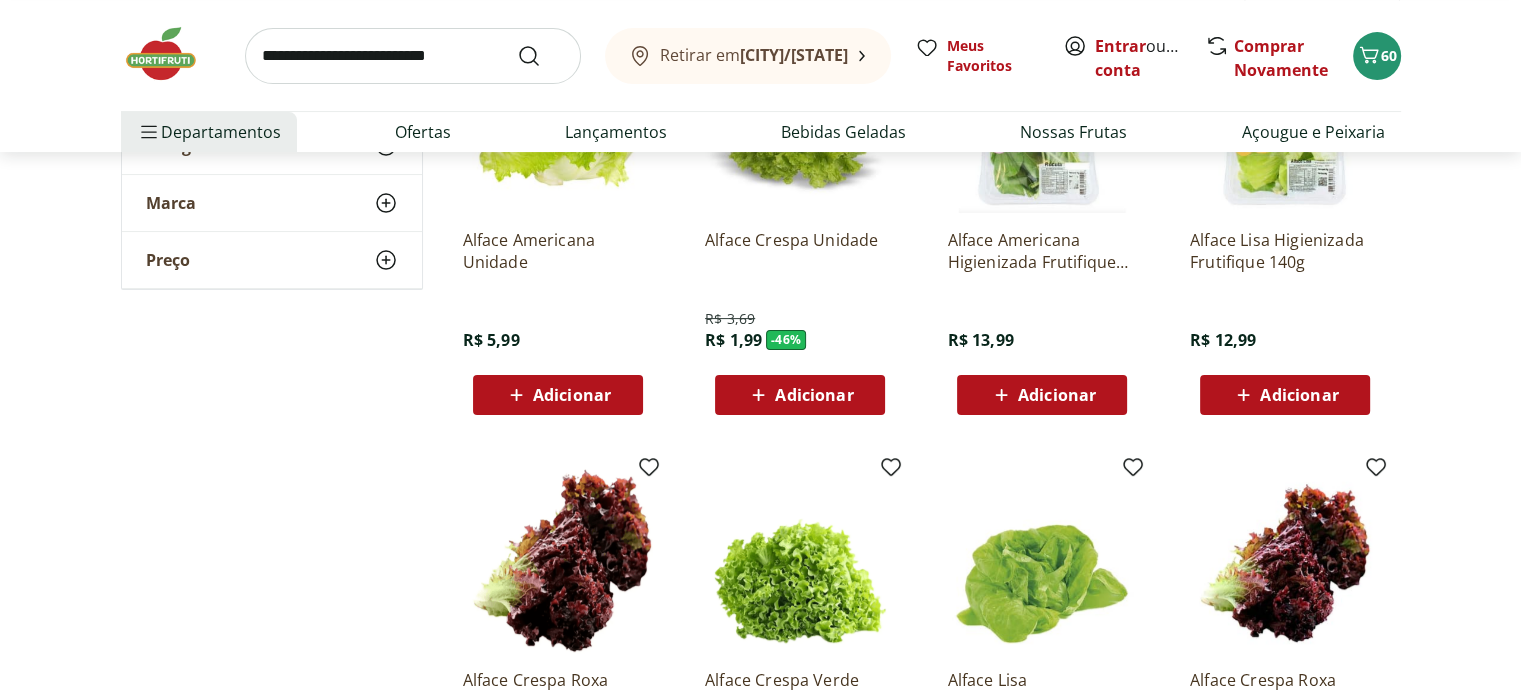 click on "Adicionar" at bounding box center [572, 395] 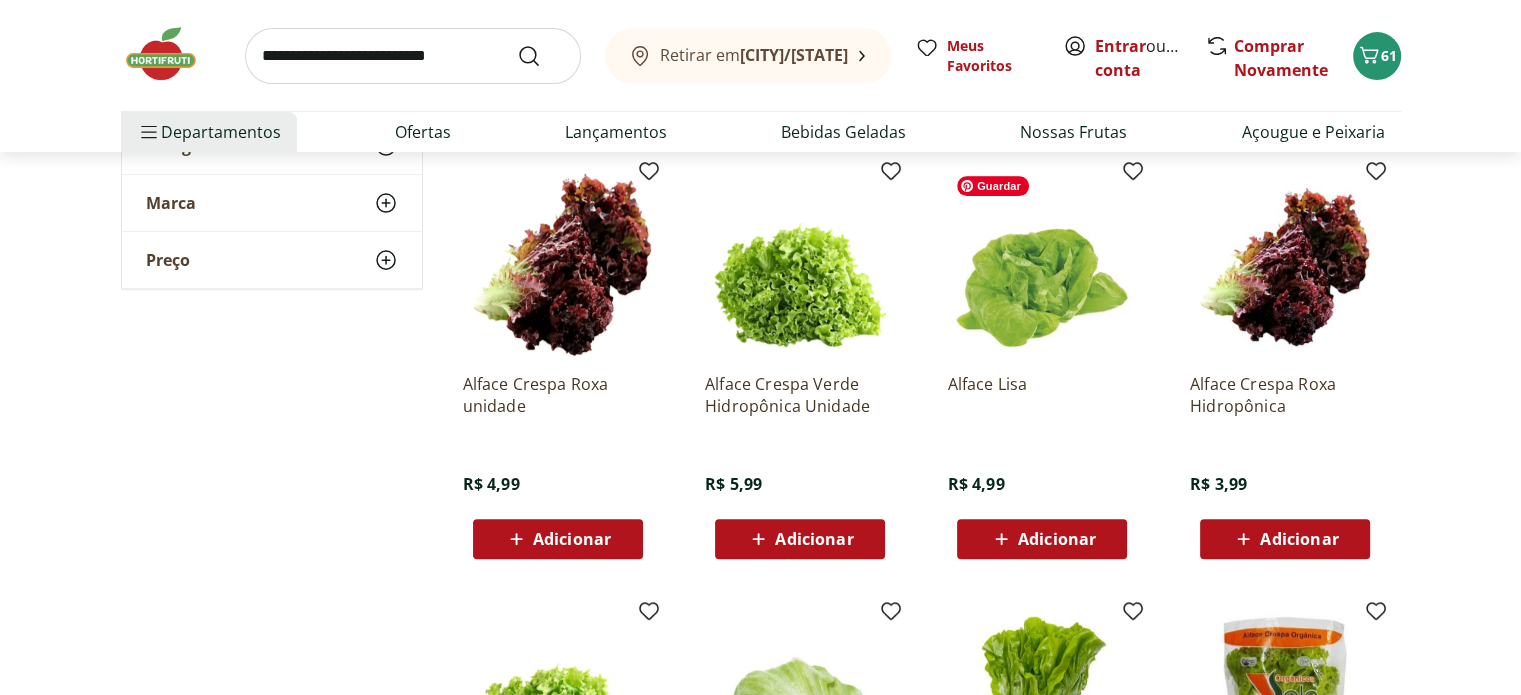 scroll, scrollTop: 700, scrollLeft: 0, axis: vertical 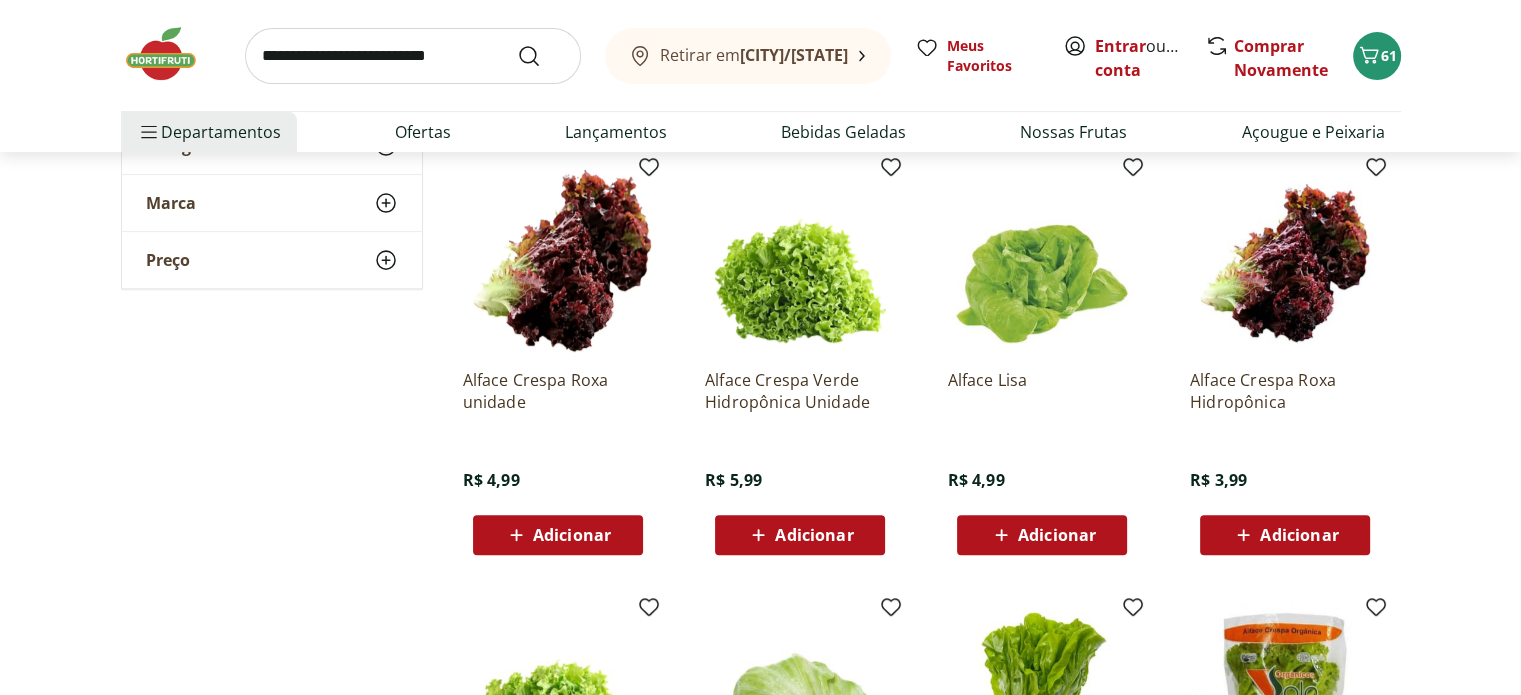 click on "Adicionar" at bounding box center [572, 535] 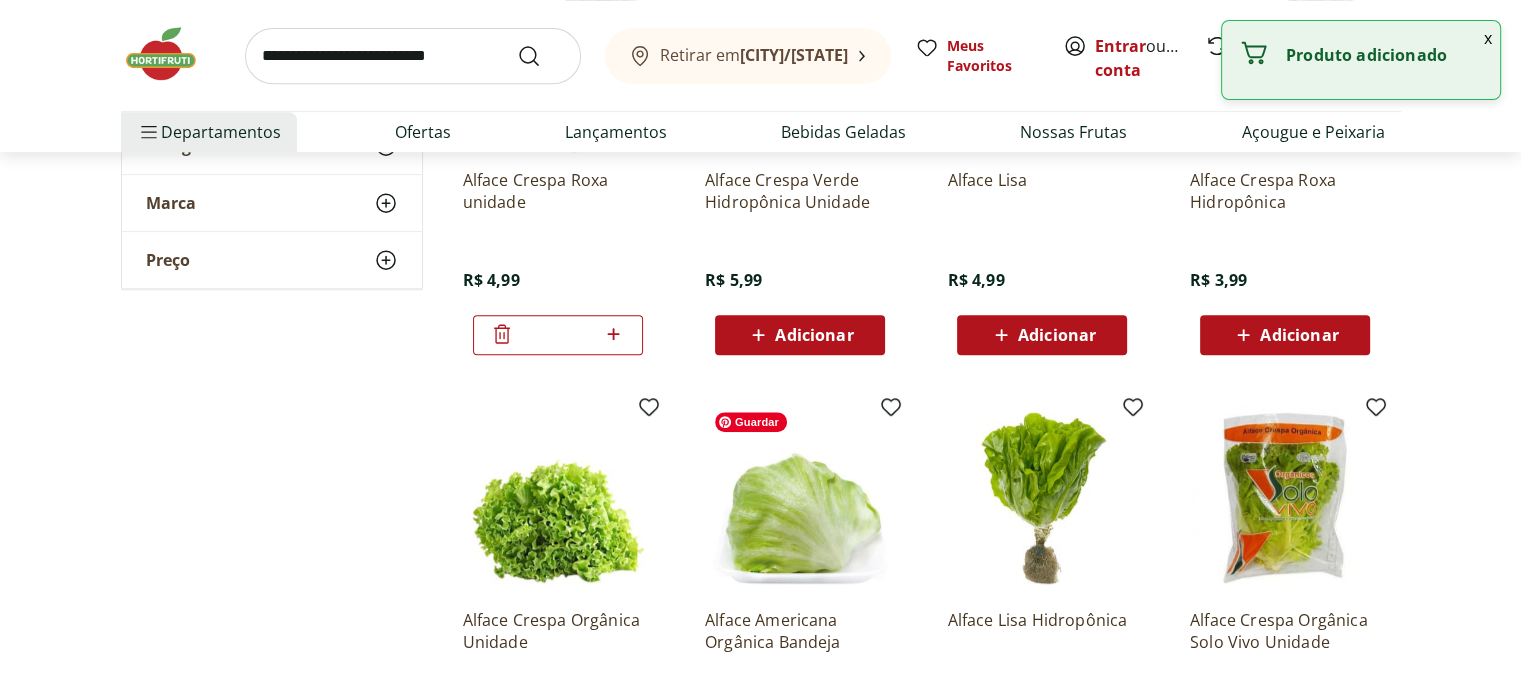 scroll, scrollTop: 1000, scrollLeft: 0, axis: vertical 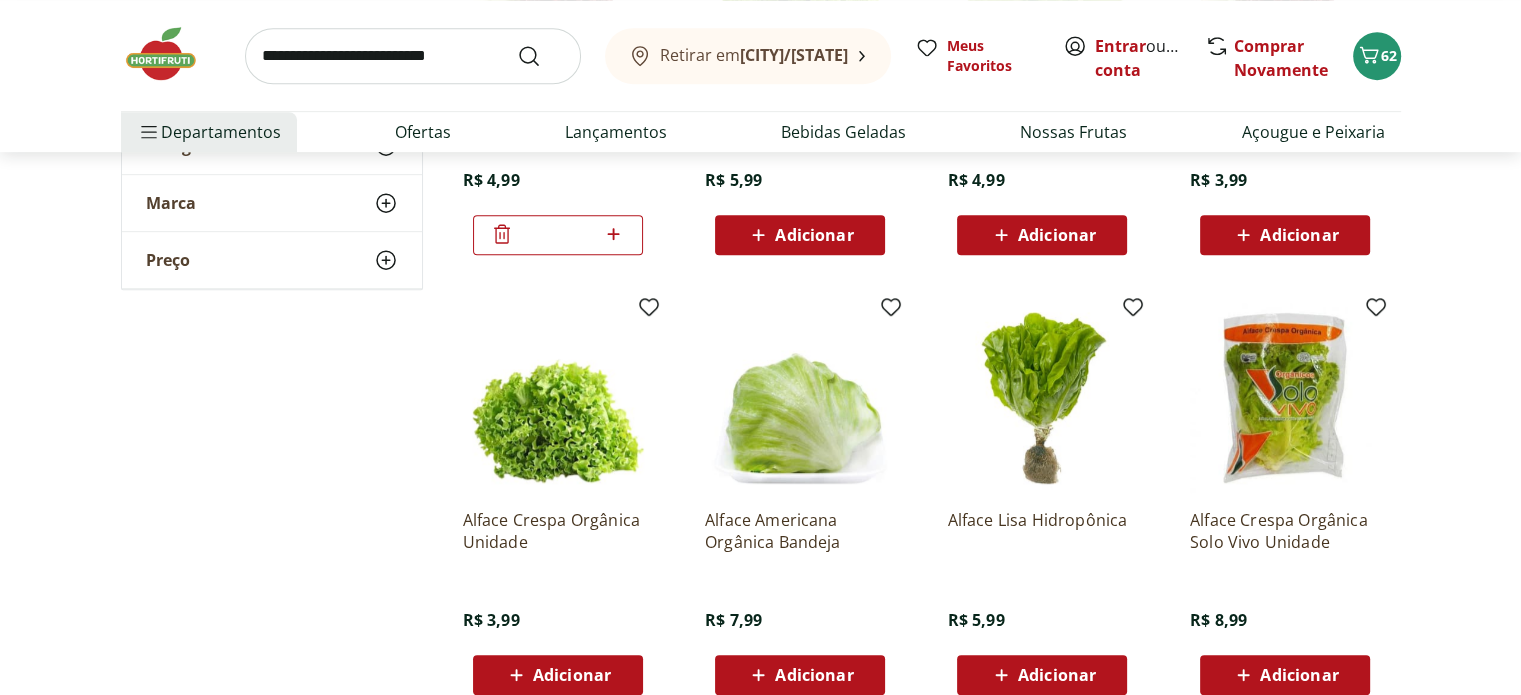 click on "Adicionar" at bounding box center (1057, 675) 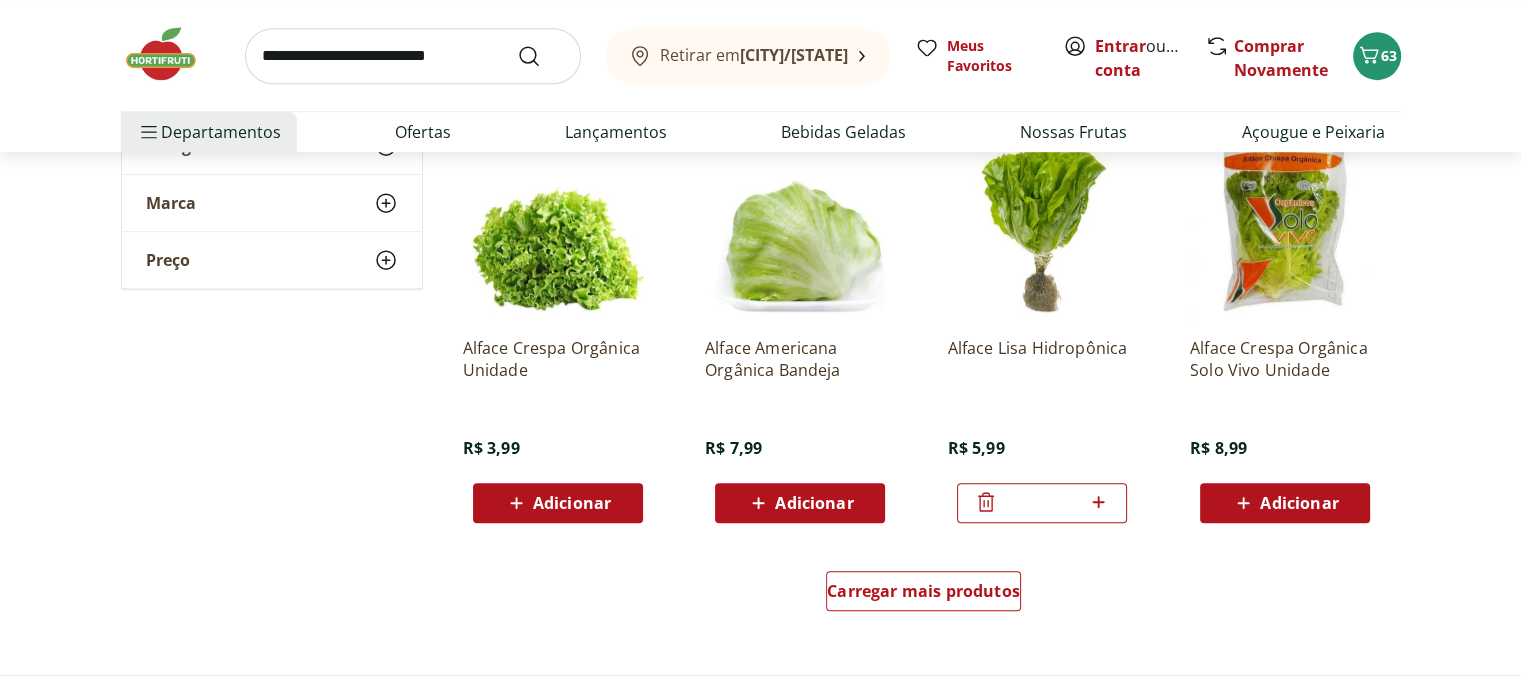 scroll, scrollTop: 1200, scrollLeft: 0, axis: vertical 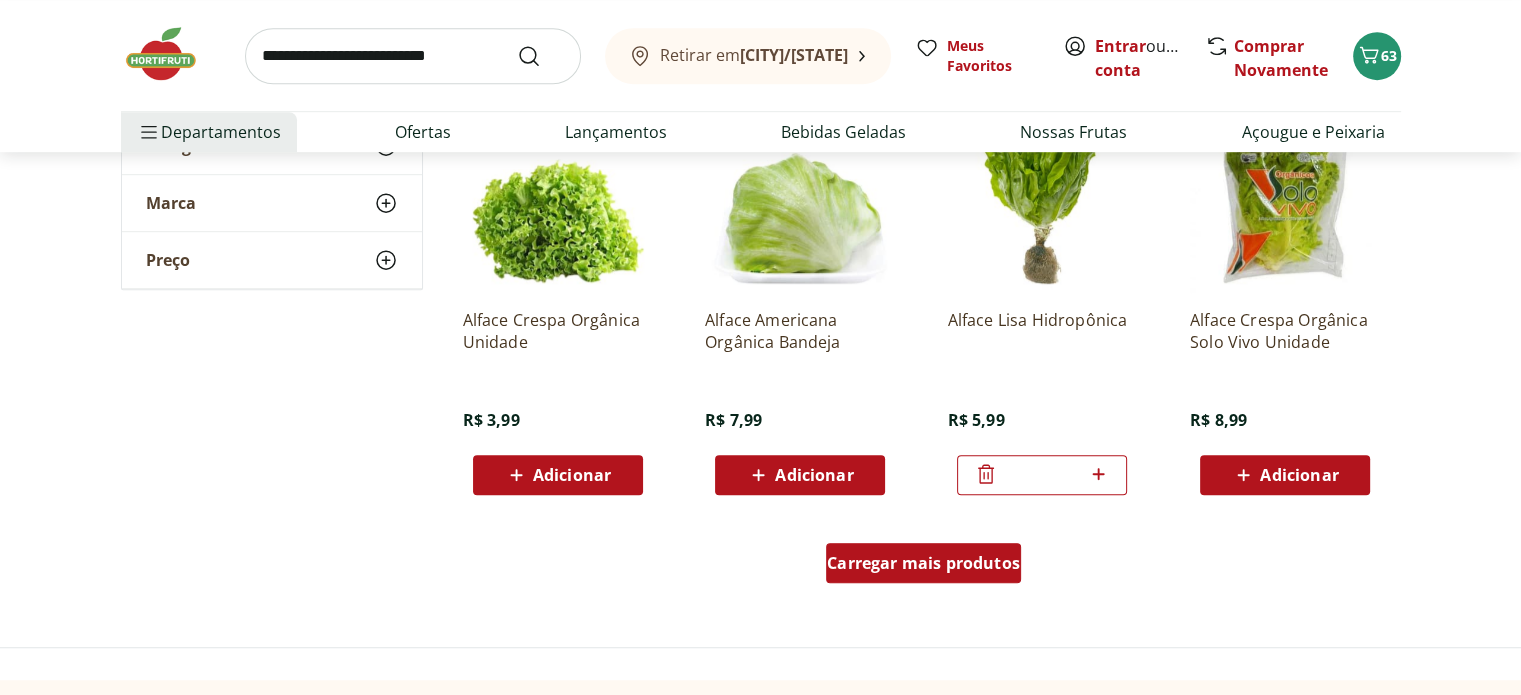 click on "Carregar mais produtos" at bounding box center (923, 563) 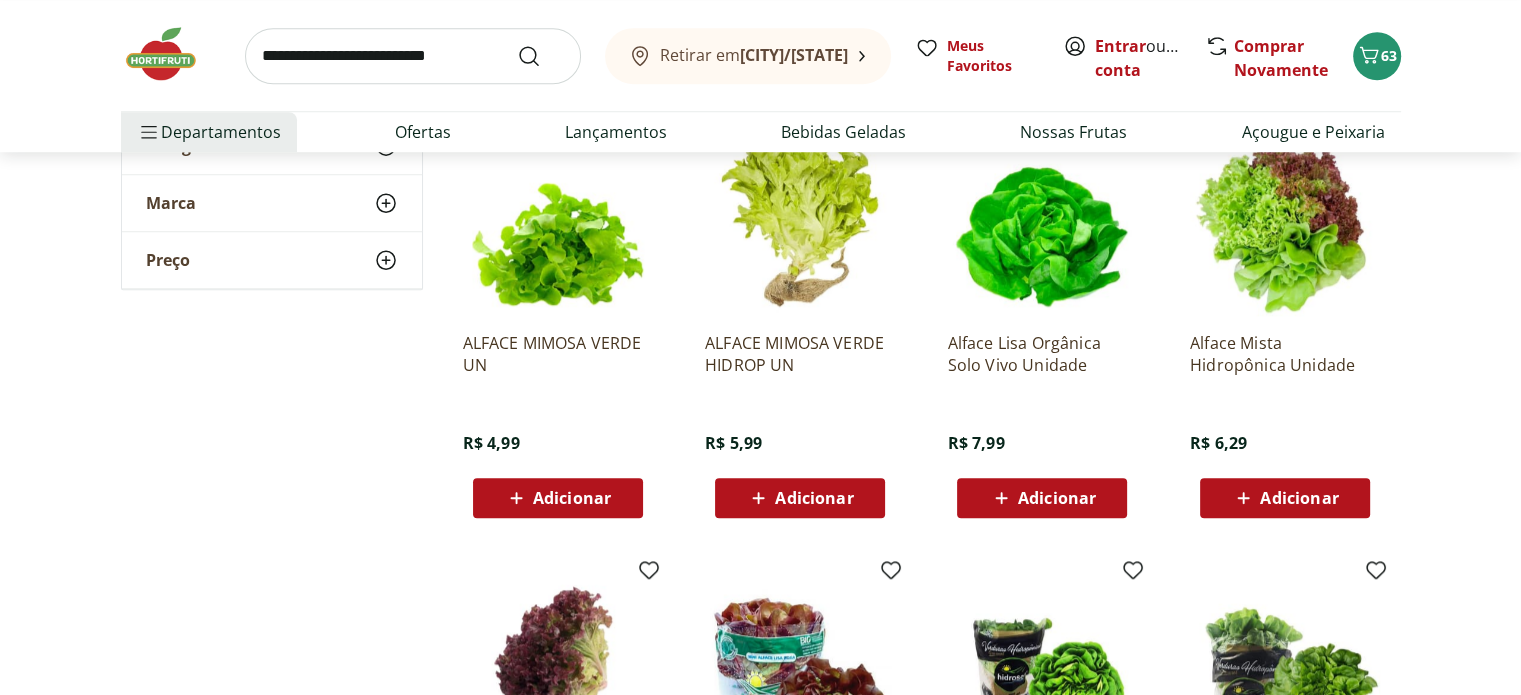 scroll, scrollTop: 1600, scrollLeft: 0, axis: vertical 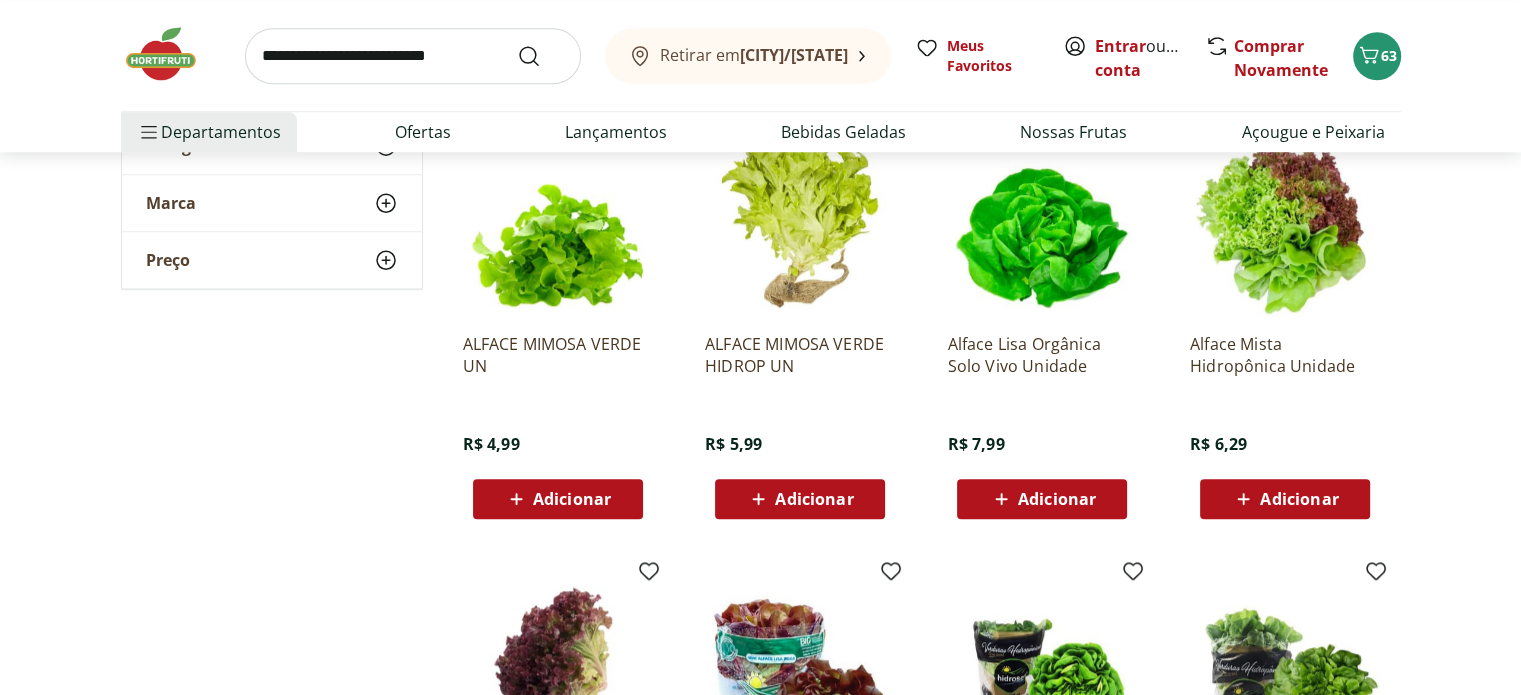 click on "Adicionar" at bounding box center [572, 499] 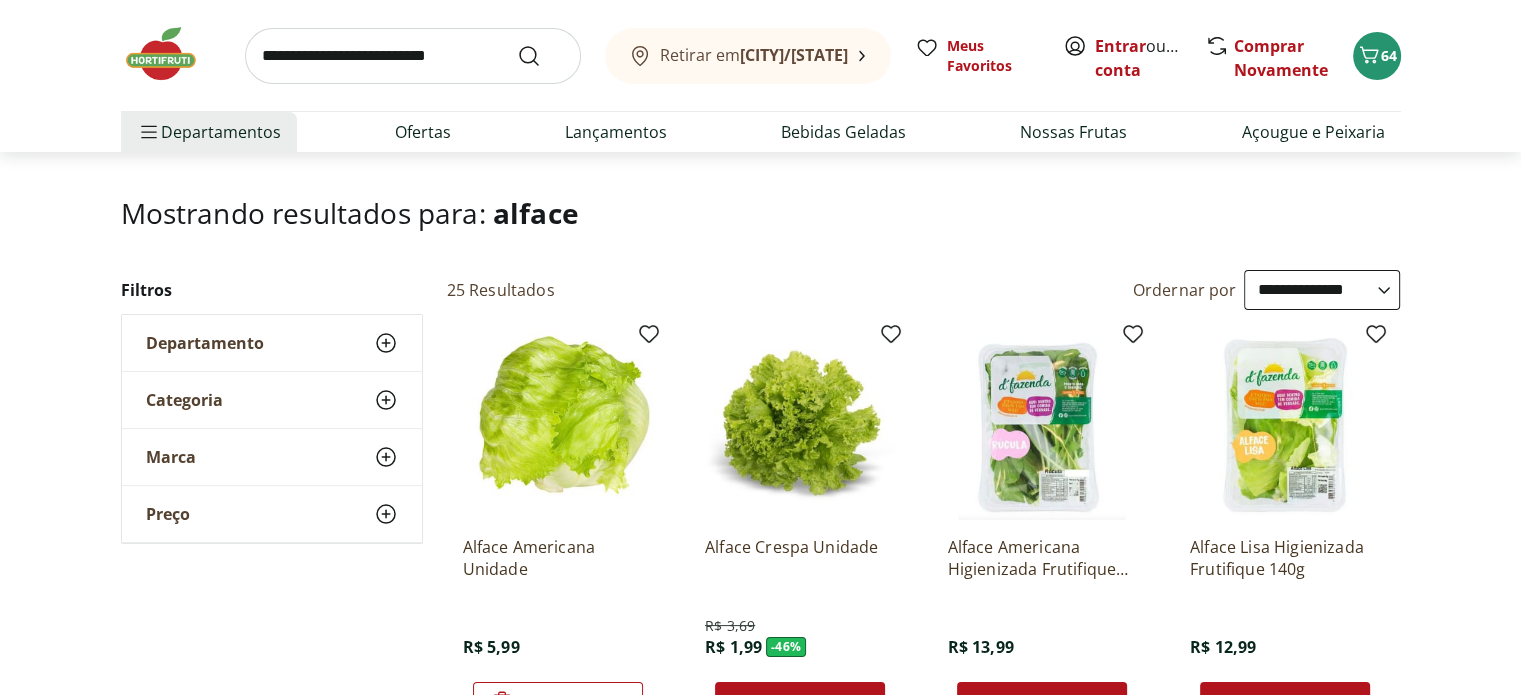 scroll, scrollTop: 0, scrollLeft: 0, axis: both 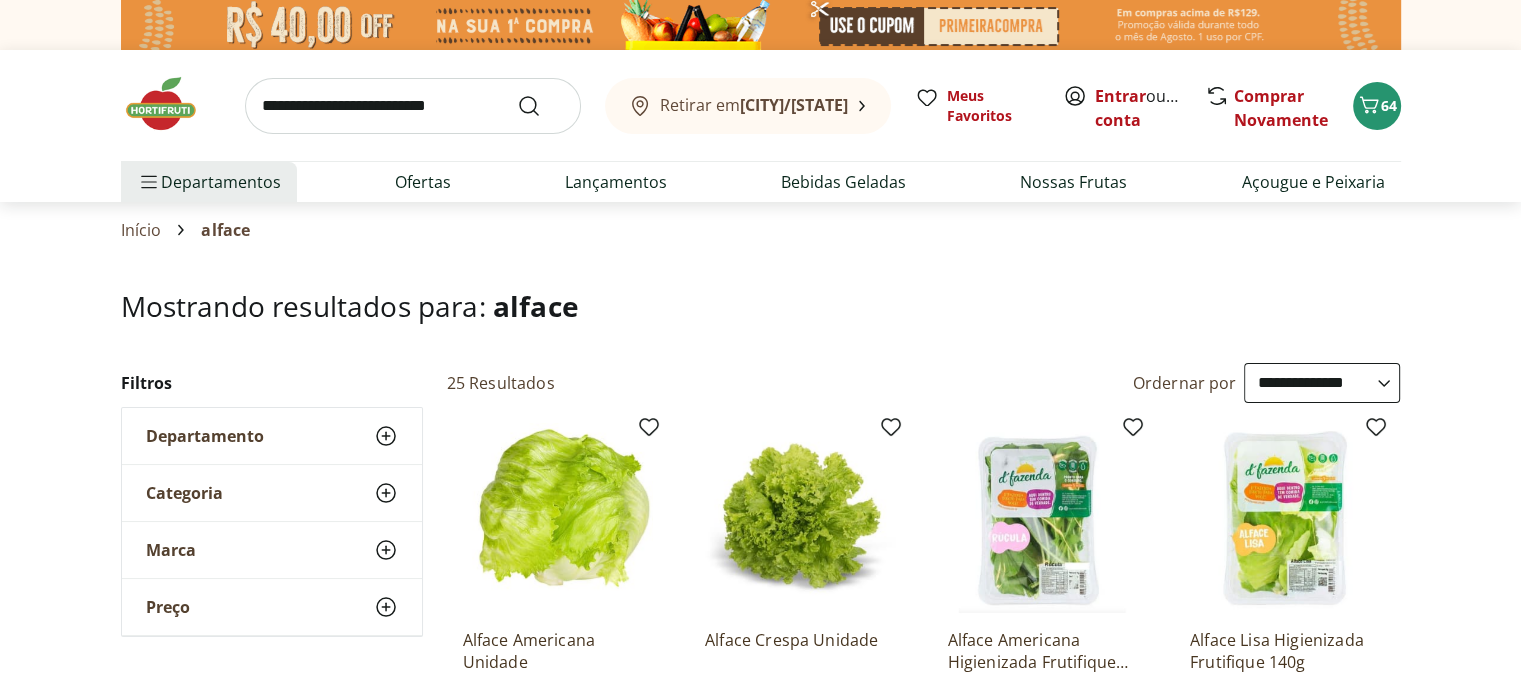 click at bounding box center [413, 106] 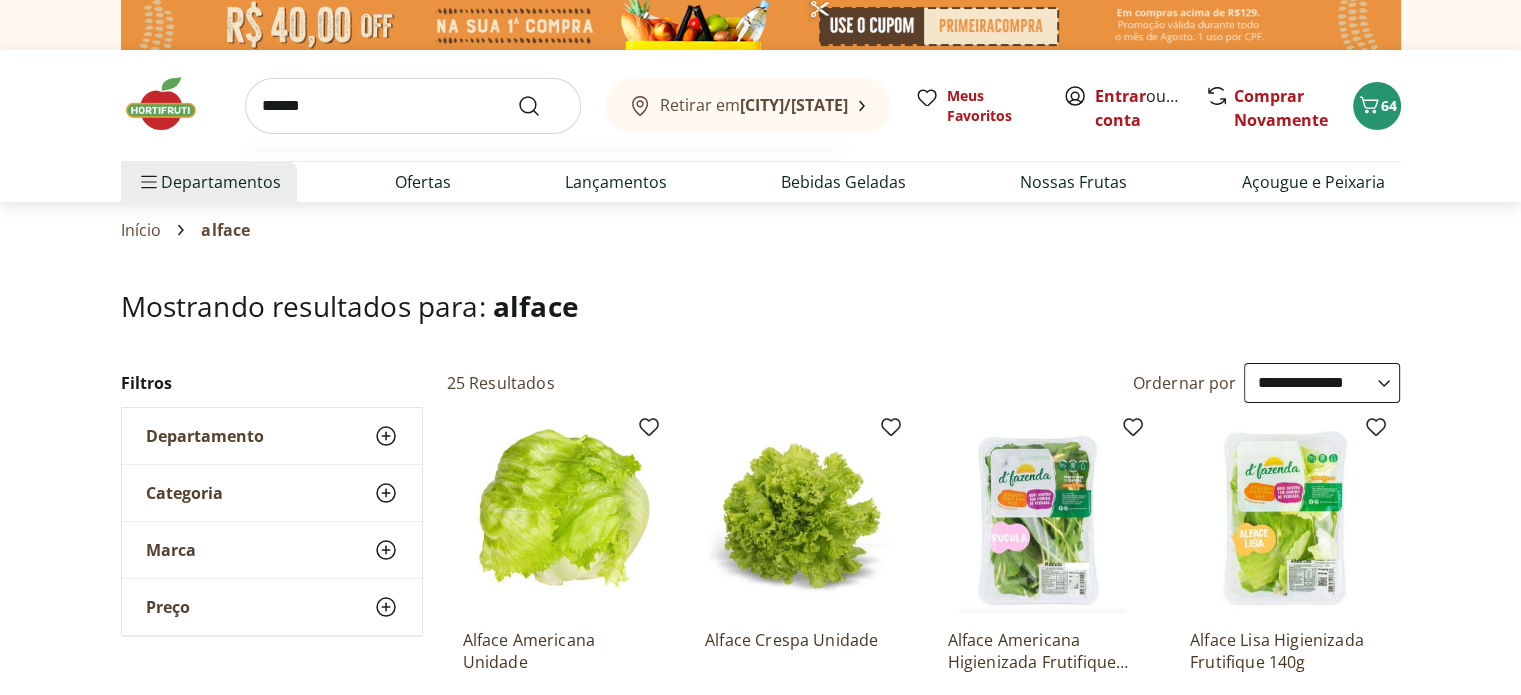 type on "******" 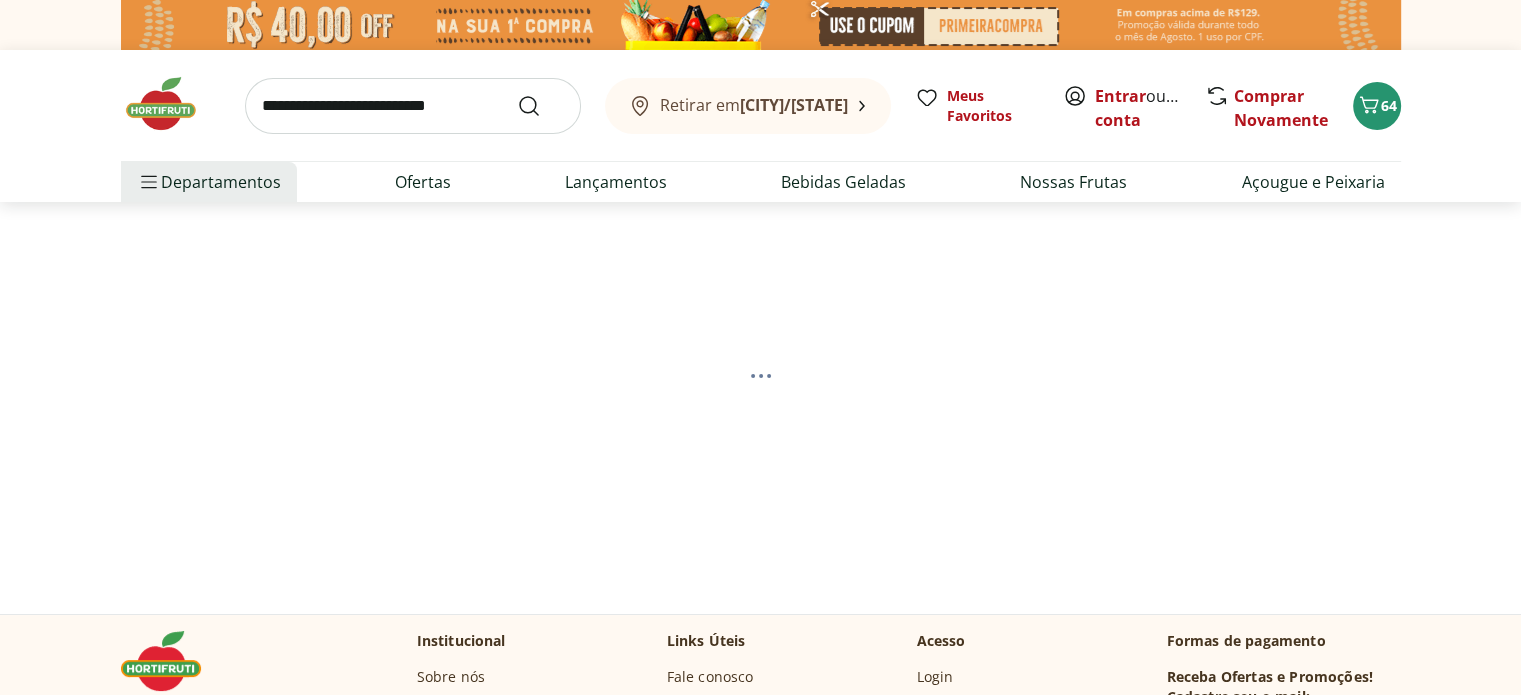 select on "**********" 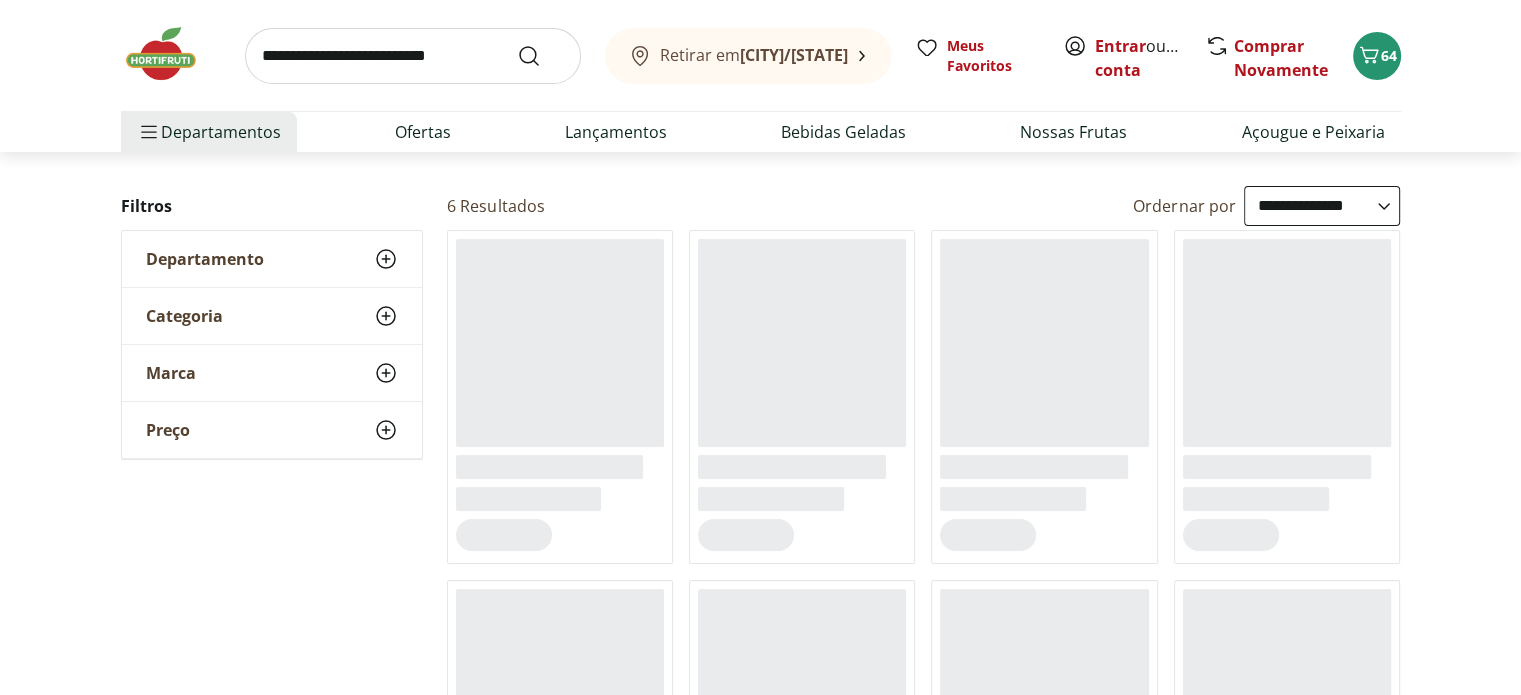 scroll, scrollTop: 200, scrollLeft: 0, axis: vertical 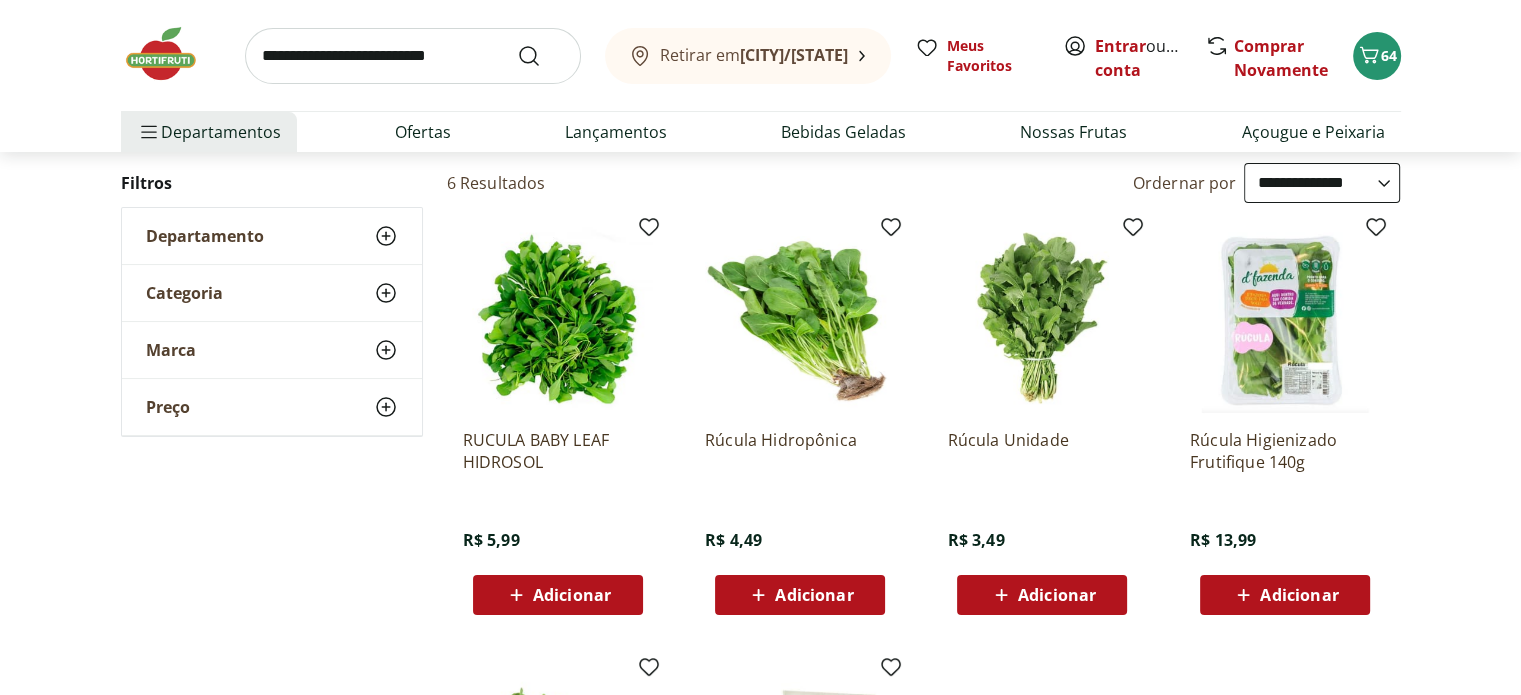 click on "Adicionar" at bounding box center (814, 595) 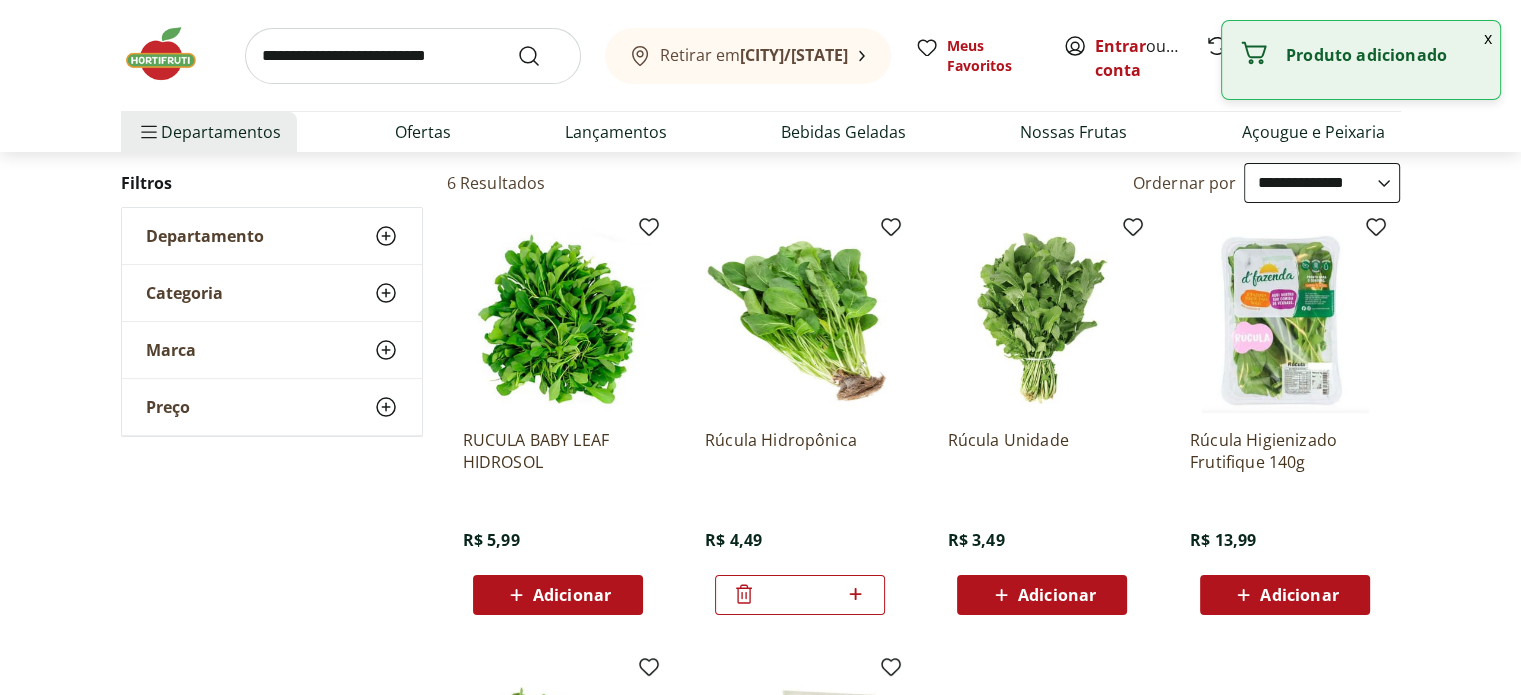 click at bounding box center [413, 56] 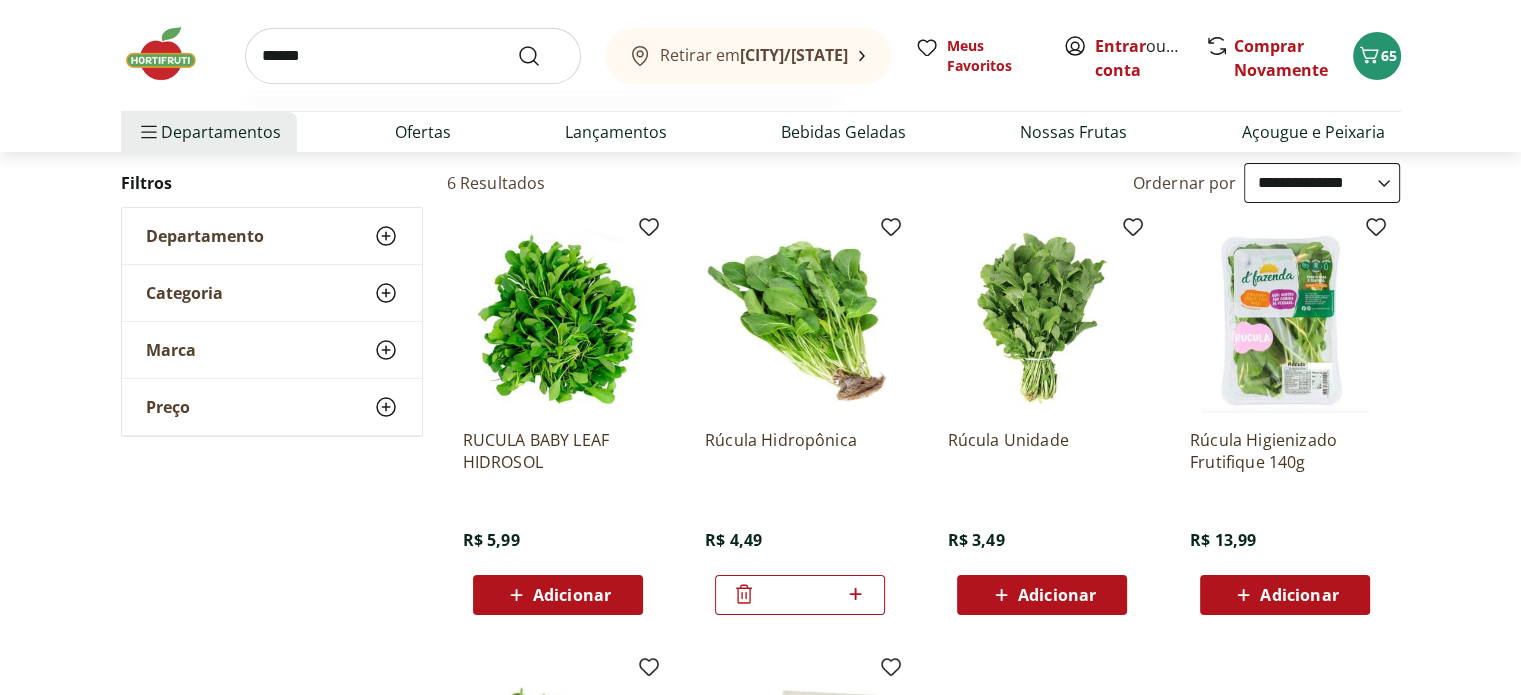 type on "******" 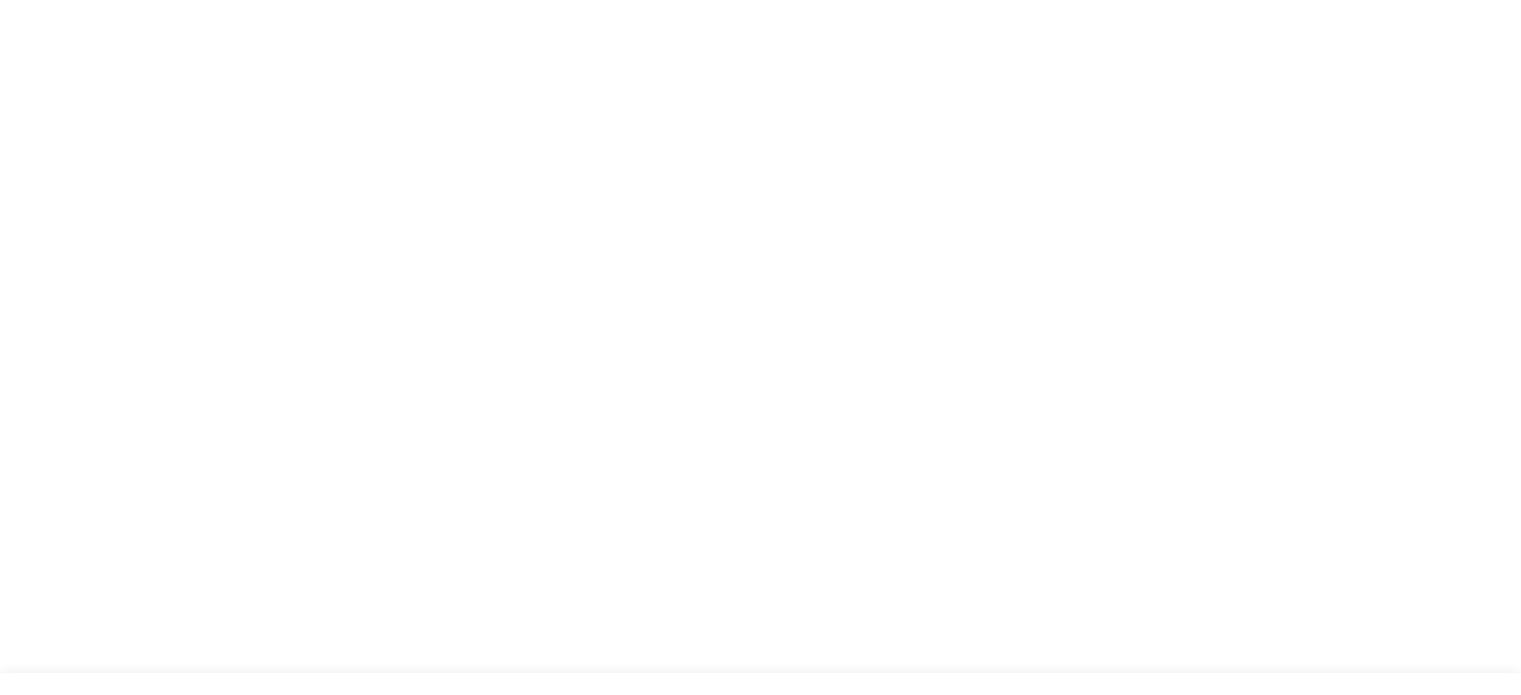 scroll, scrollTop: 0, scrollLeft: 0, axis: both 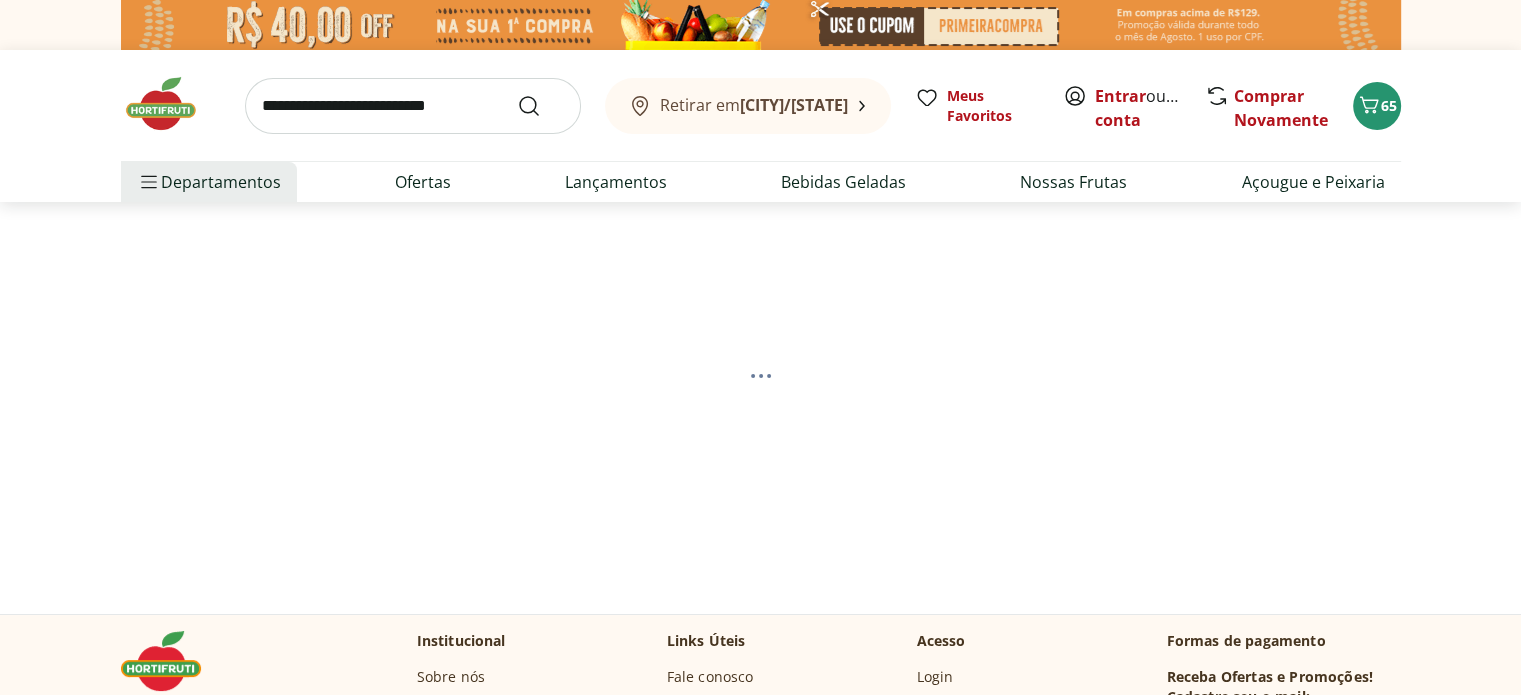 select on "**********" 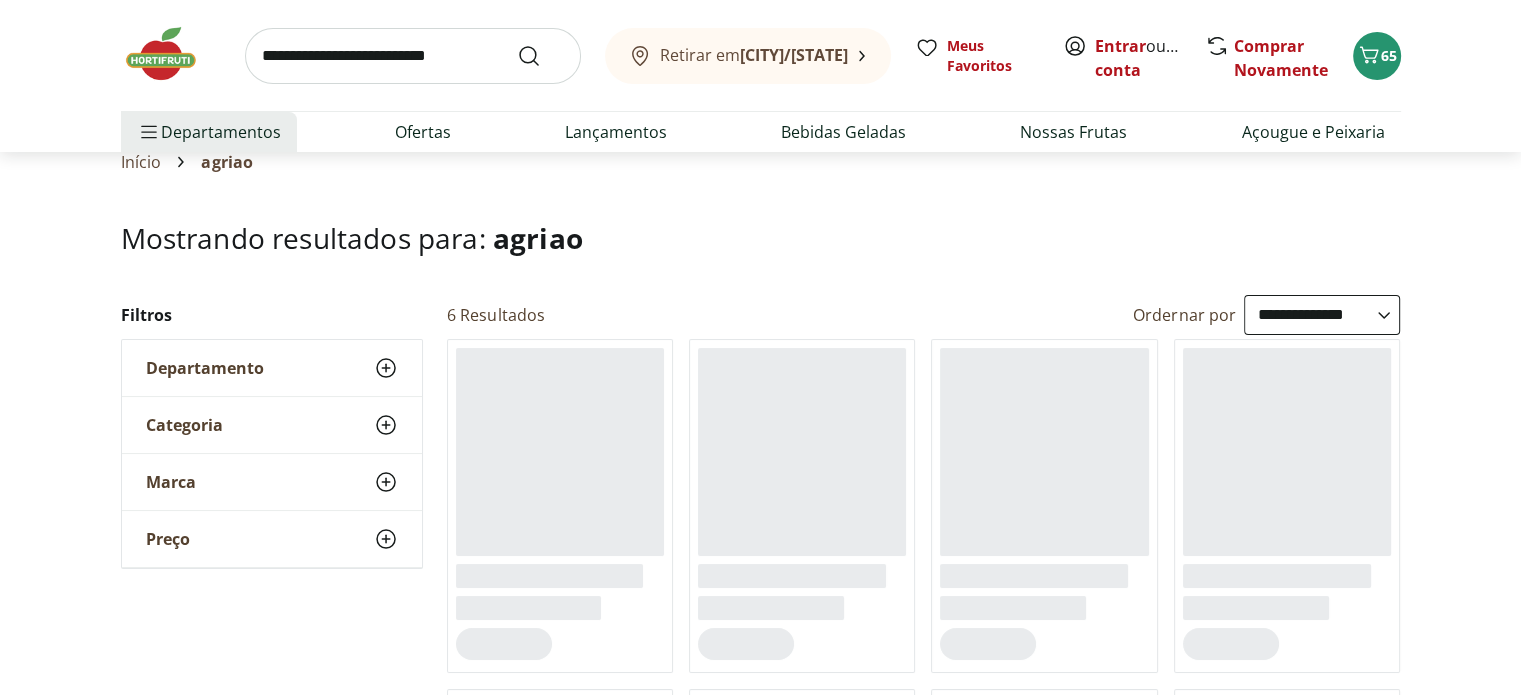 scroll, scrollTop: 200, scrollLeft: 0, axis: vertical 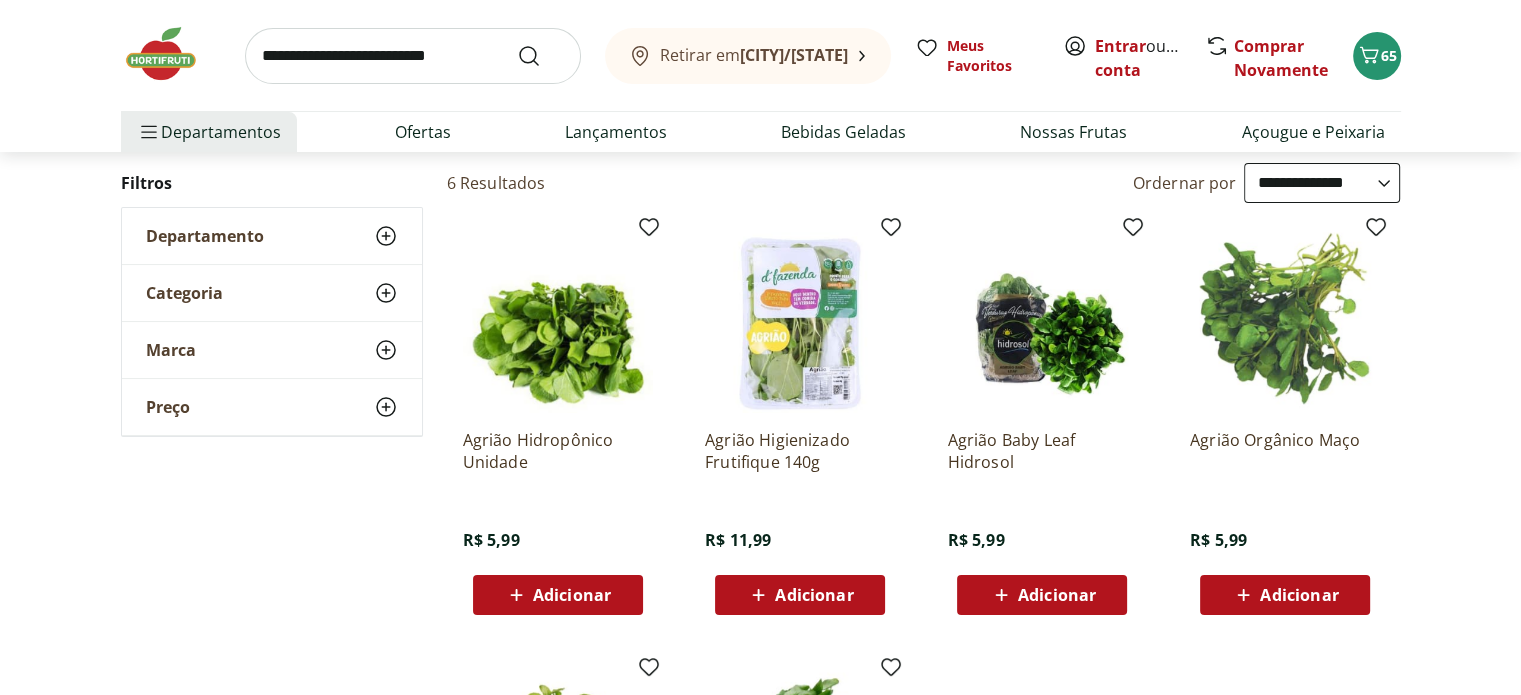 click on "Adicionar" at bounding box center [572, 595] 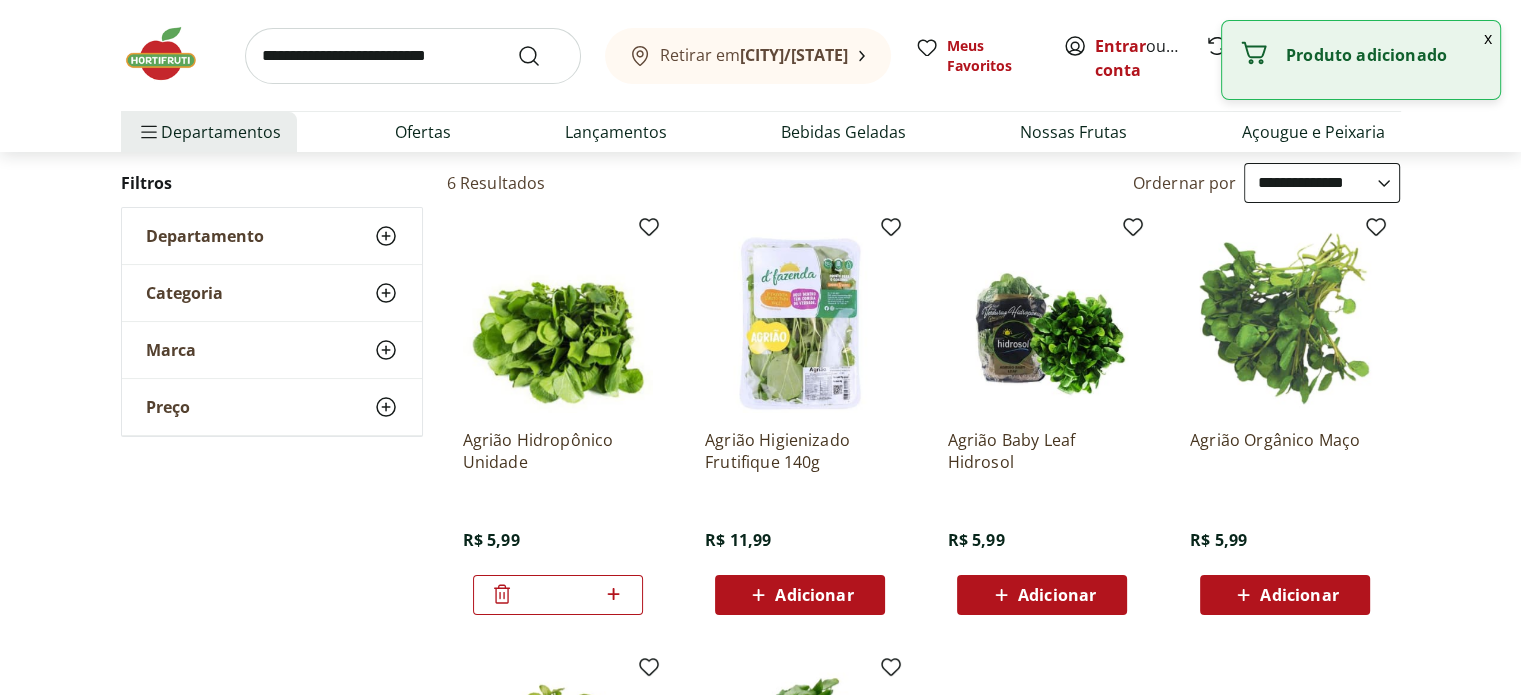 click at bounding box center [413, 56] 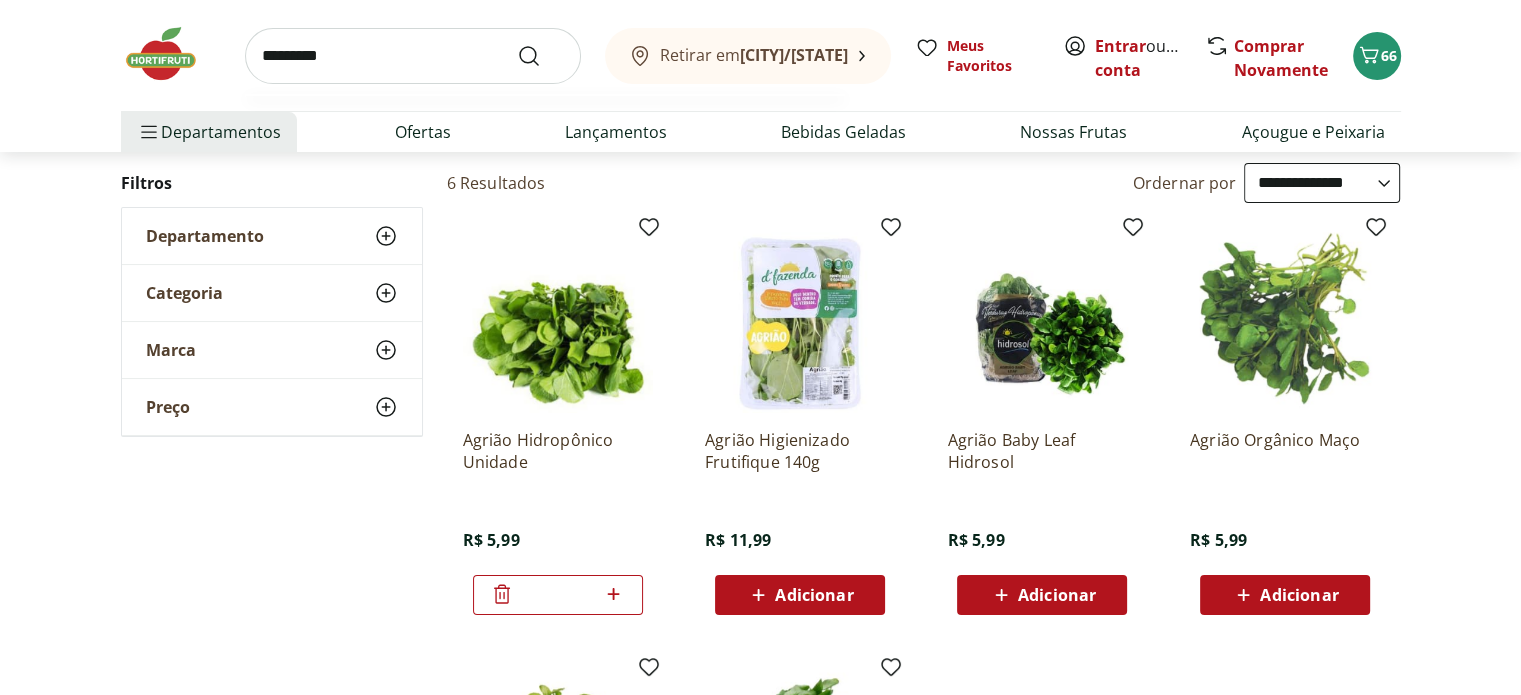 type on "*********" 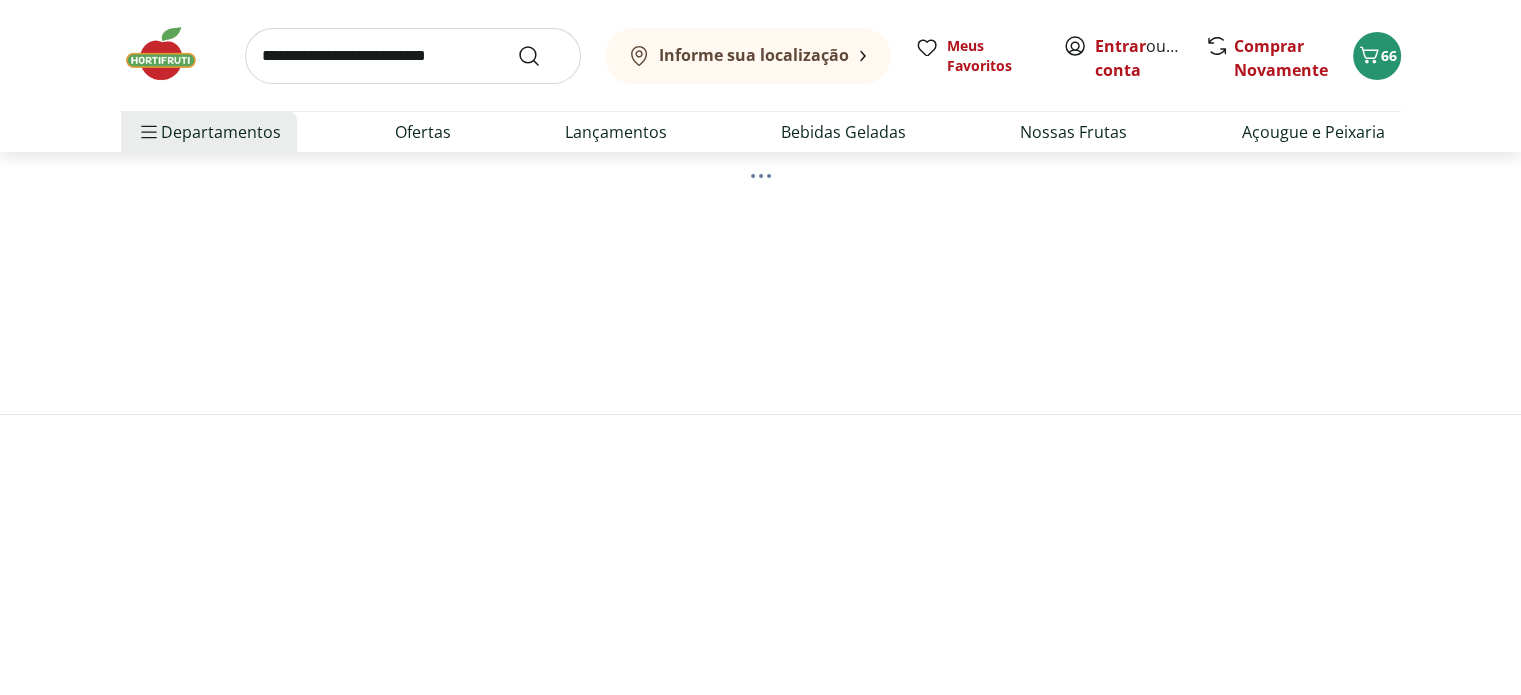 scroll, scrollTop: 0, scrollLeft: 0, axis: both 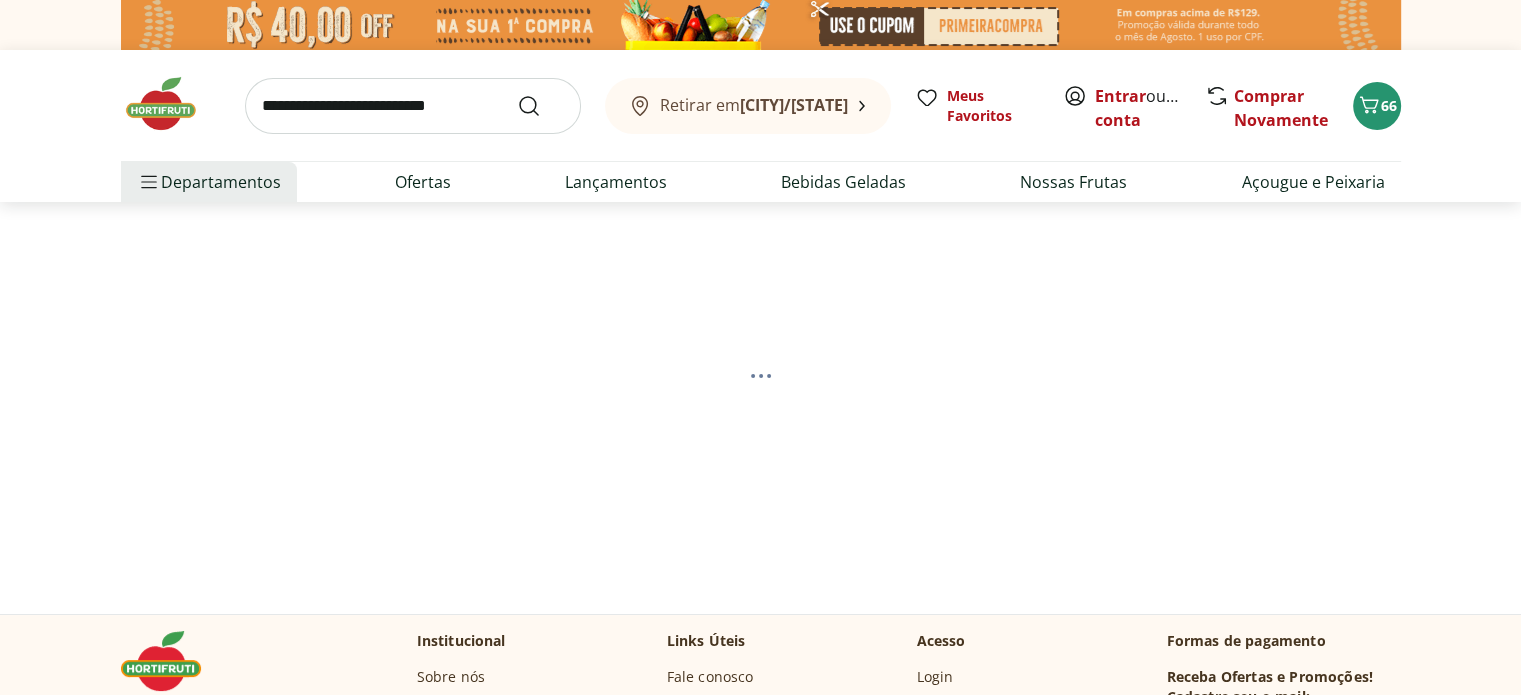 select on "**********" 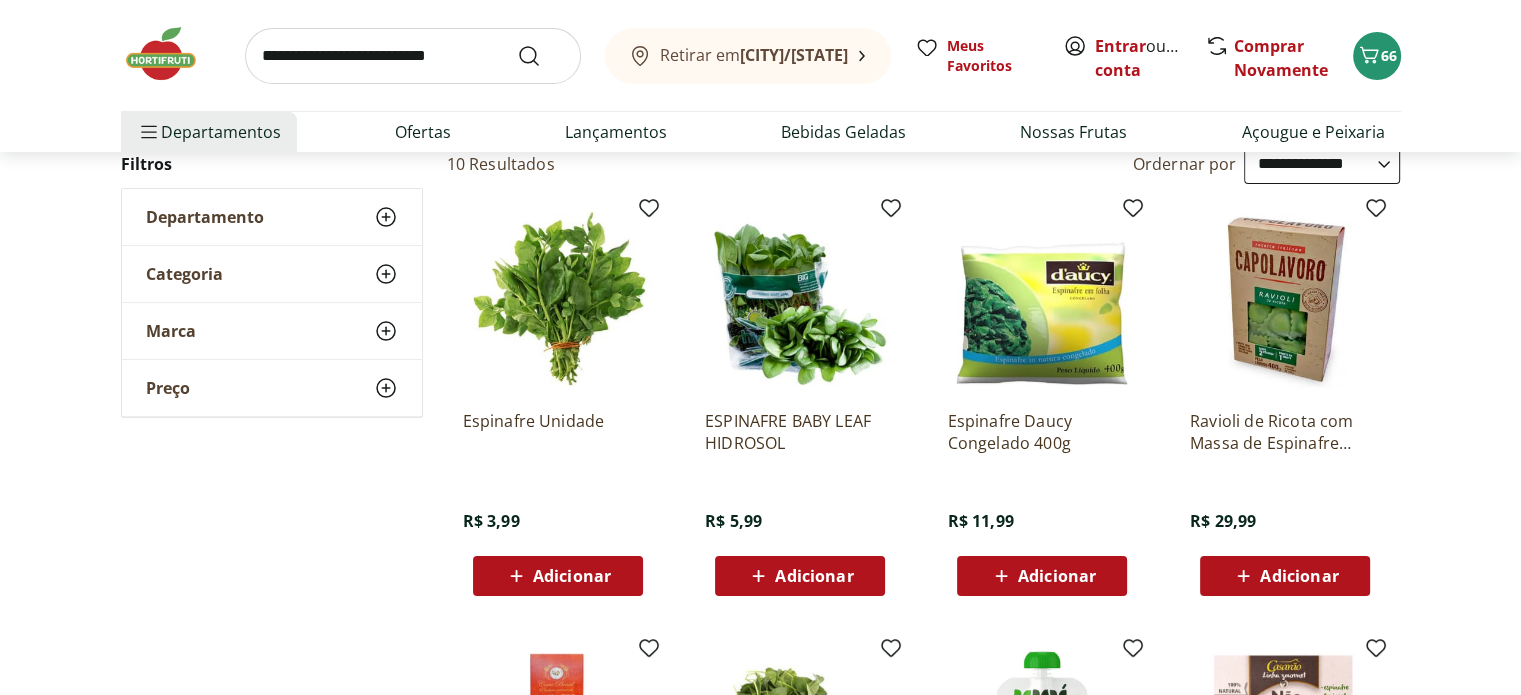 scroll, scrollTop: 200, scrollLeft: 0, axis: vertical 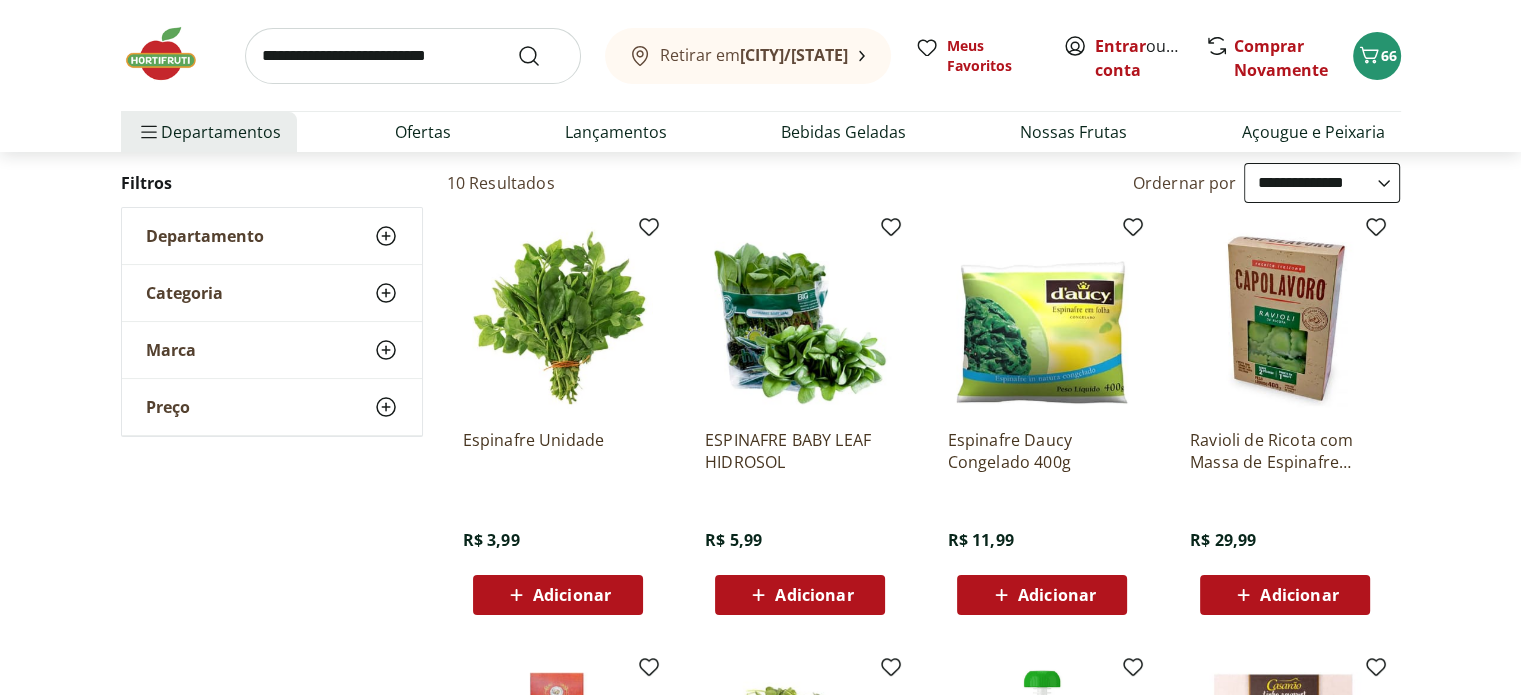 click on "Adicionar" at bounding box center [572, 595] 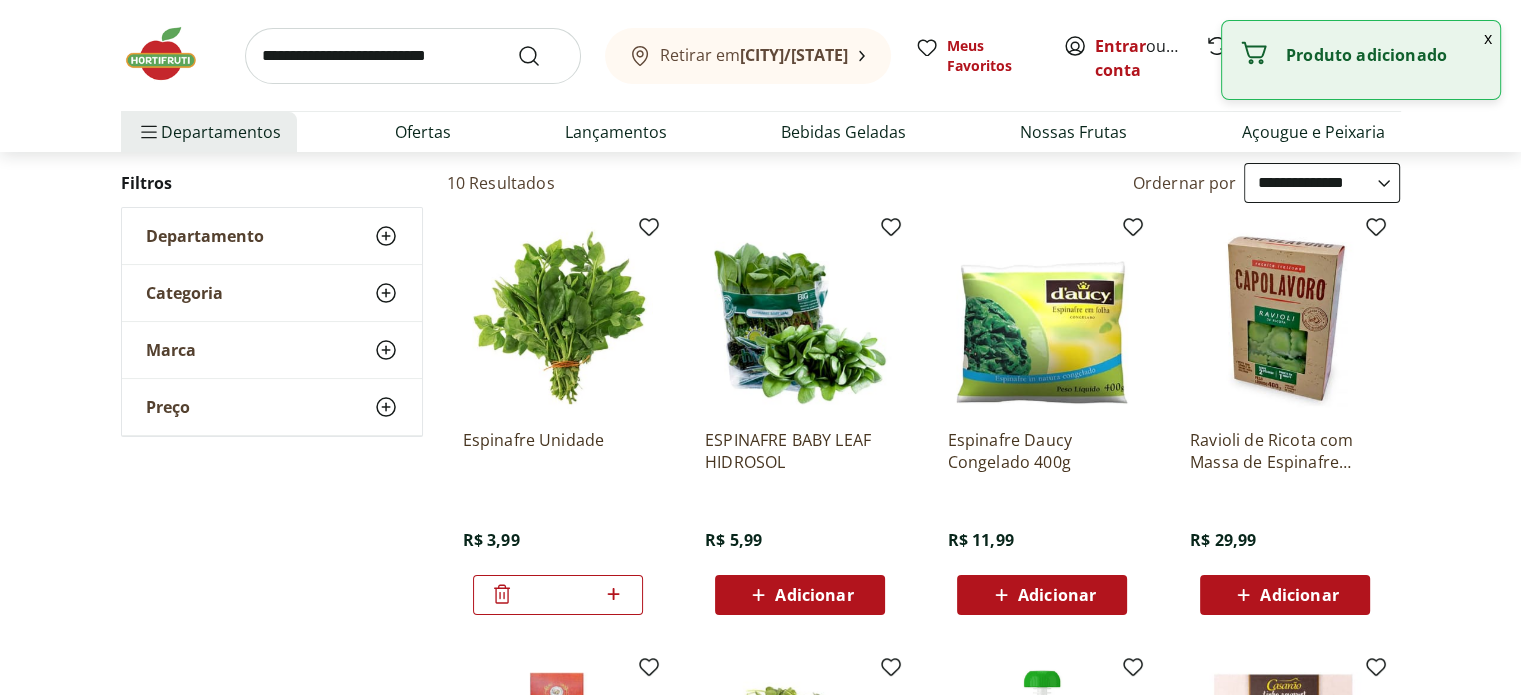 click at bounding box center [413, 56] 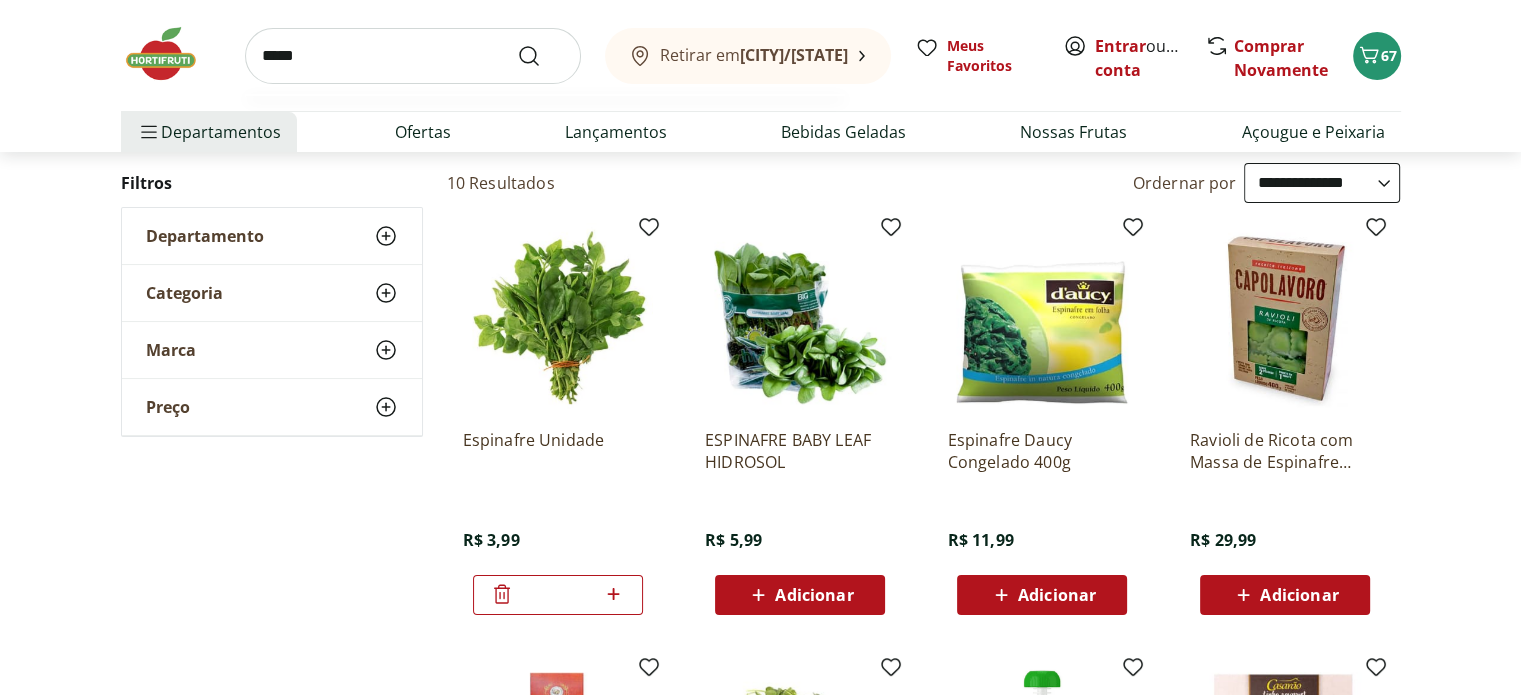 type on "*****" 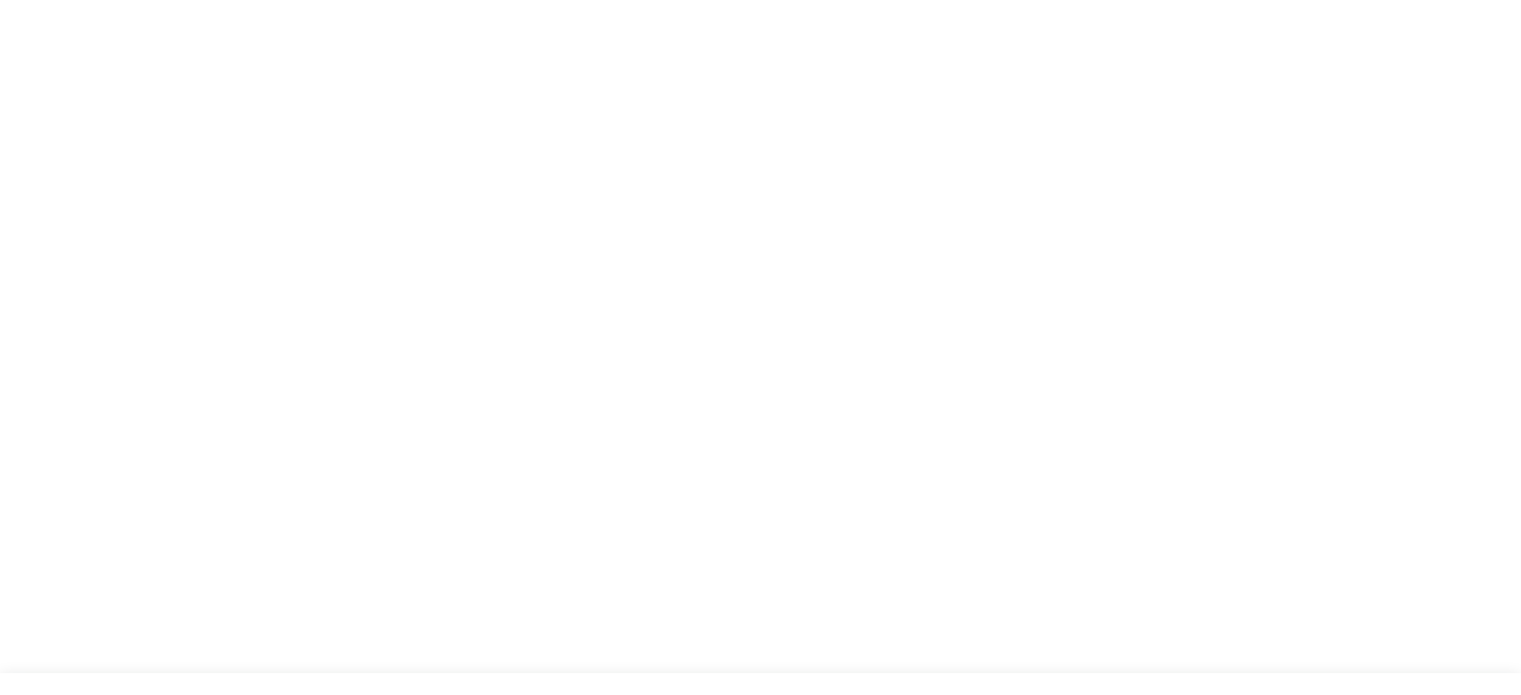 scroll, scrollTop: 0, scrollLeft: 0, axis: both 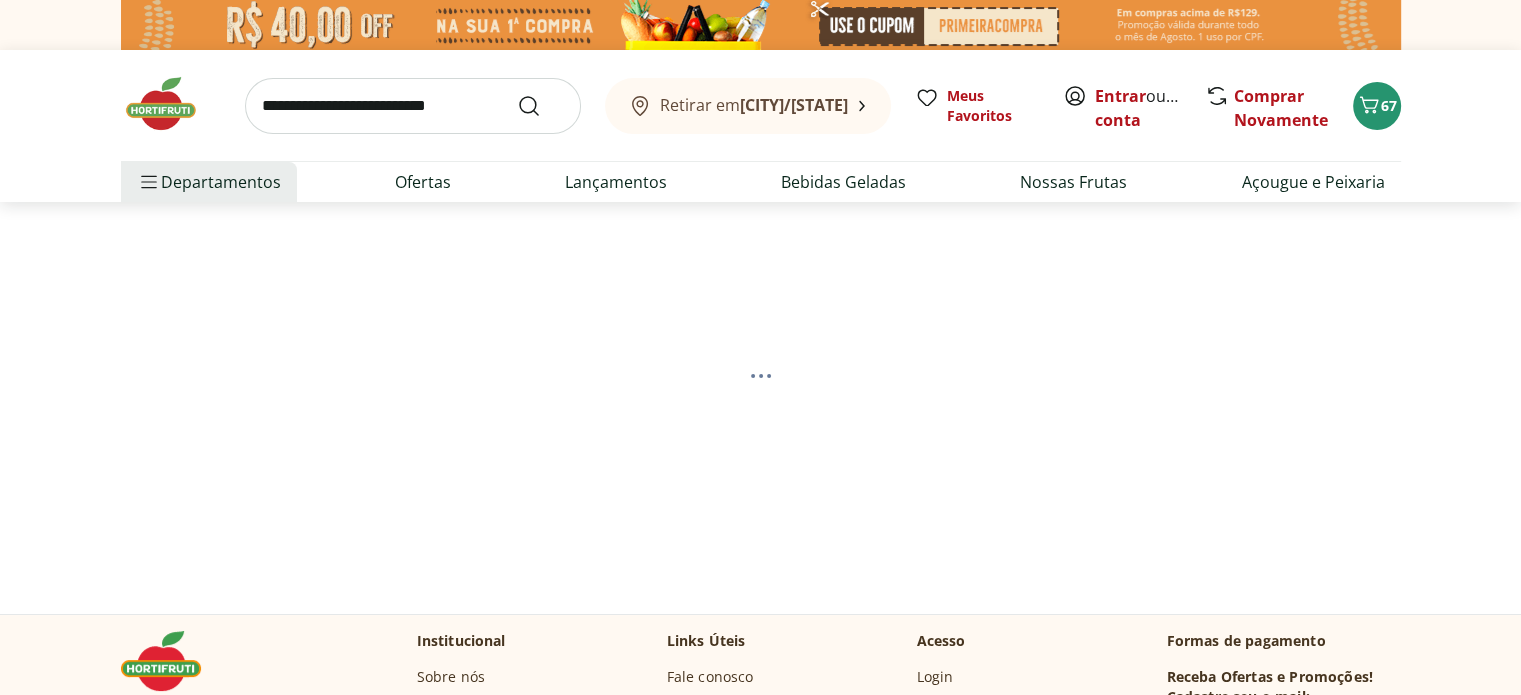 select on "**********" 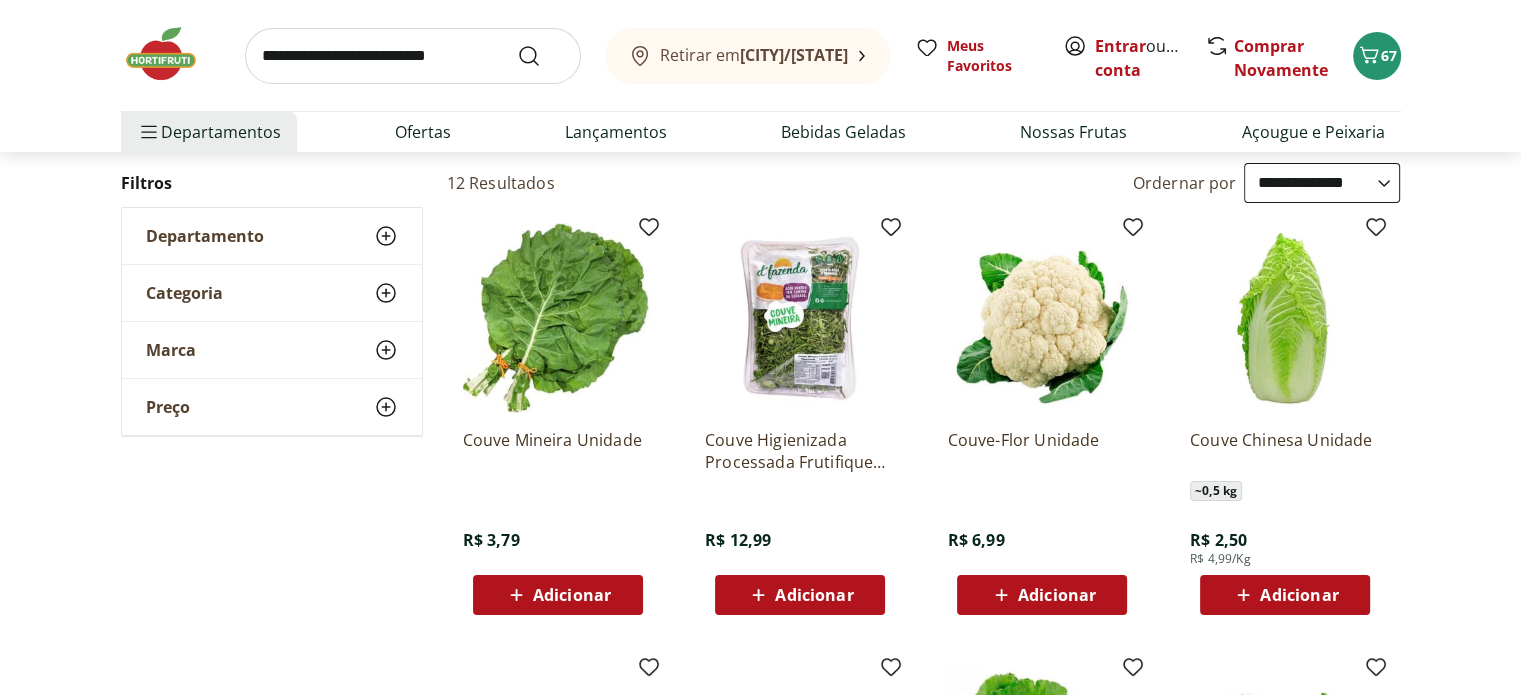 scroll, scrollTop: 300, scrollLeft: 0, axis: vertical 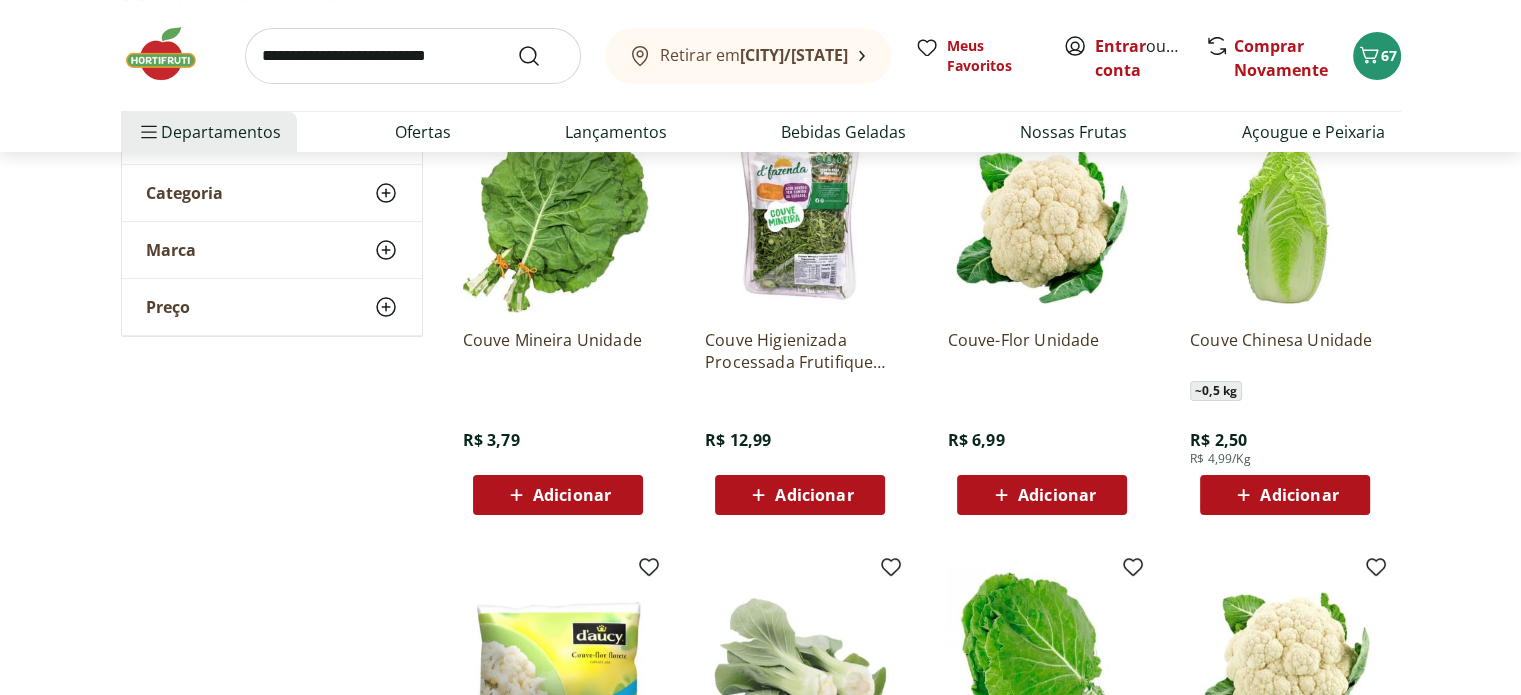 click on "Adicionar" at bounding box center (572, 495) 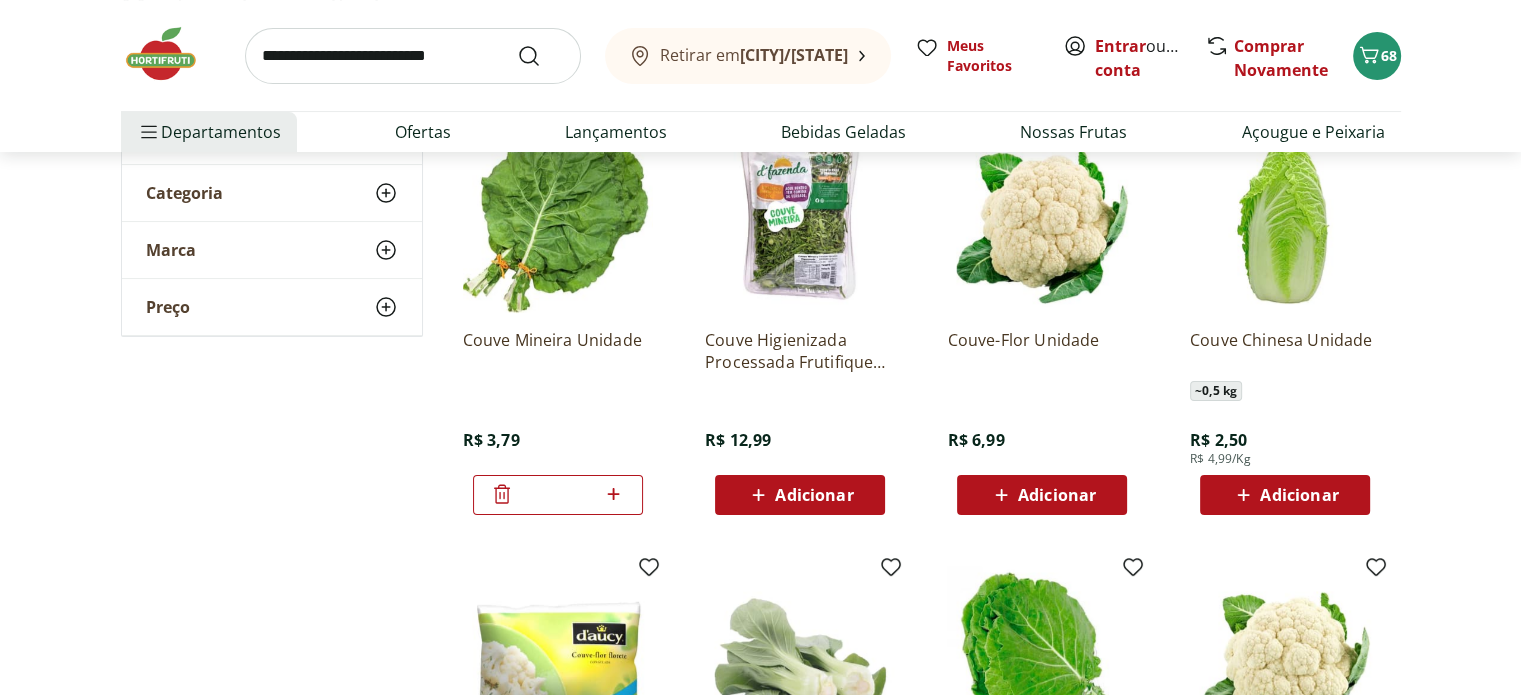 click 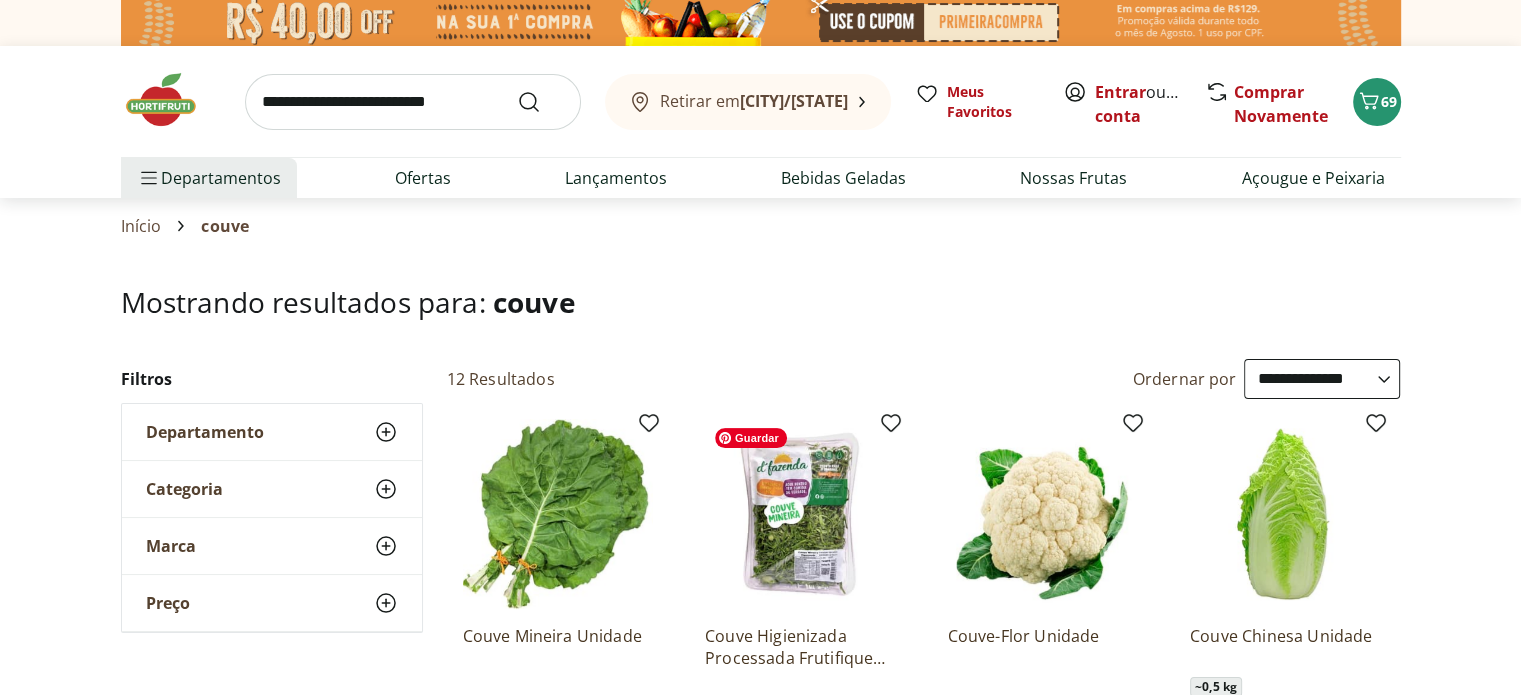 scroll, scrollTop: 0, scrollLeft: 0, axis: both 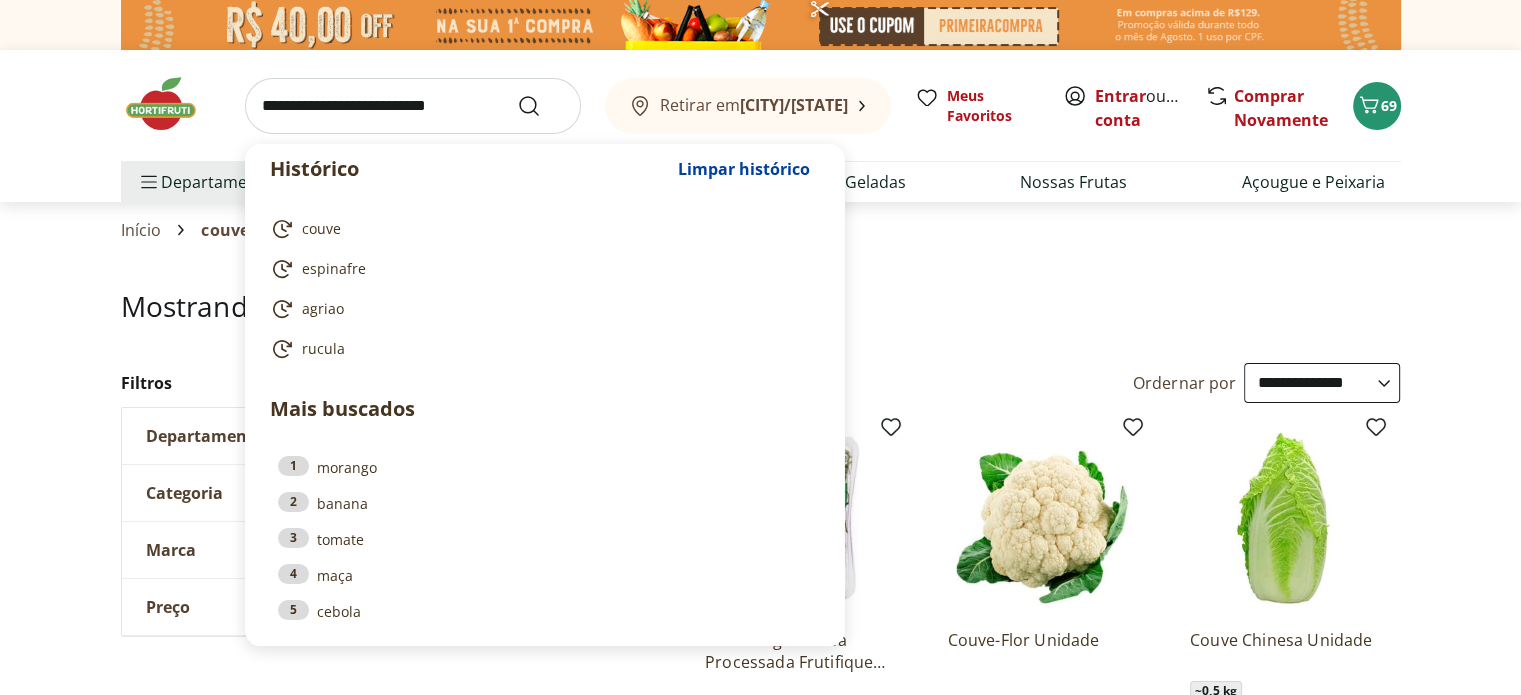 click at bounding box center [413, 106] 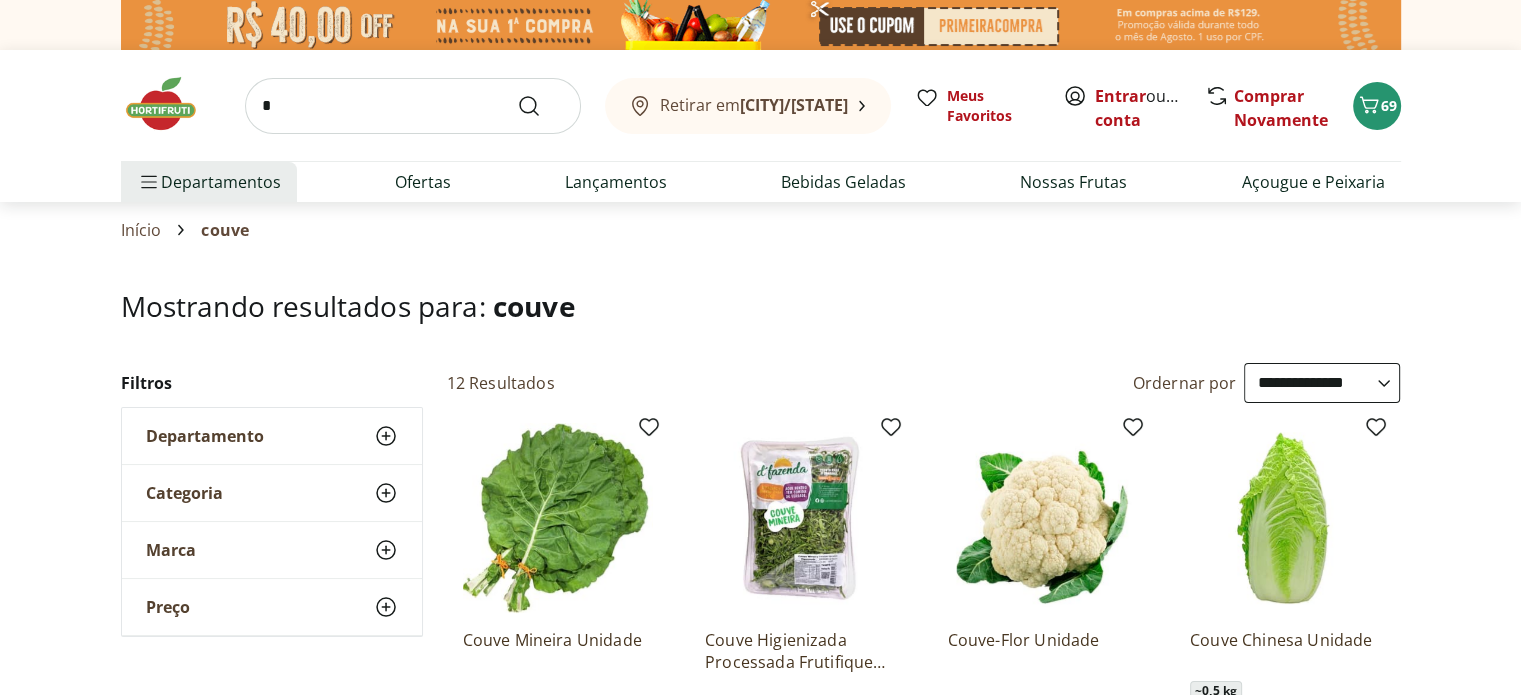click on "Mostrando resultados para:   couve" at bounding box center (761, 306) 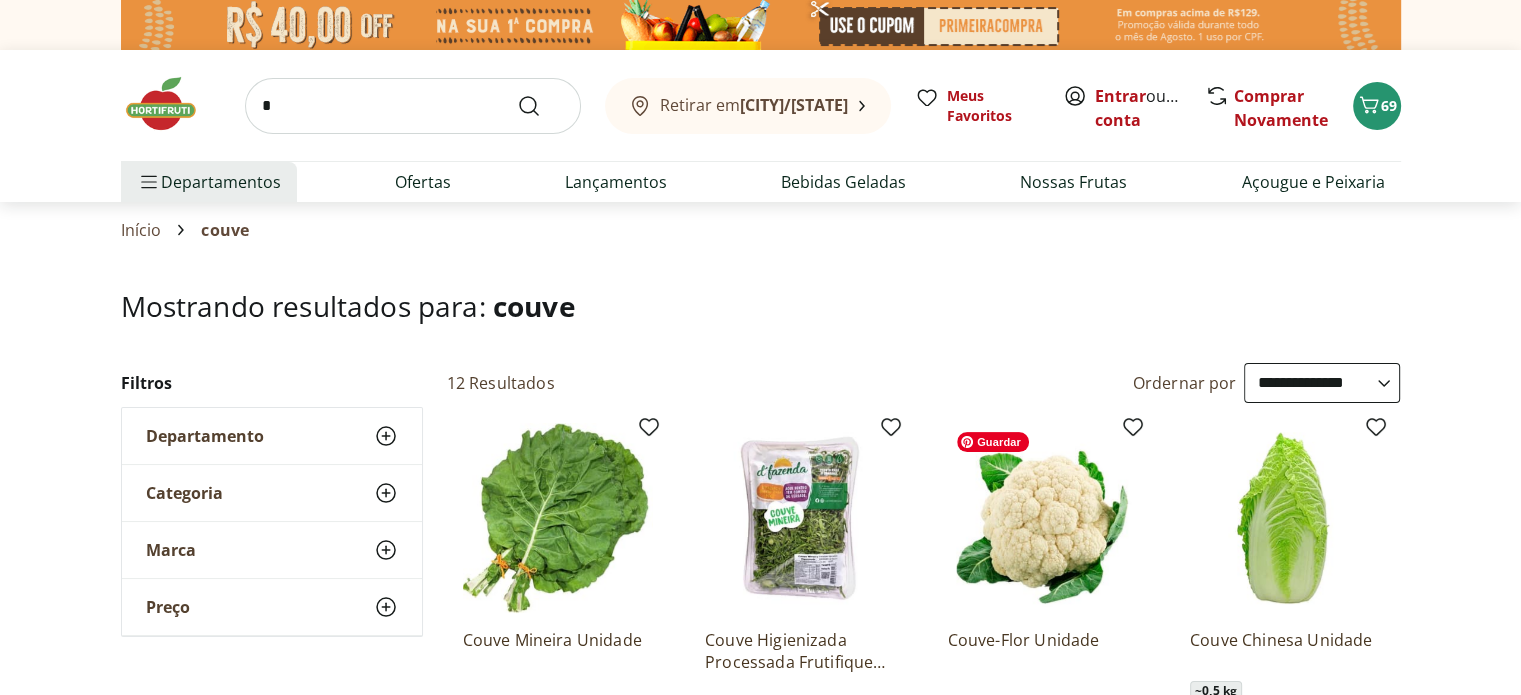 scroll, scrollTop: 200, scrollLeft: 0, axis: vertical 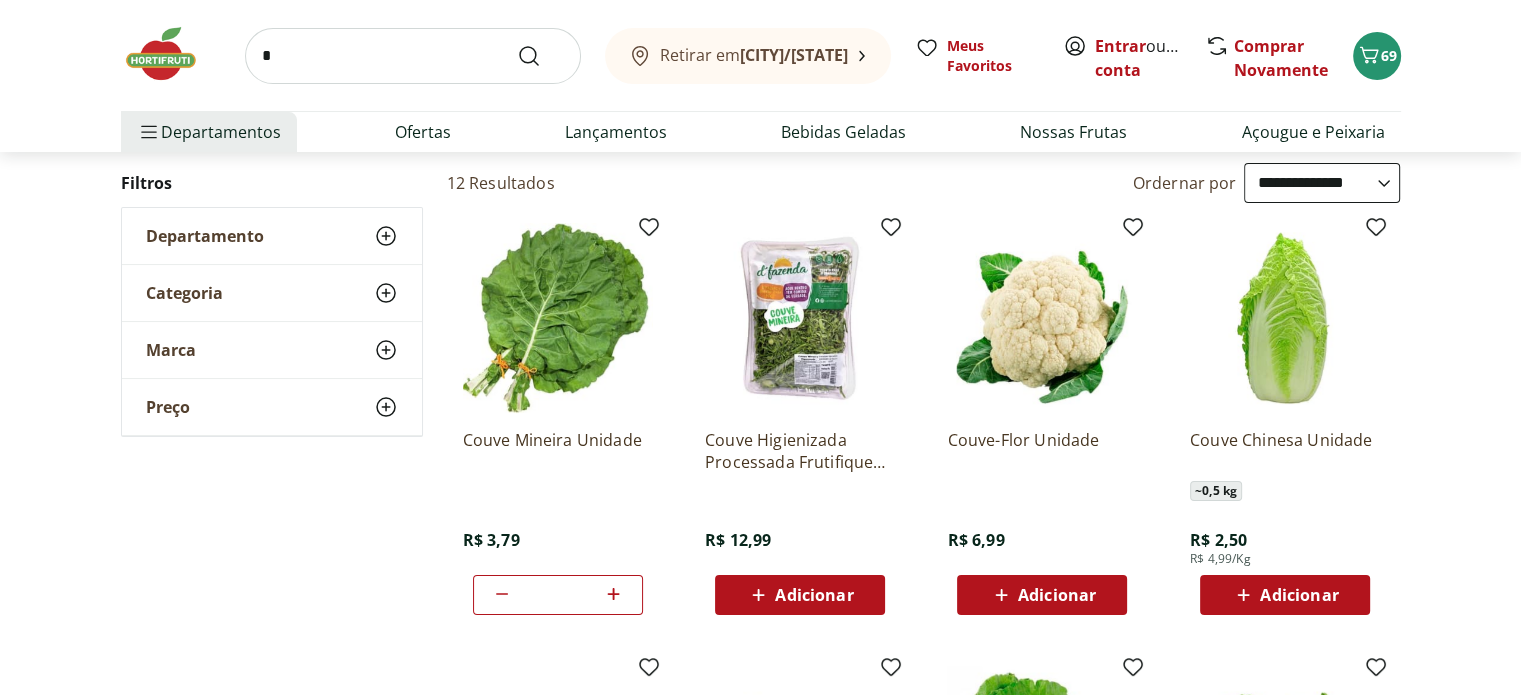 click on "Adicionar" at bounding box center (1057, 595) 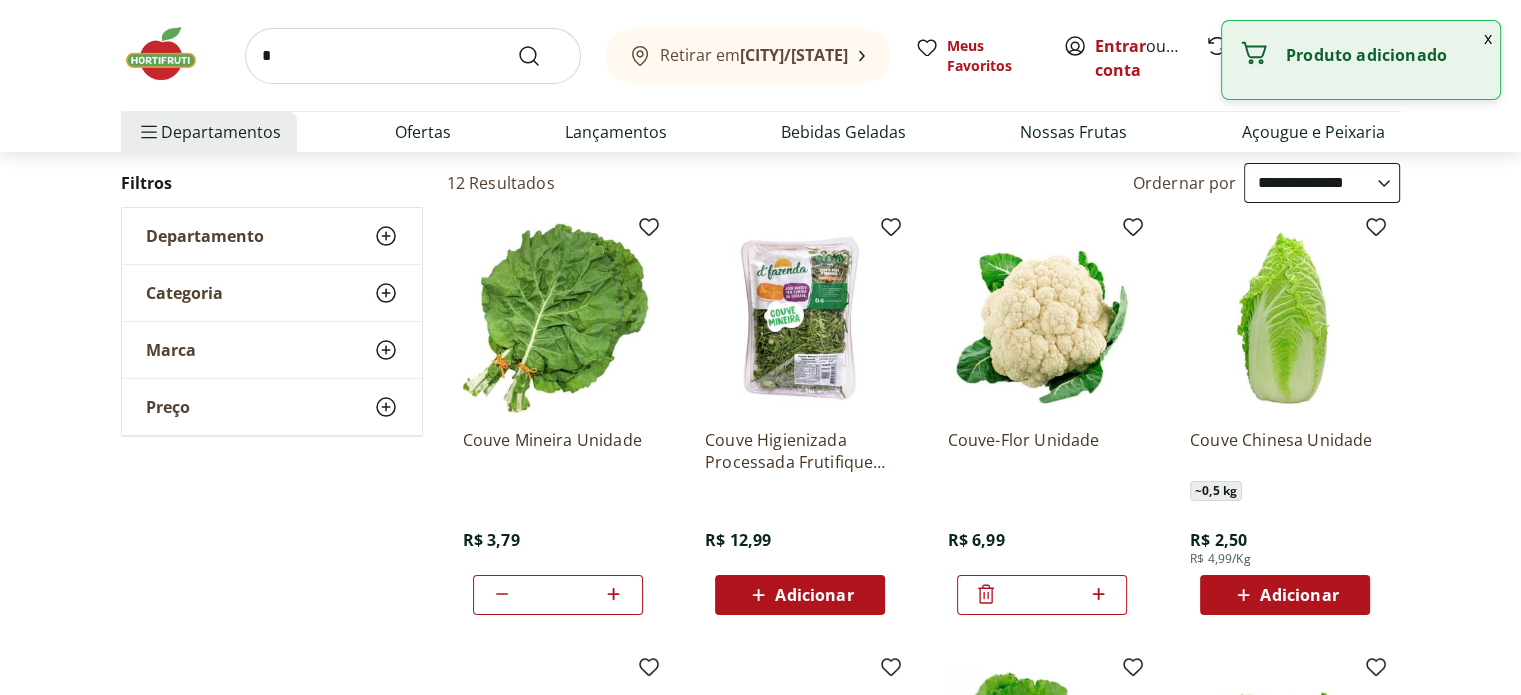 click on "*" at bounding box center [413, 56] 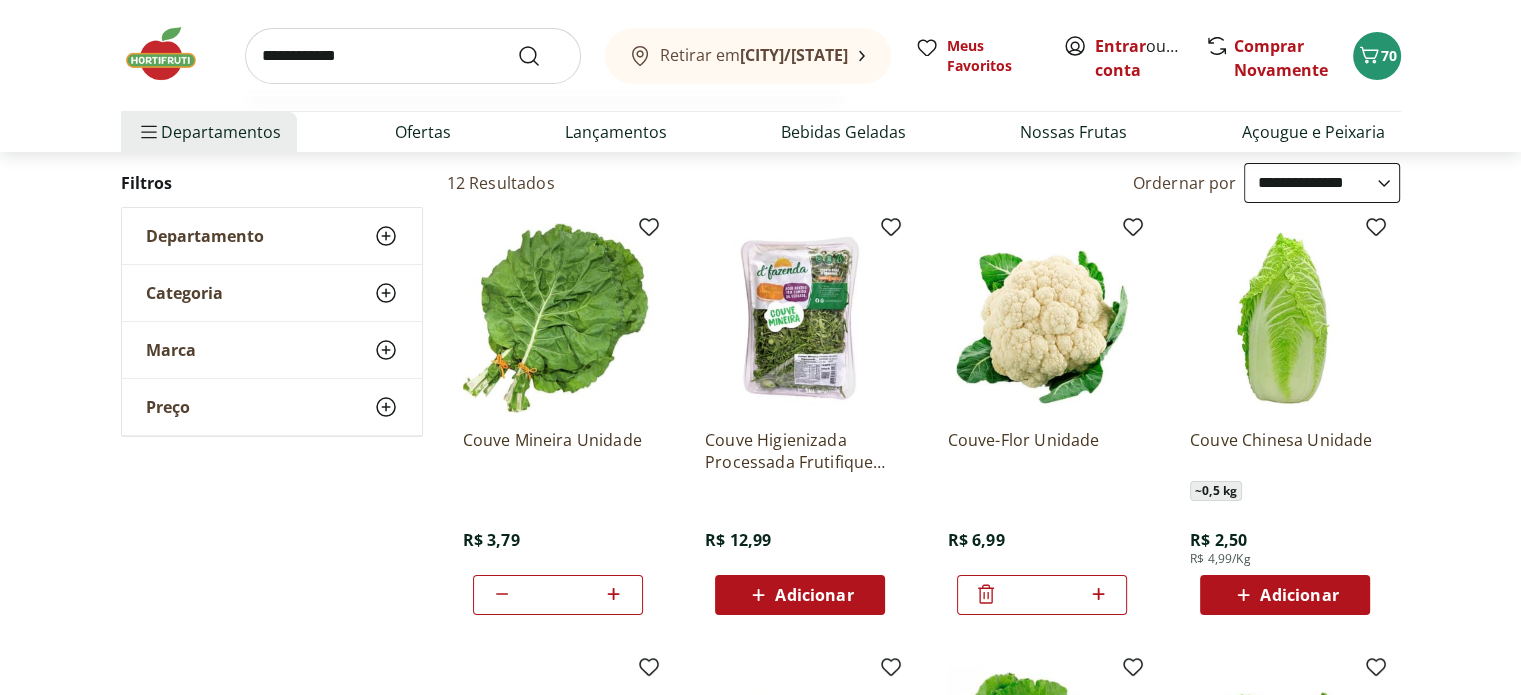 type on "**********" 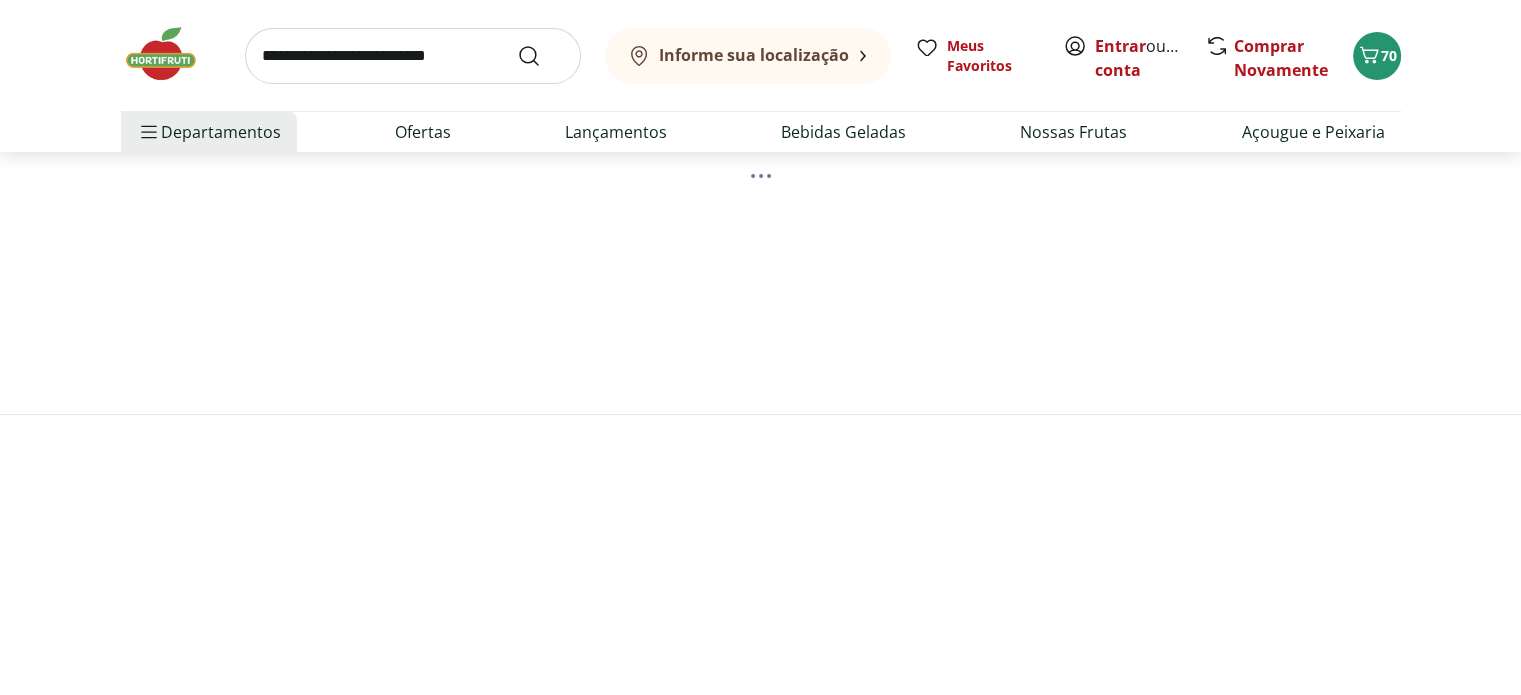 scroll, scrollTop: 0, scrollLeft: 0, axis: both 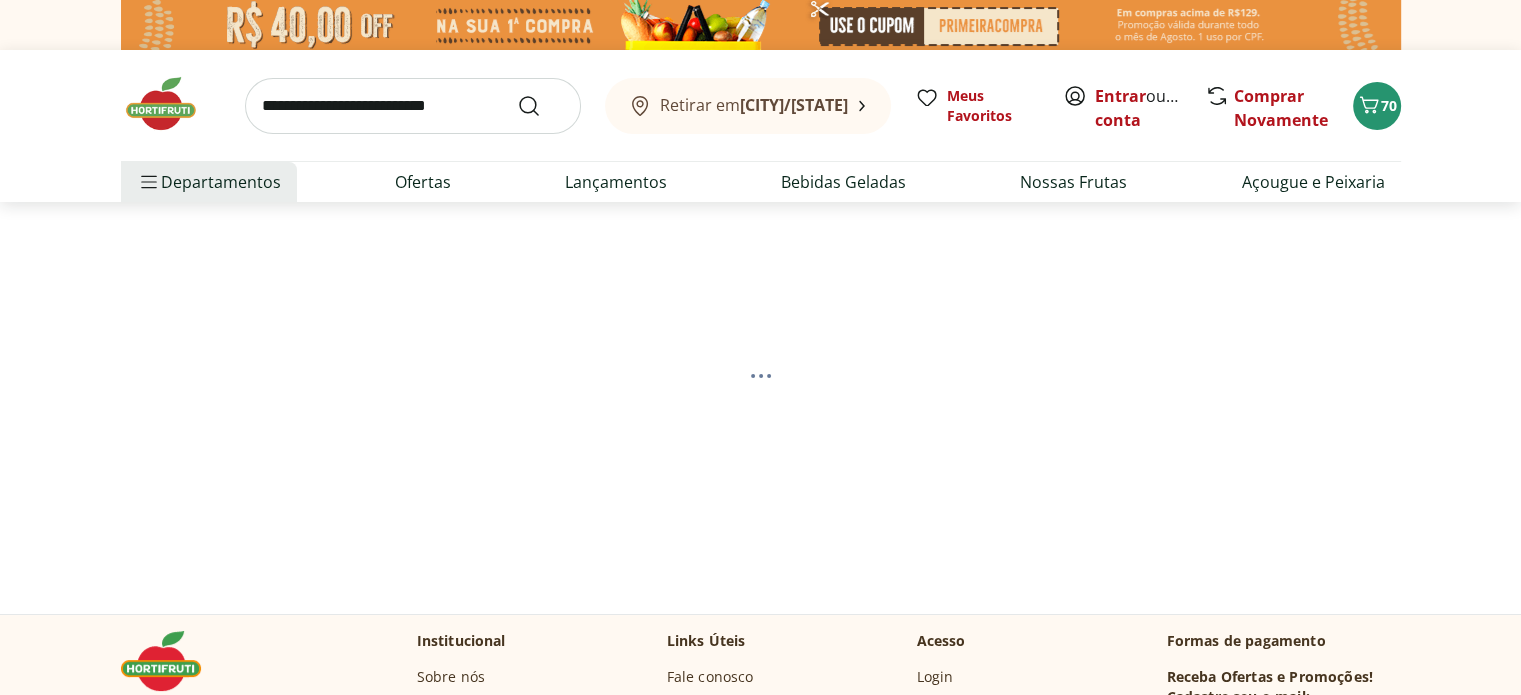 select on "**********" 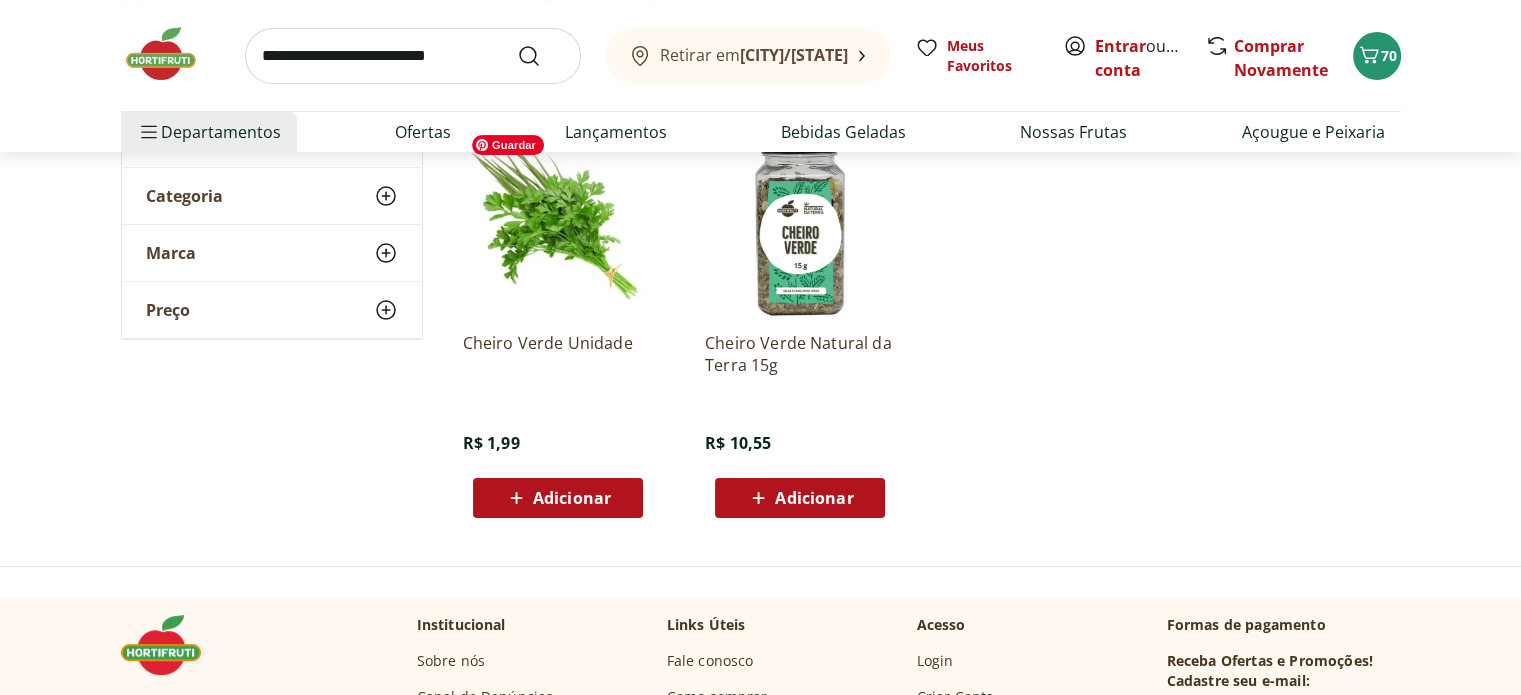 scroll, scrollTop: 300, scrollLeft: 0, axis: vertical 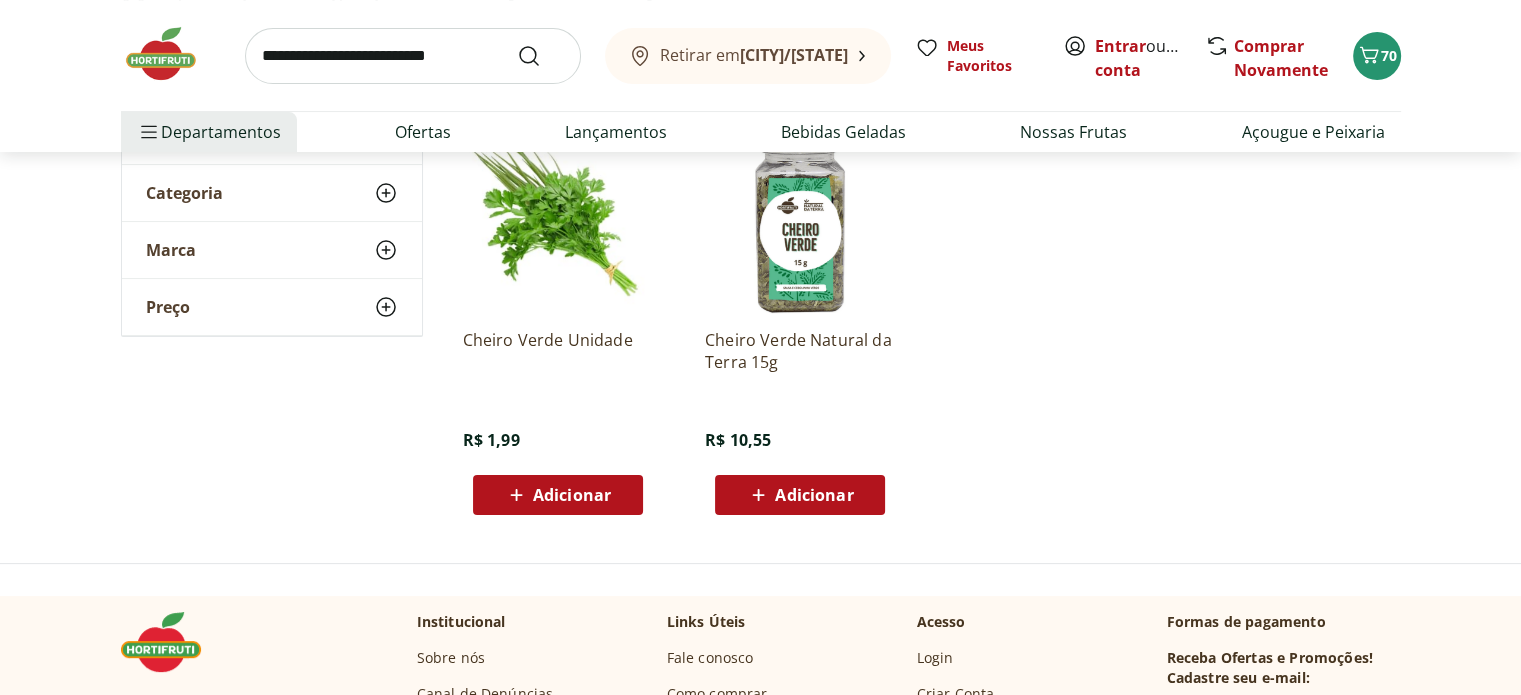 click on "Adicionar" at bounding box center [572, 495] 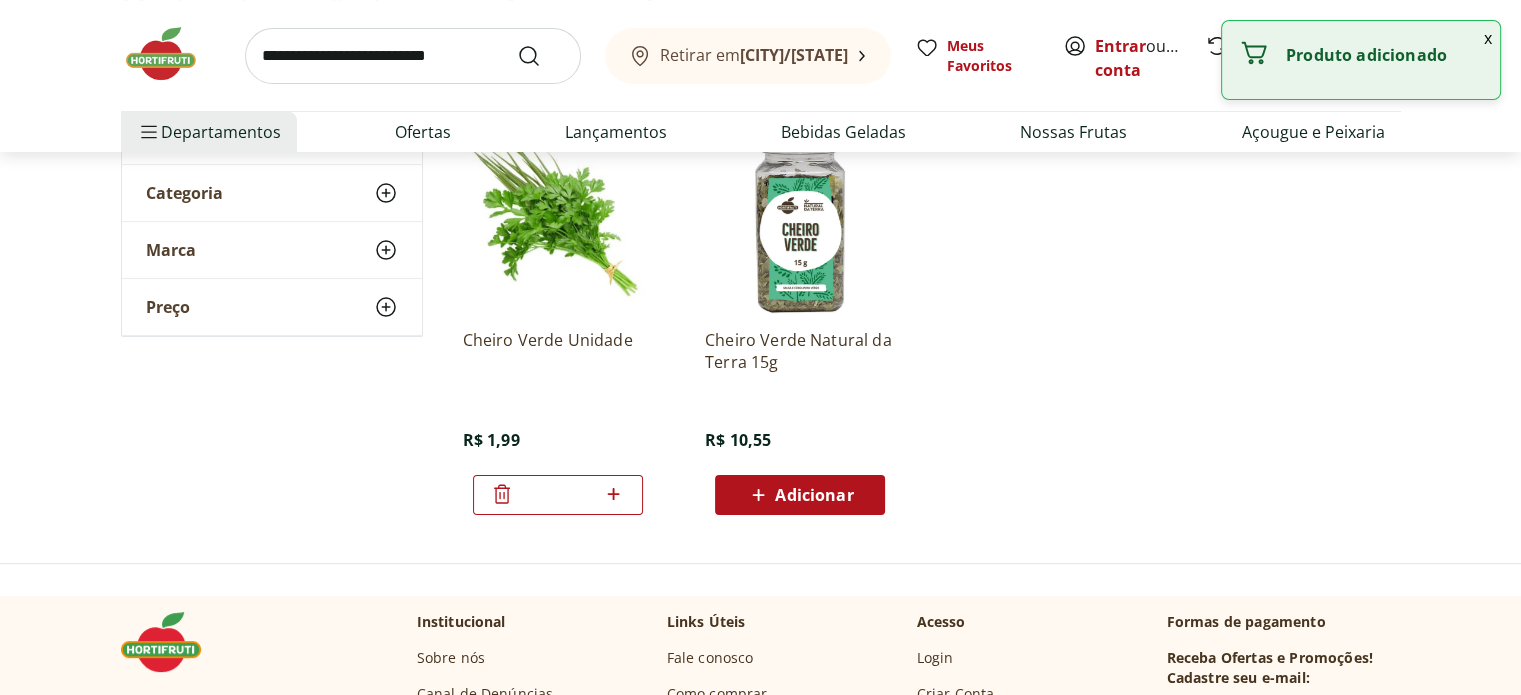 click at bounding box center (413, 56) 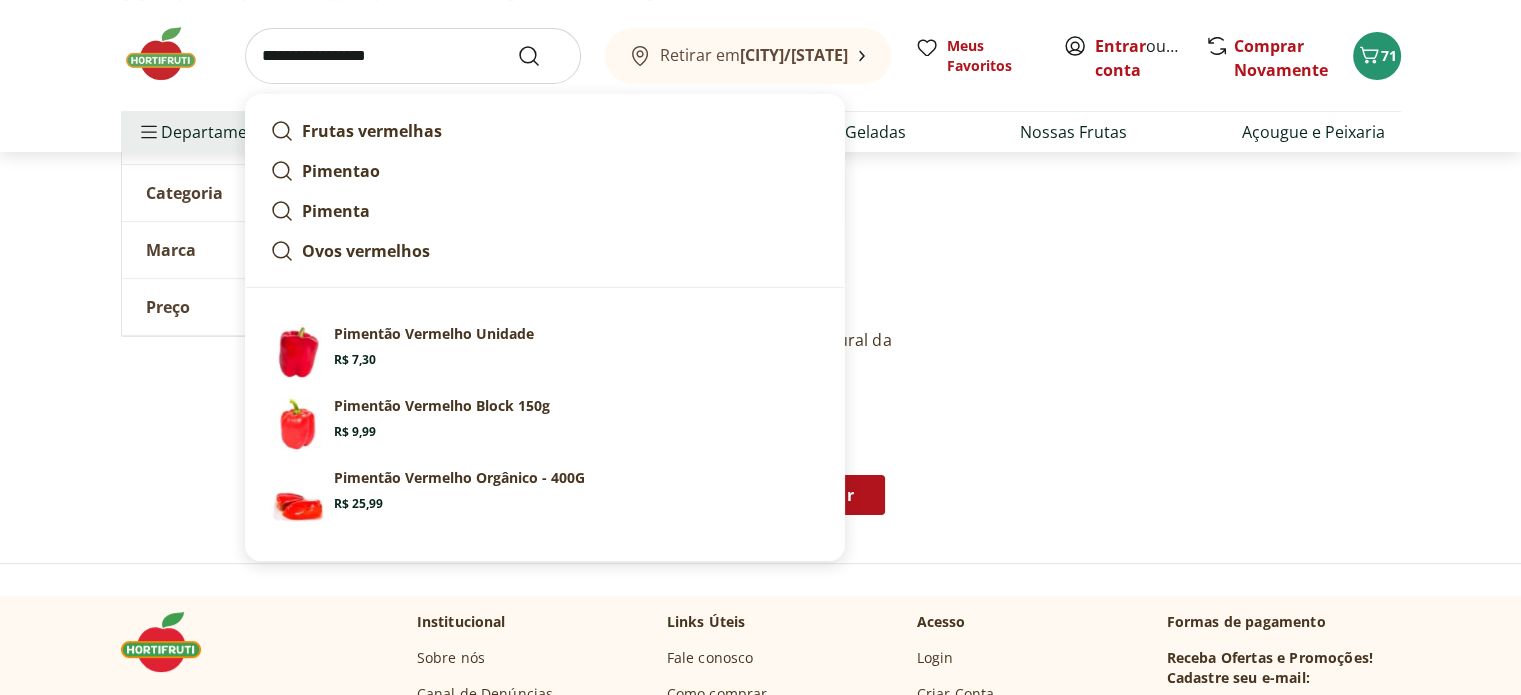 type on "**********" 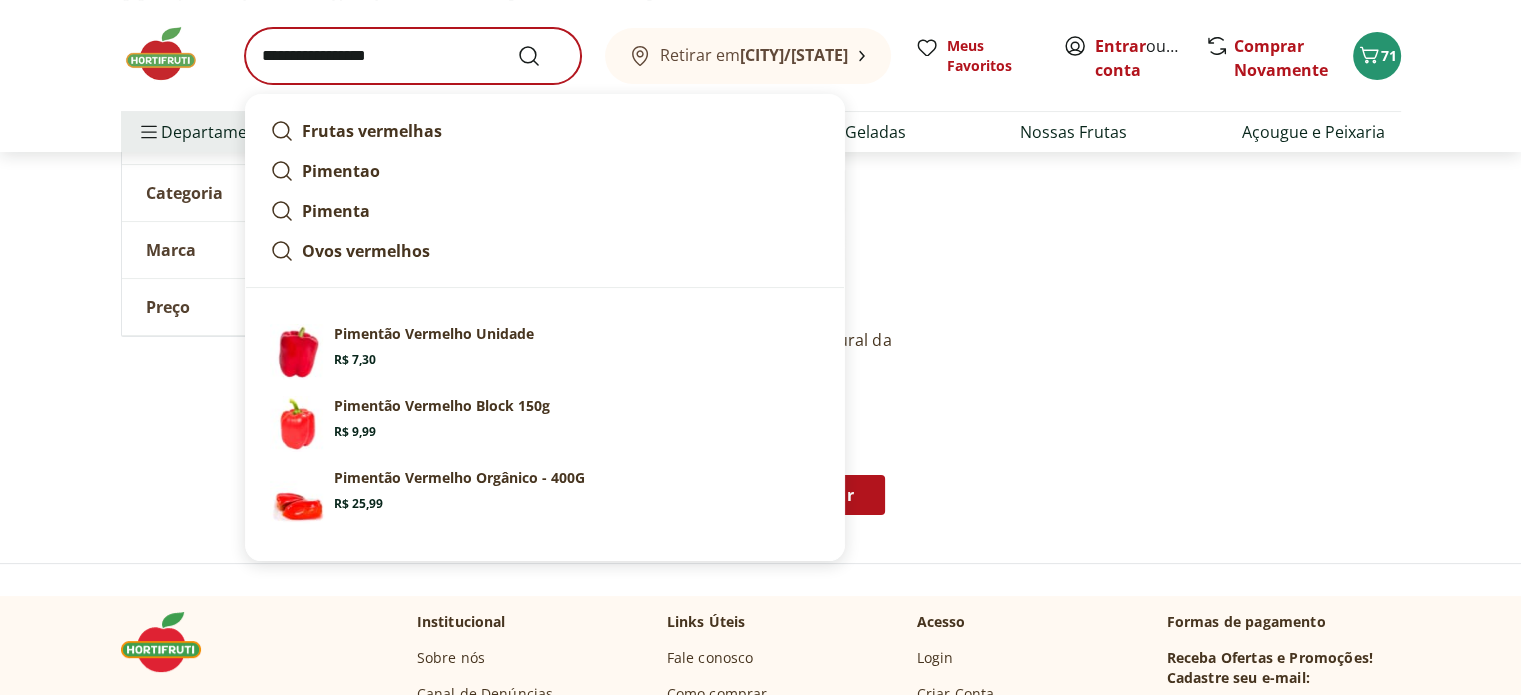 scroll, scrollTop: 0, scrollLeft: 0, axis: both 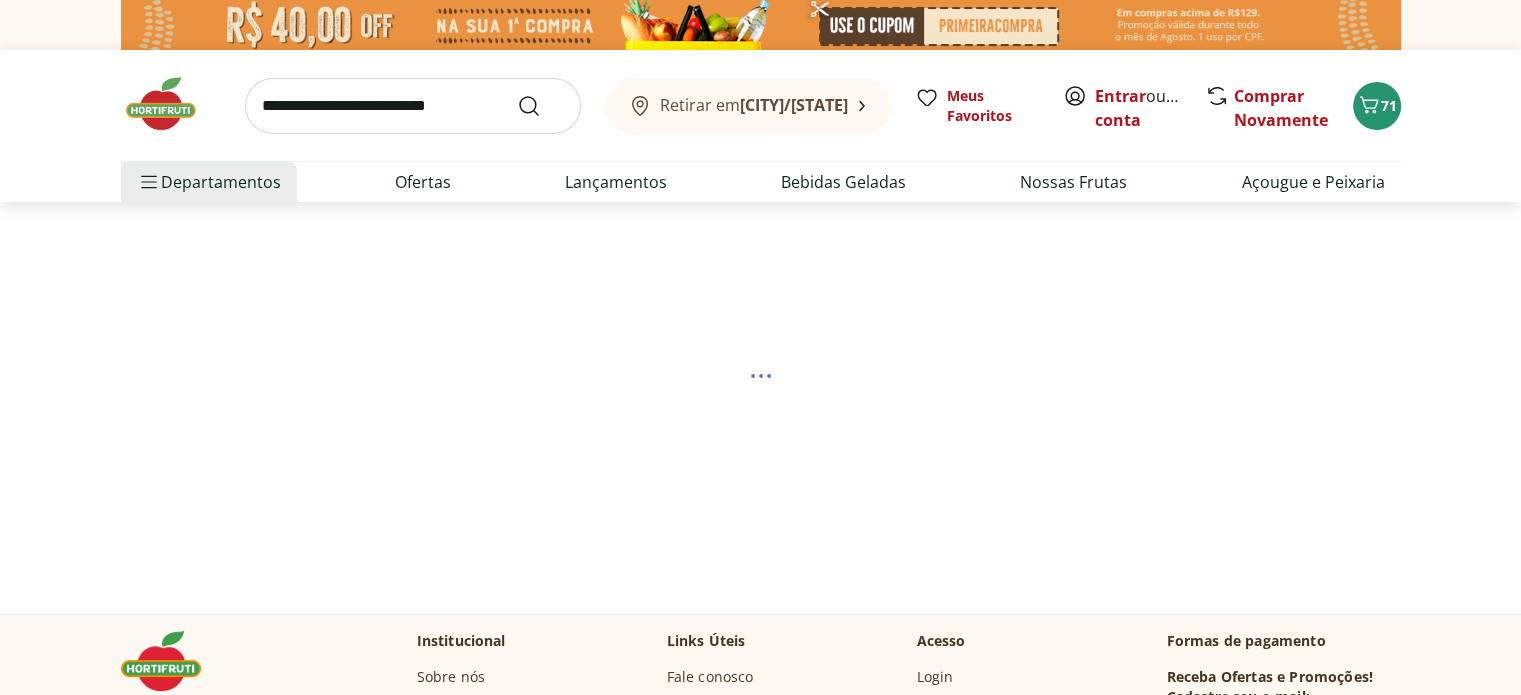 select on "**********" 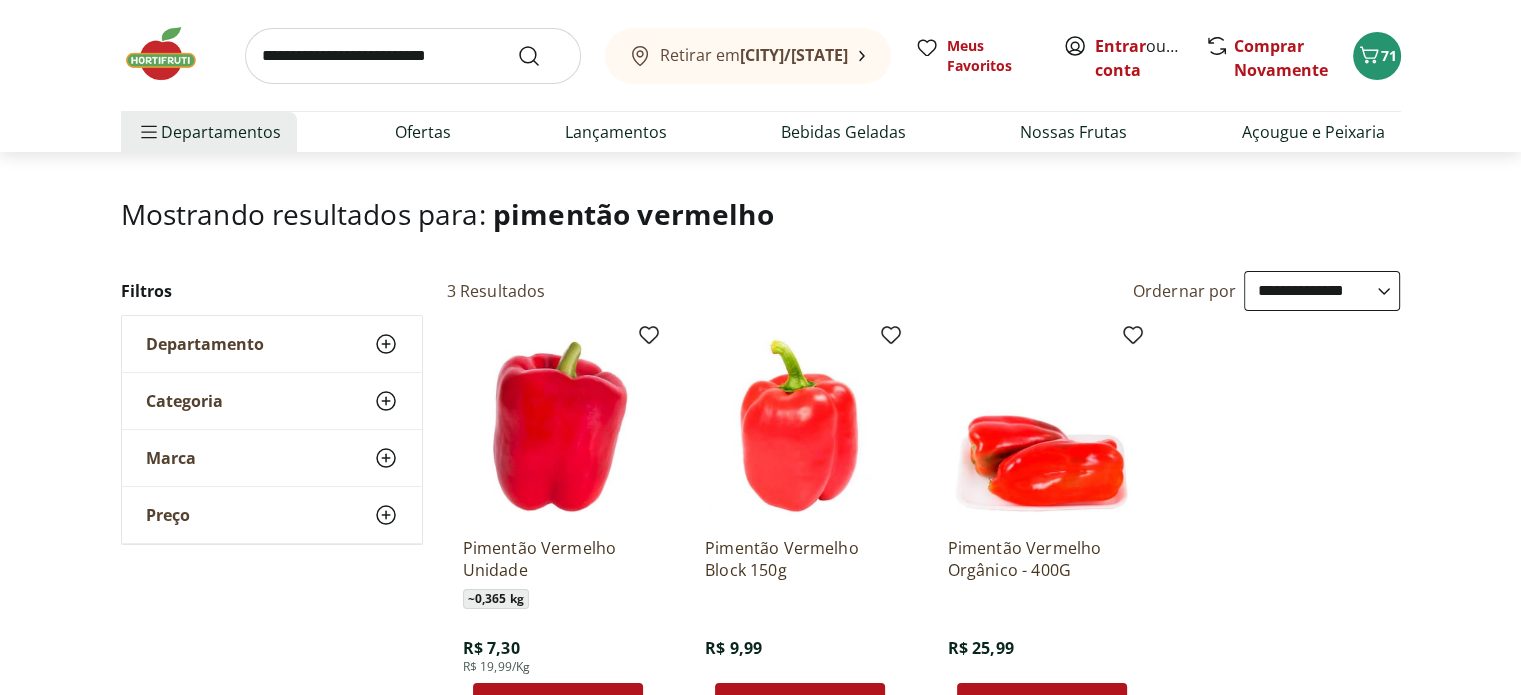 scroll, scrollTop: 200, scrollLeft: 0, axis: vertical 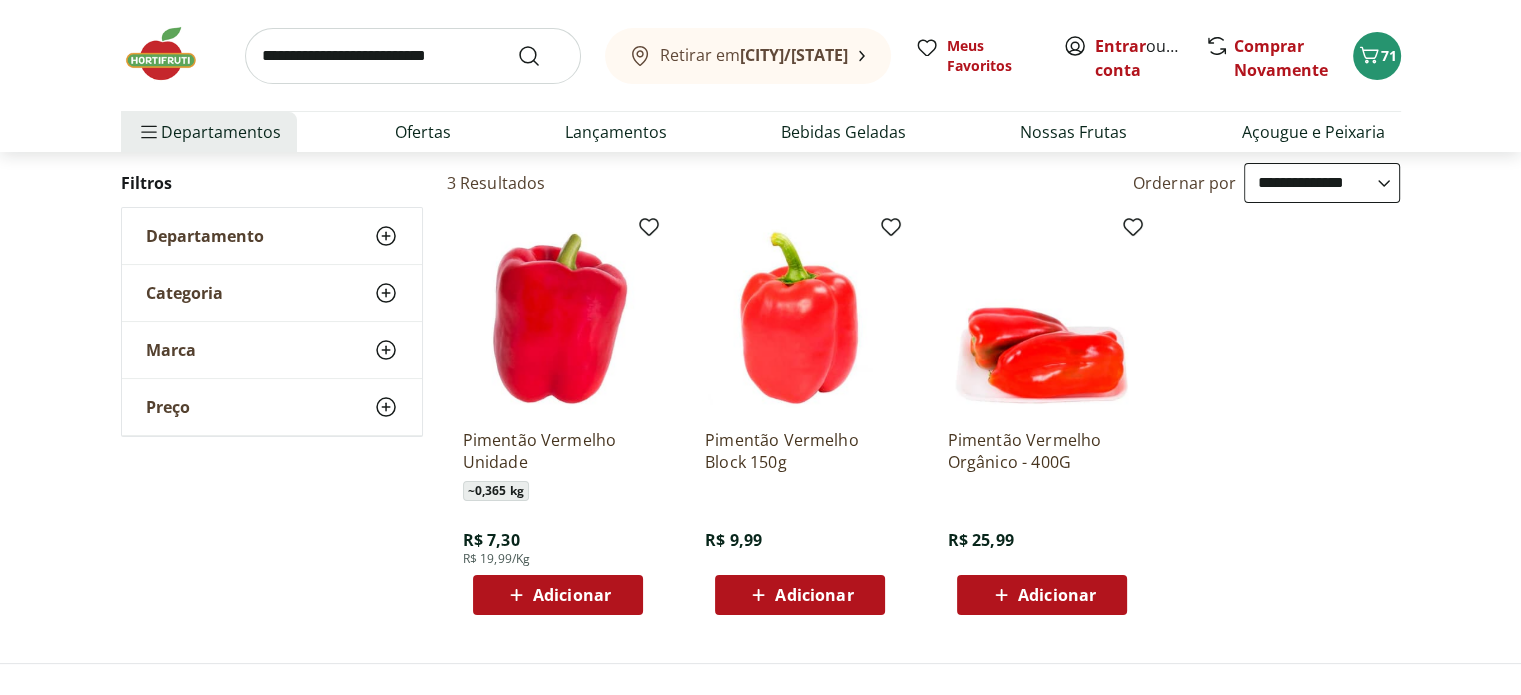 click on "Adicionar" at bounding box center [572, 595] 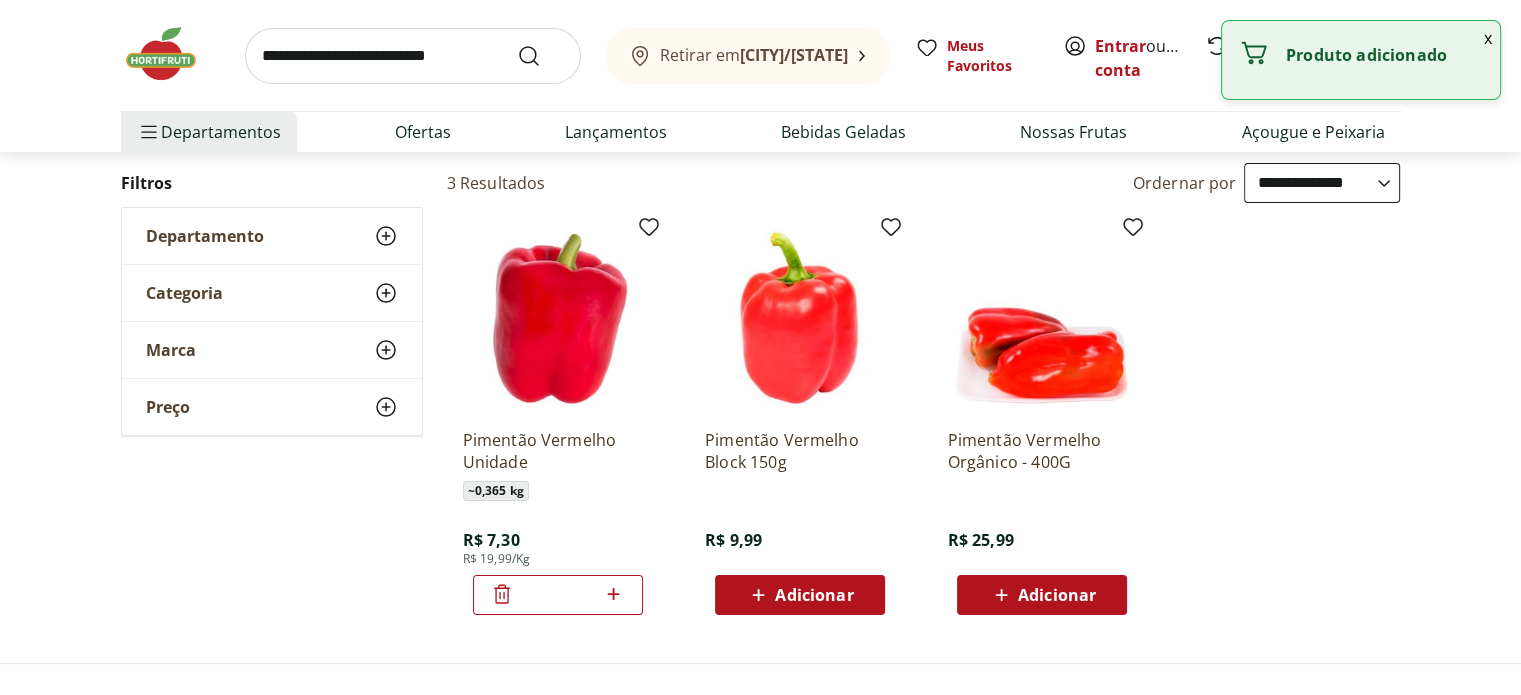 click at bounding box center [413, 56] 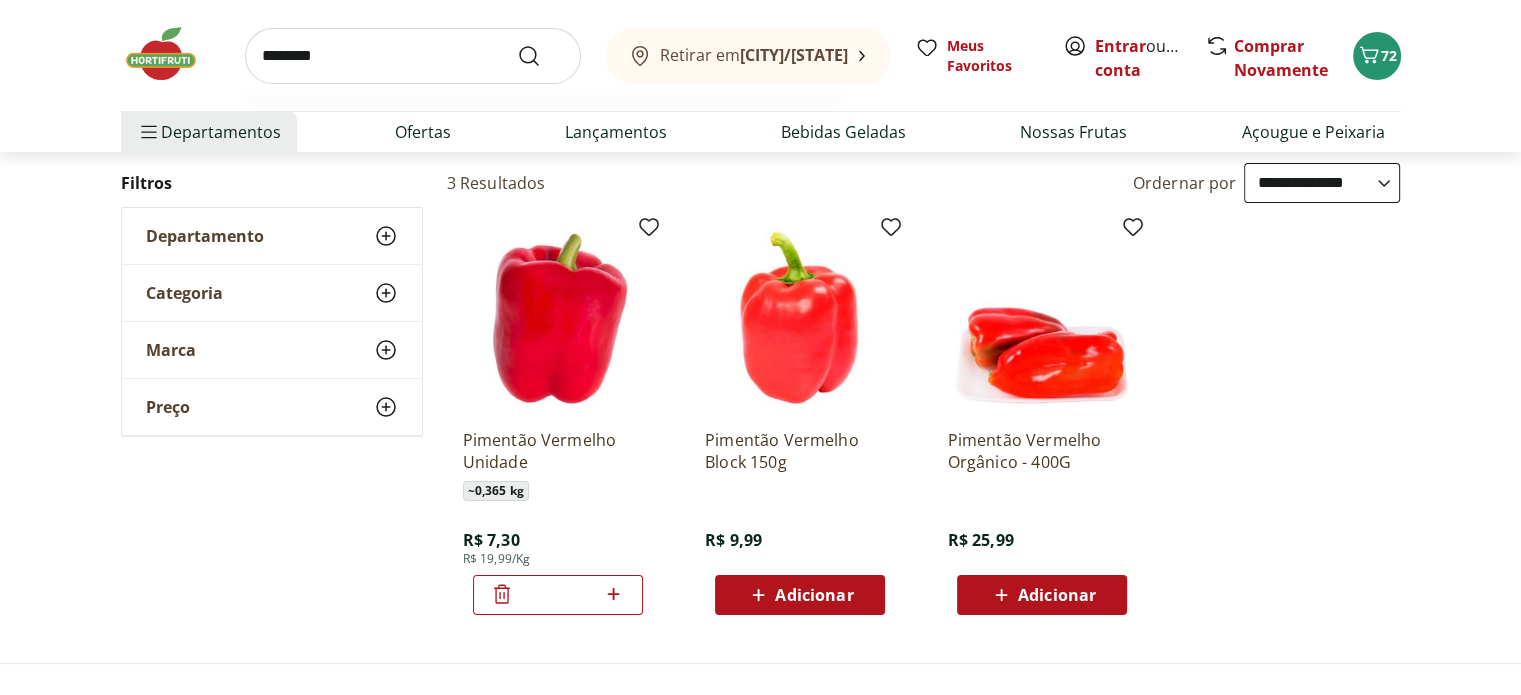 type on "********" 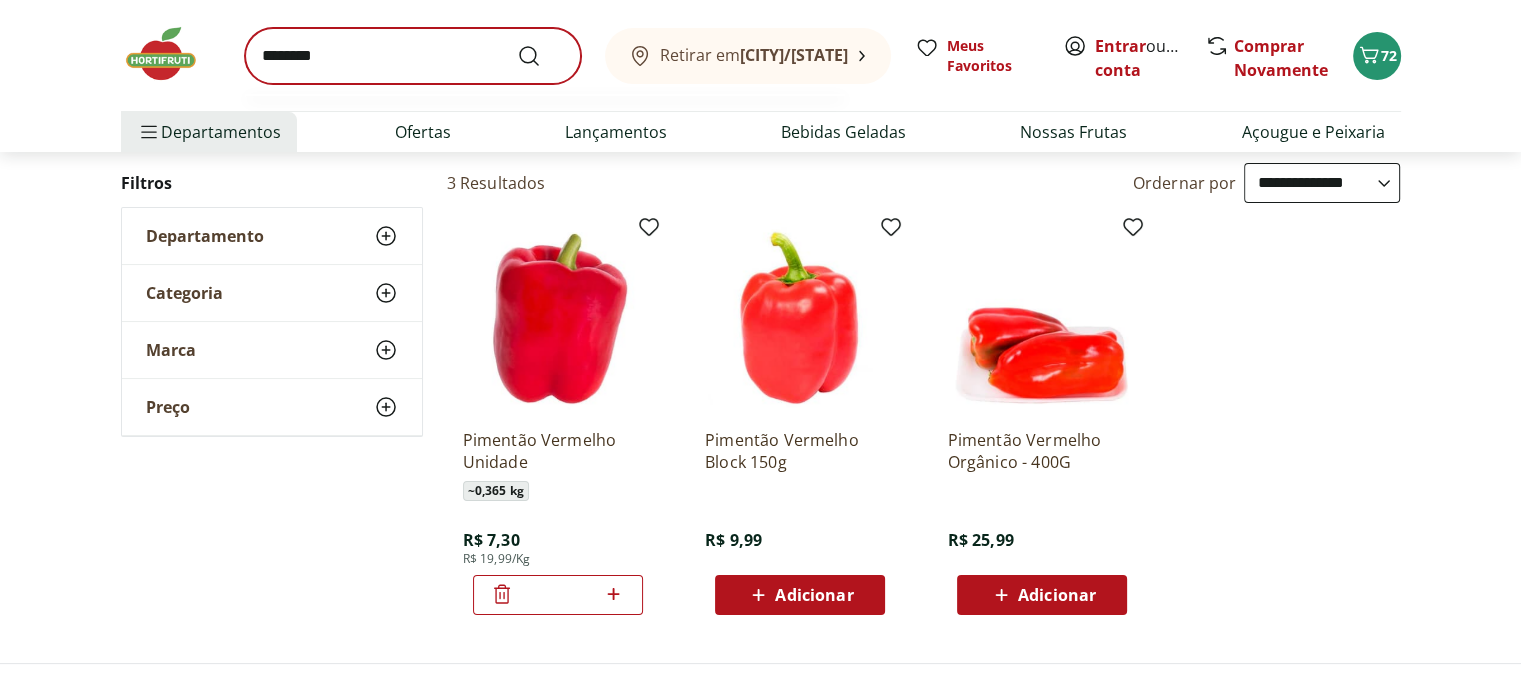 scroll, scrollTop: 0, scrollLeft: 0, axis: both 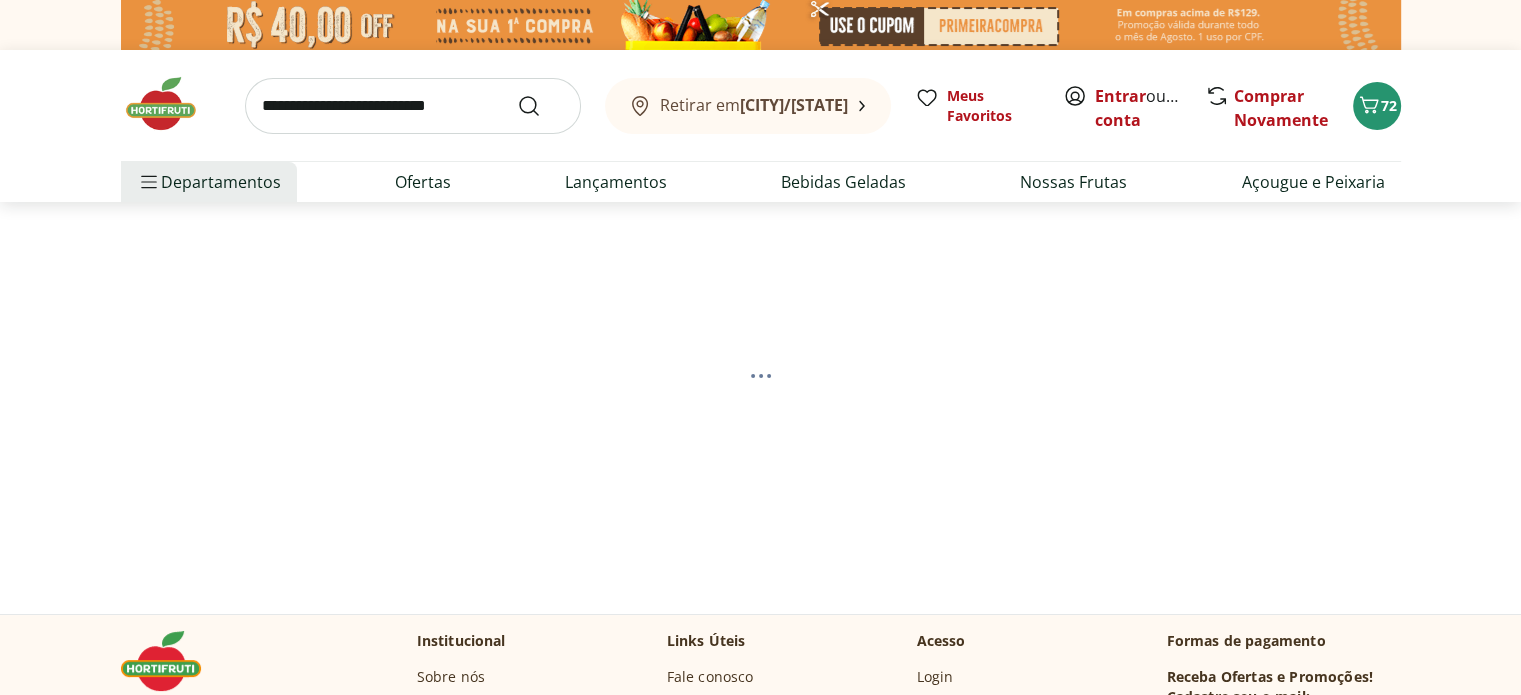 select on "**********" 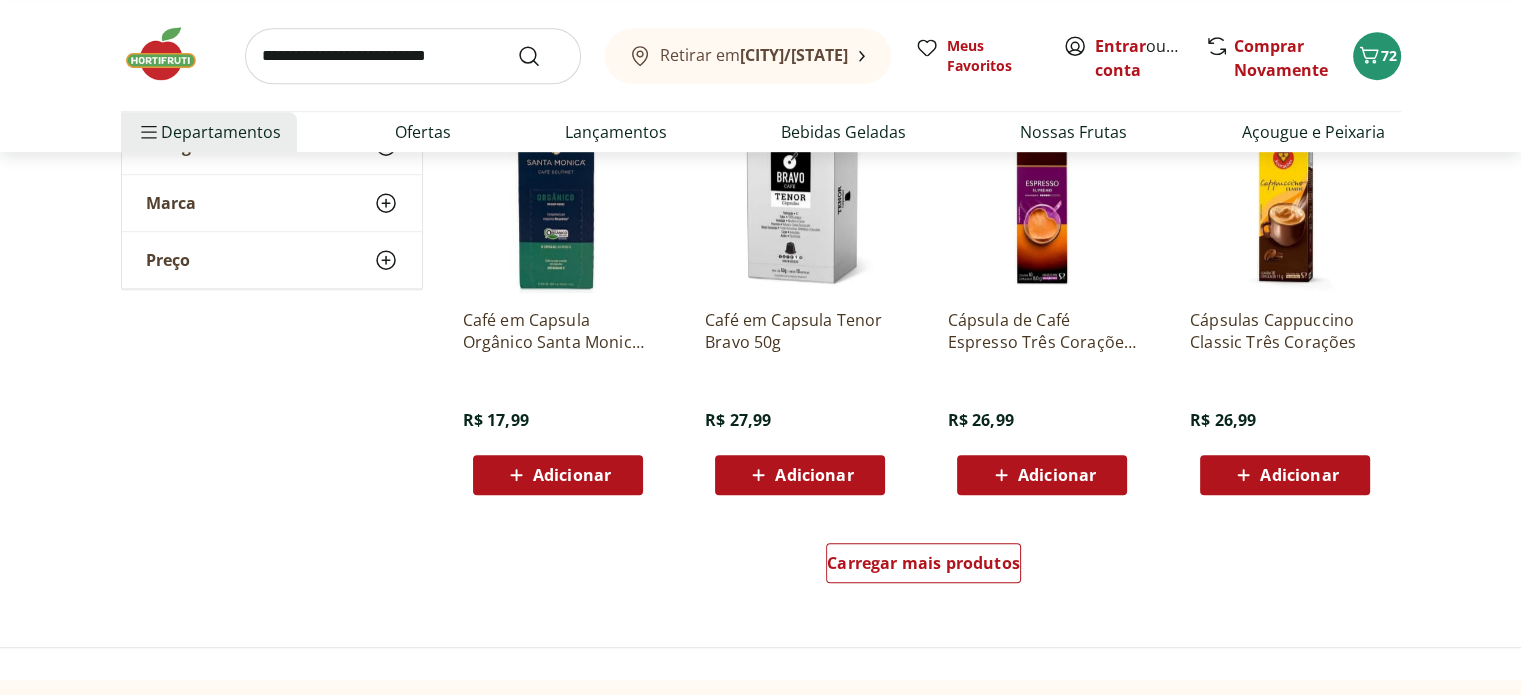 scroll, scrollTop: 1100, scrollLeft: 0, axis: vertical 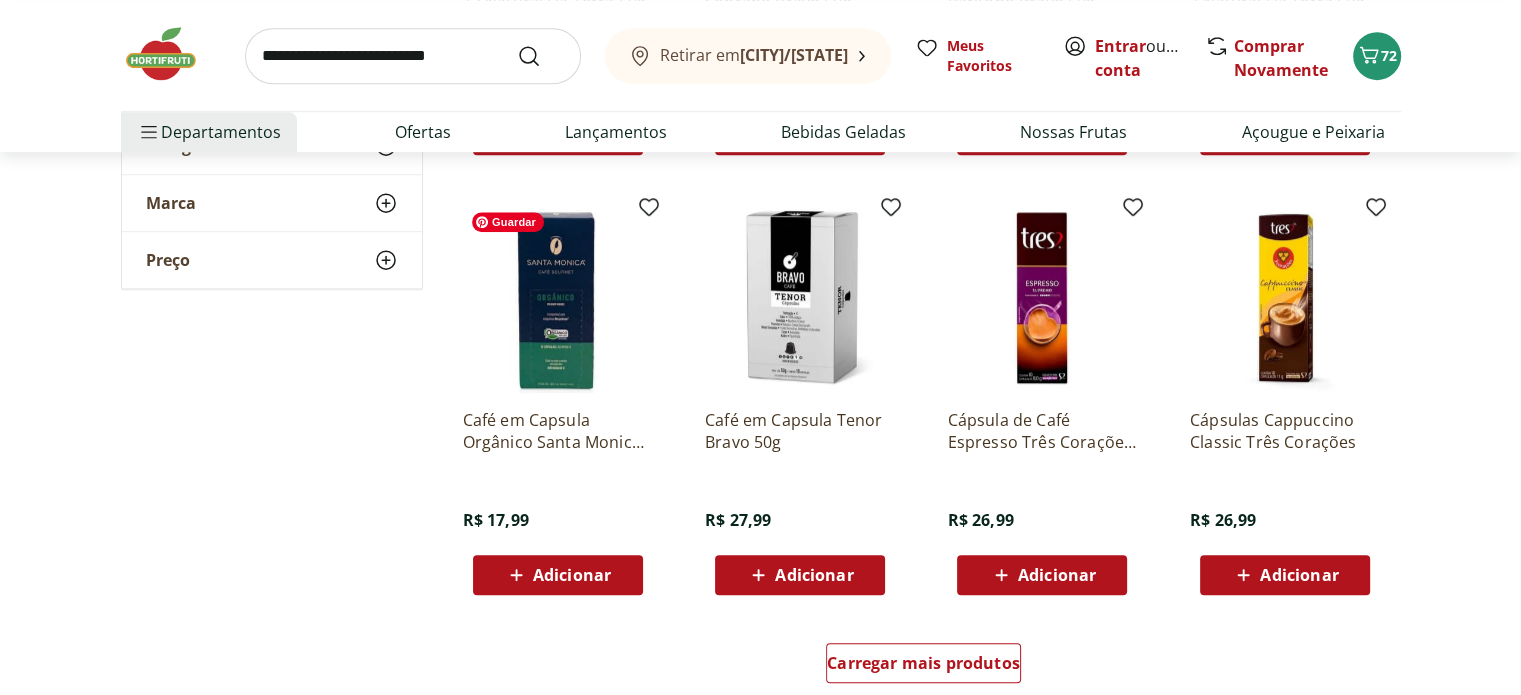 click at bounding box center (558, 298) 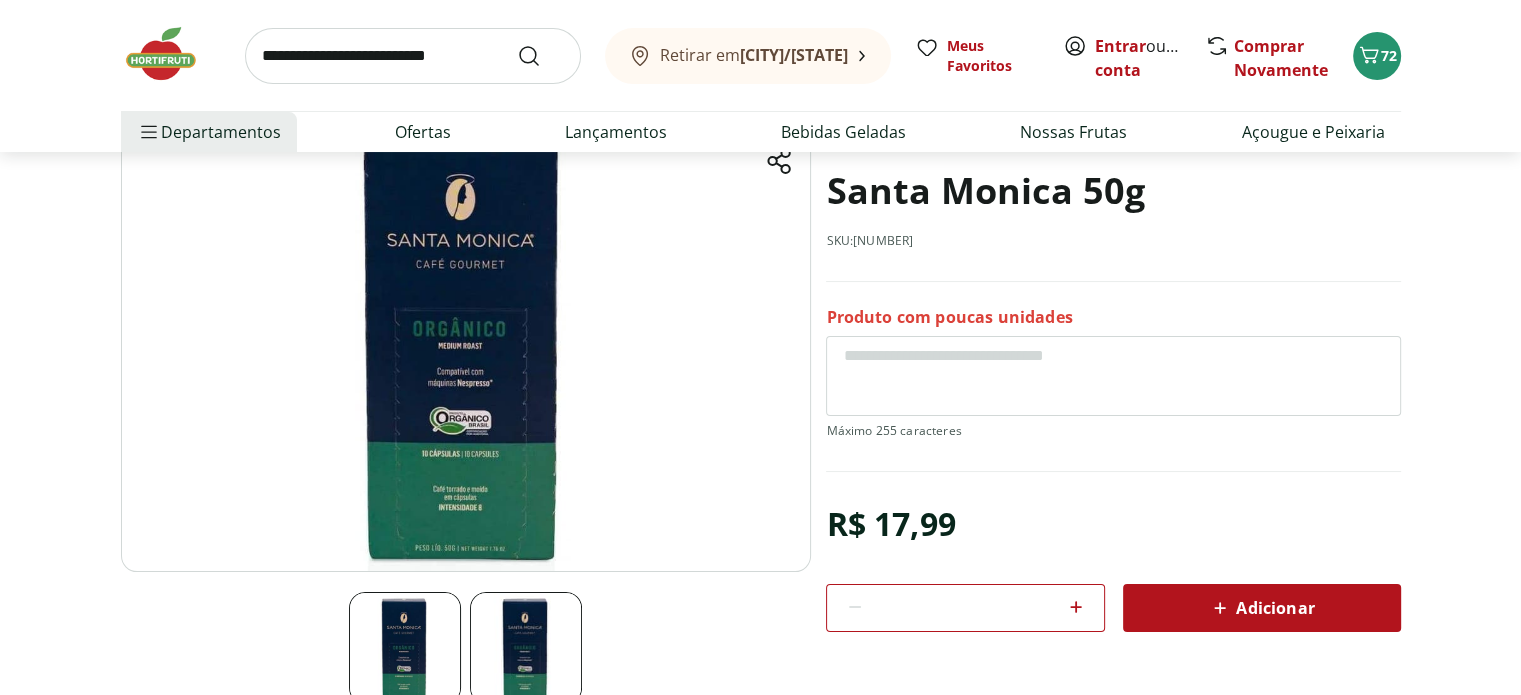 scroll, scrollTop: 200, scrollLeft: 0, axis: vertical 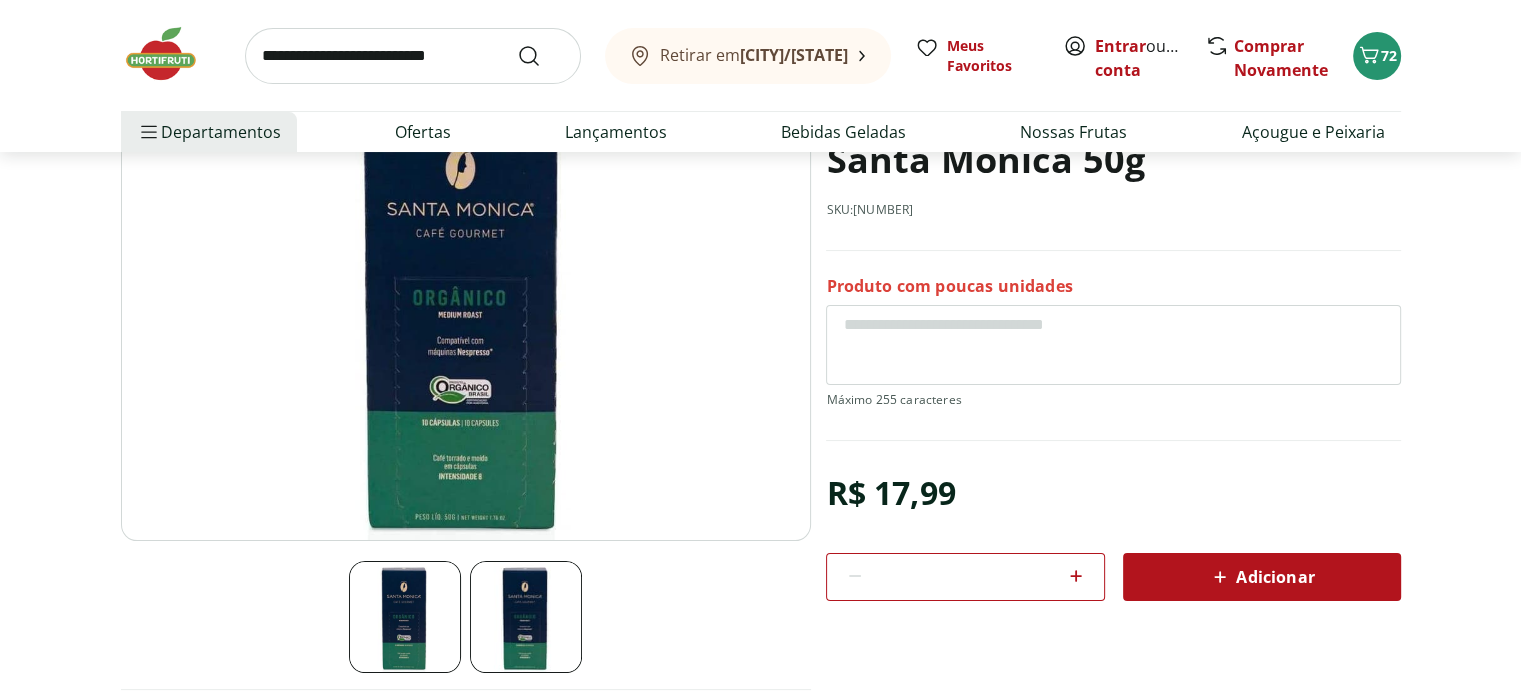 click at bounding box center [466, 299] 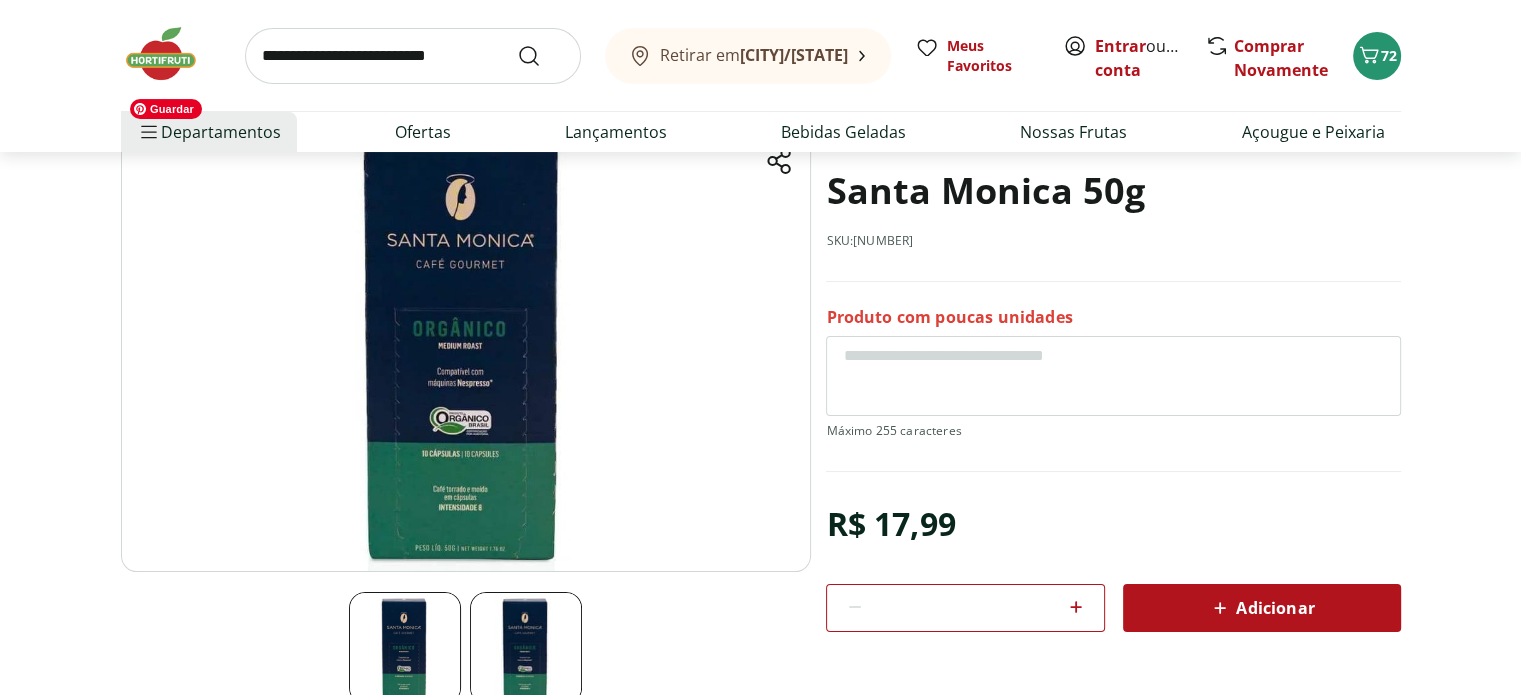 scroll, scrollTop: 200, scrollLeft: 0, axis: vertical 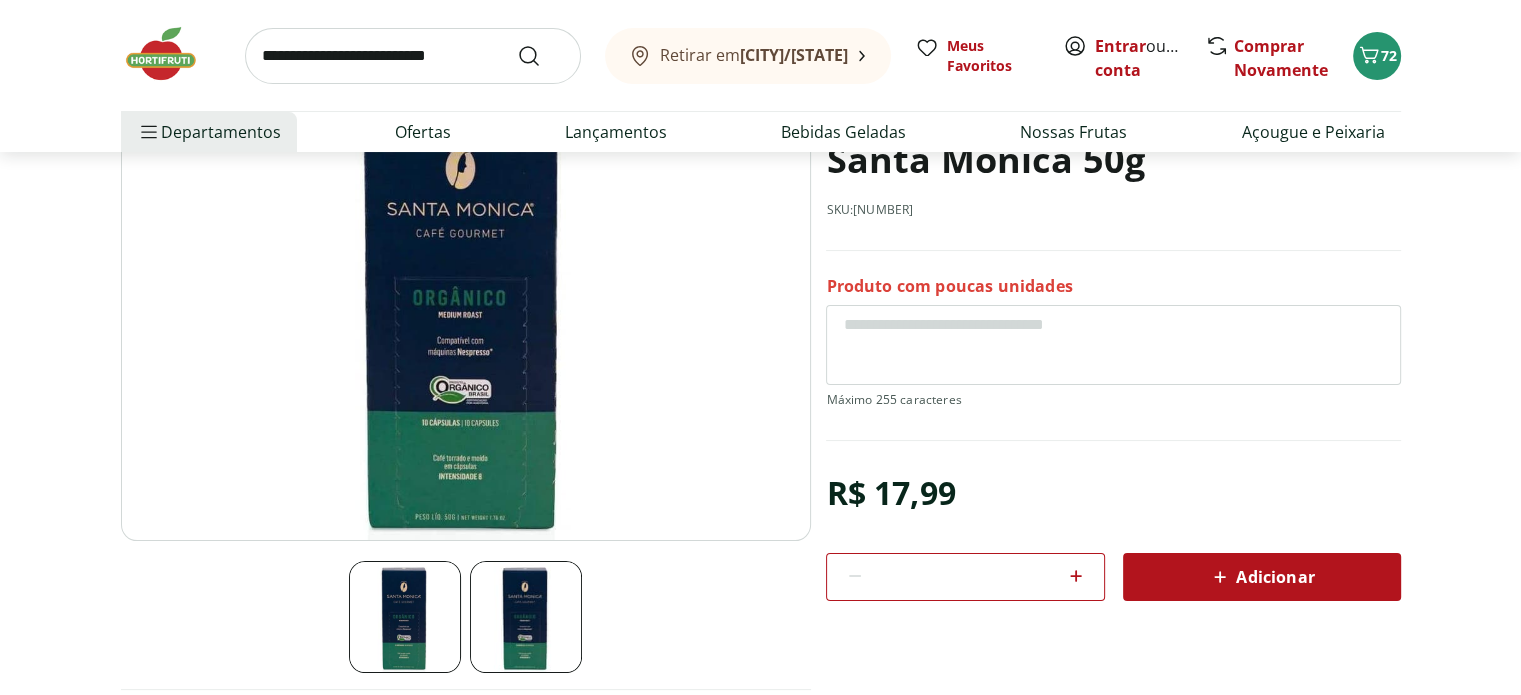 click on "Adicionar" at bounding box center [1261, 577] 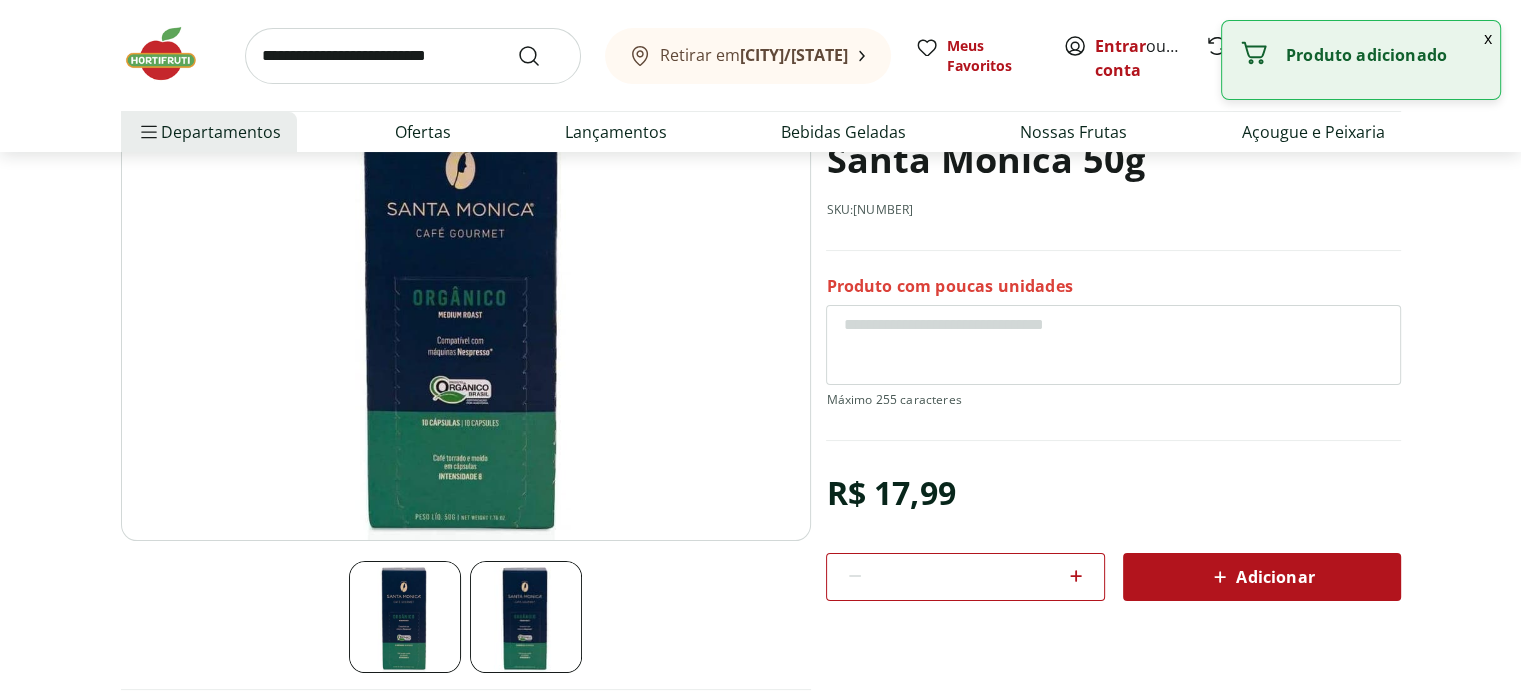 click at bounding box center (413, 56) 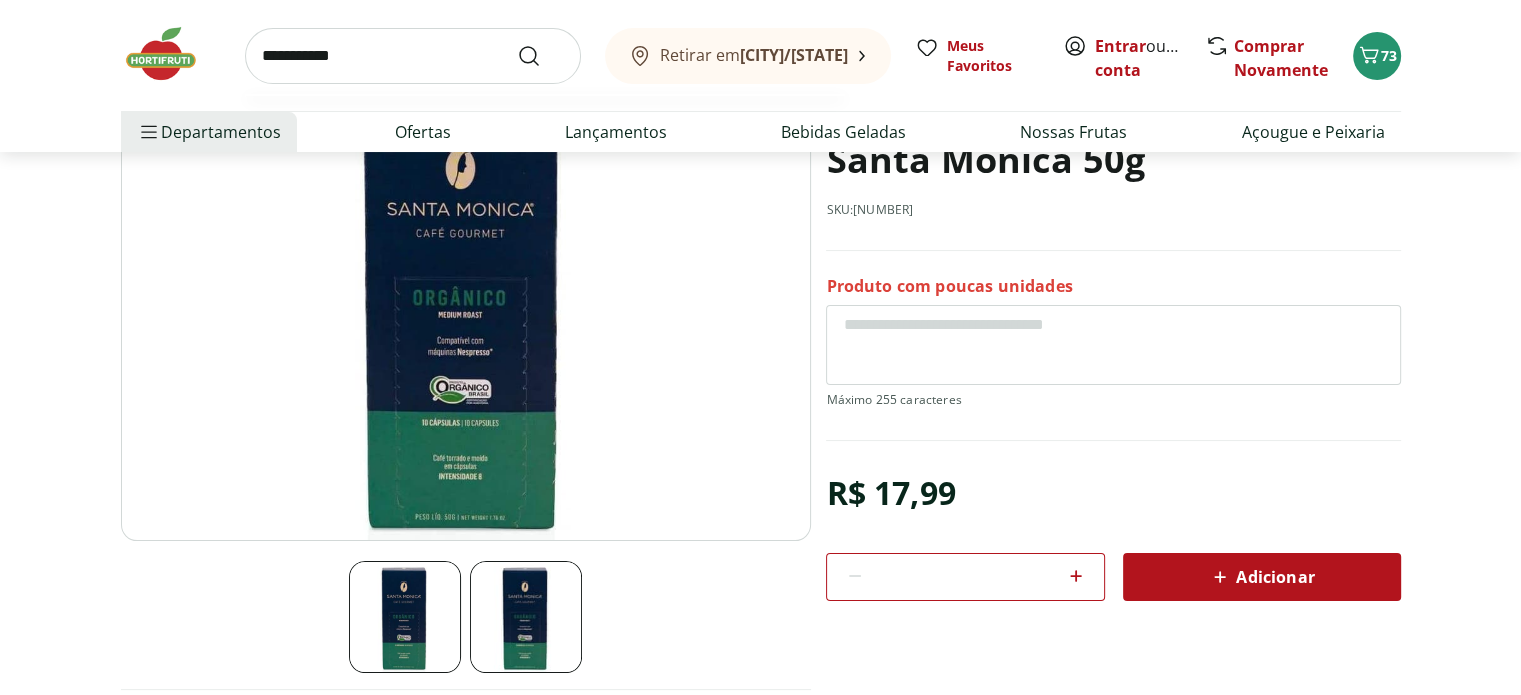 type on "**********" 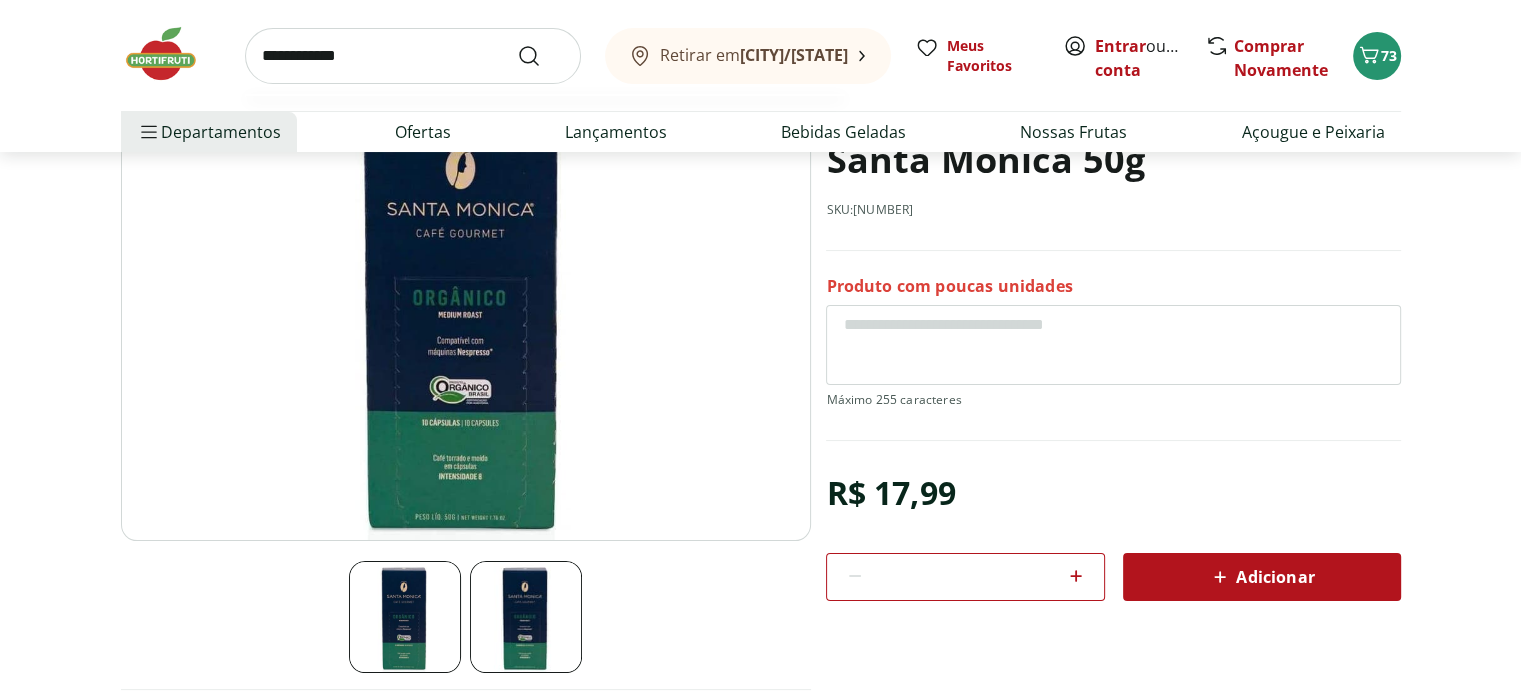 click at bounding box center [541, 56] 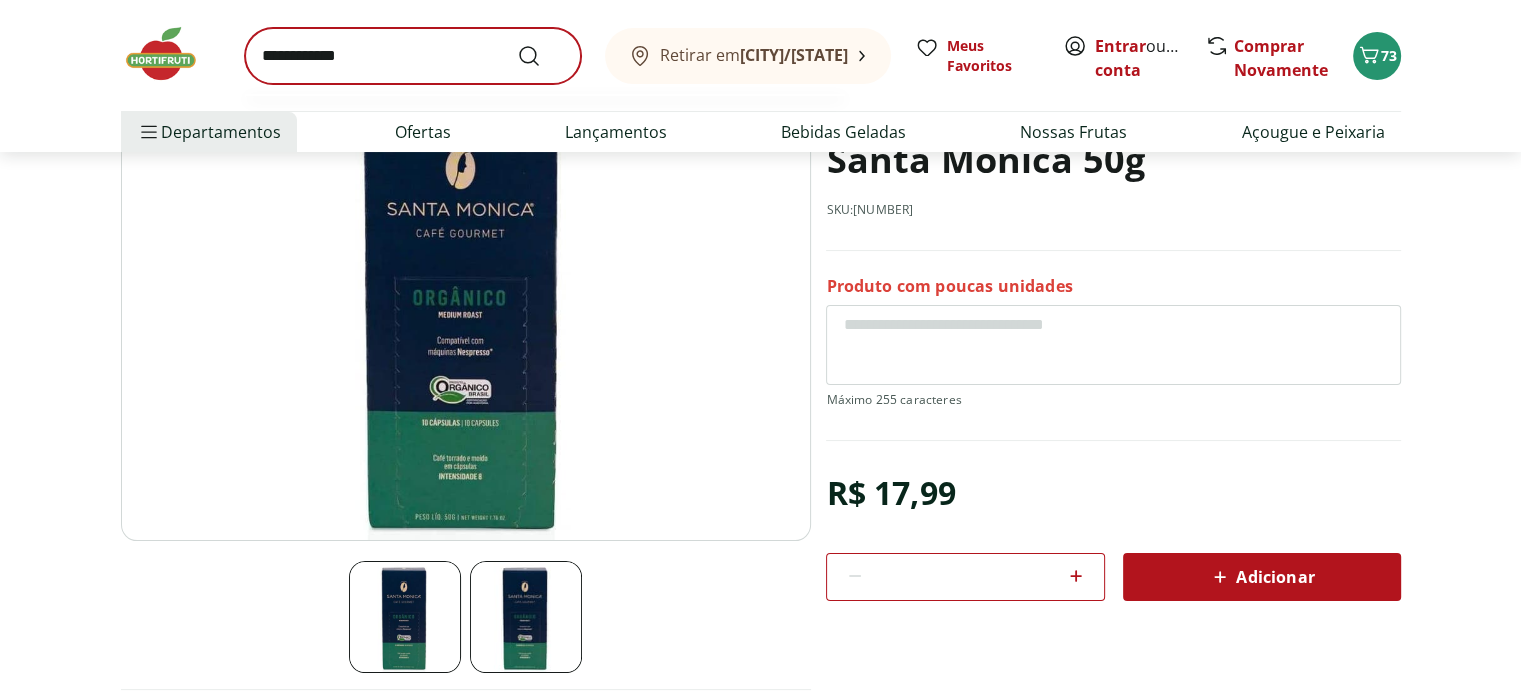 scroll, scrollTop: 0, scrollLeft: 0, axis: both 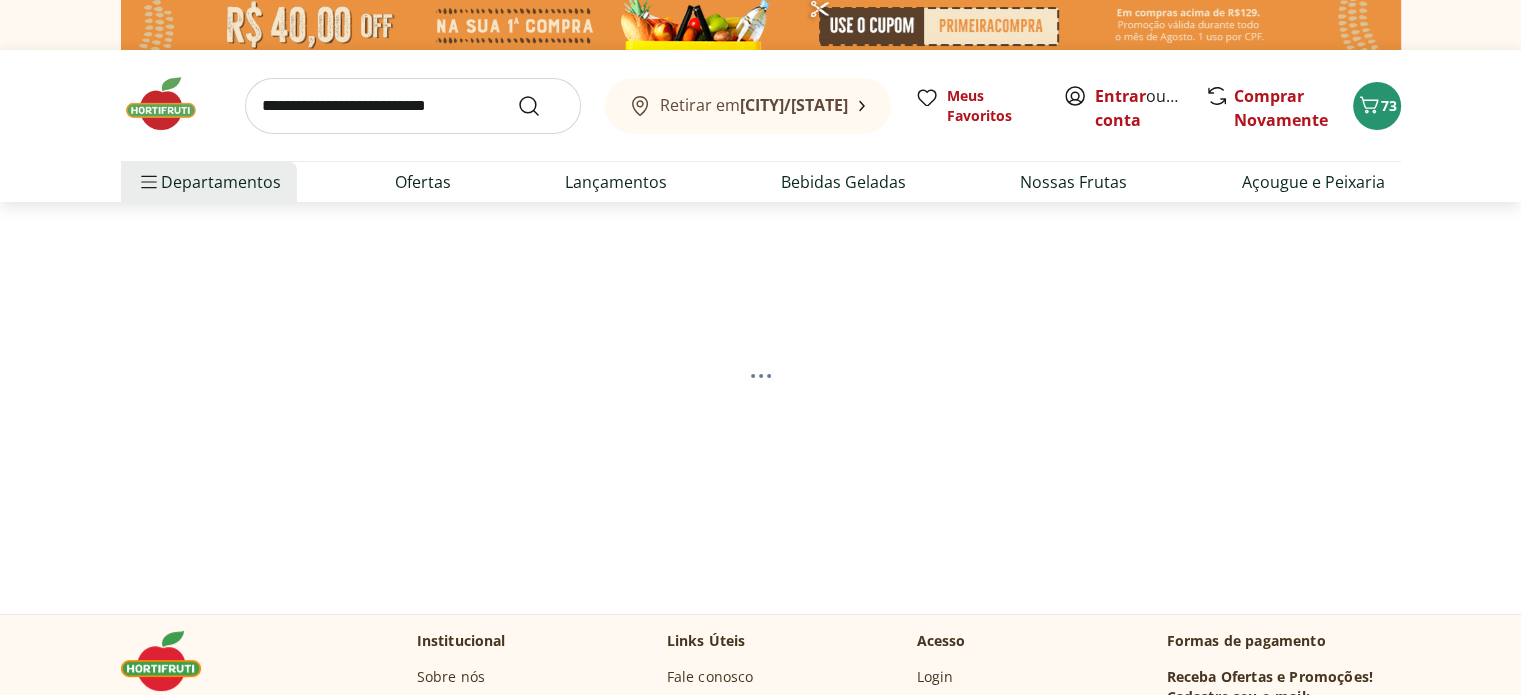 select on "**********" 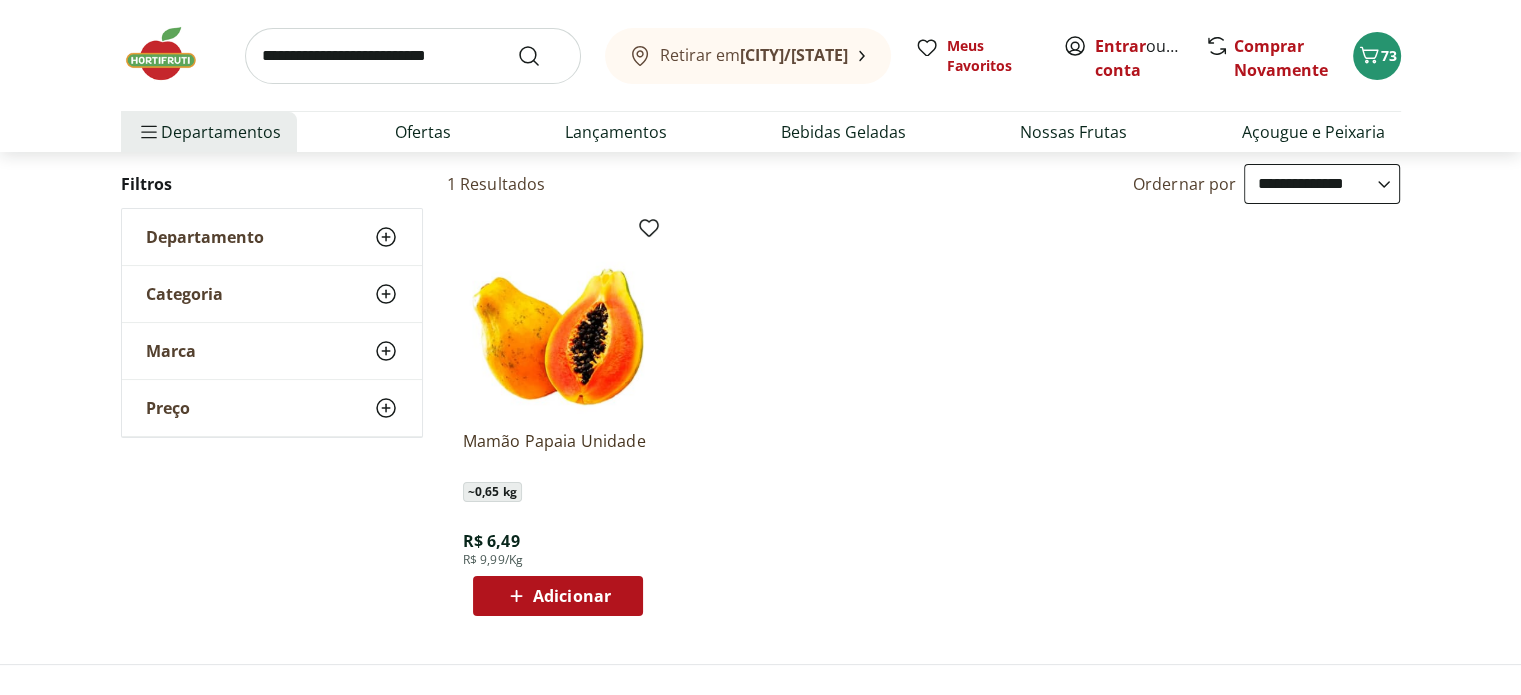 scroll, scrollTop: 200, scrollLeft: 0, axis: vertical 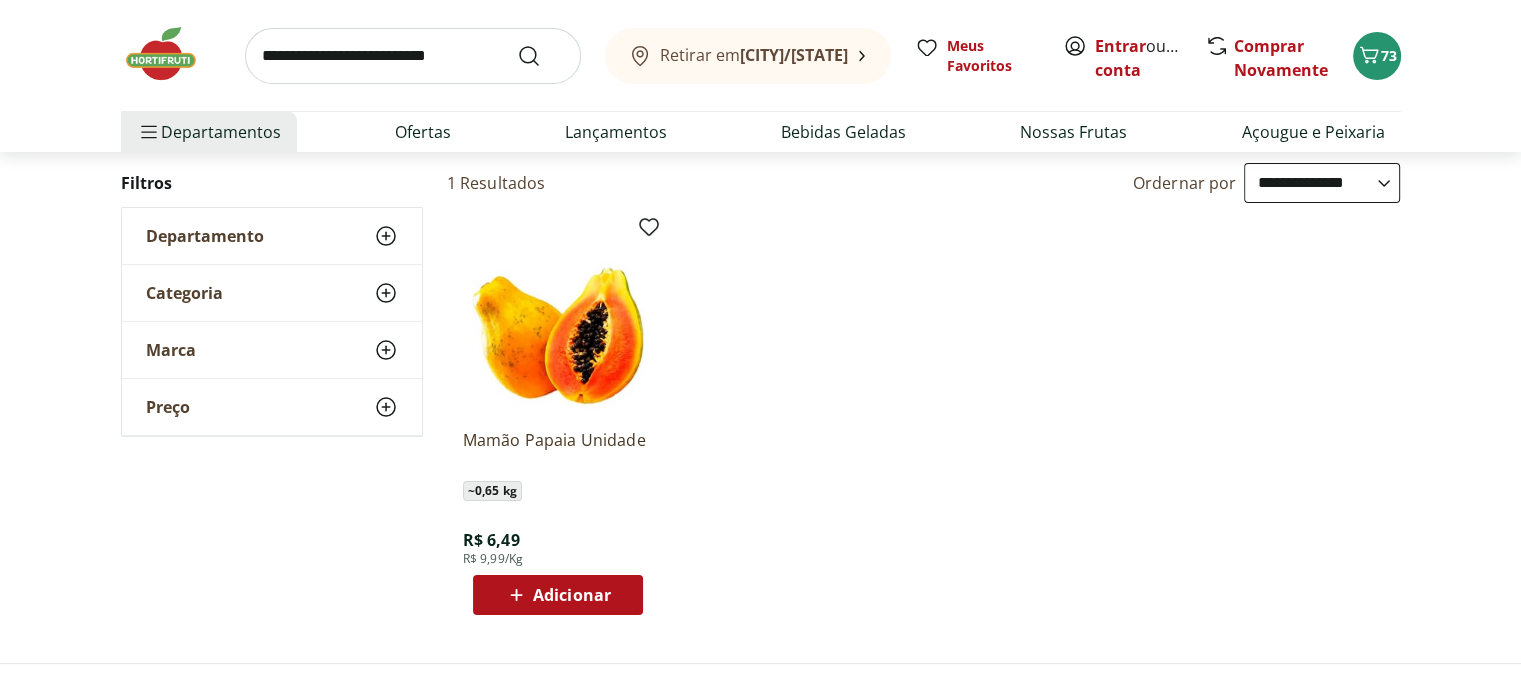 click on "Adicionar" at bounding box center [572, 595] 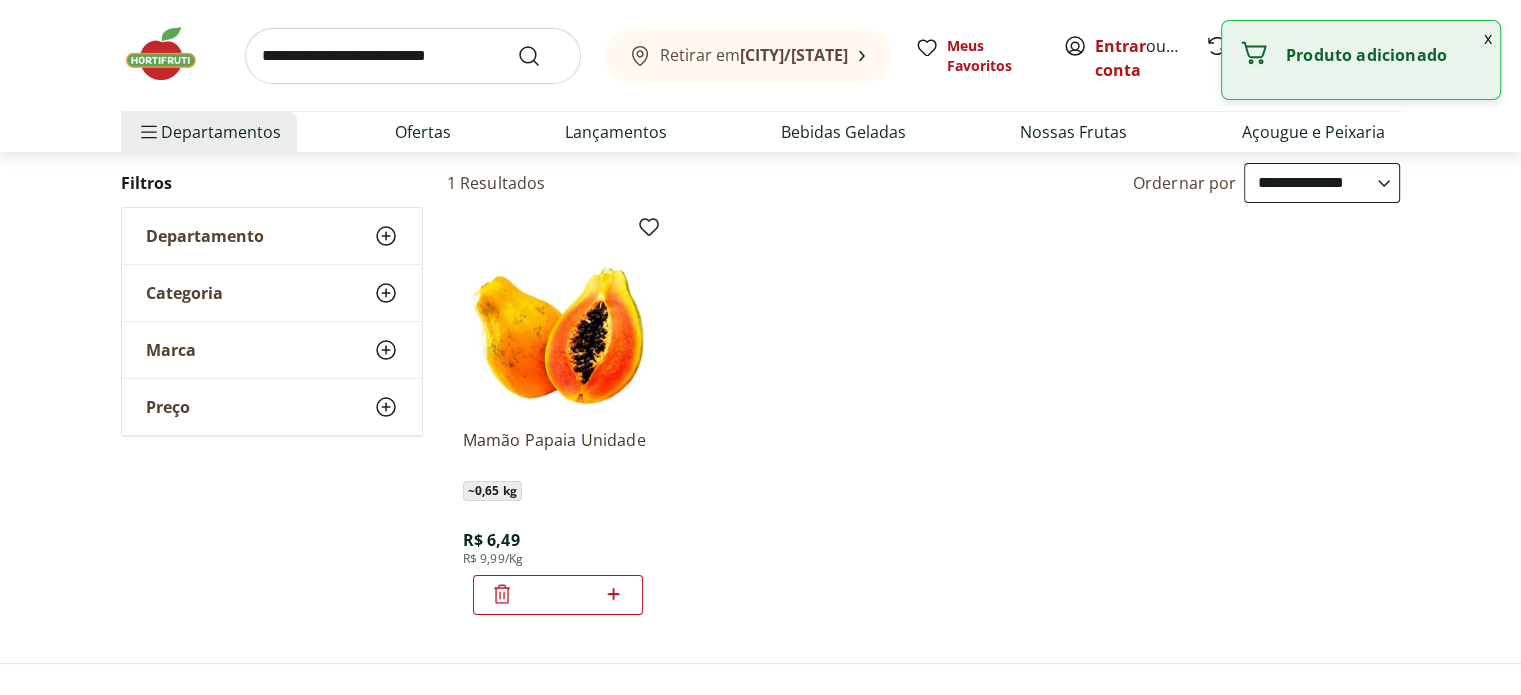 click 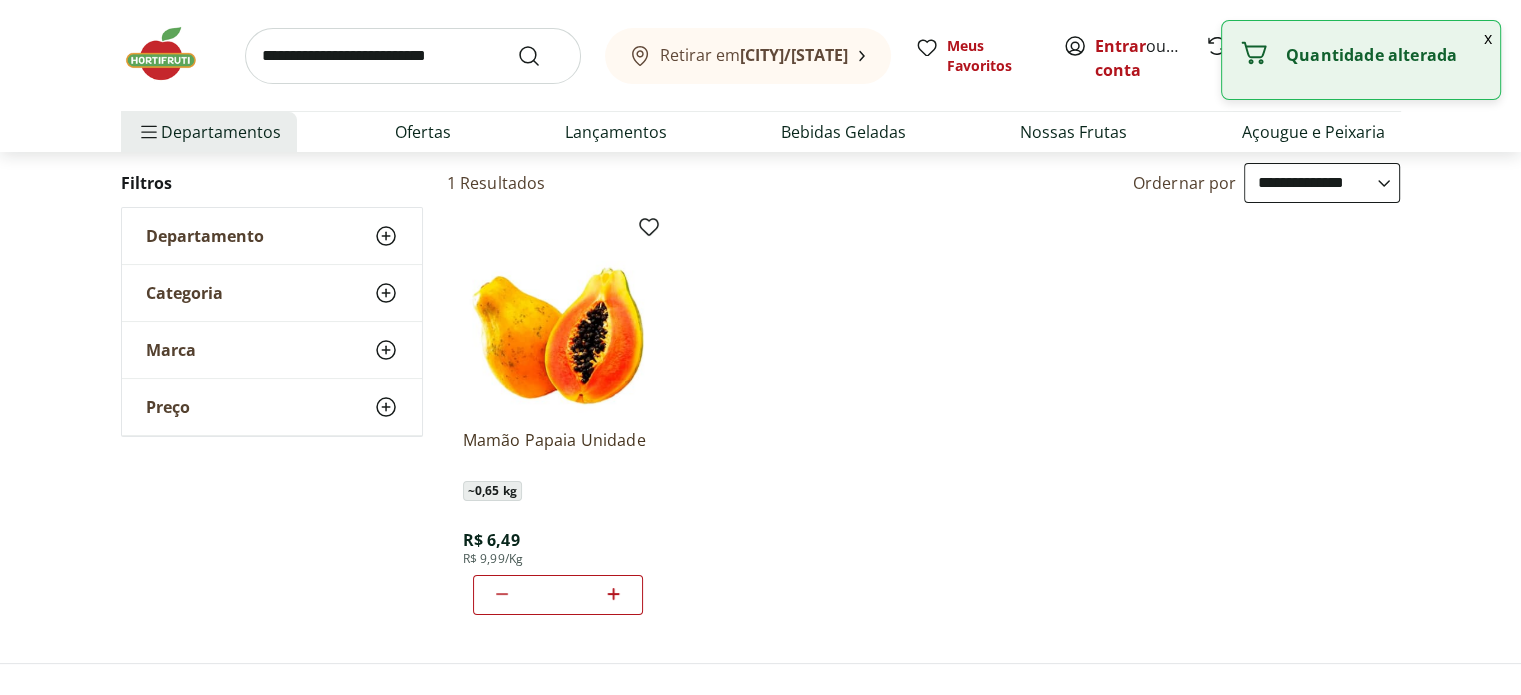 click 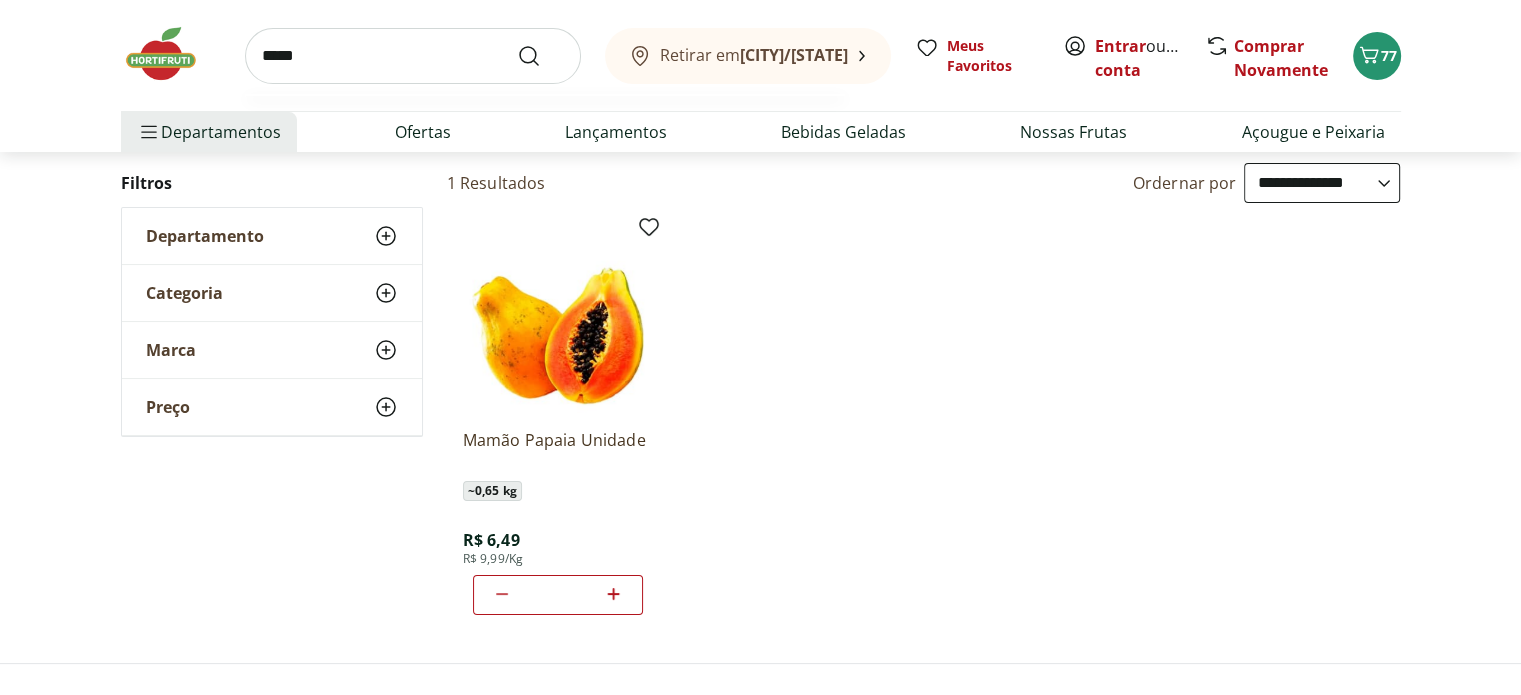 type on "******" 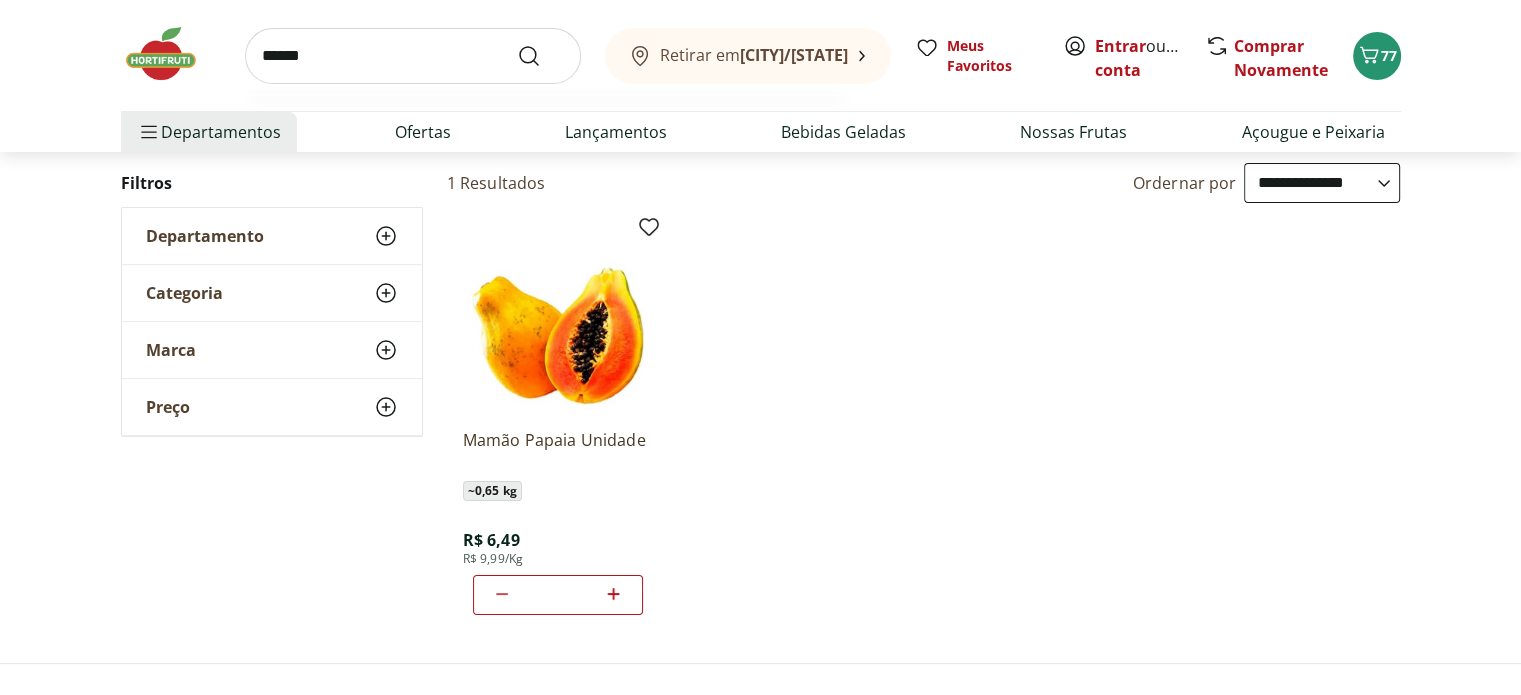 click at bounding box center (541, 56) 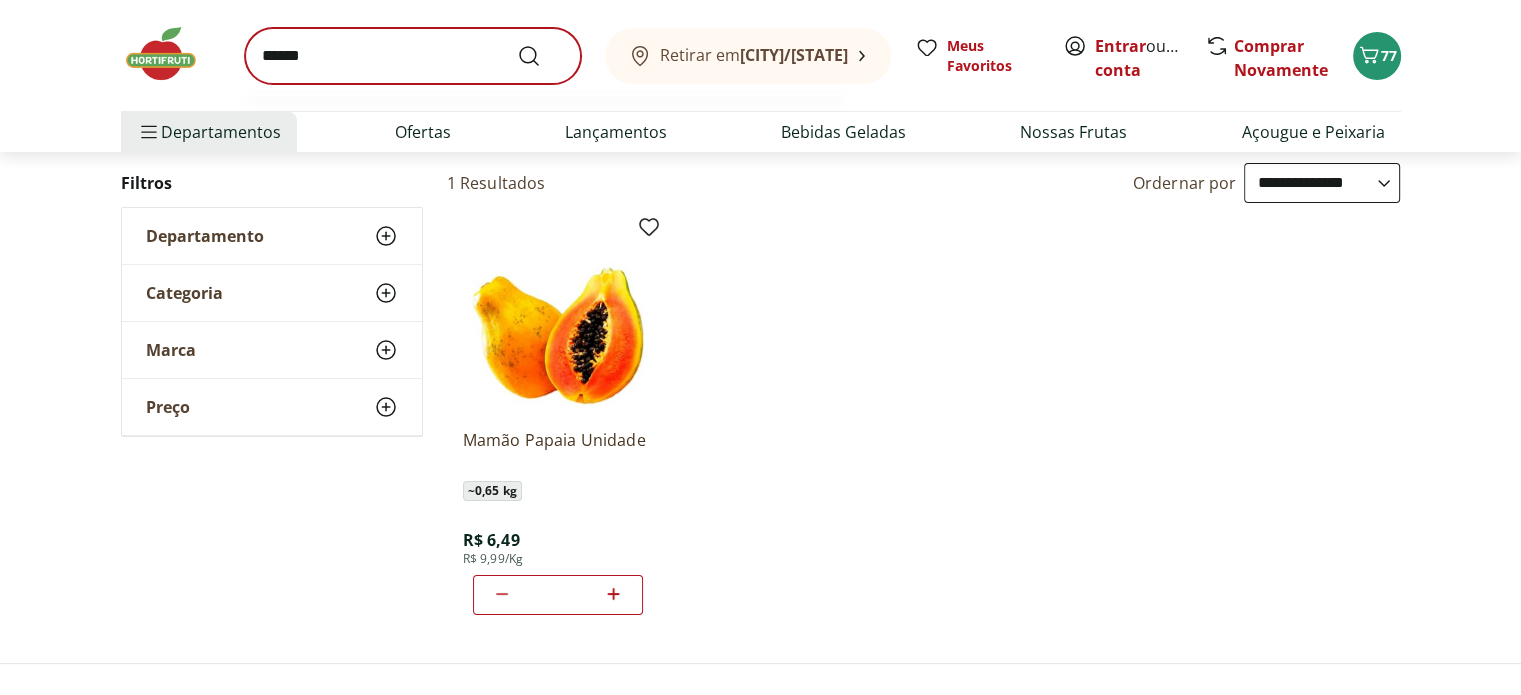 scroll, scrollTop: 0, scrollLeft: 0, axis: both 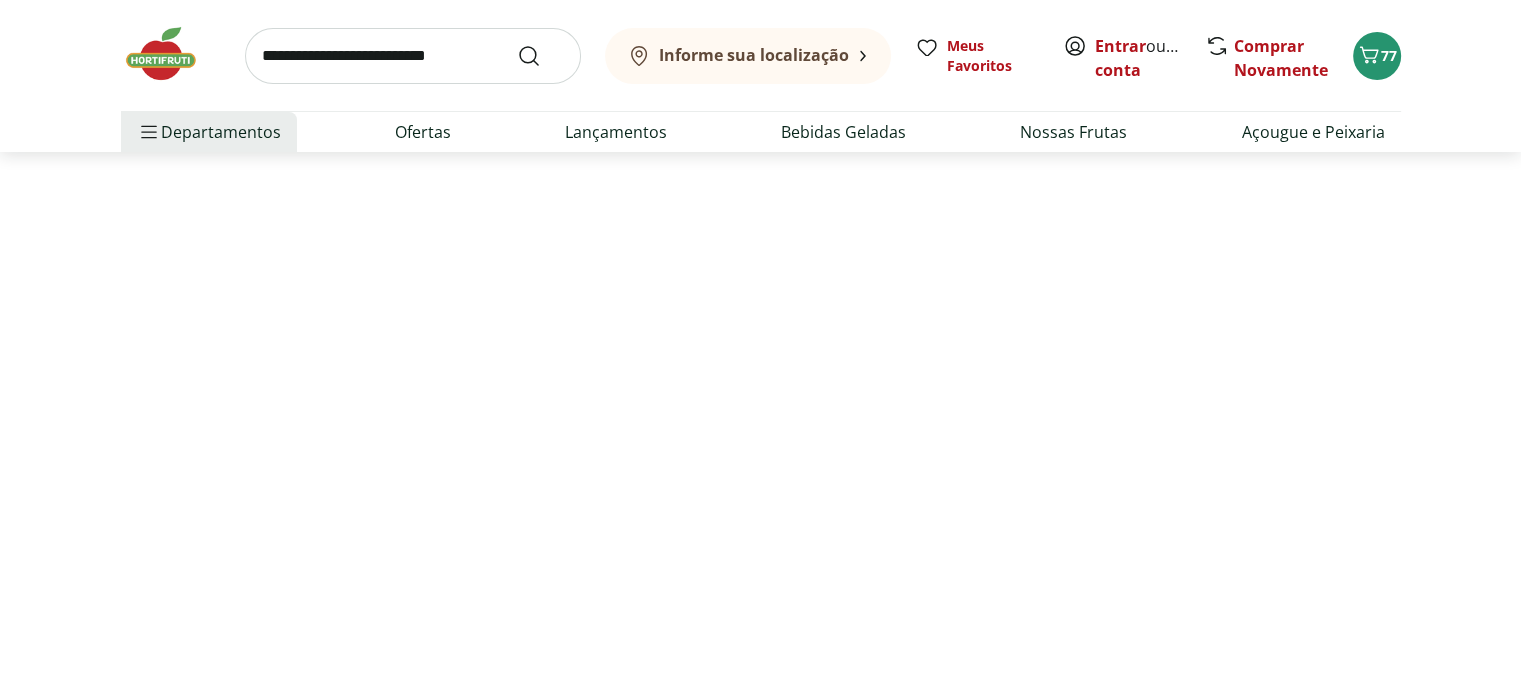 select on "**********" 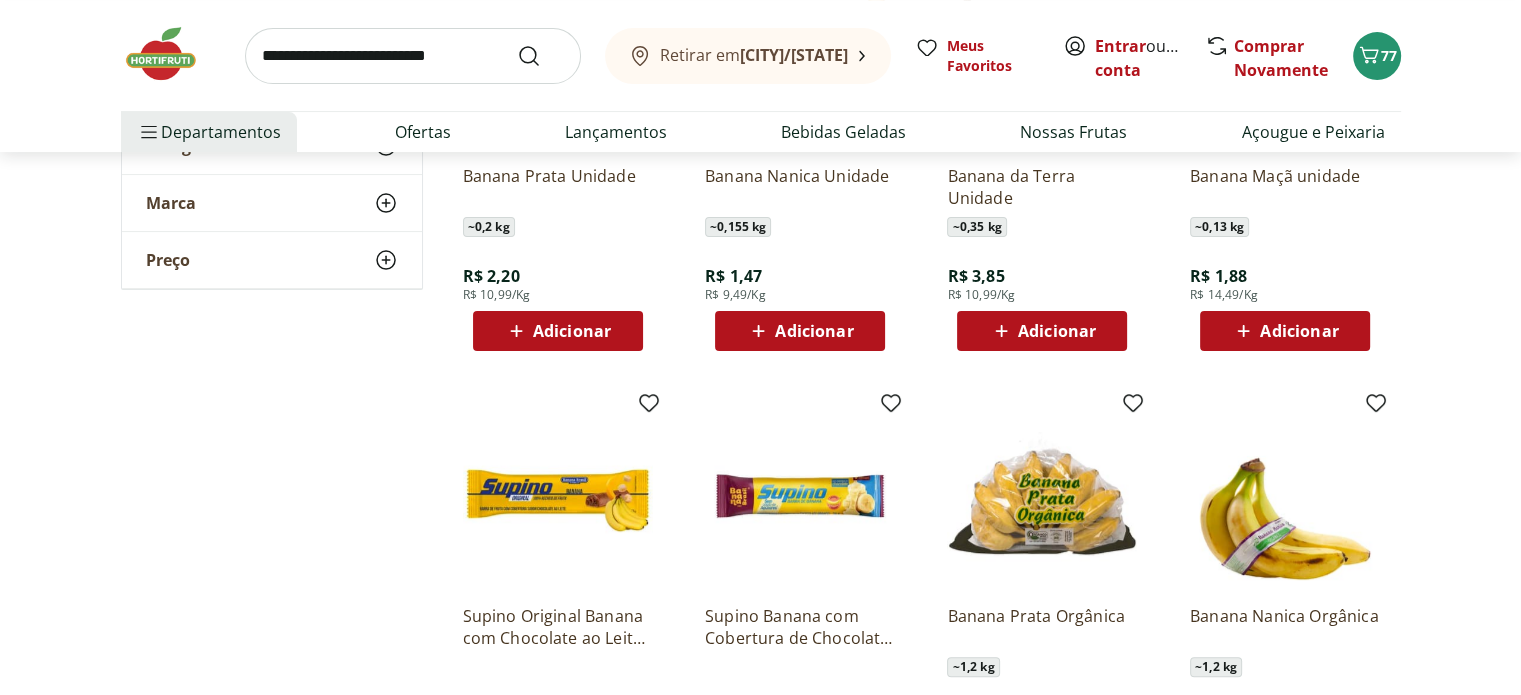 scroll, scrollTop: 500, scrollLeft: 0, axis: vertical 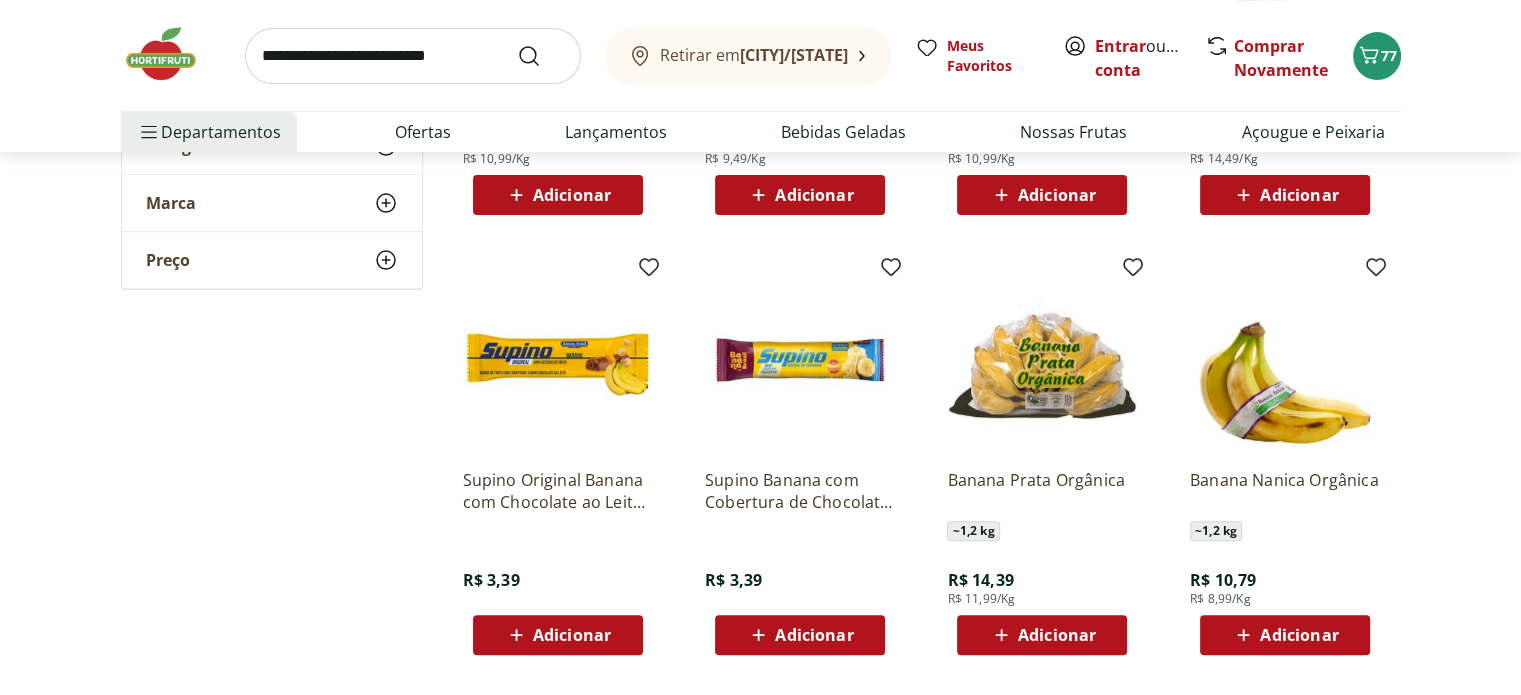 click on "Adicionar" at bounding box center [1057, 635] 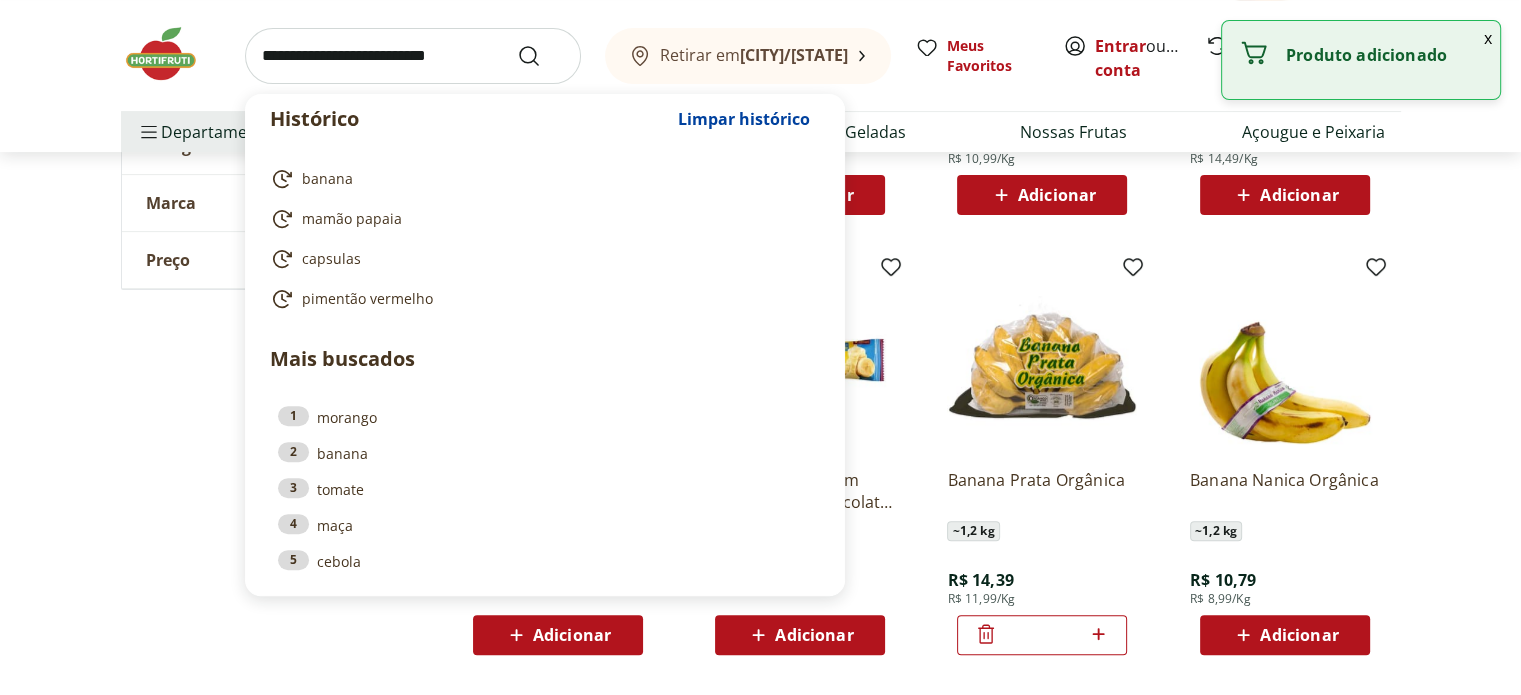 click at bounding box center (413, 56) 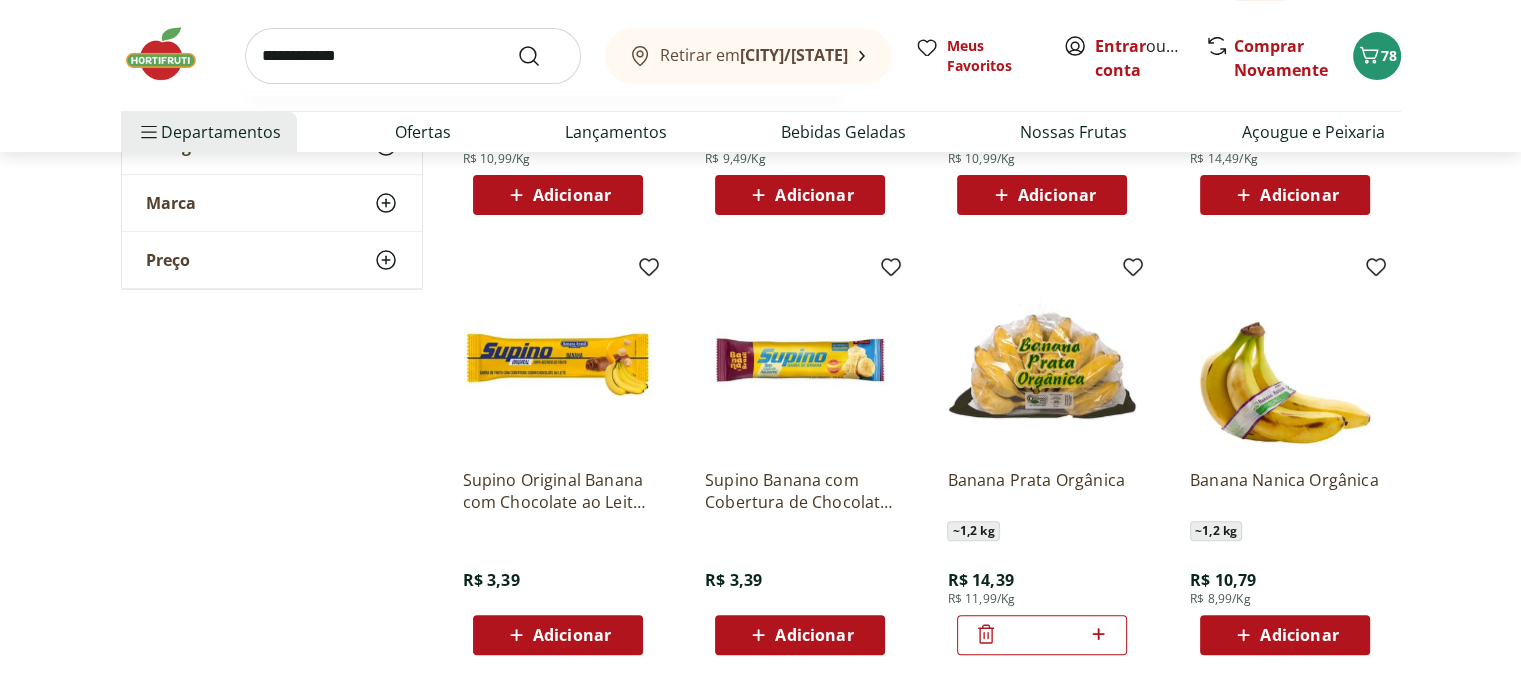 type on "**********" 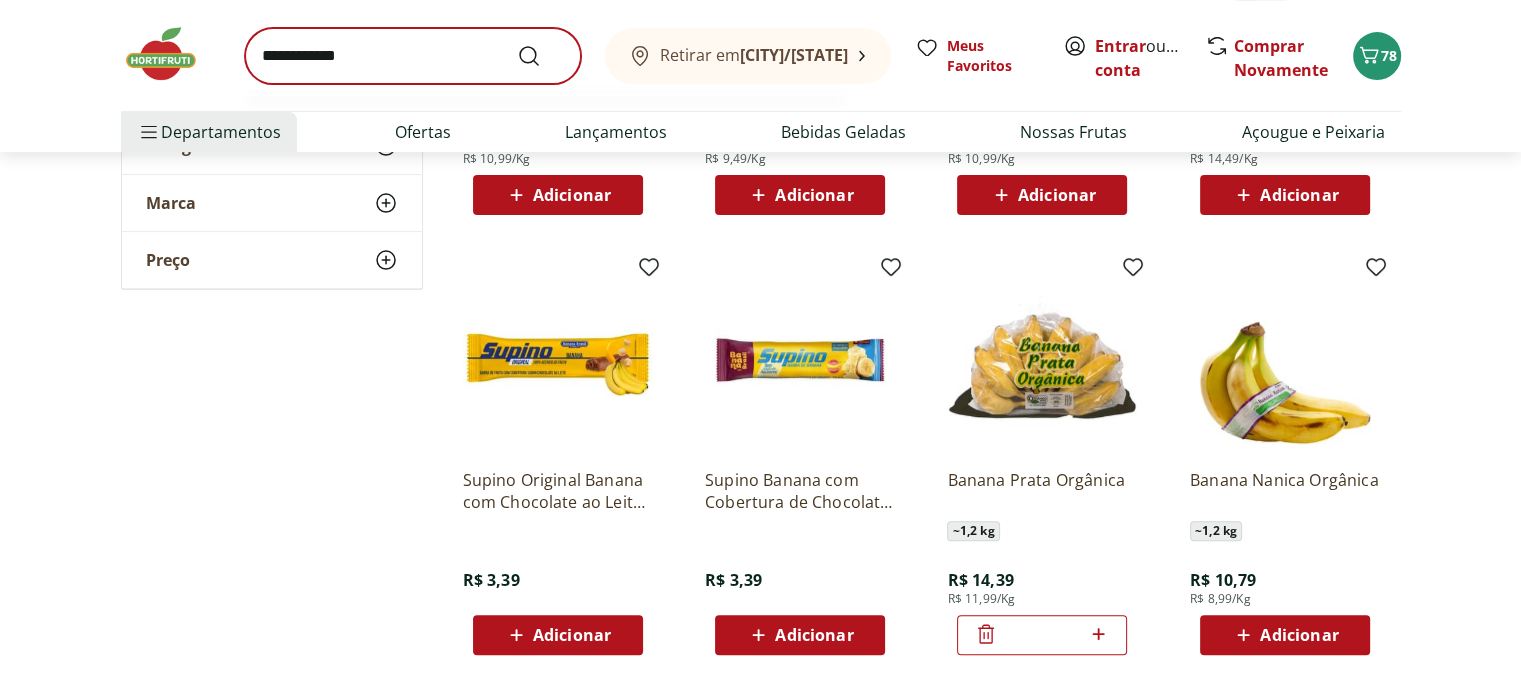 scroll, scrollTop: 0, scrollLeft: 0, axis: both 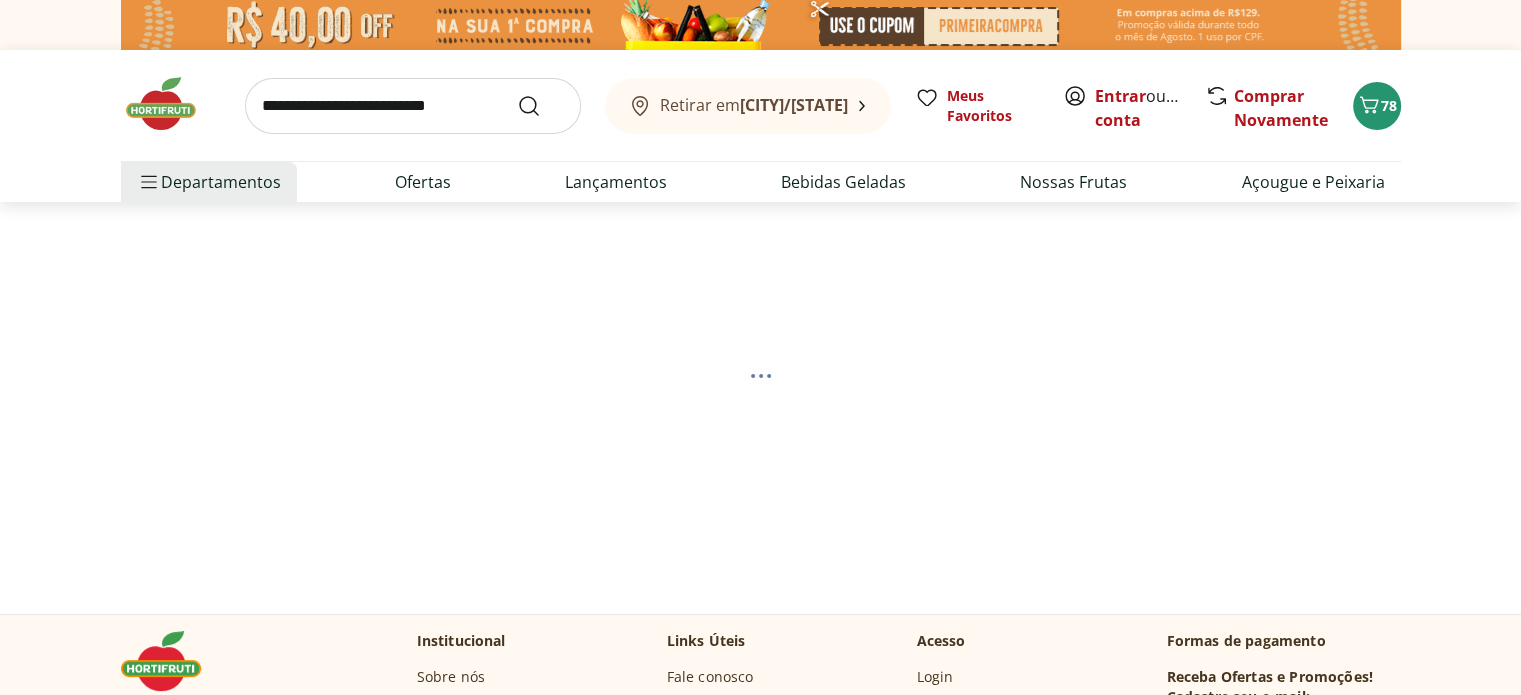 select on "**********" 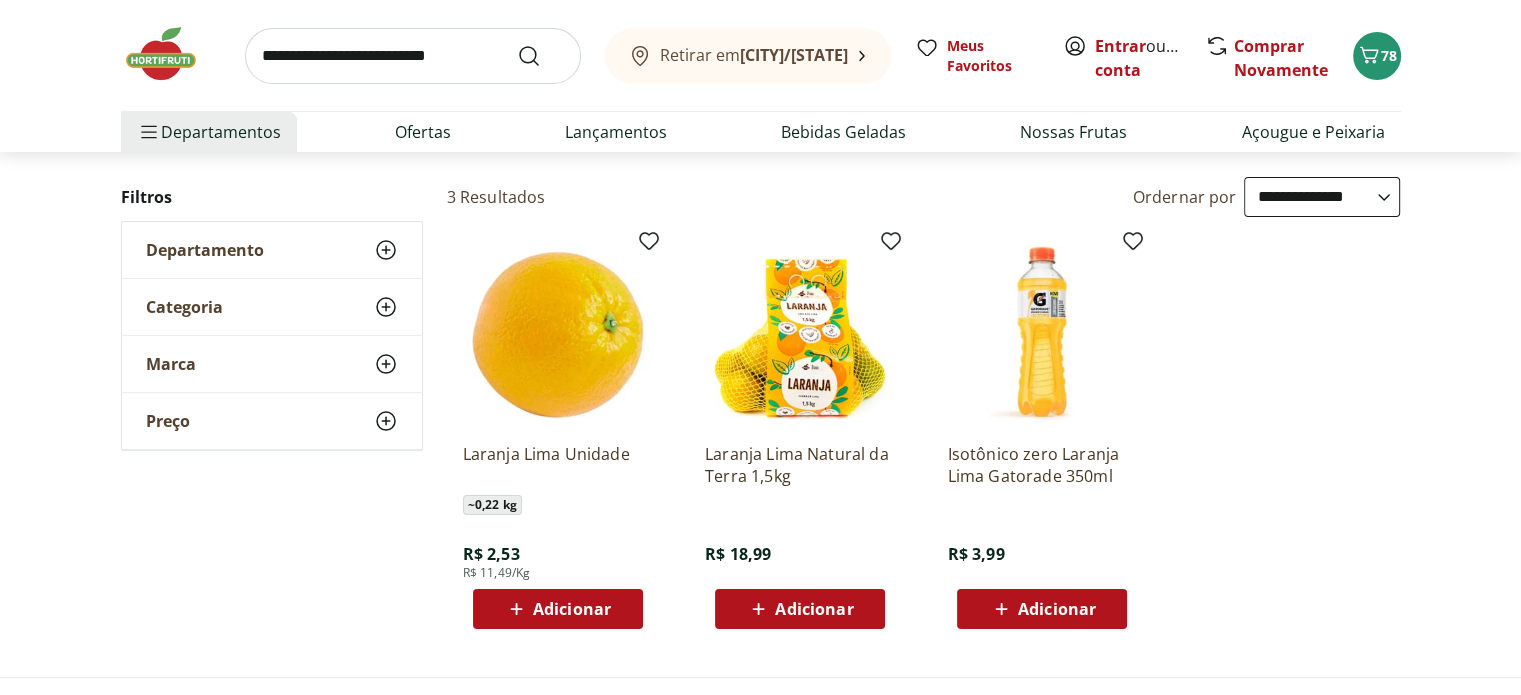 scroll, scrollTop: 300, scrollLeft: 0, axis: vertical 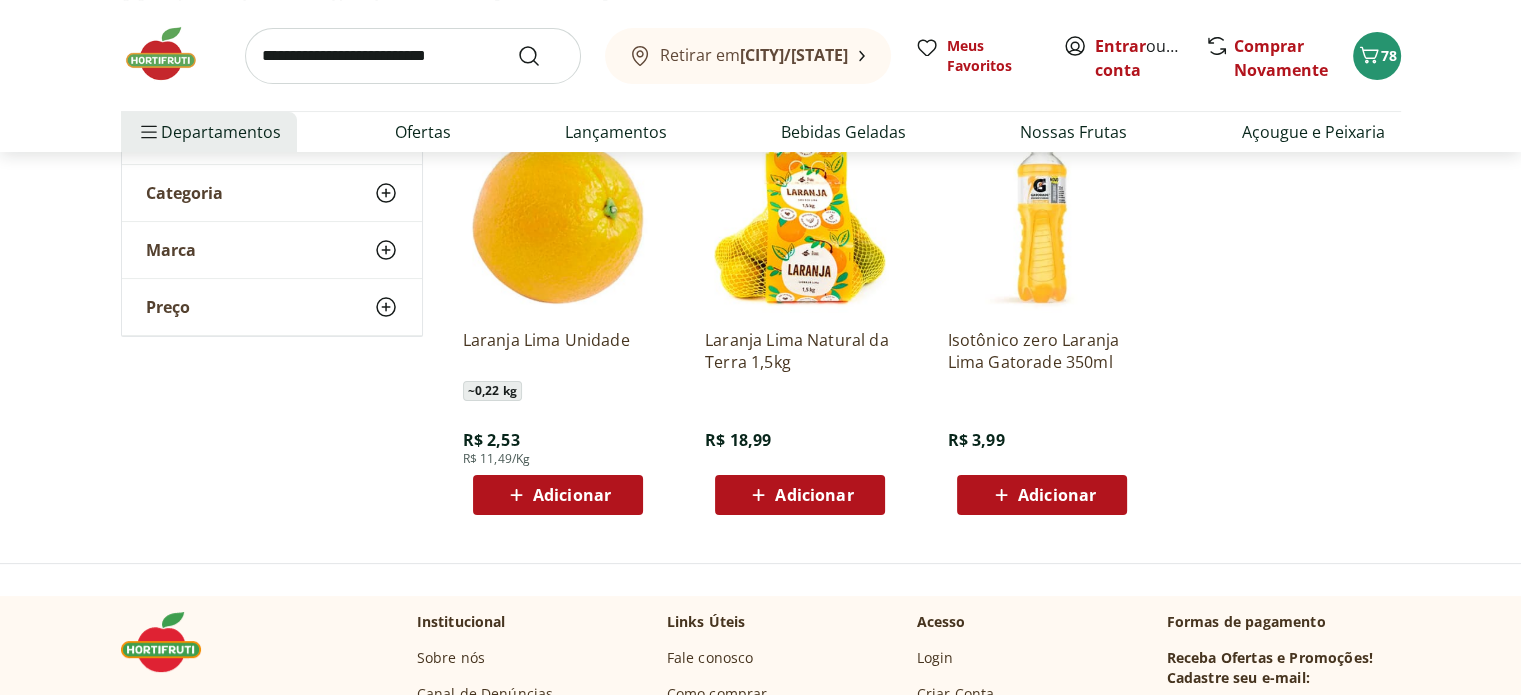 click on "Adicionar" at bounding box center [814, 495] 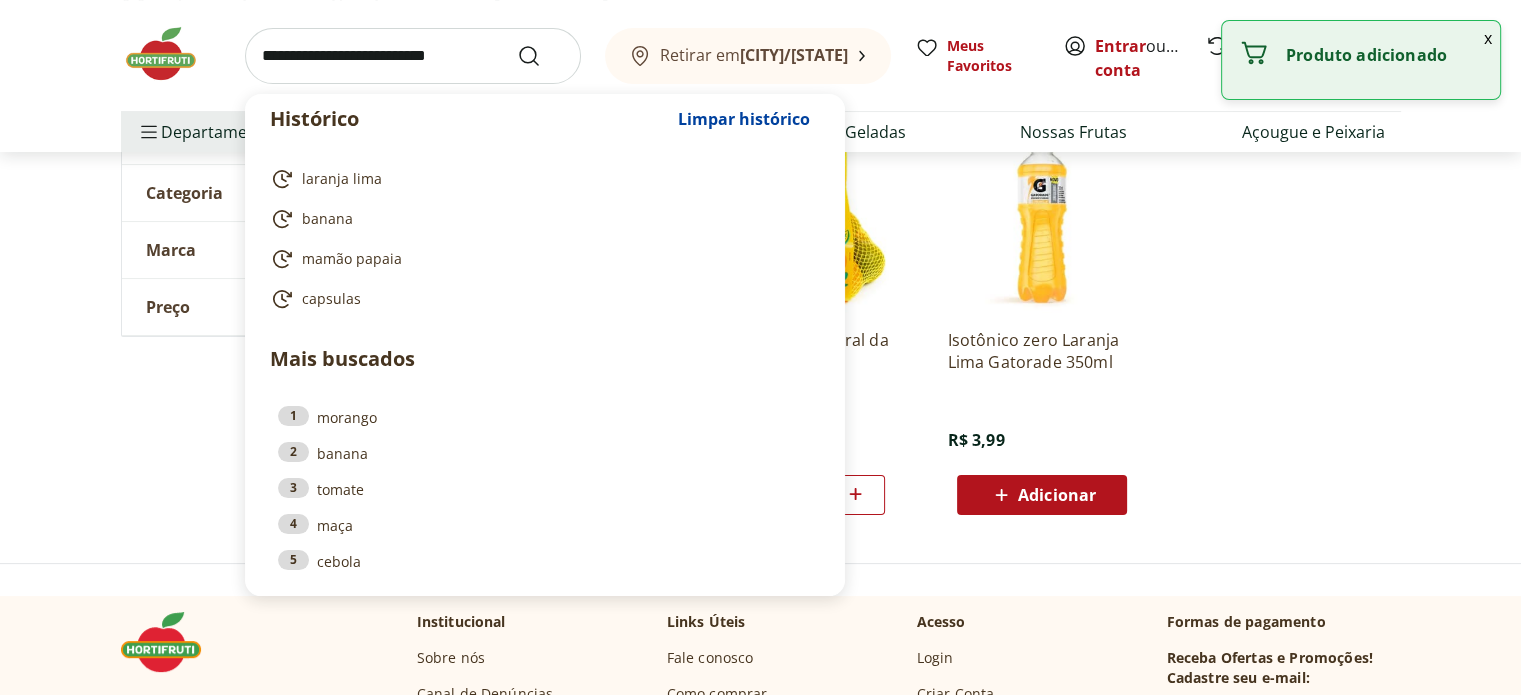 click at bounding box center [413, 56] 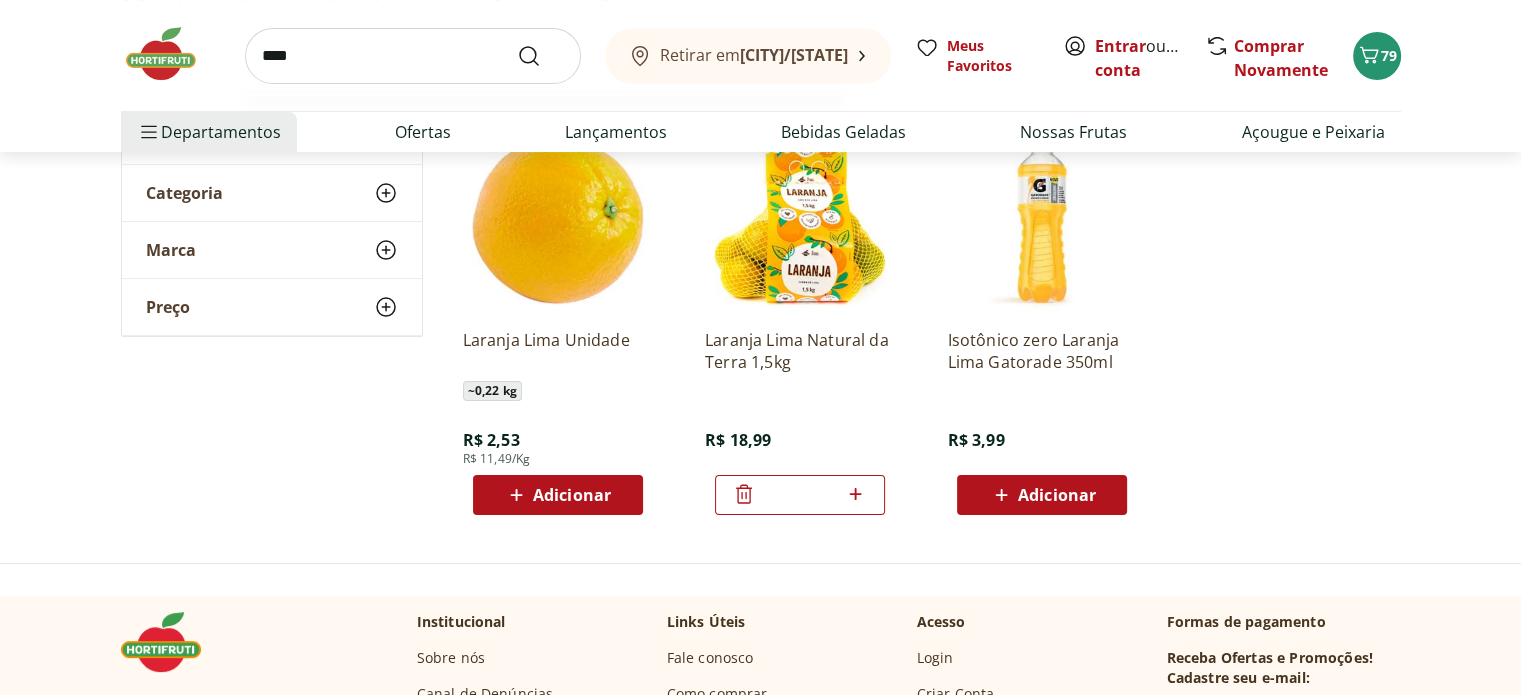 type on "****" 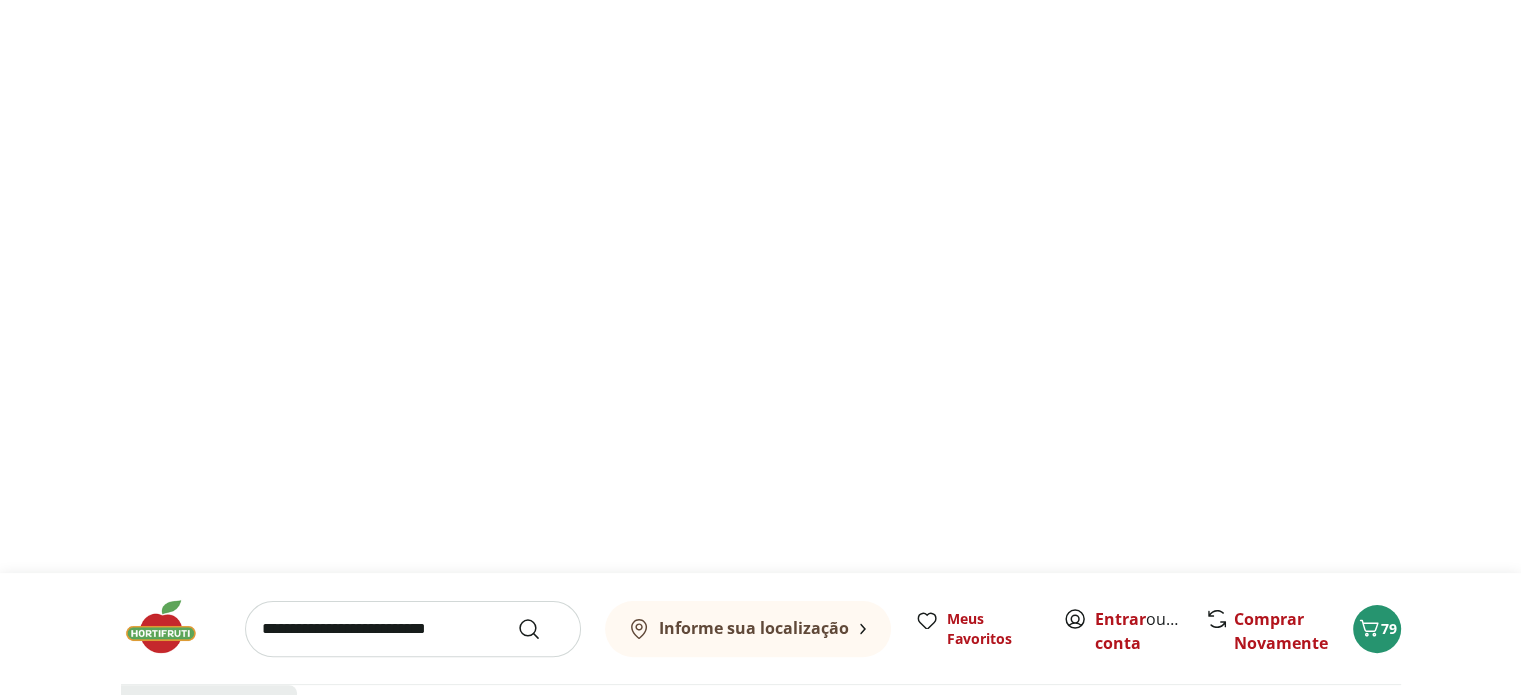 scroll, scrollTop: 0, scrollLeft: 0, axis: both 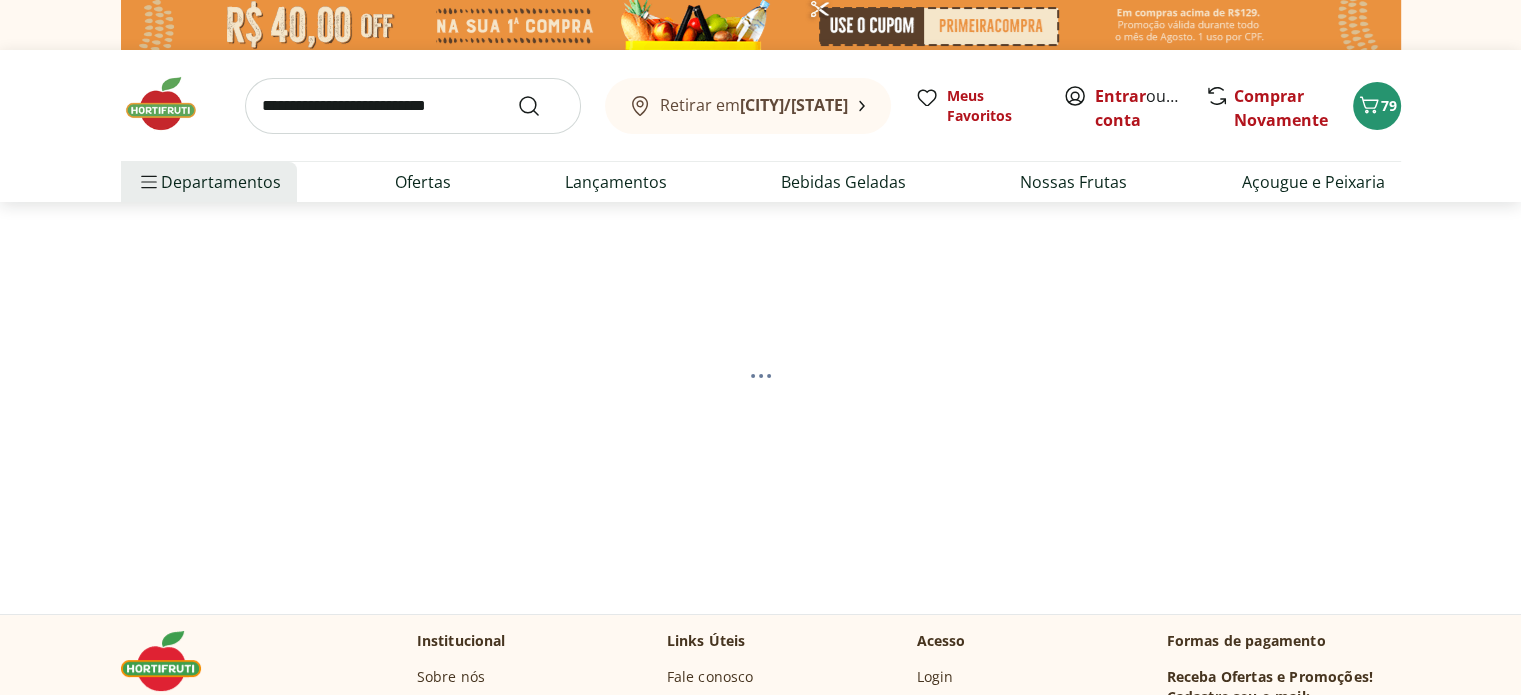 select on "**********" 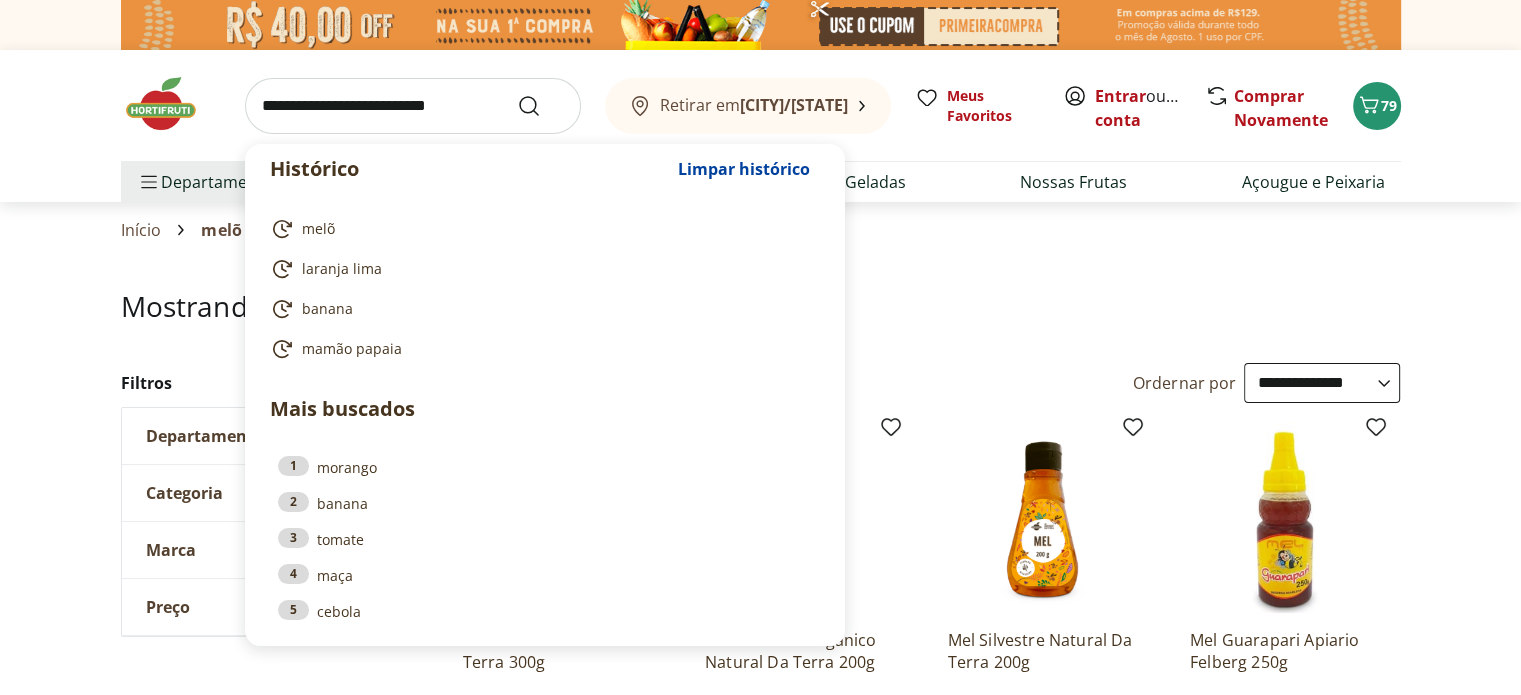 click at bounding box center (413, 106) 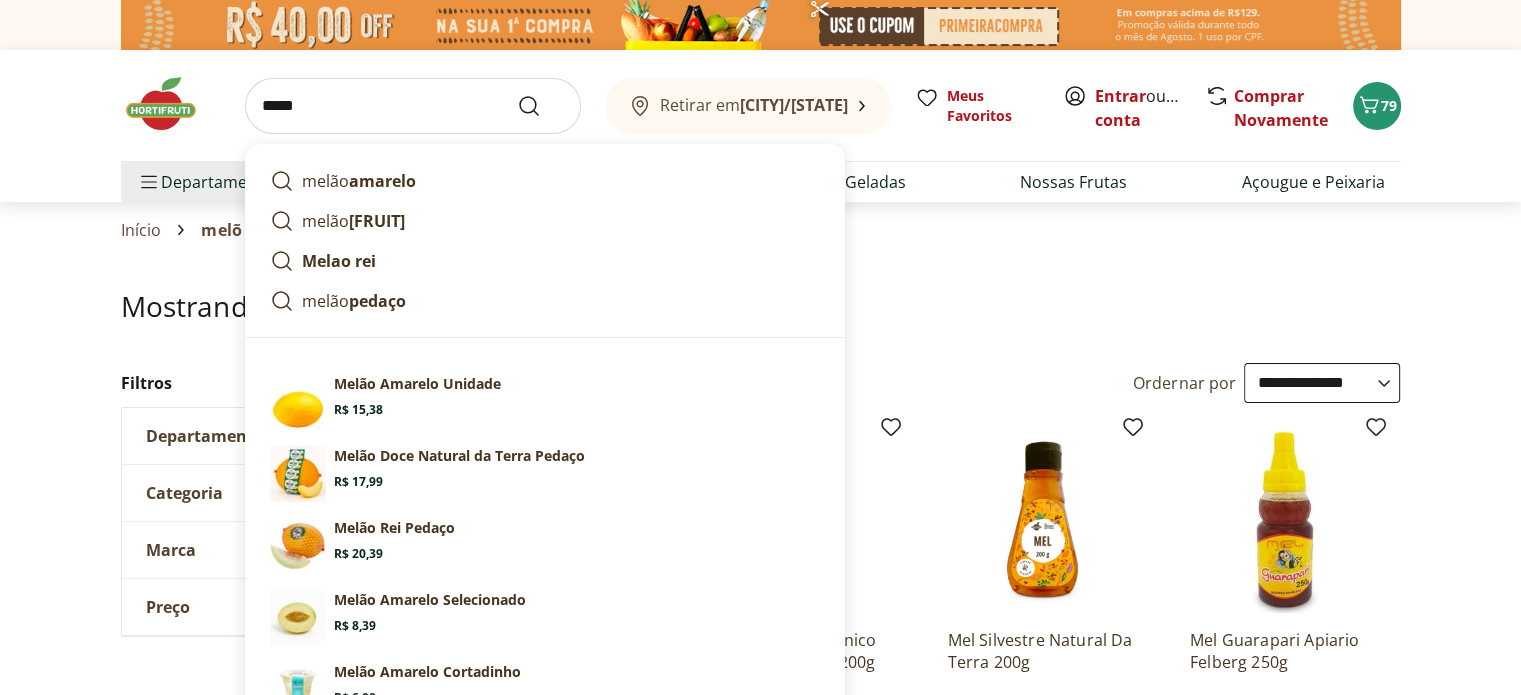 type on "*****" 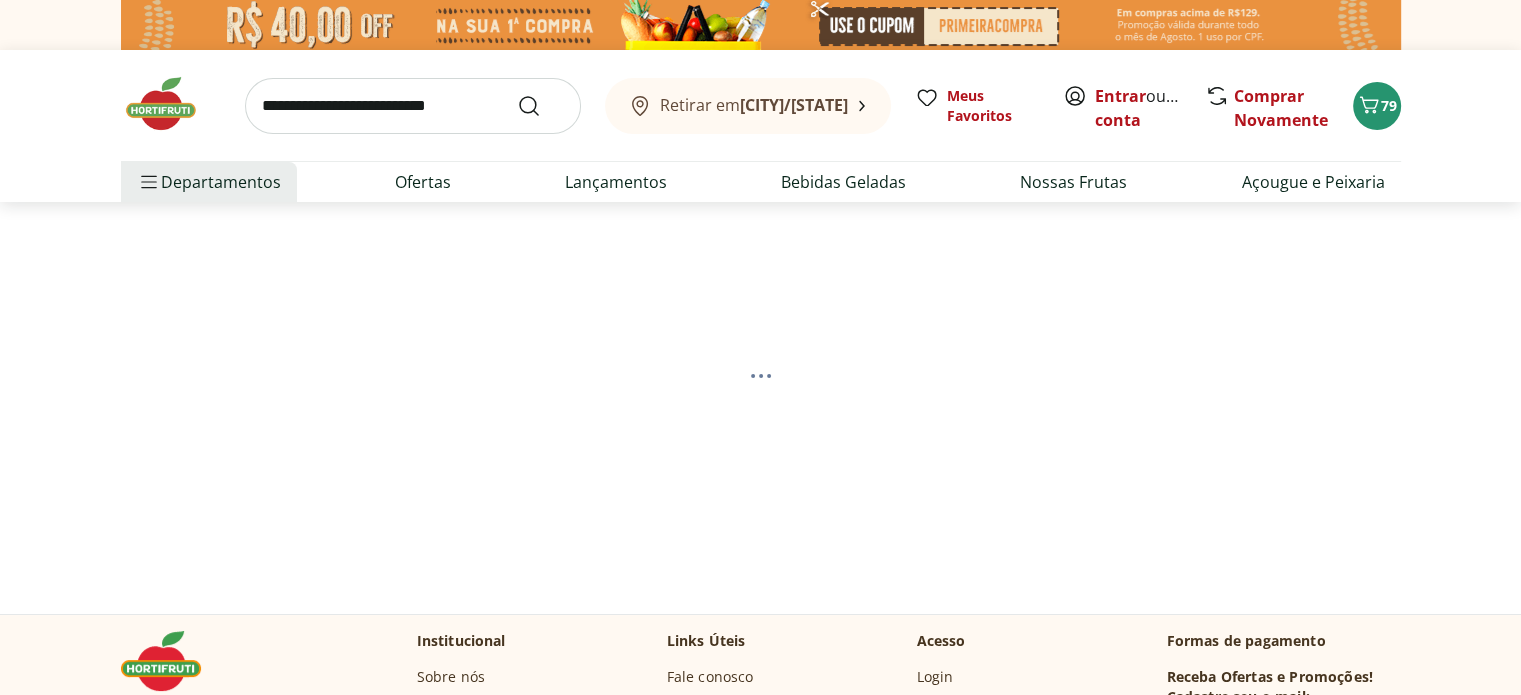 select on "**********" 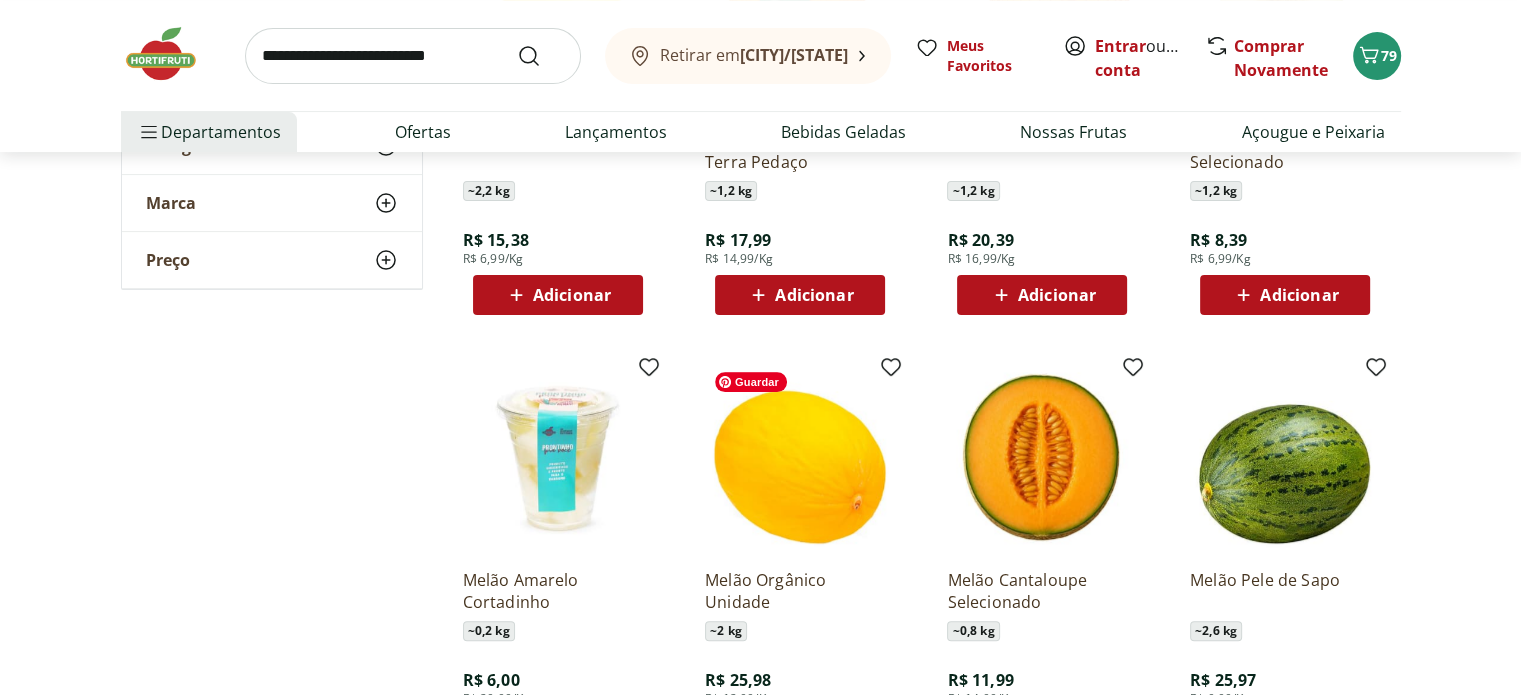 scroll, scrollTop: 400, scrollLeft: 0, axis: vertical 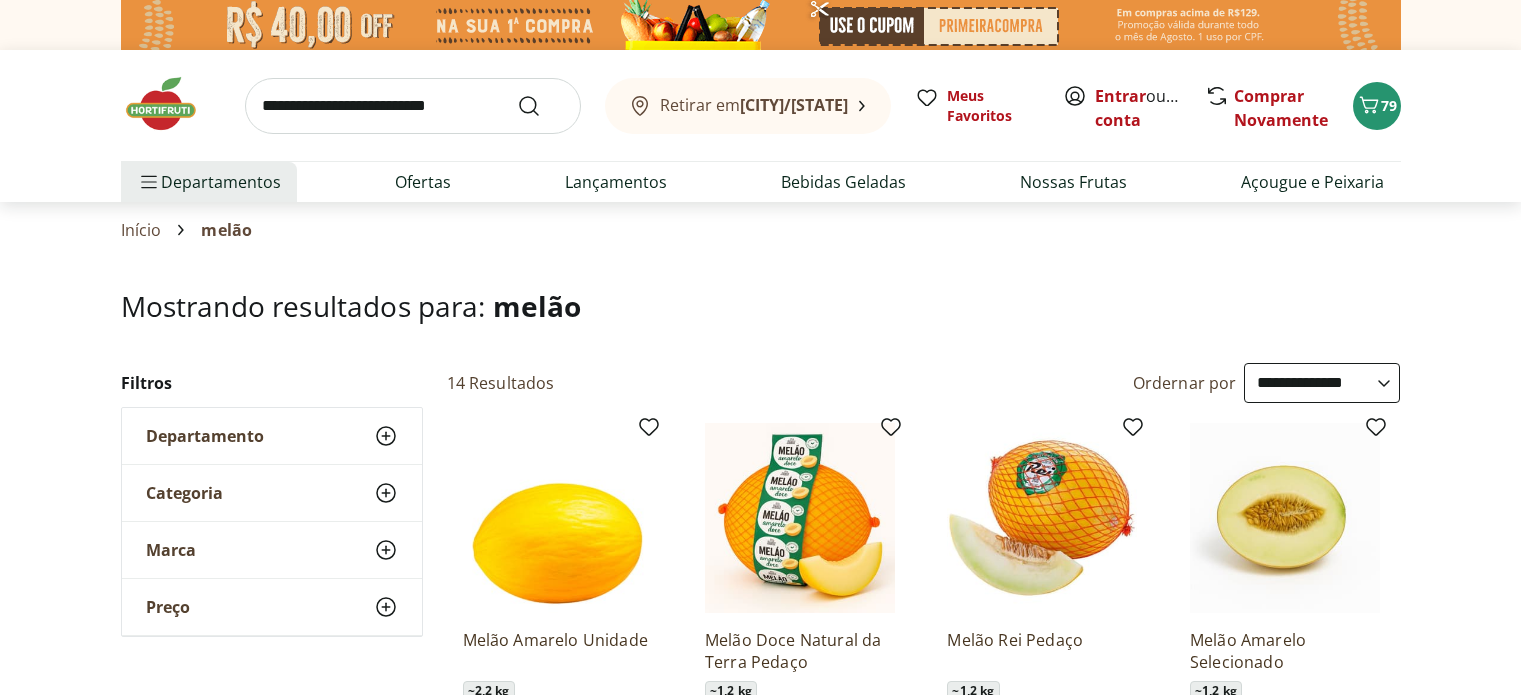 select on "**********" 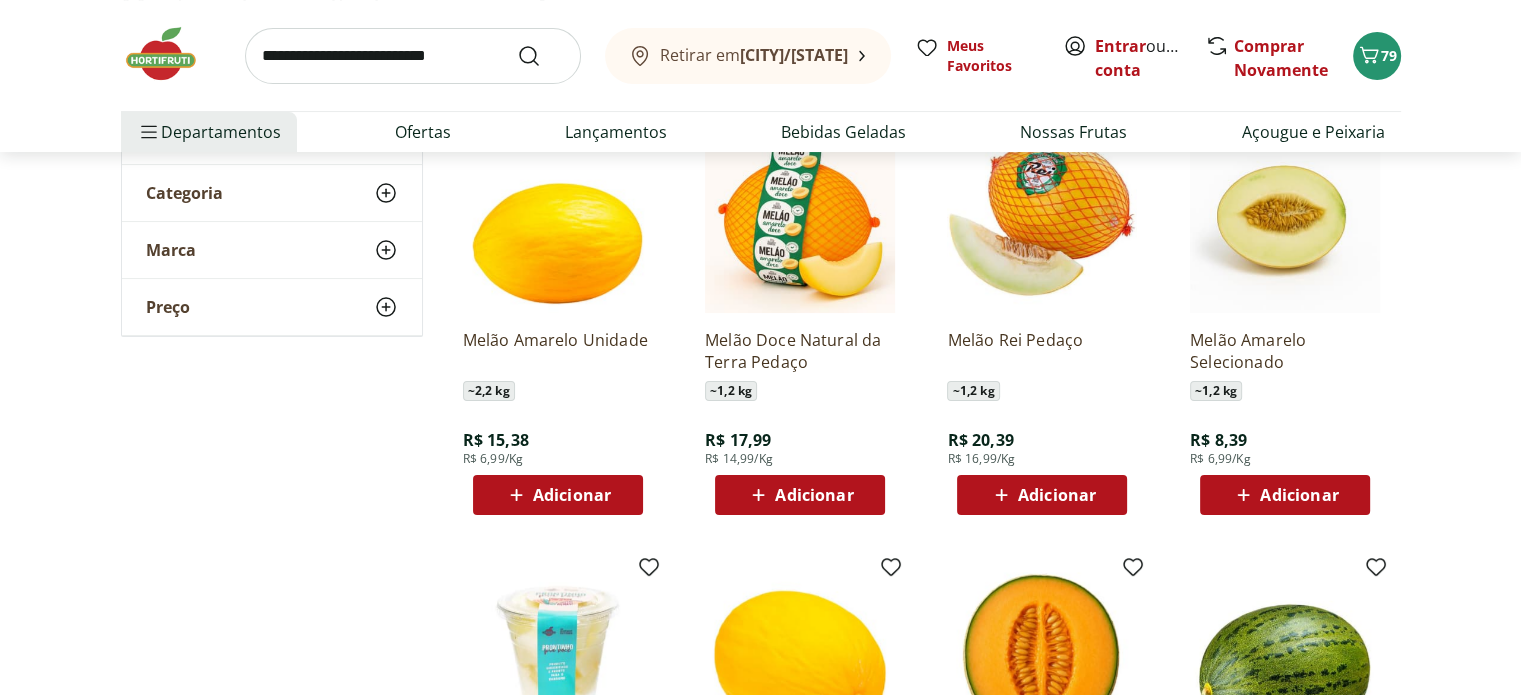 scroll, scrollTop: 0, scrollLeft: 0, axis: both 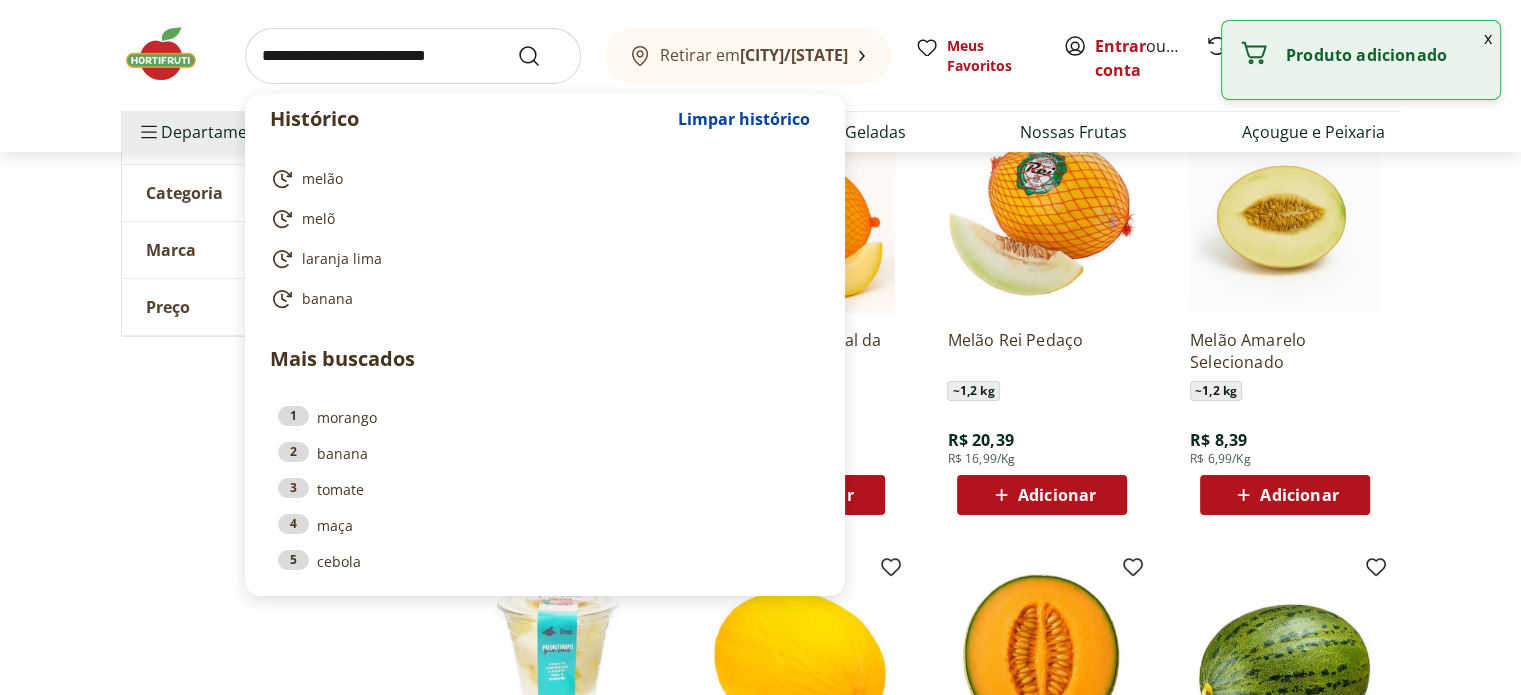 click at bounding box center [413, 56] 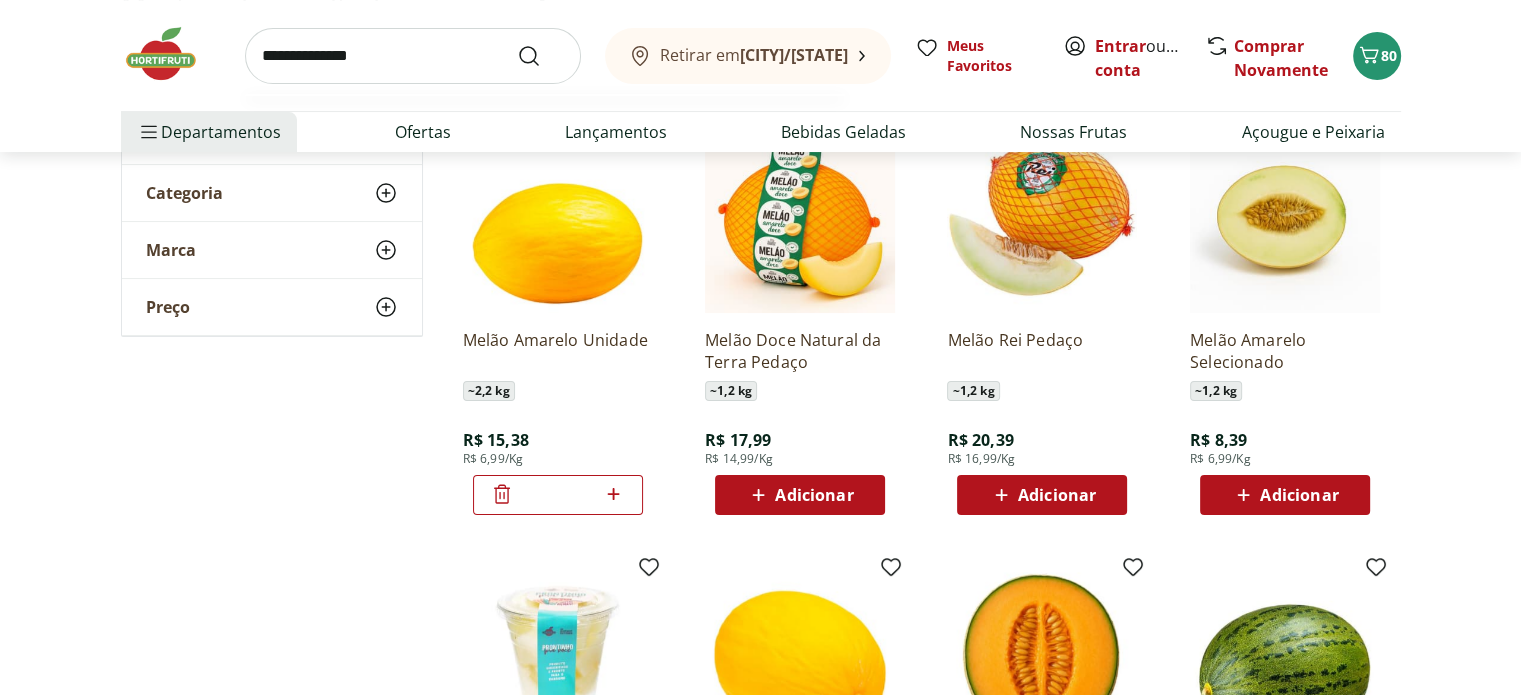 type on "**********" 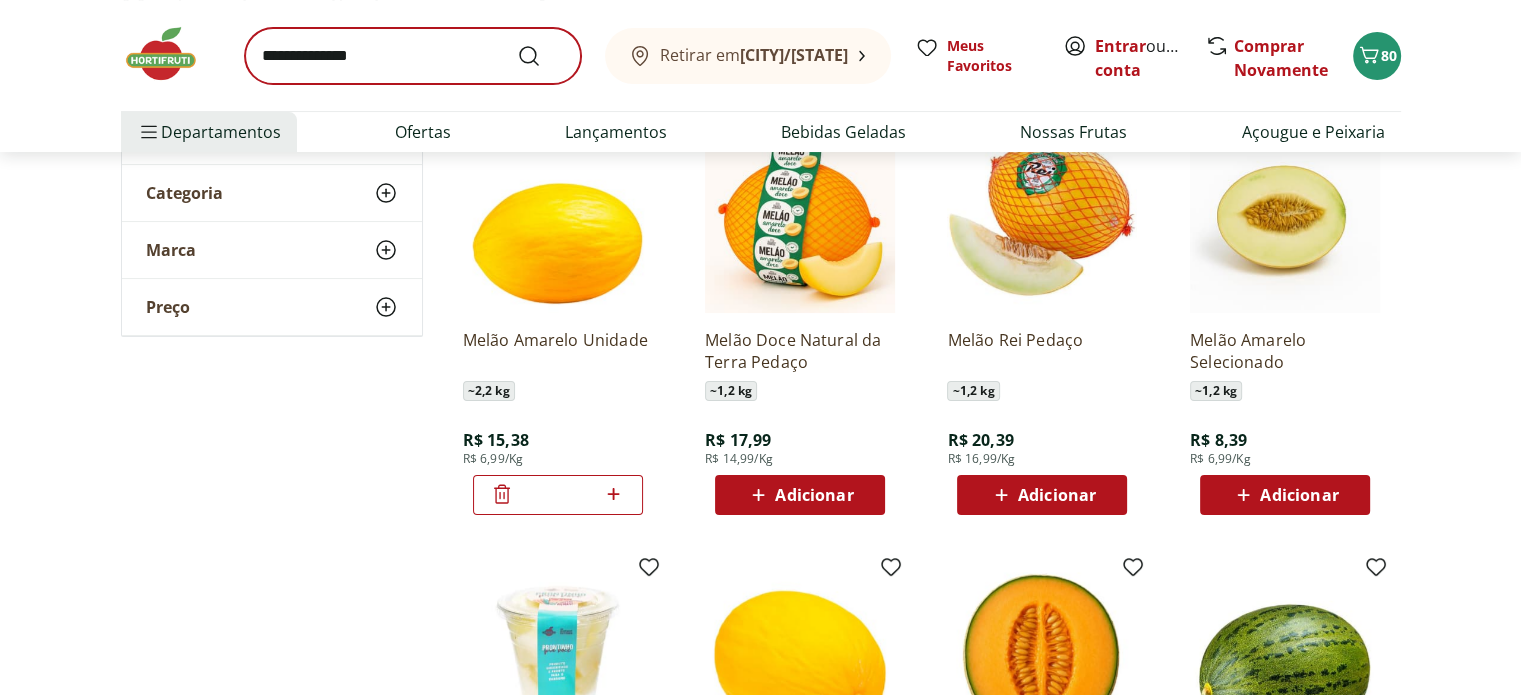 scroll, scrollTop: 0, scrollLeft: 0, axis: both 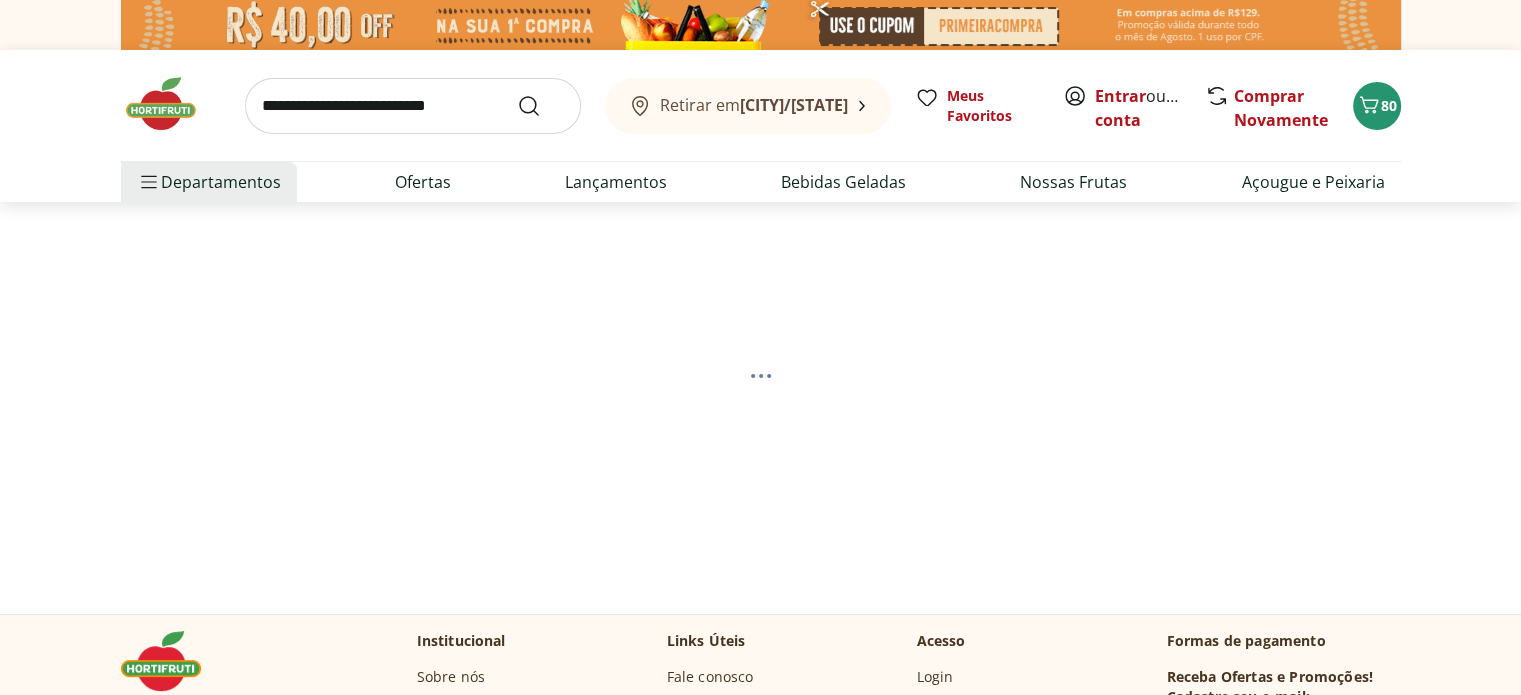 select on "**********" 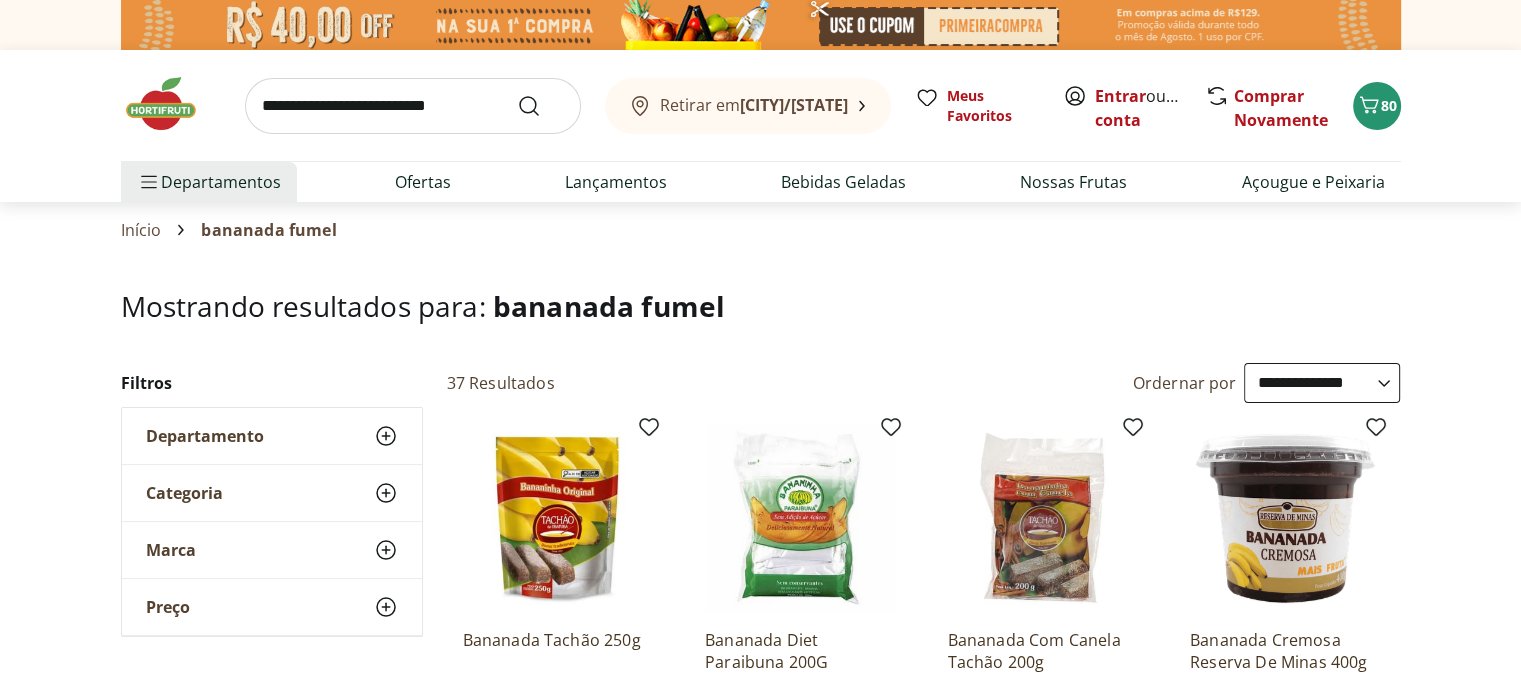 scroll, scrollTop: 0, scrollLeft: 0, axis: both 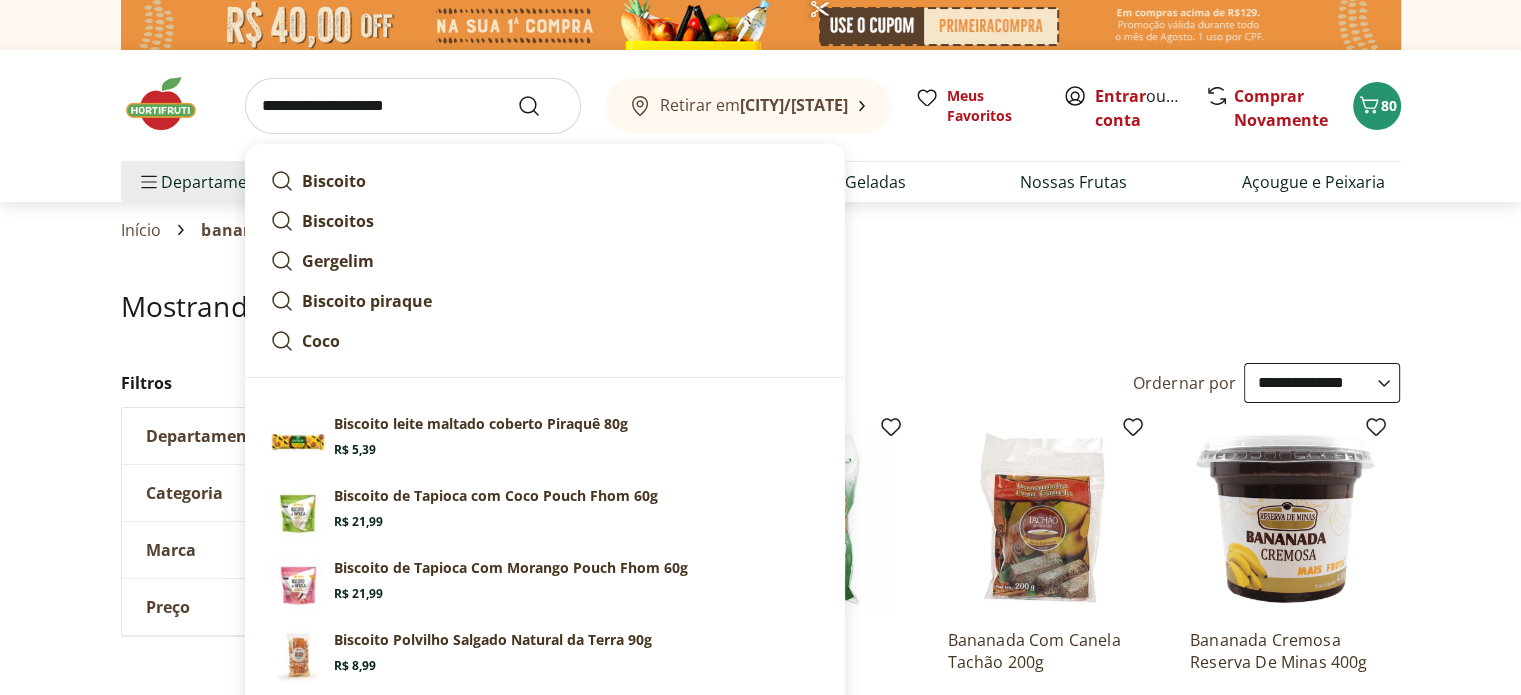 type on "**********" 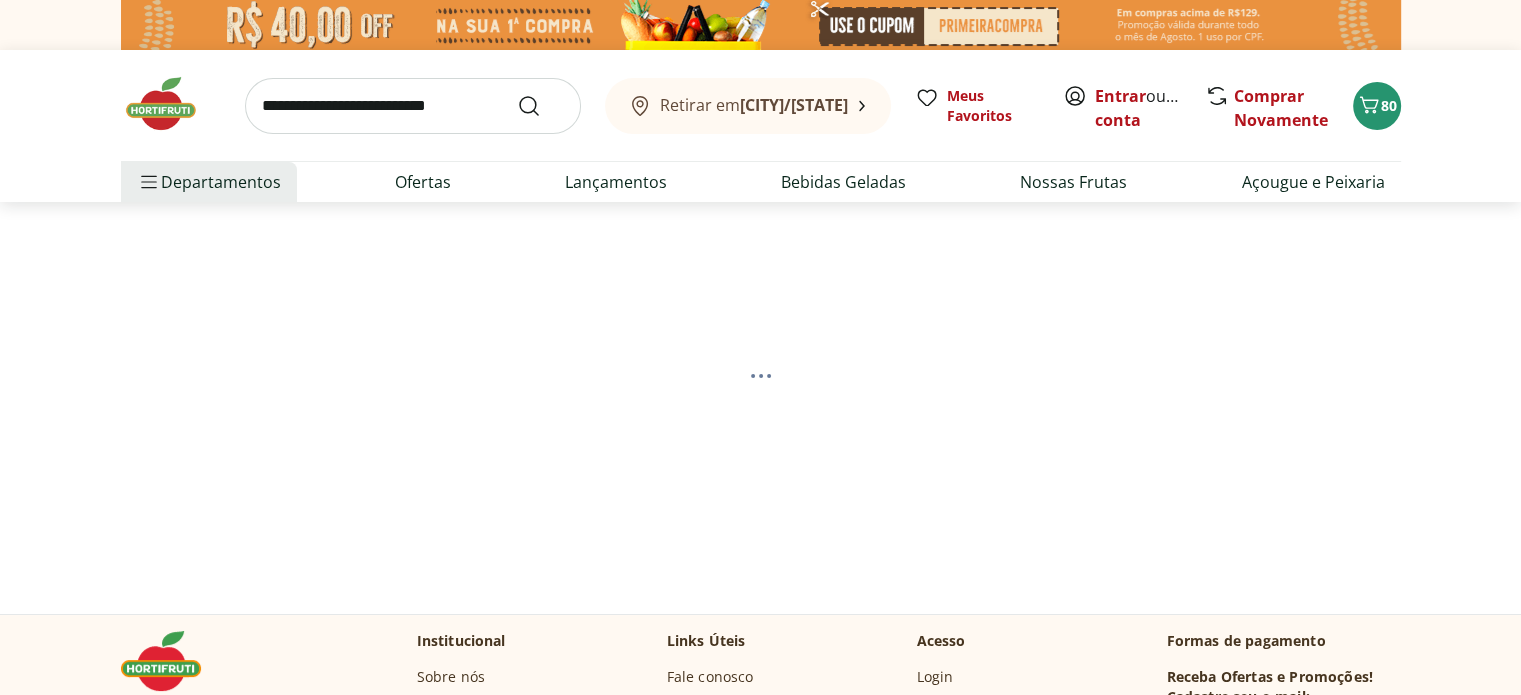 select on "**********" 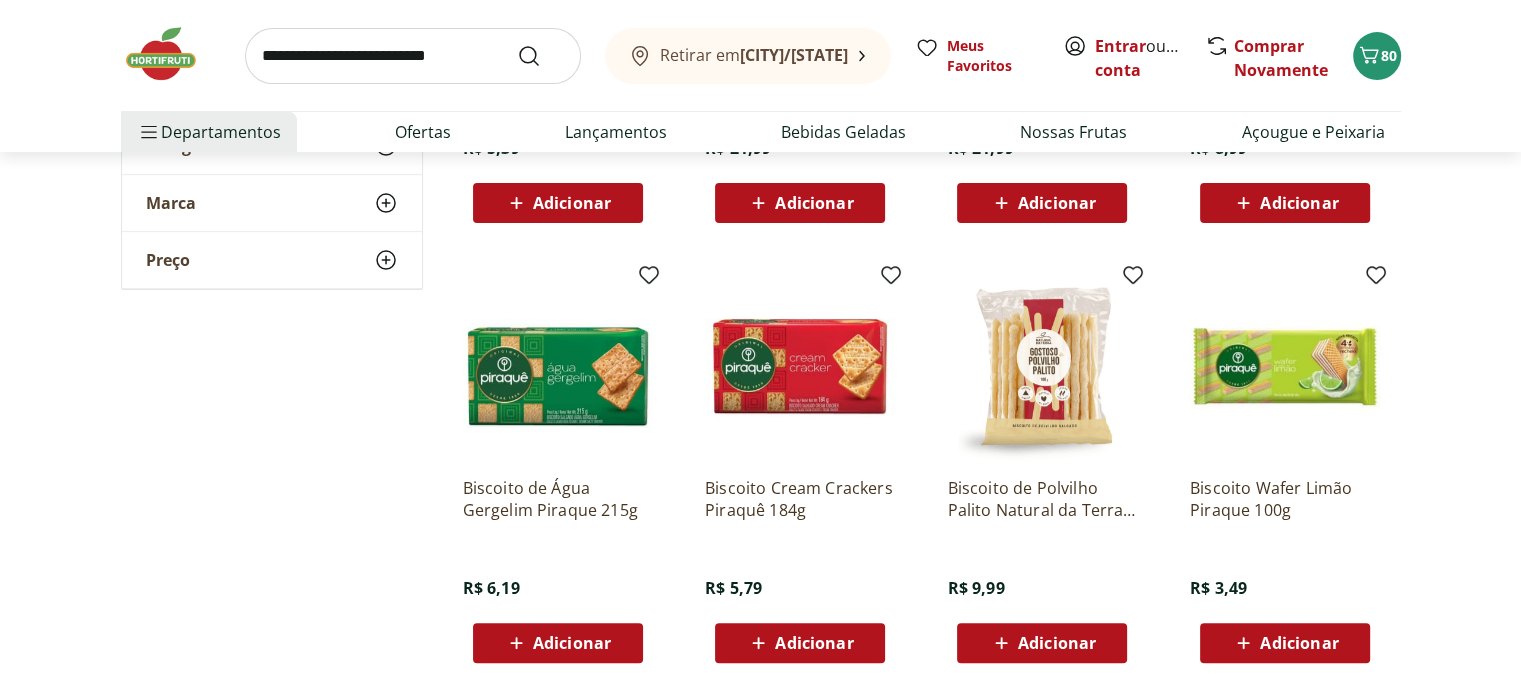 scroll, scrollTop: 700, scrollLeft: 0, axis: vertical 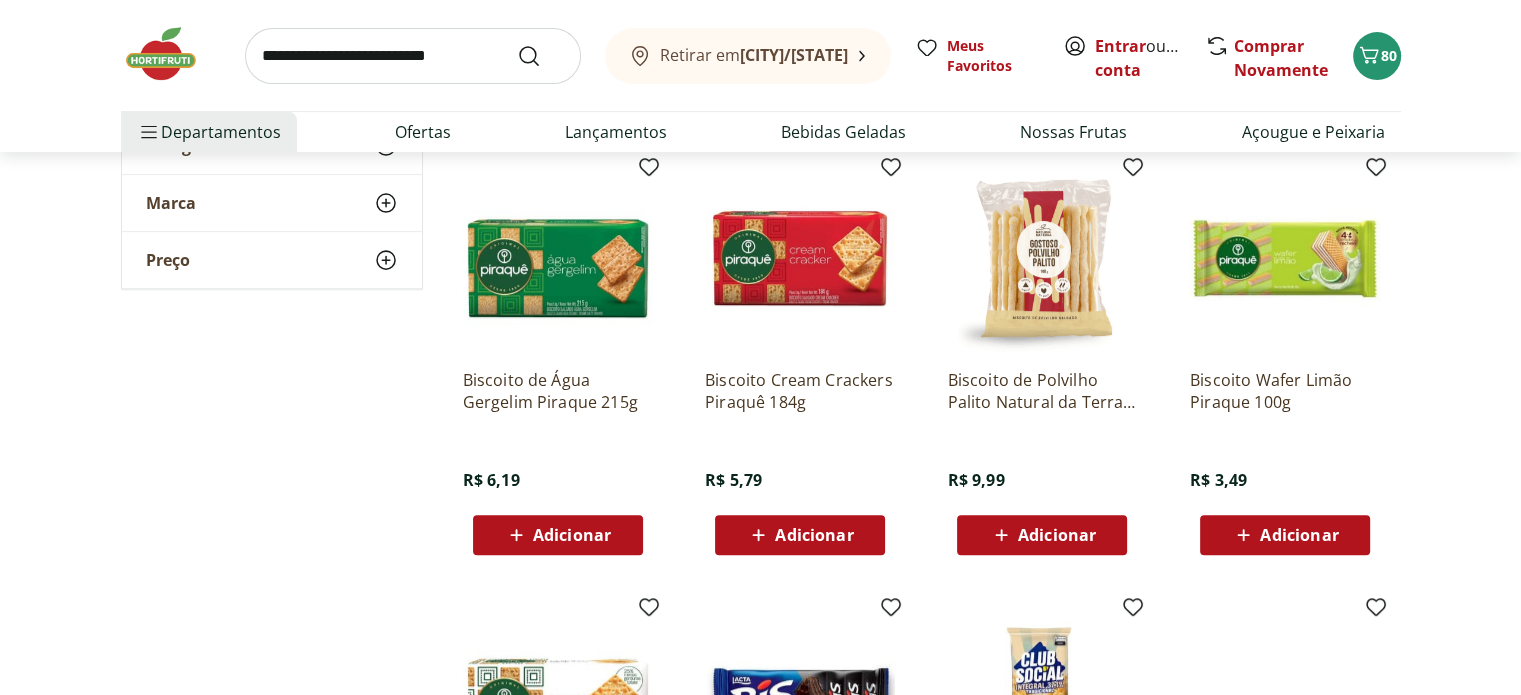 click on "Adicionar" at bounding box center (572, 535) 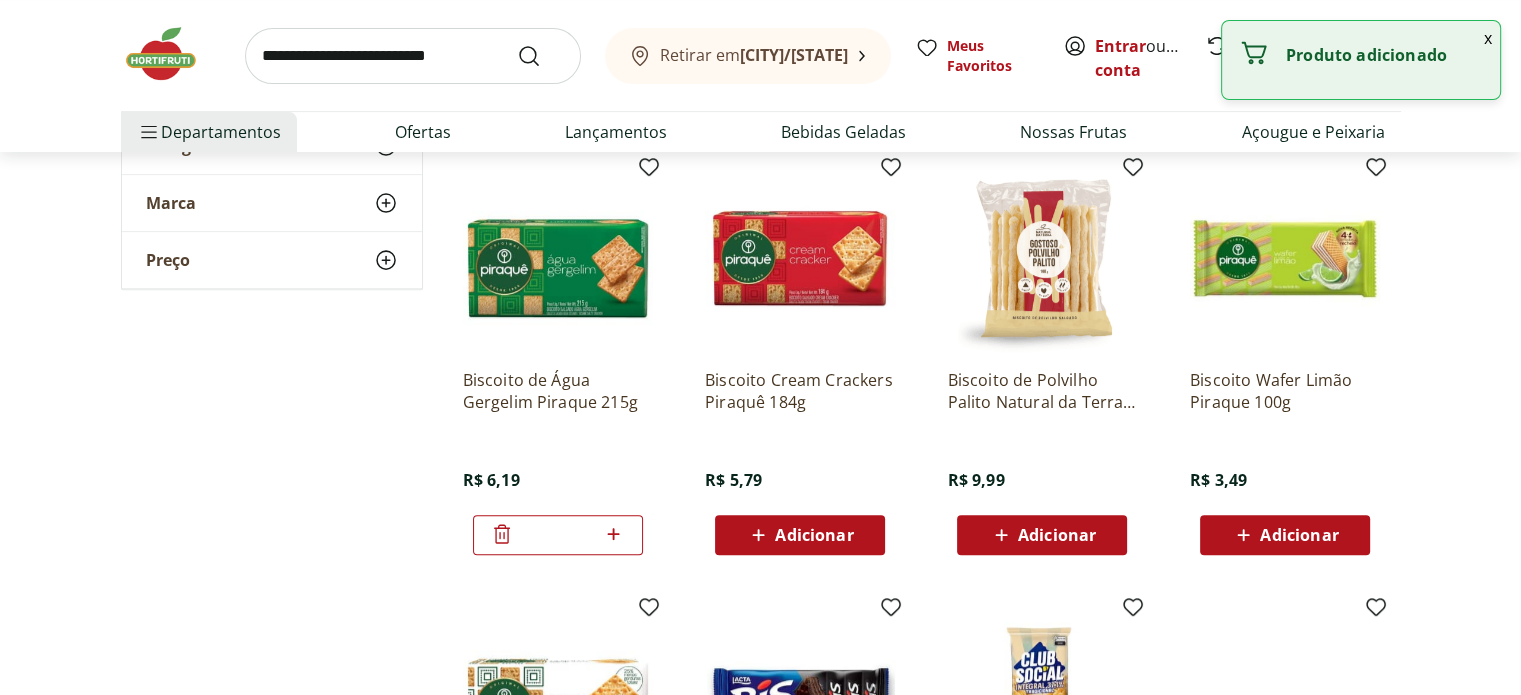 click 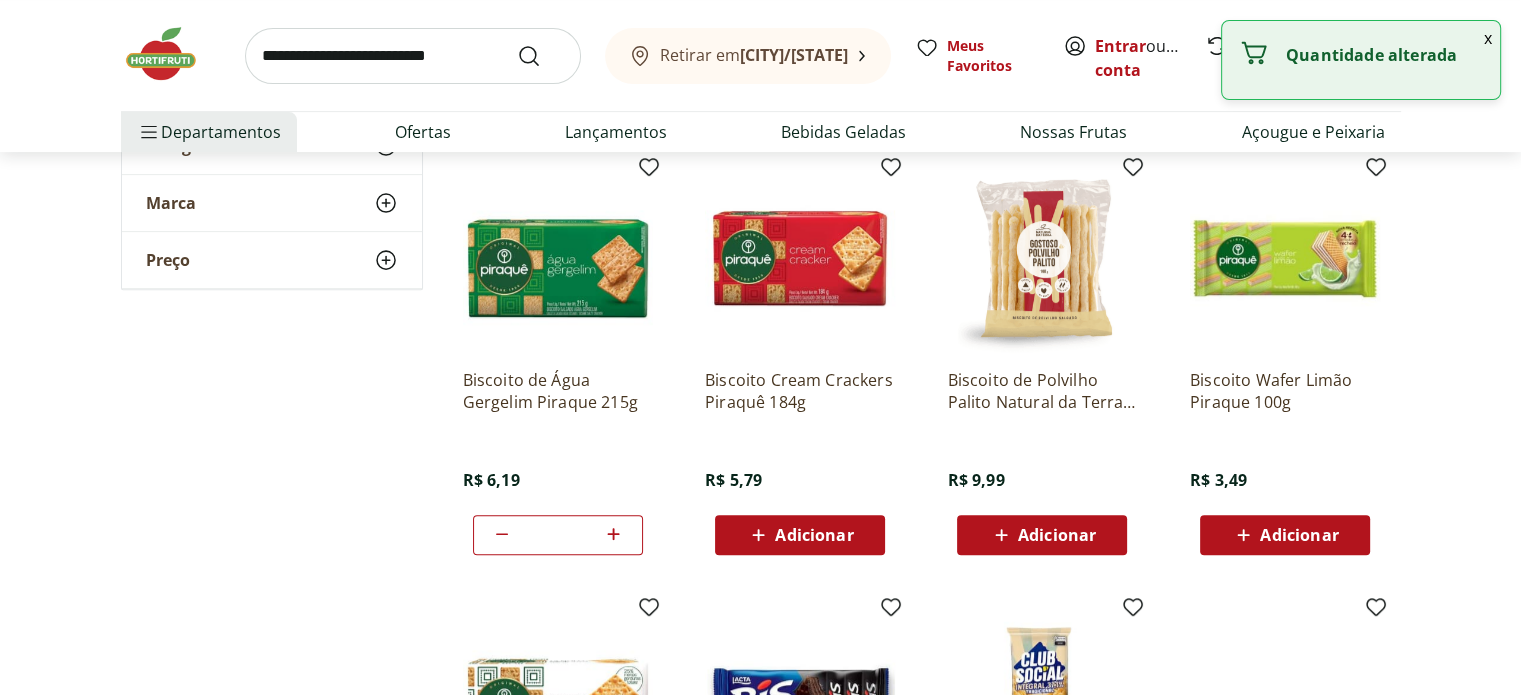 click 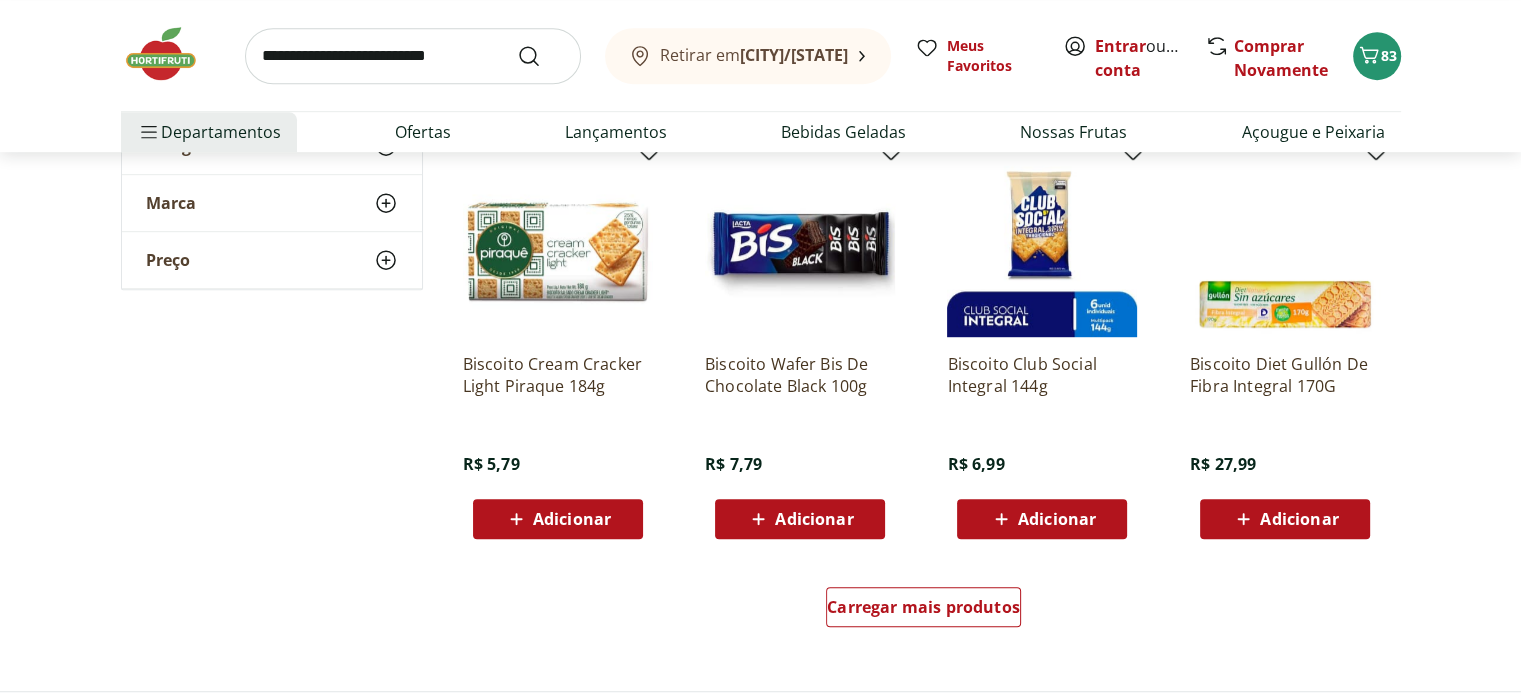 scroll, scrollTop: 1200, scrollLeft: 0, axis: vertical 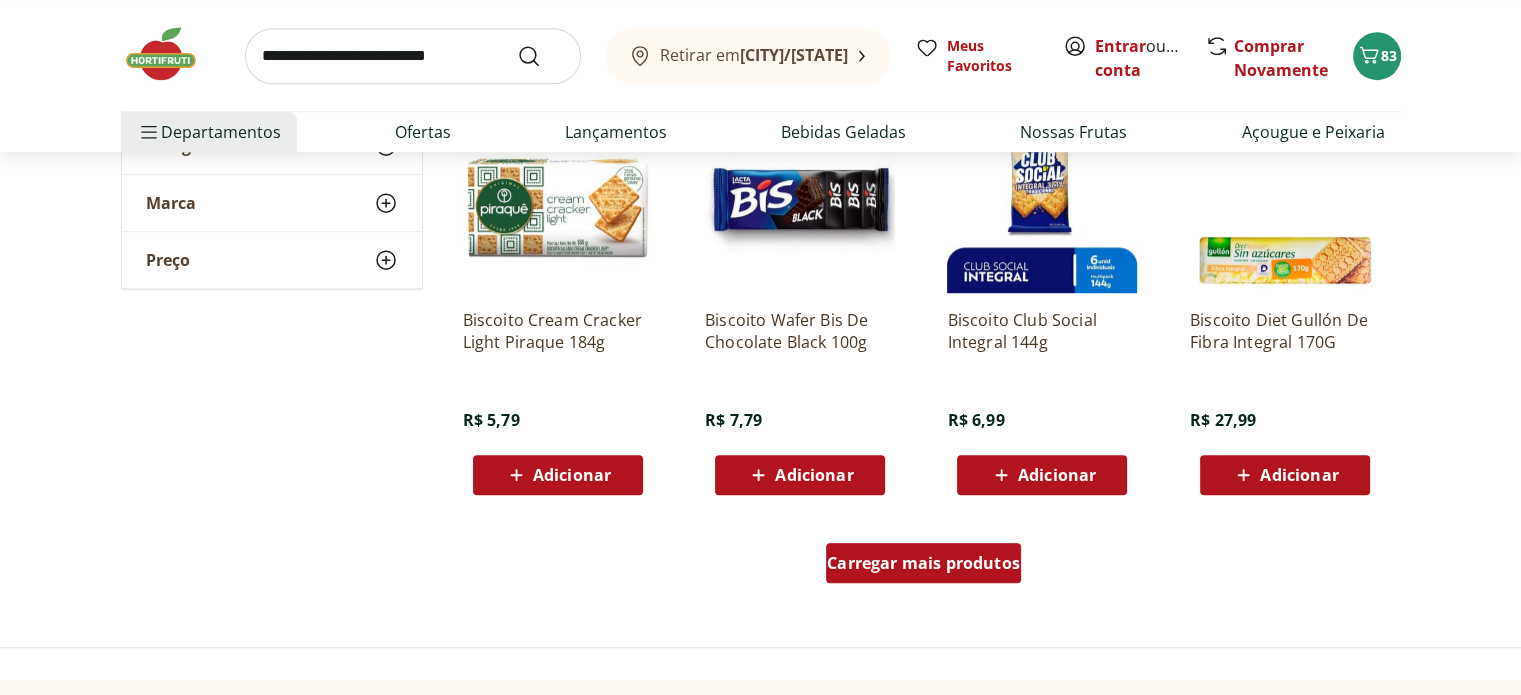 click on "Carregar mais produtos" at bounding box center (923, 563) 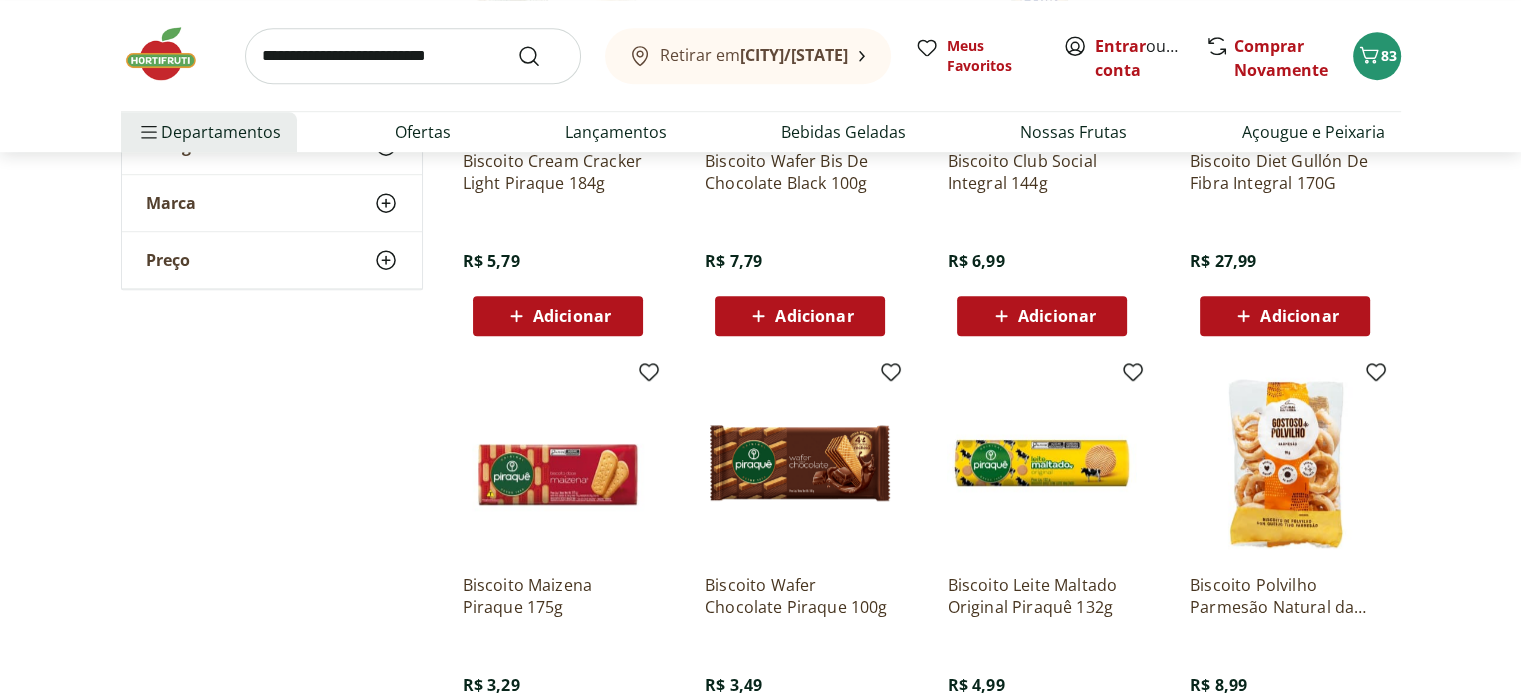 scroll, scrollTop: 1500, scrollLeft: 0, axis: vertical 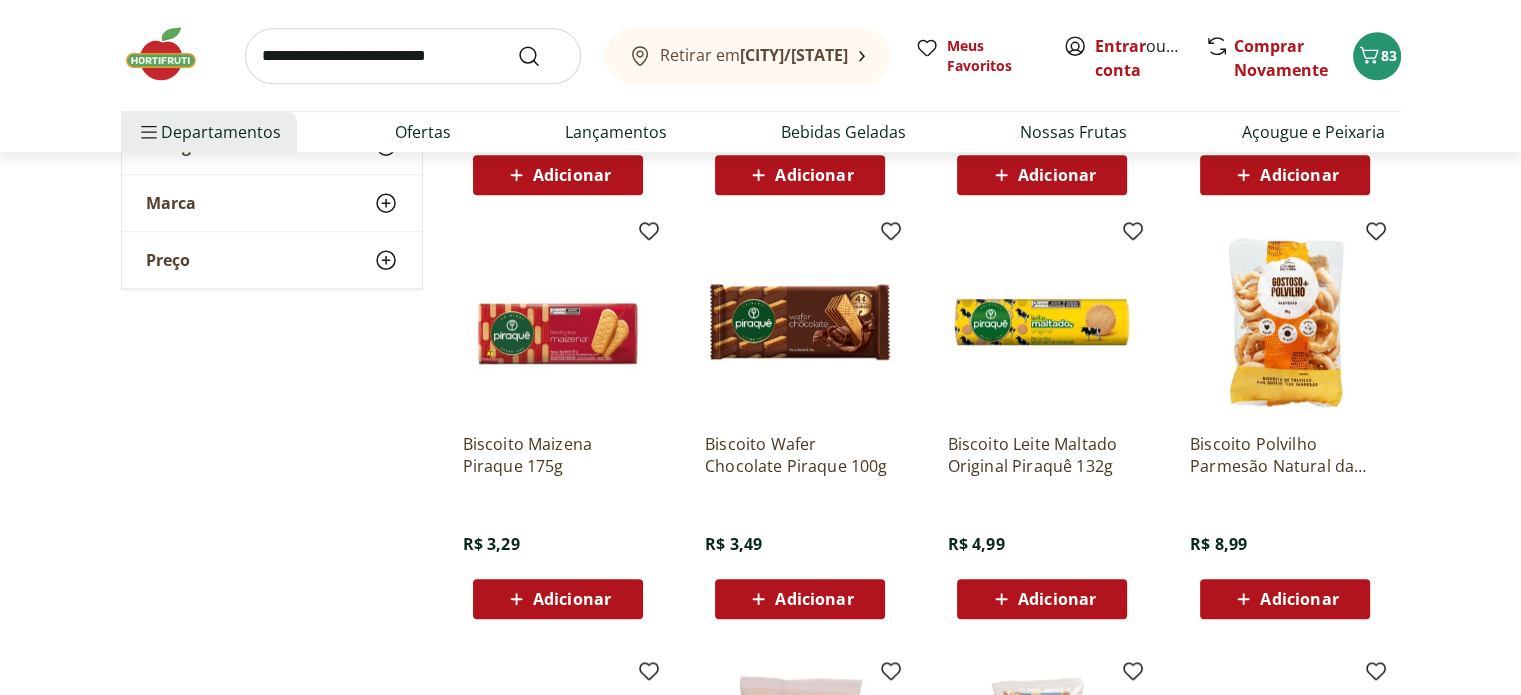 click on "Adicionar" at bounding box center [572, 599] 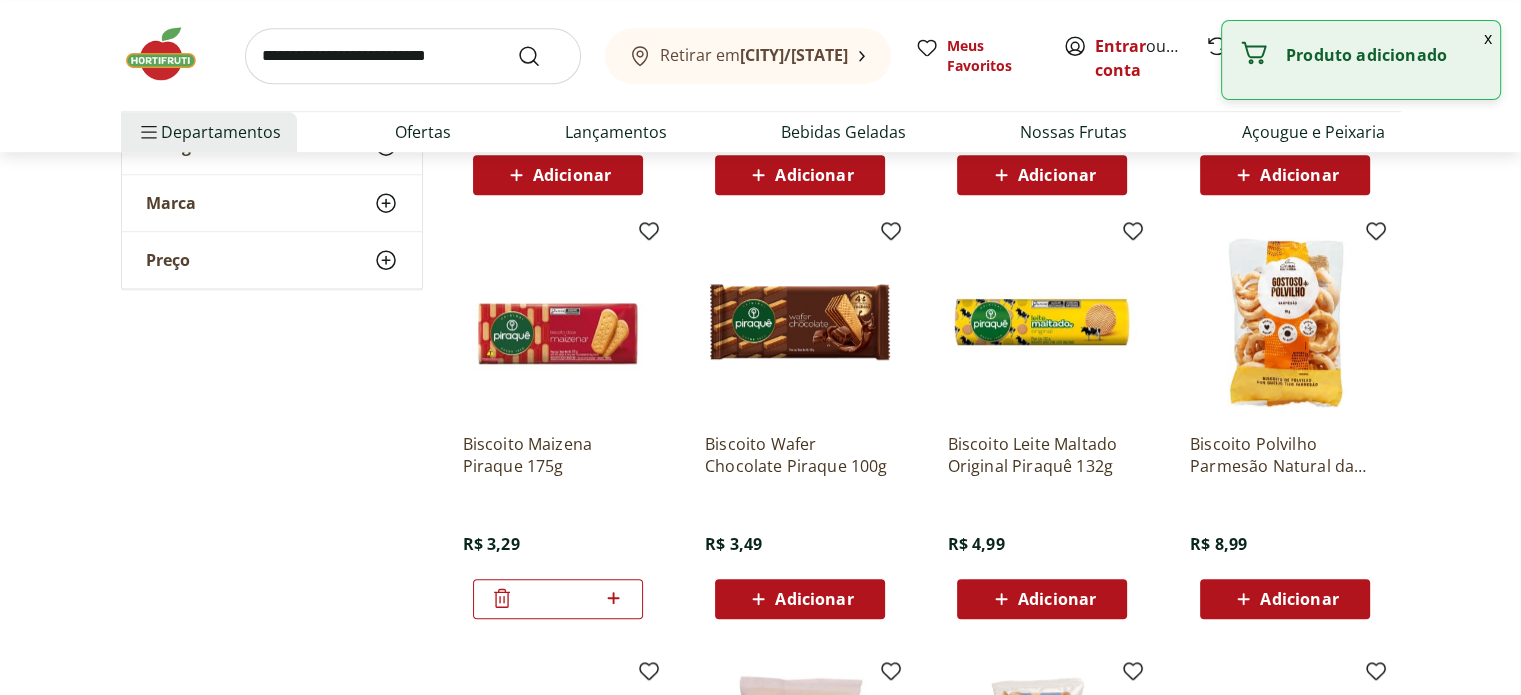 click 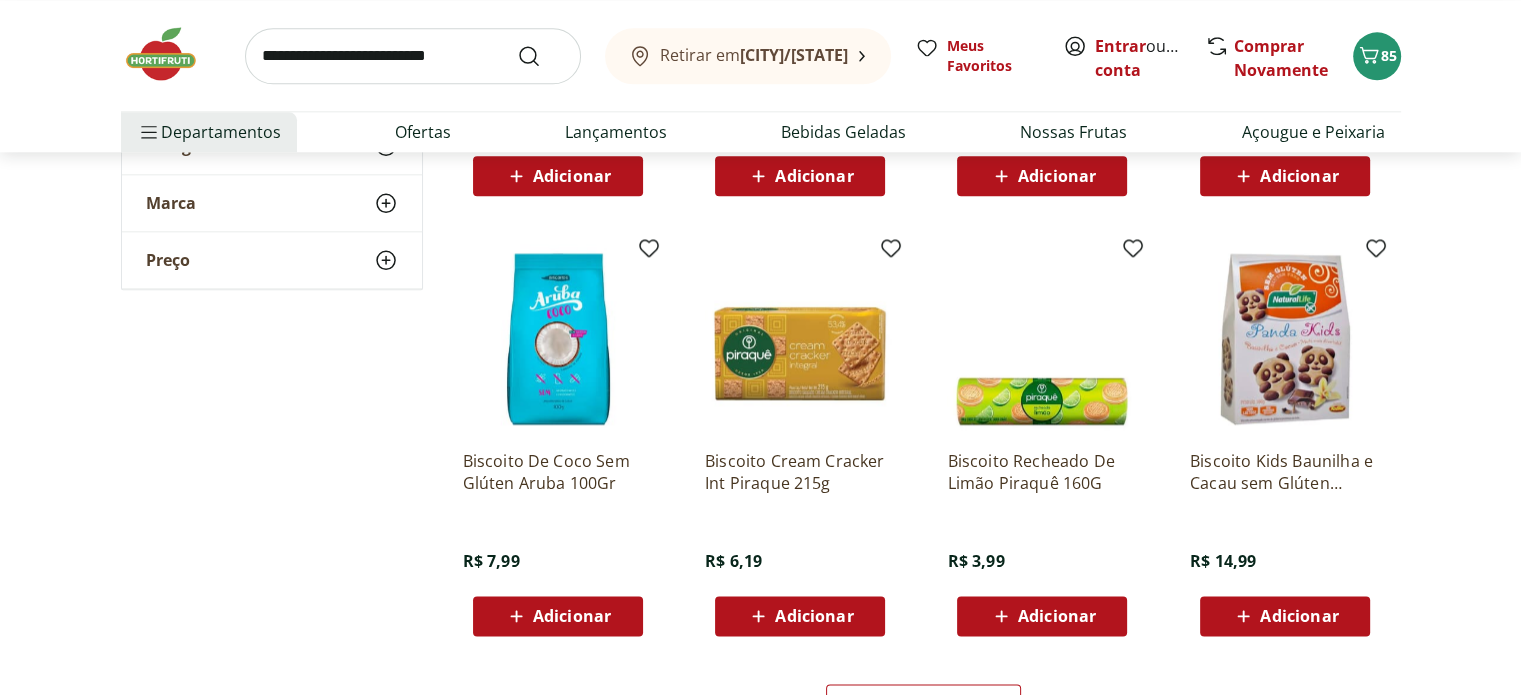 scroll, scrollTop: 2500, scrollLeft: 0, axis: vertical 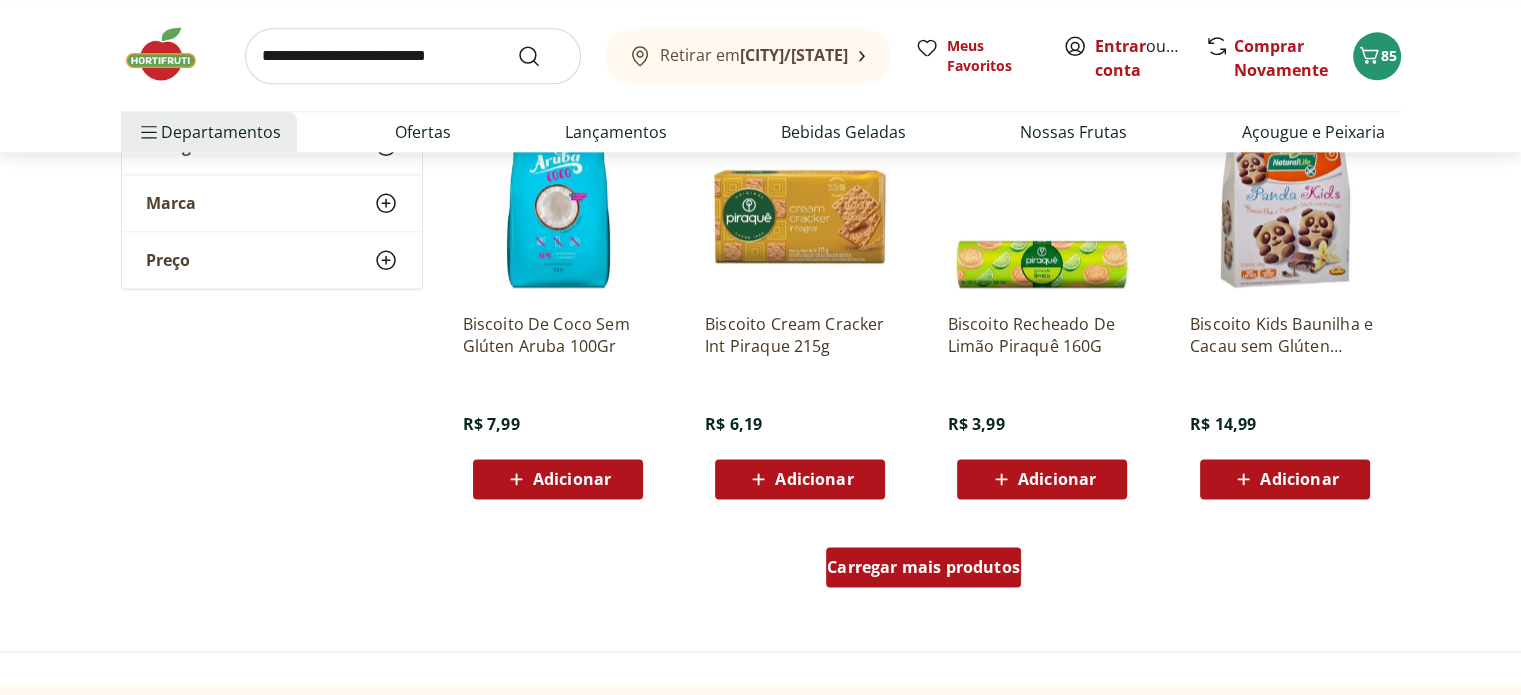 click on "Carregar mais produtos" at bounding box center [923, 567] 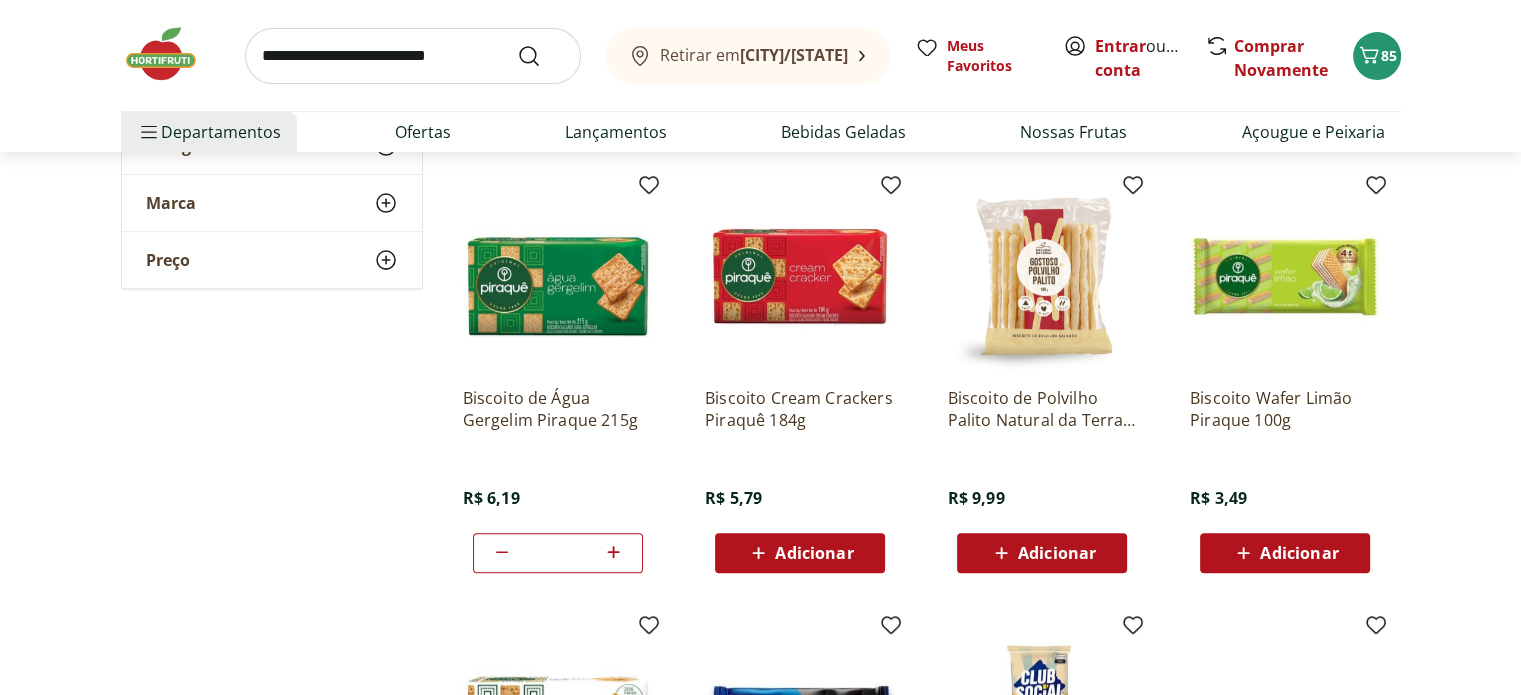 scroll, scrollTop: 600, scrollLeft: 0, axis: vertical 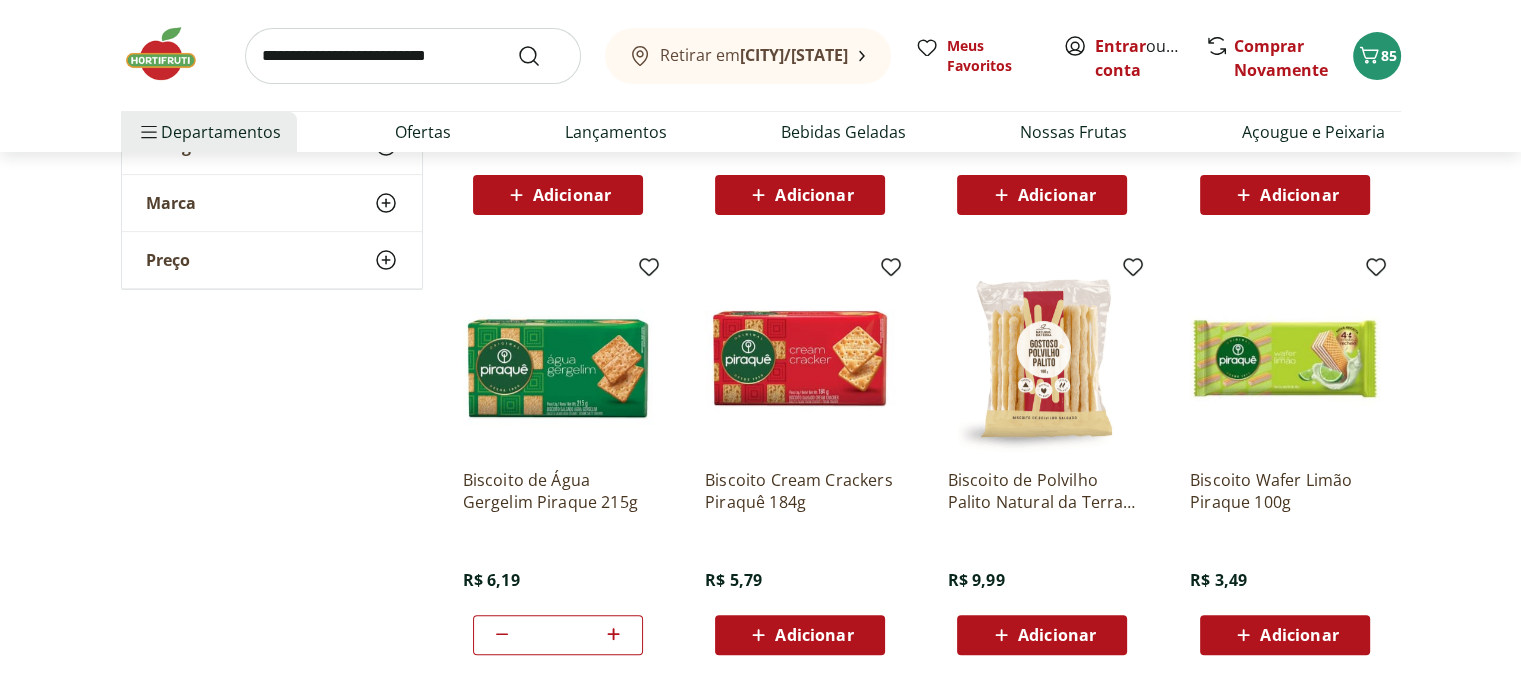 click on "Adicionar" at bounding box center [1057, 635] 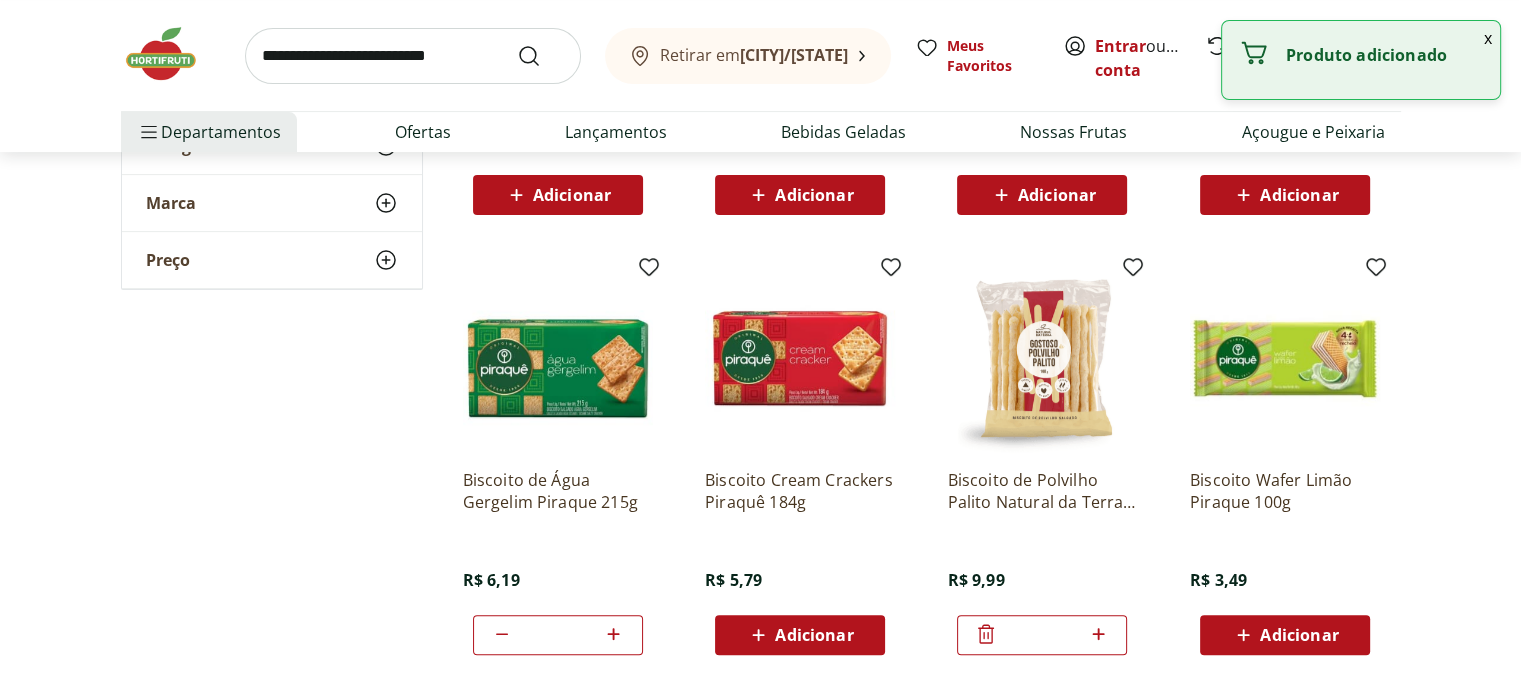 click on "*" at bounding box center (1042, 635) 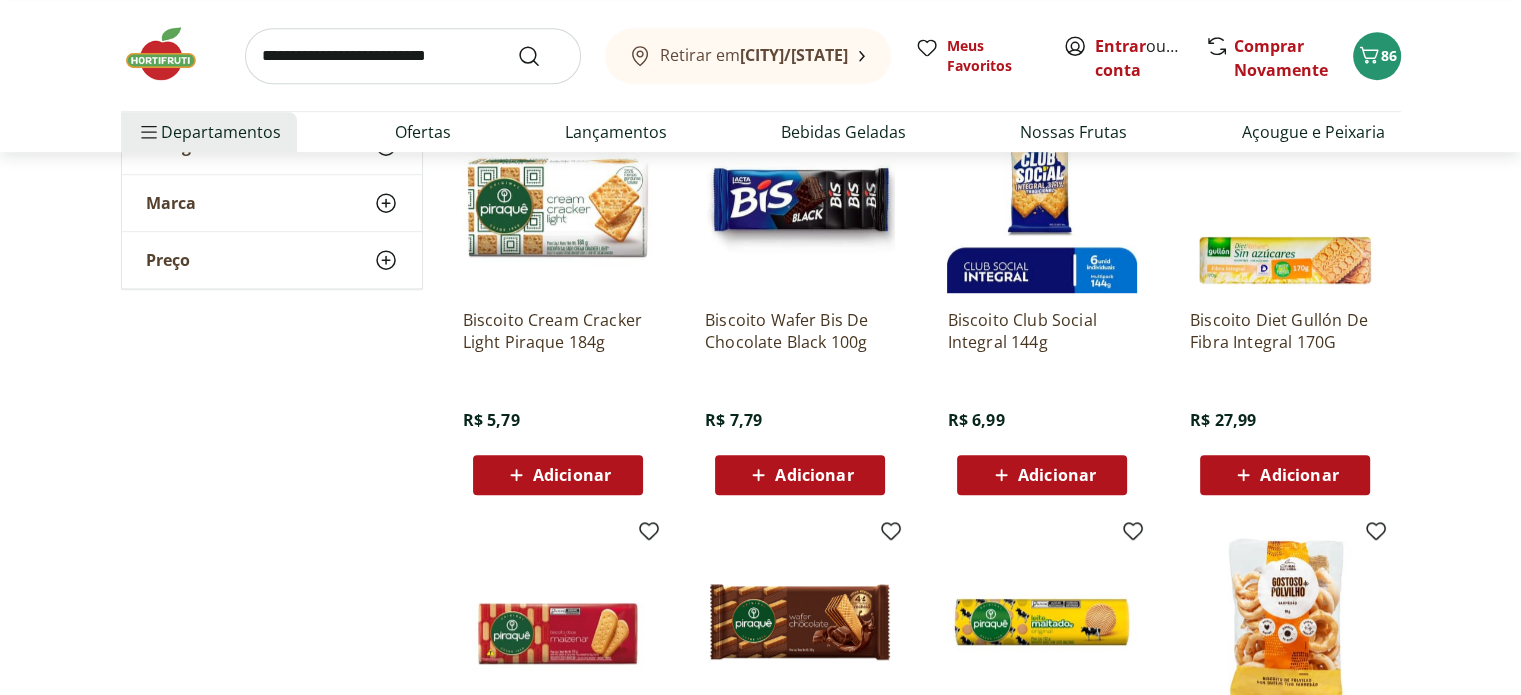 scroll, scrollTop: 1700, scrollLeft: 0, axis: vertical 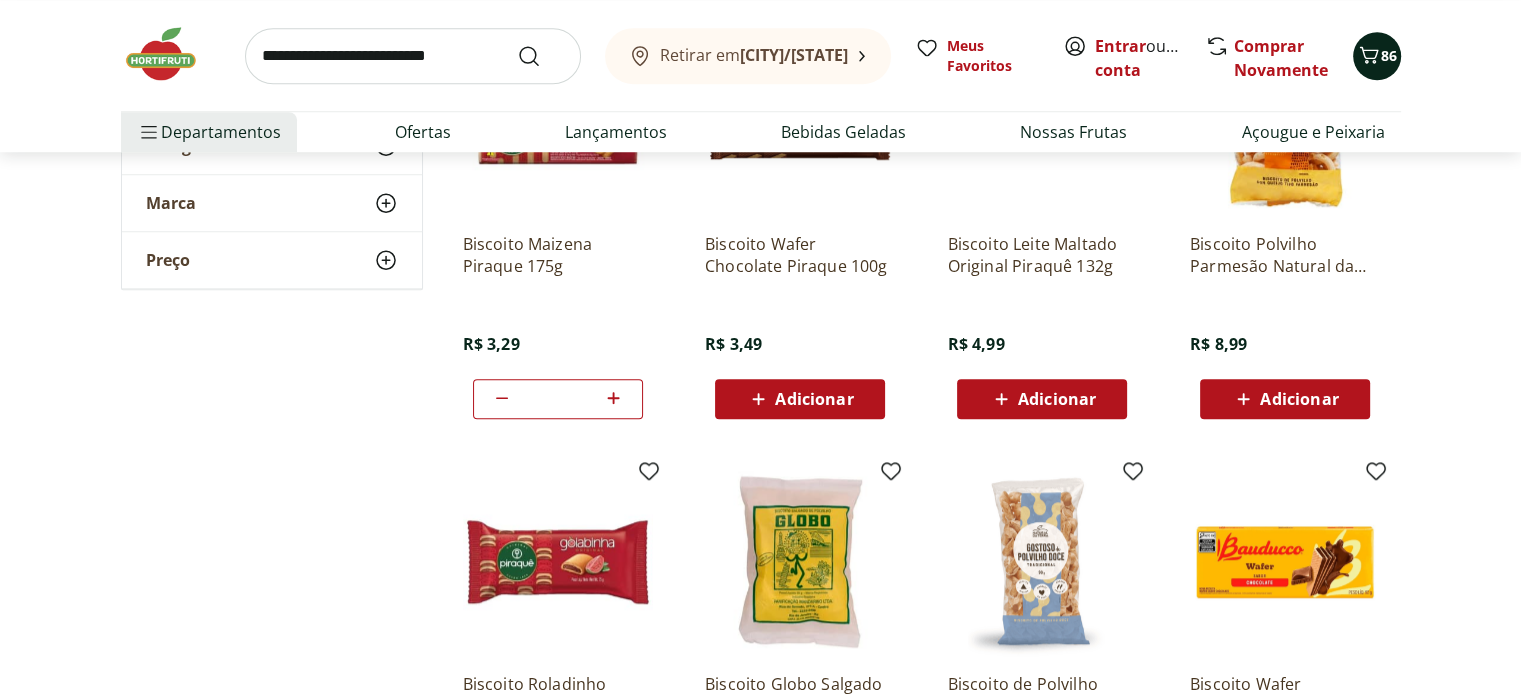 click on "Retirar em  [CITY]/[STATE] Entrar  ou  Criar conta 86 Retirar em  [CITY]/[STATE] Meus Favoritos Entrar  ou  Criar conta Comprar Novamente 86  Departamentos Nossa Marca Nossa Marca Ver tudo do departamento Açougue & Peixaria Congelados e Refrigerados Frutas, Legumes e Verduras Orgânicos Mercearia Sorvetes Hortifruti Hortifruti Ver tudo do departamento Cogumelos Frutas Legumes Ovos Temperos Frescos Verduras Orgânicos Orgânicos Ver tudo do departamento Bebidas Orgânicas Frutas Orgânicas Legumes Orgânicos Ovos Orgânicos Perecíveis Orgânicos Verduras Orgânicas Temperos Frescos Açougue e Peixaria Açougue e Peixaria Ver tudo do departamento Aves Bovinos Exóticos Frutos do Mar Linguiça e Salsicha Peixes Salgados e Defumados Suínos Prontinhos Prontinhos Ver tudo do departamento Frutas Cortadinhas Pré Preparados Prontos para Consumo Saladas Sucos e Água de Coco Padaria Padaria Ver tudo do departamento Bolos e Mini Bolos Doces Pão Padaria Própria Salgados Torradas Bebidas Bebidas Ver tudo do departamento" at bounding box center [760, 76] 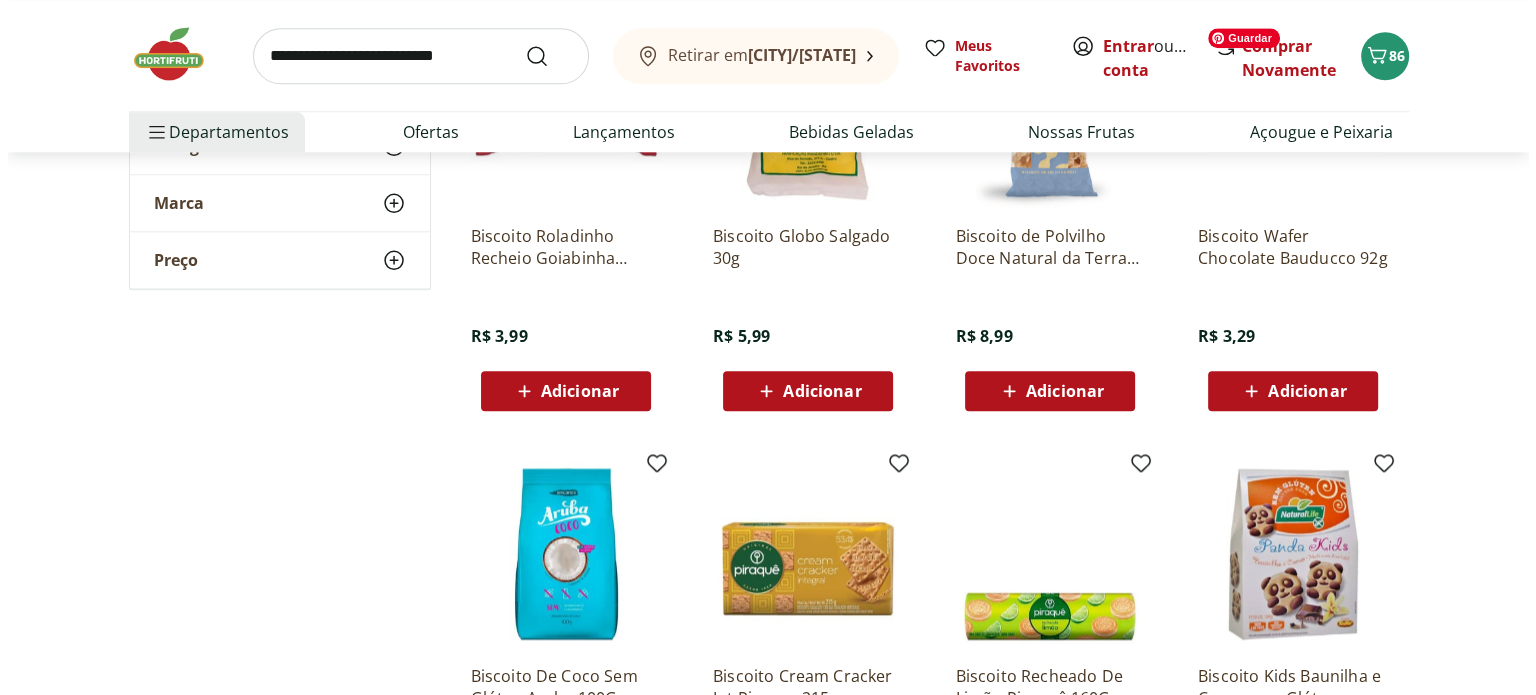 scroll, scrollTop: 2100, scrollLeft: 0, axis: vertical 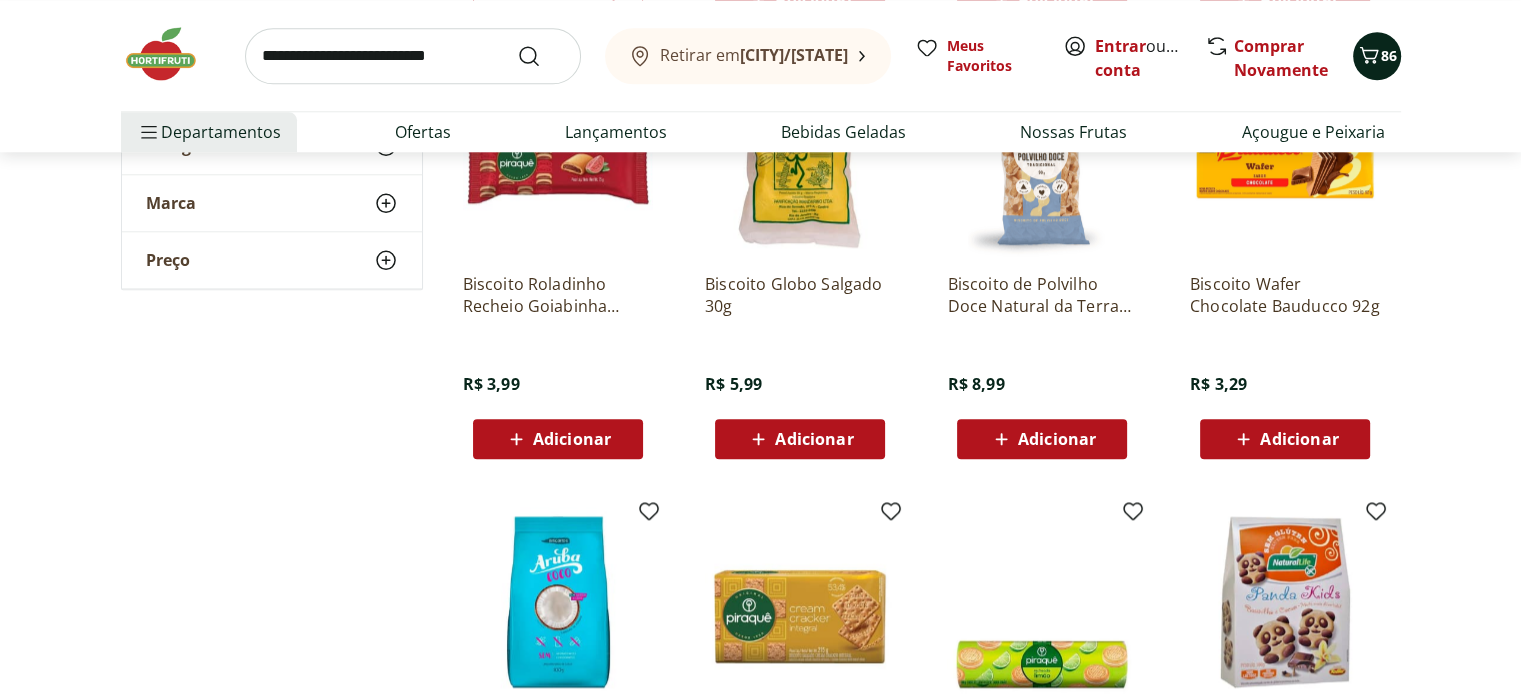 click 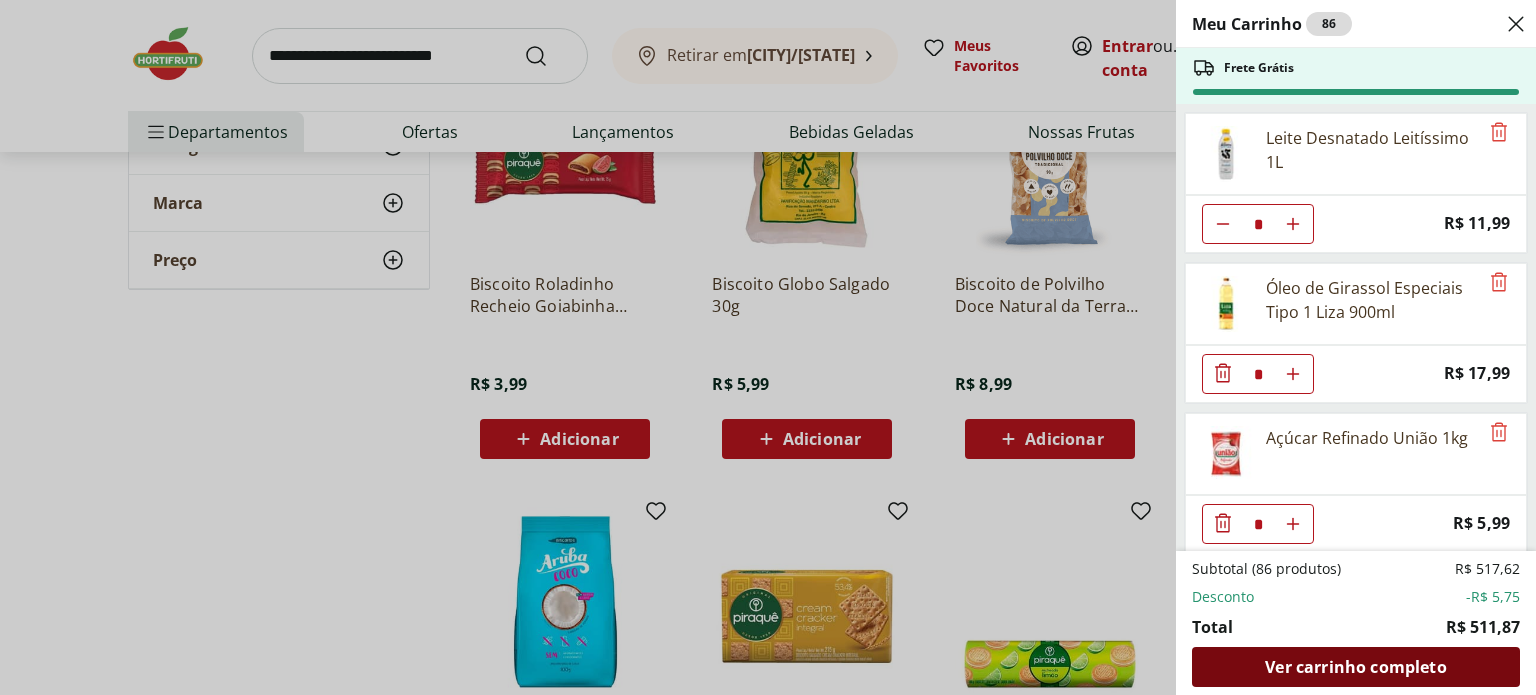 click on "Ver carrinho completo" at bounding box center (1355, 667) 